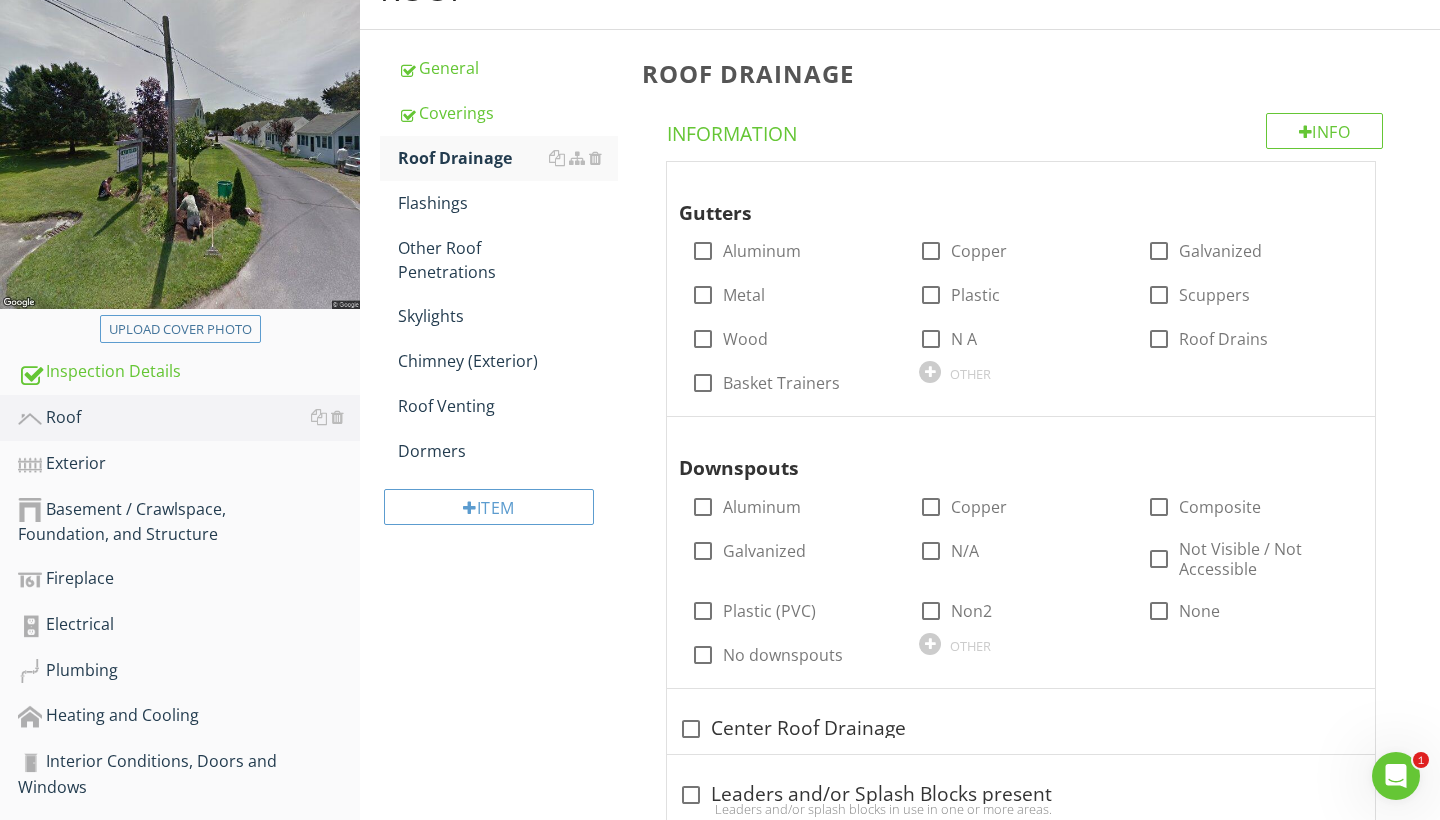 scroll, scrollTop: 0, scrollLeft: 0, axis: both 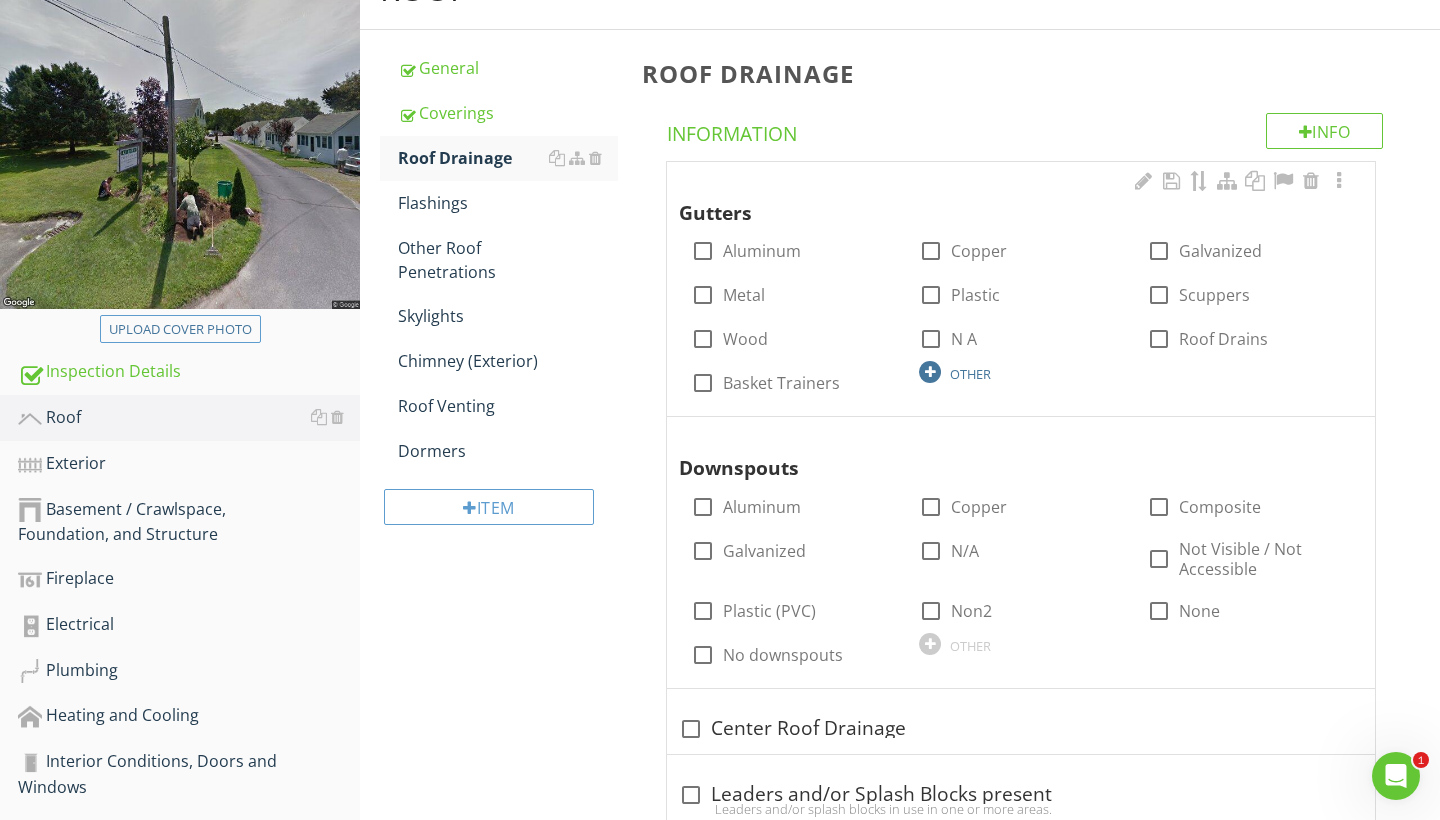 click at bounding box center (930, 372) 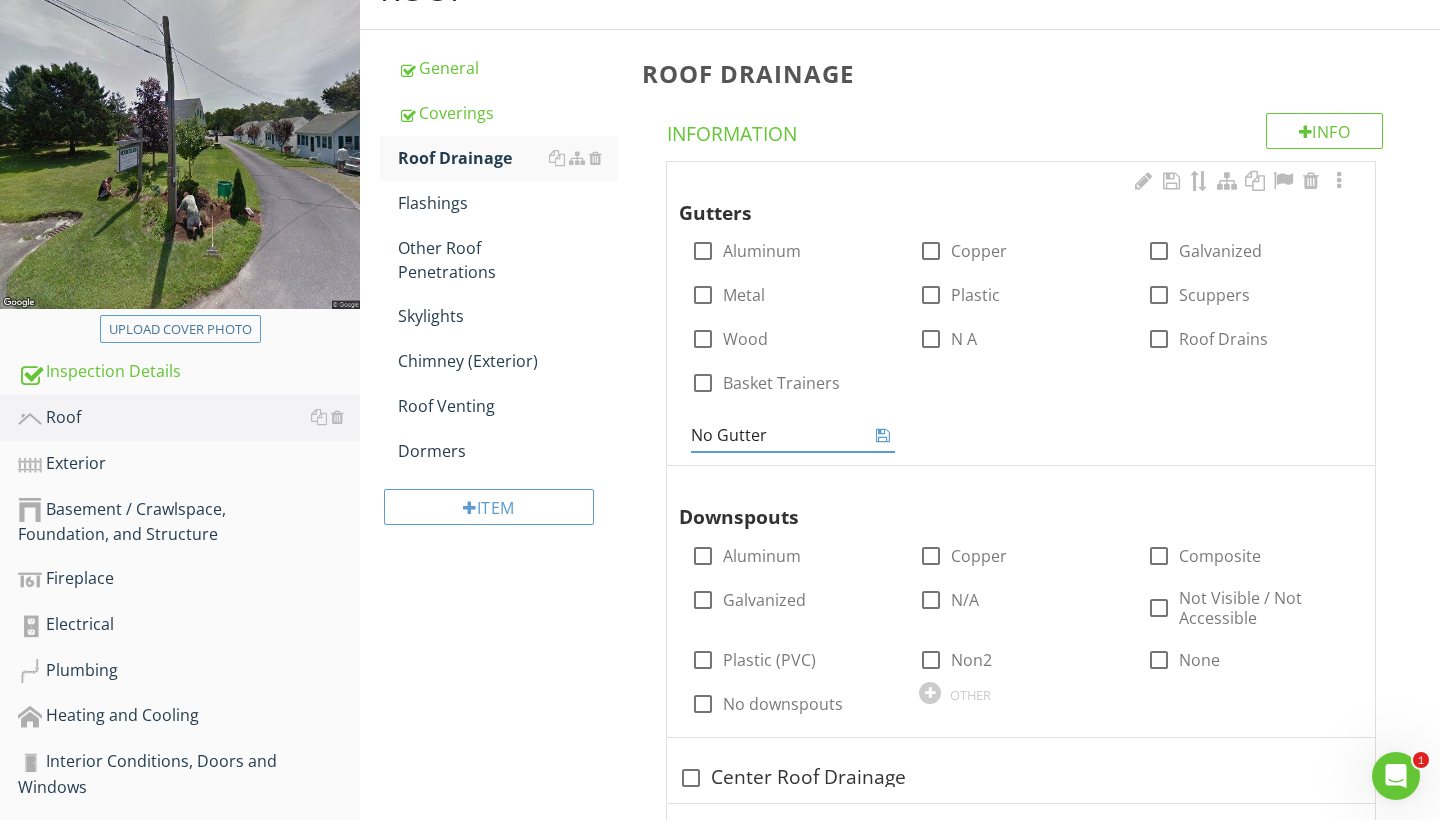 type on "No Gutters" 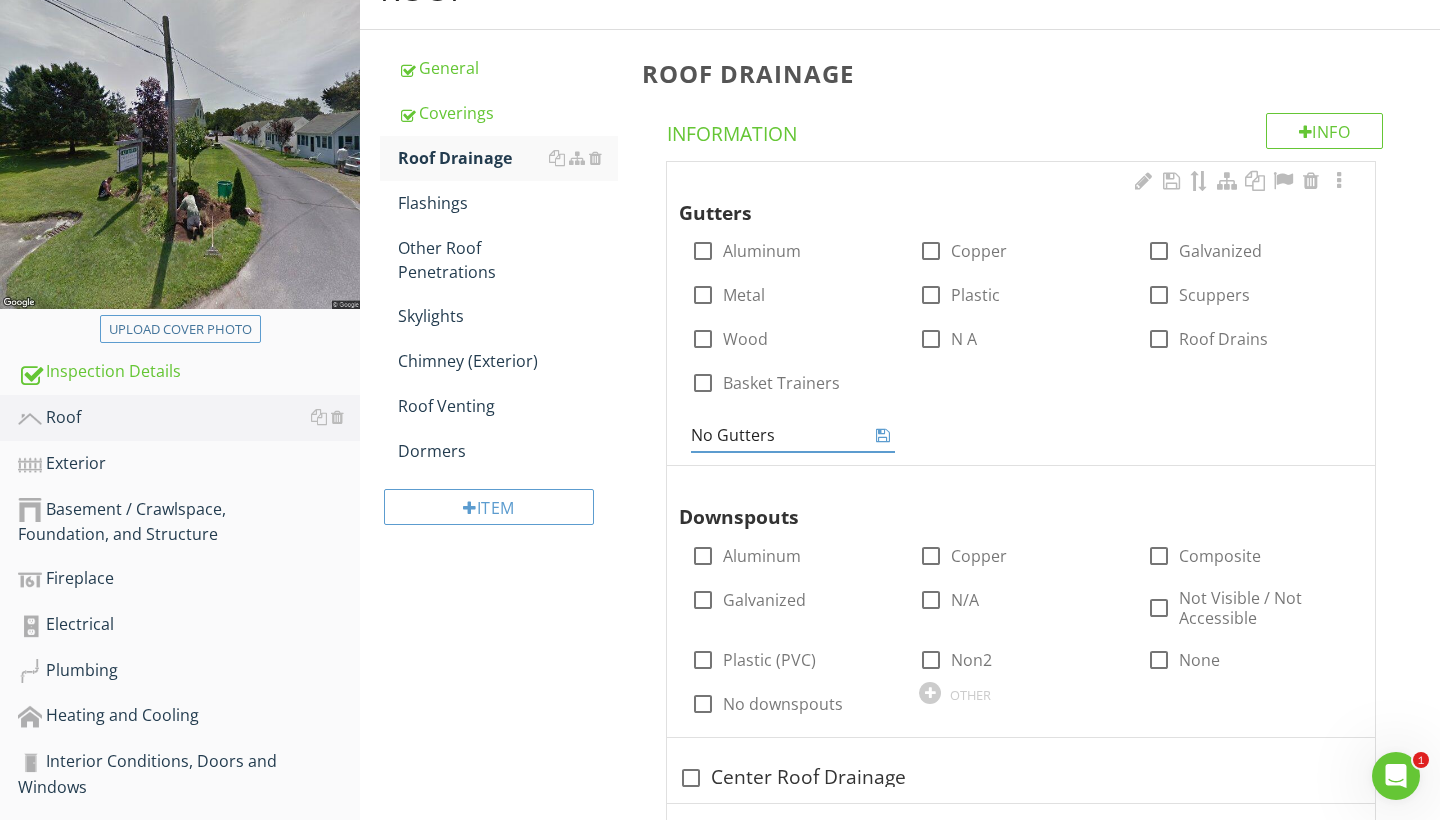 click at bounding box center [883, 435] 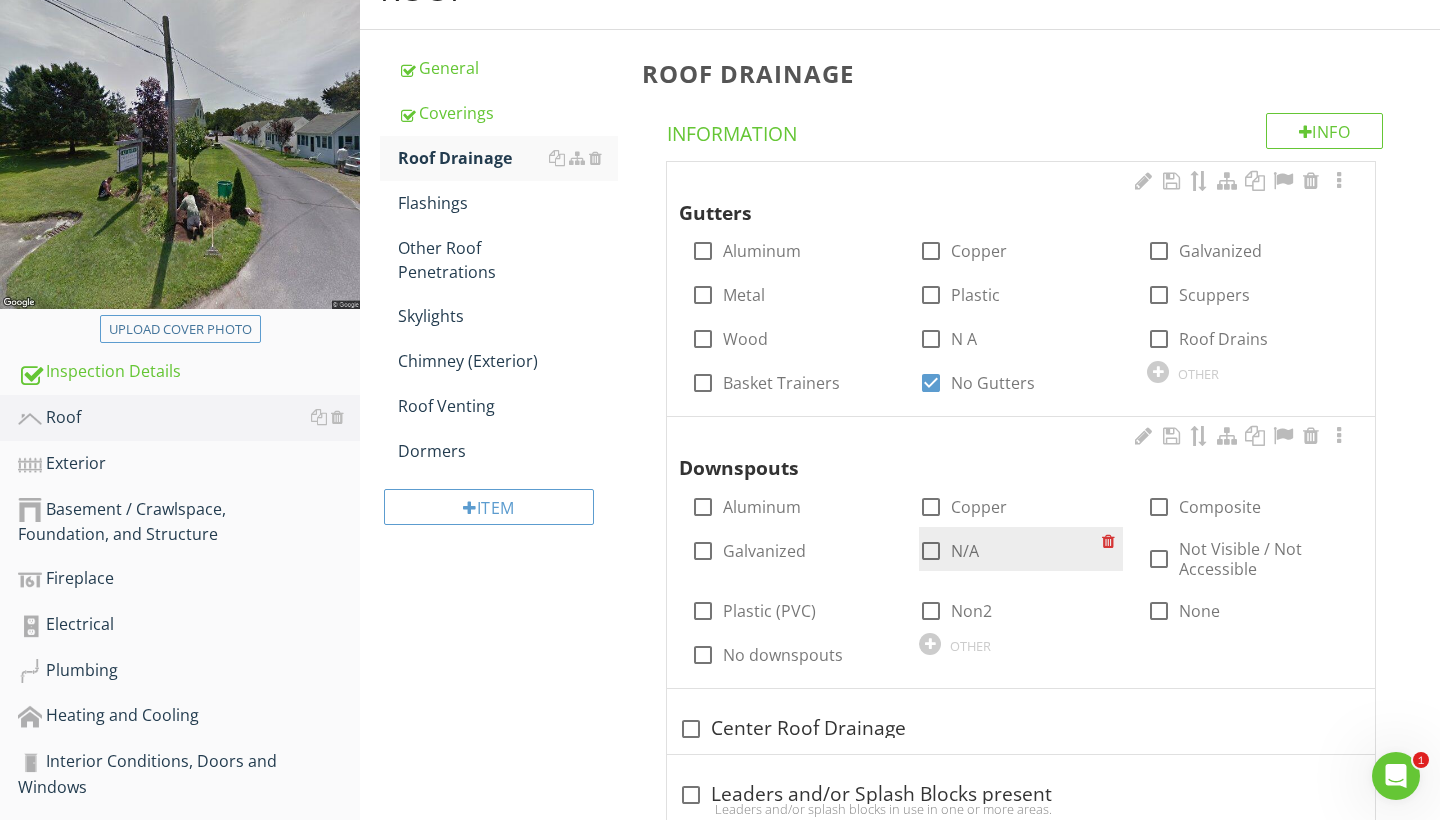 click at bounding box center [931, 551] 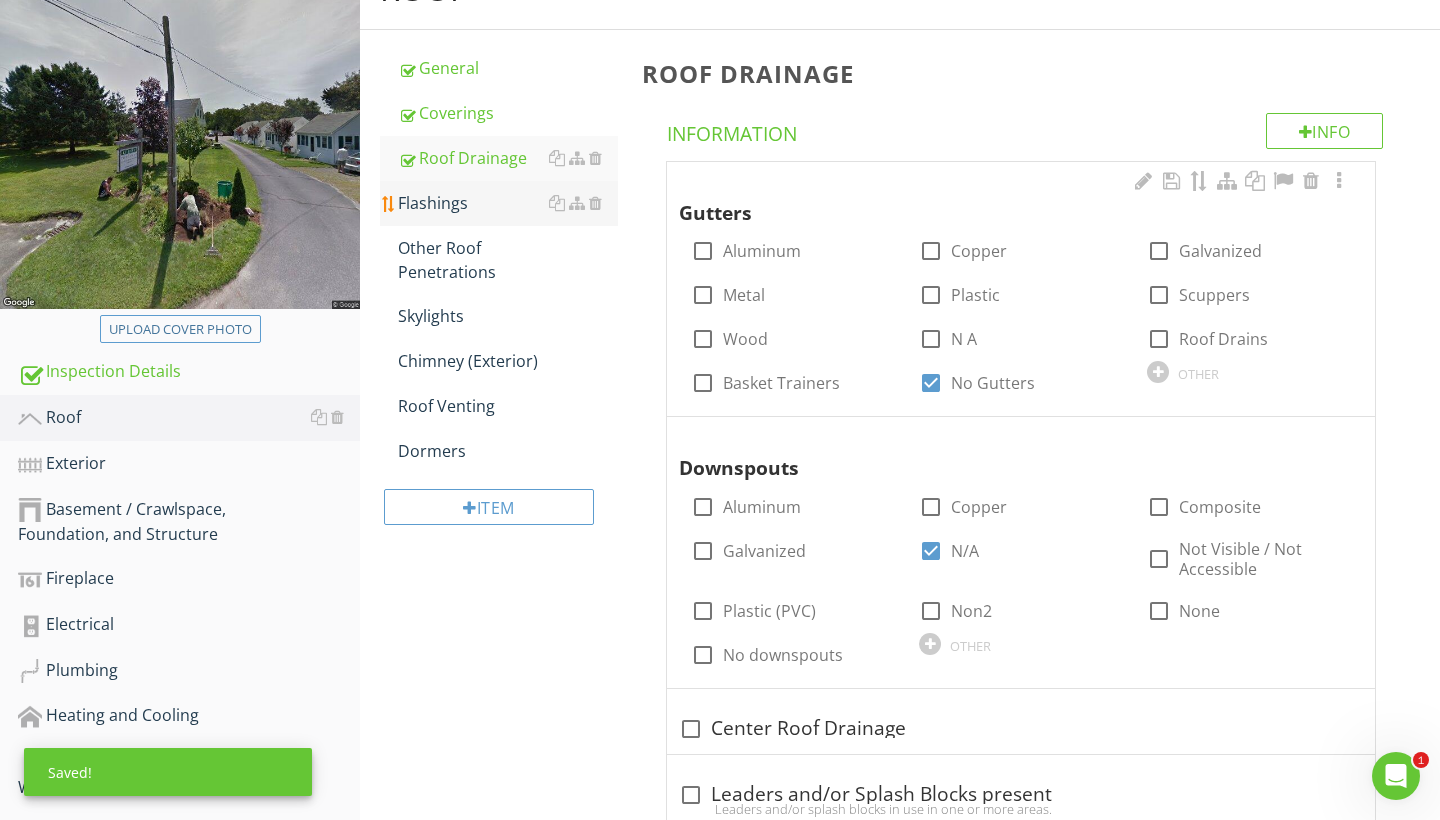 click on "Flashings" at bounding box center [508, 203] 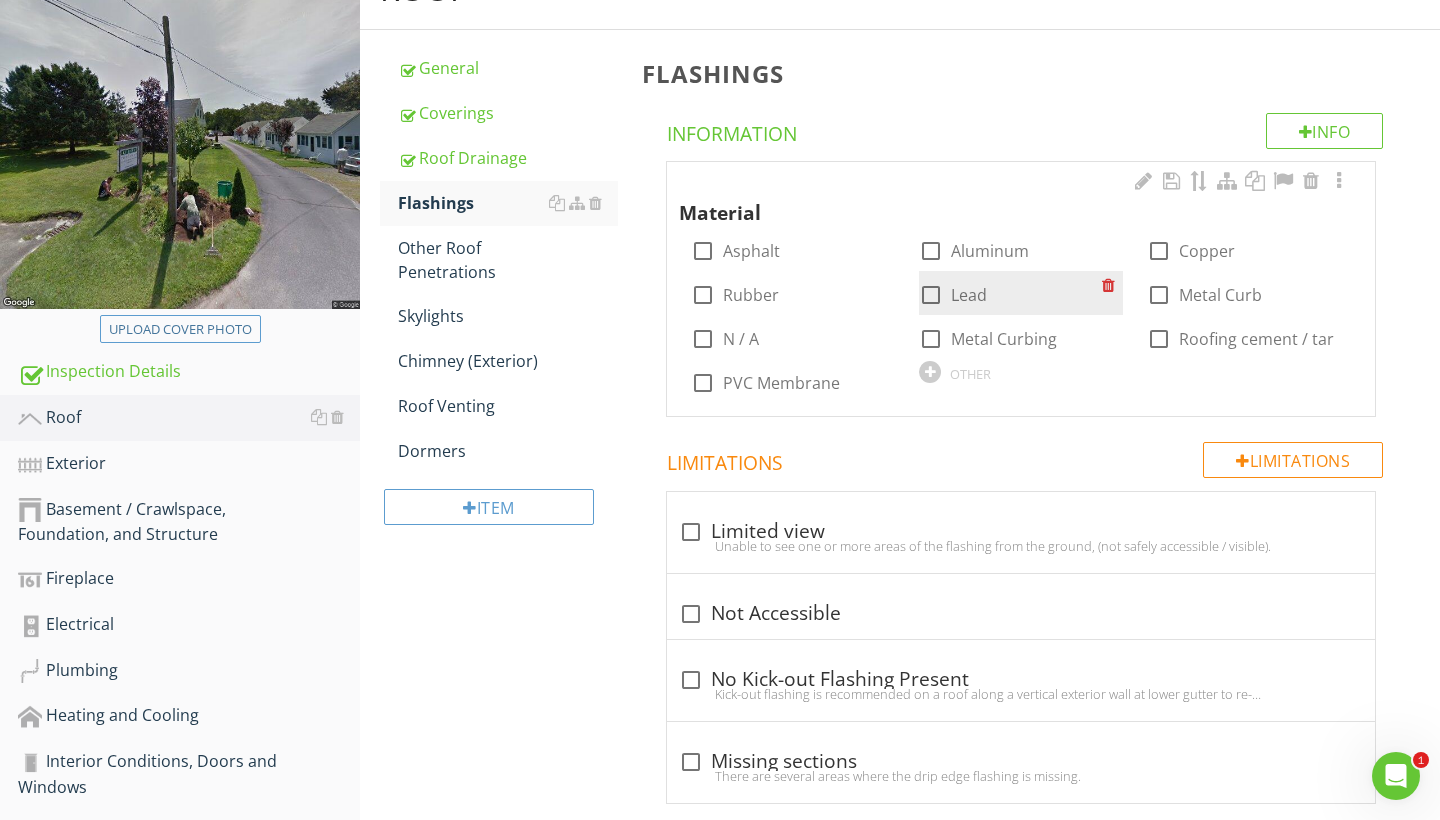 click at bounding box center [931, 295] 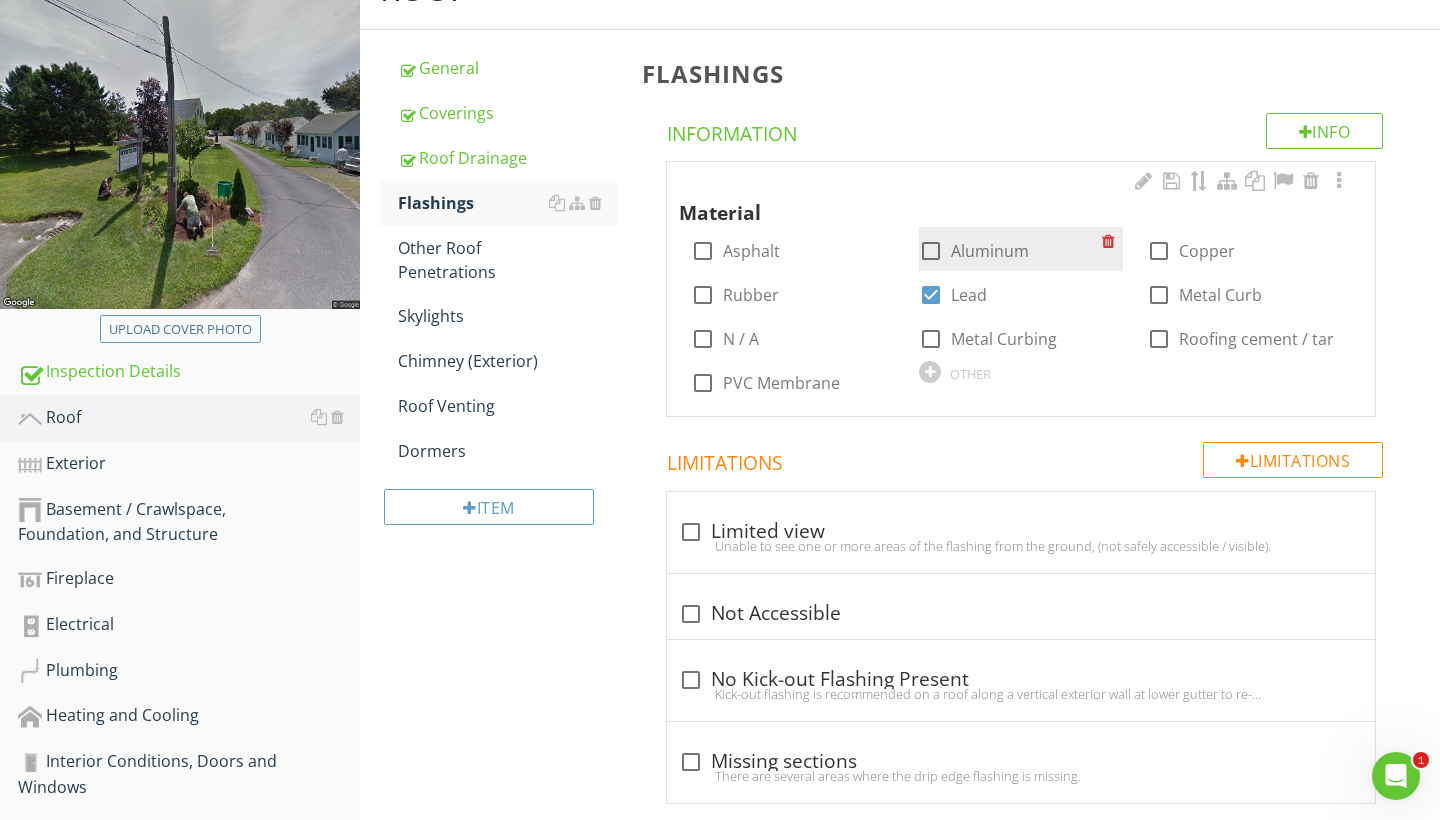 click on "check_box_outline_blank Aluminum" at bounding box center (1021, 249) 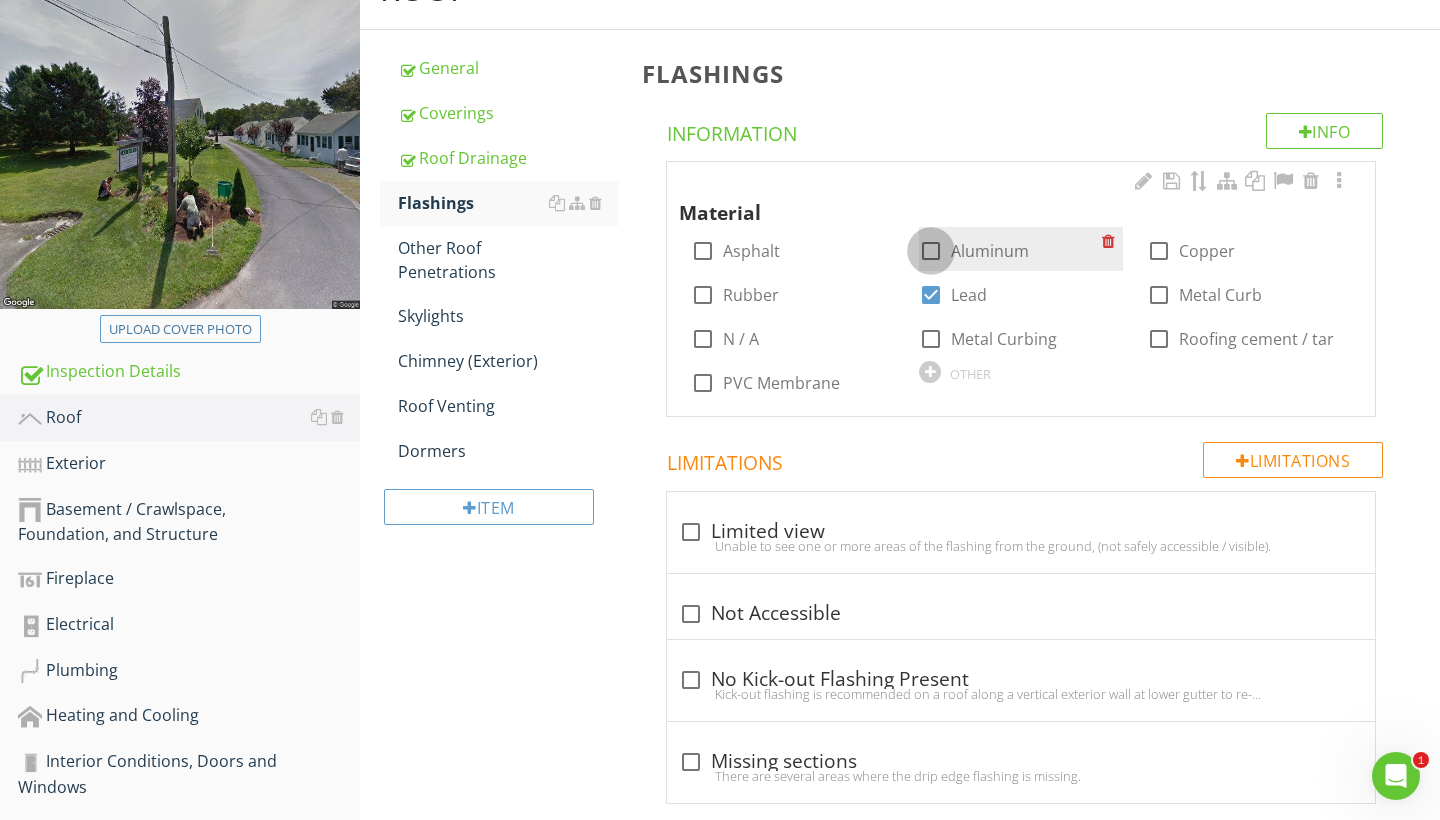 click at bounding box center [931, 251] 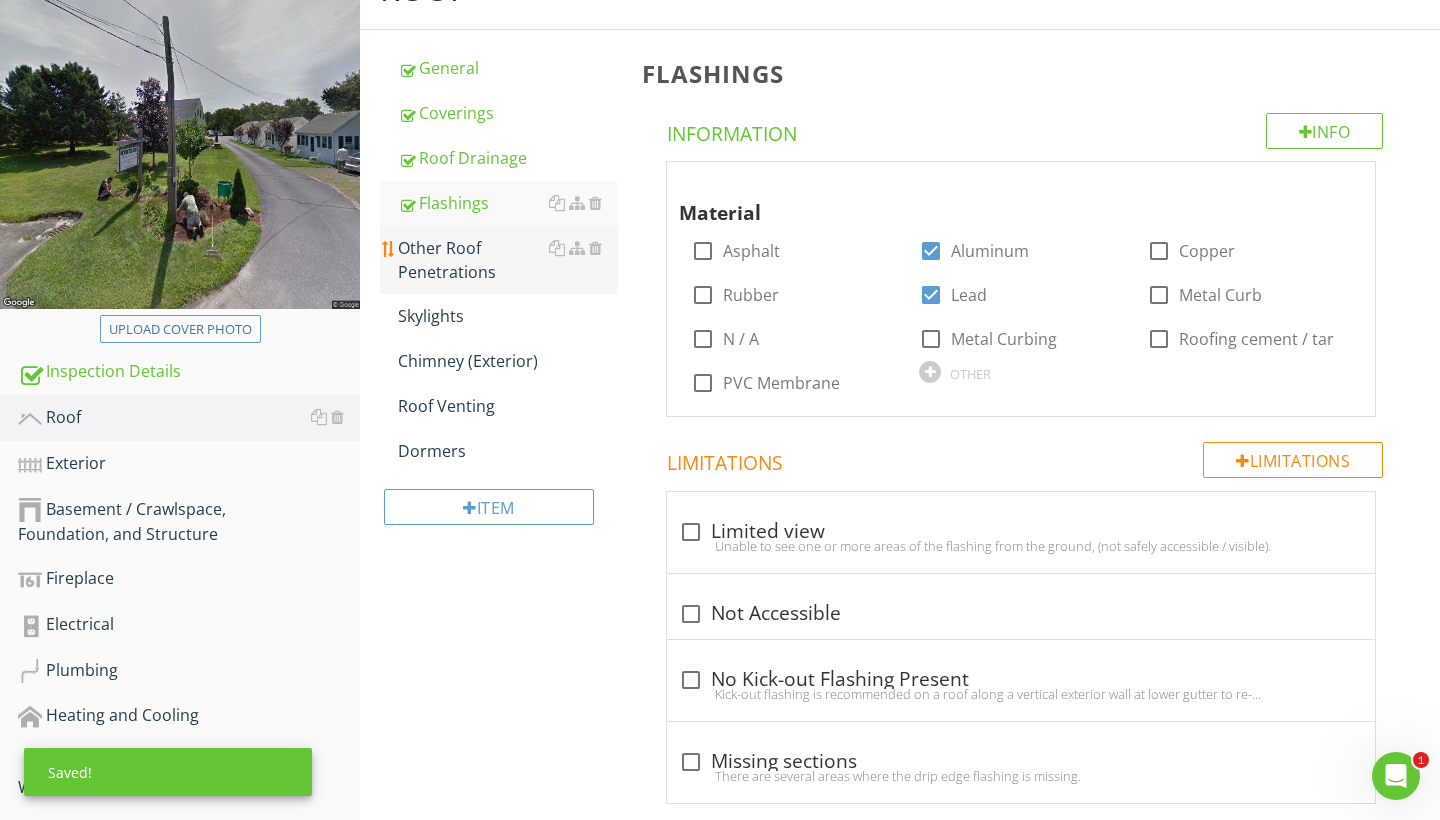 click on "Other Roof Penetrations" at bounding box center (508, 260) 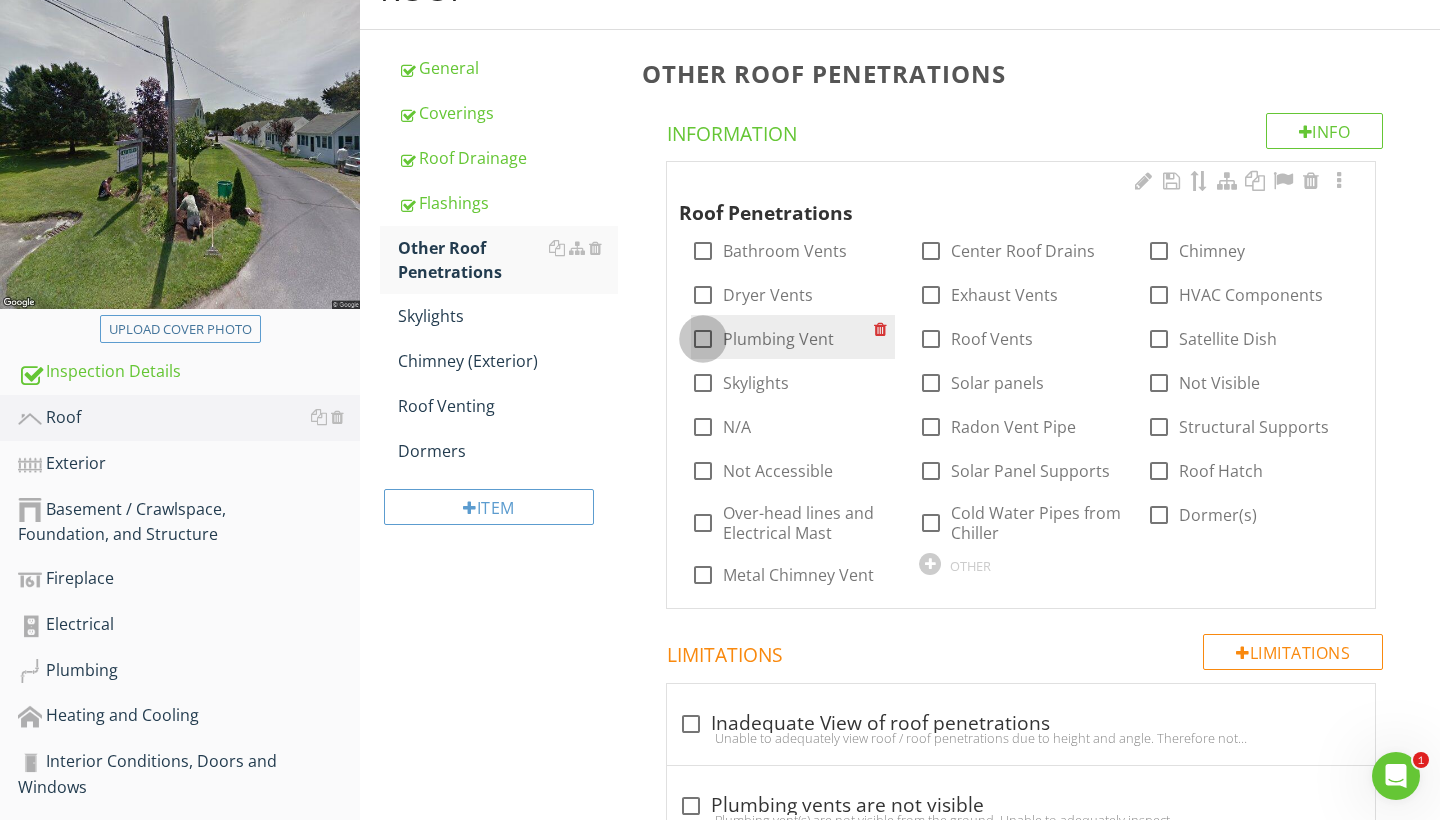 click at bounding box center (703, 339) 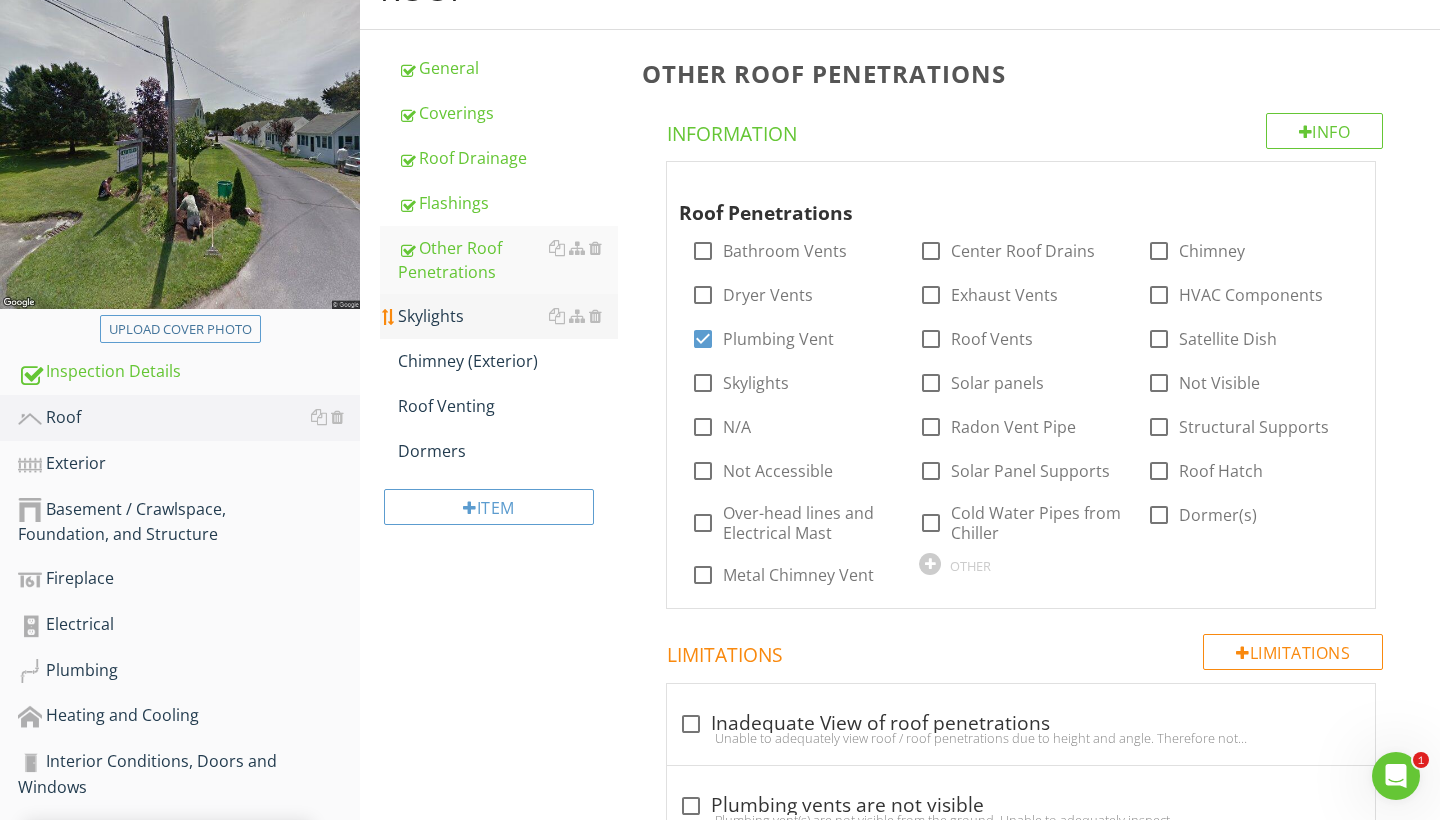 click on "Skylights" at bounding box center (508, 316) 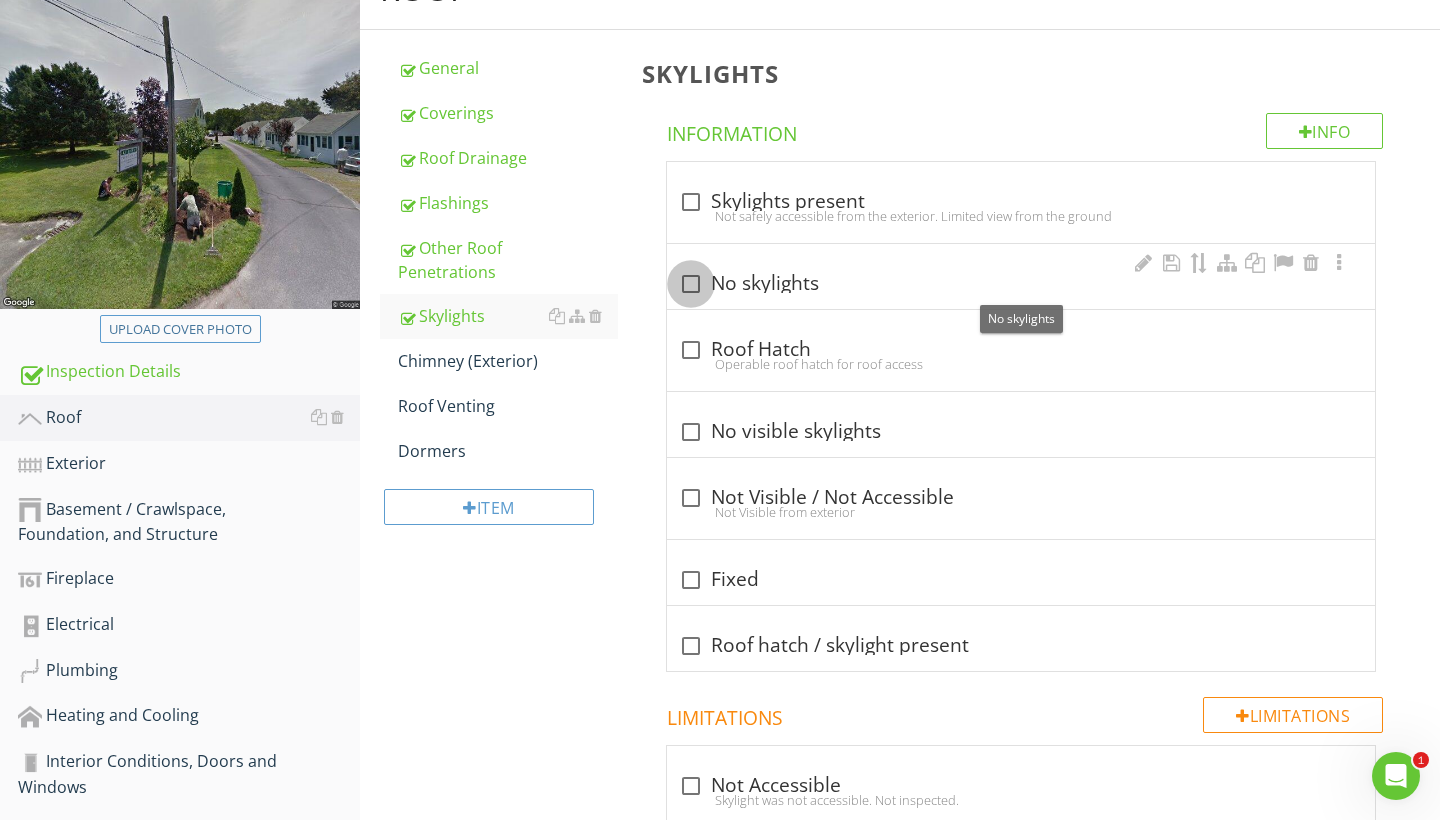 click at bounding box center (691, 284) 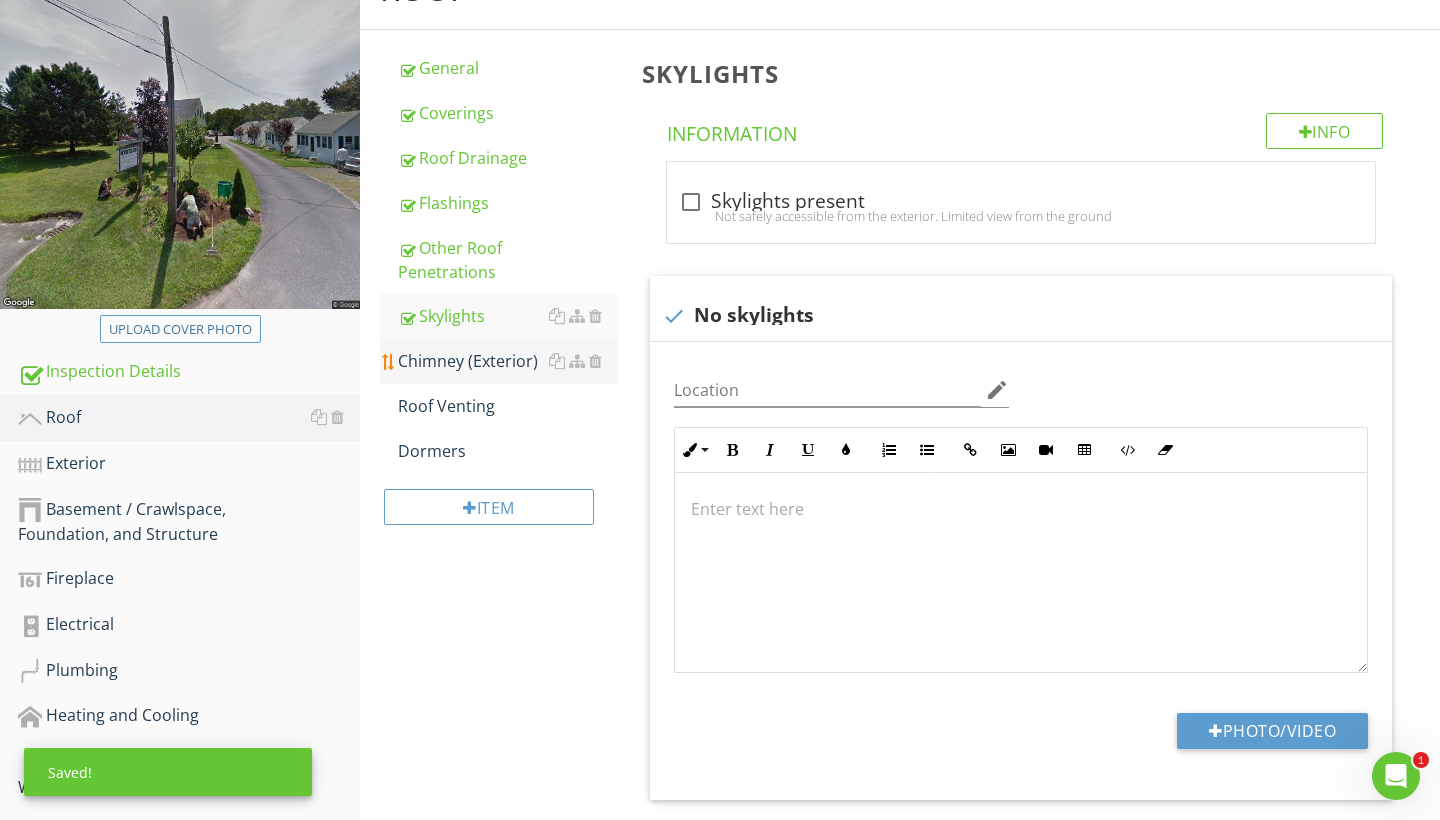 click on "Chimney (Exterior)" at bounding box center (508, 361) 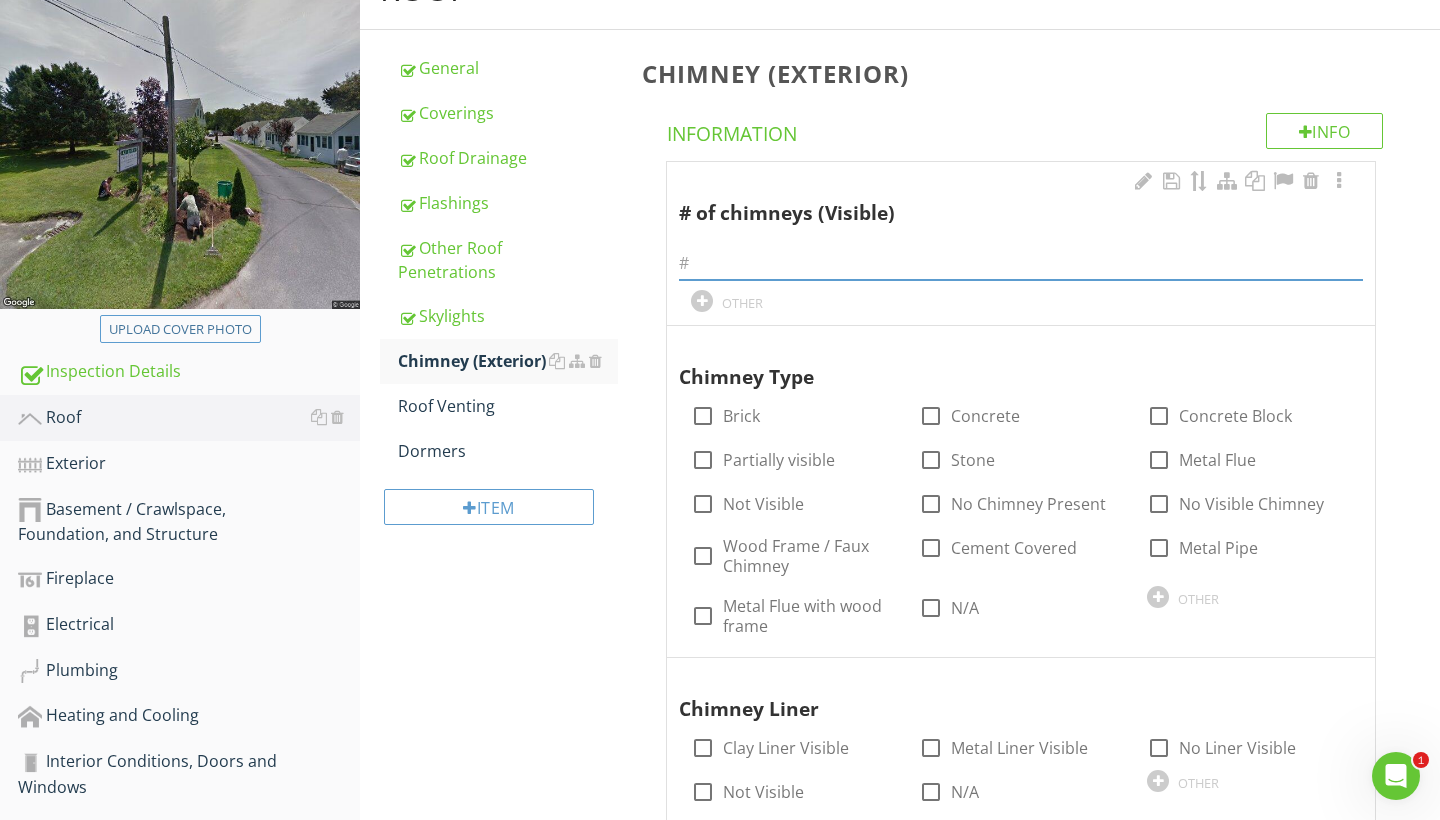 click at bounding box center (1021, 263) 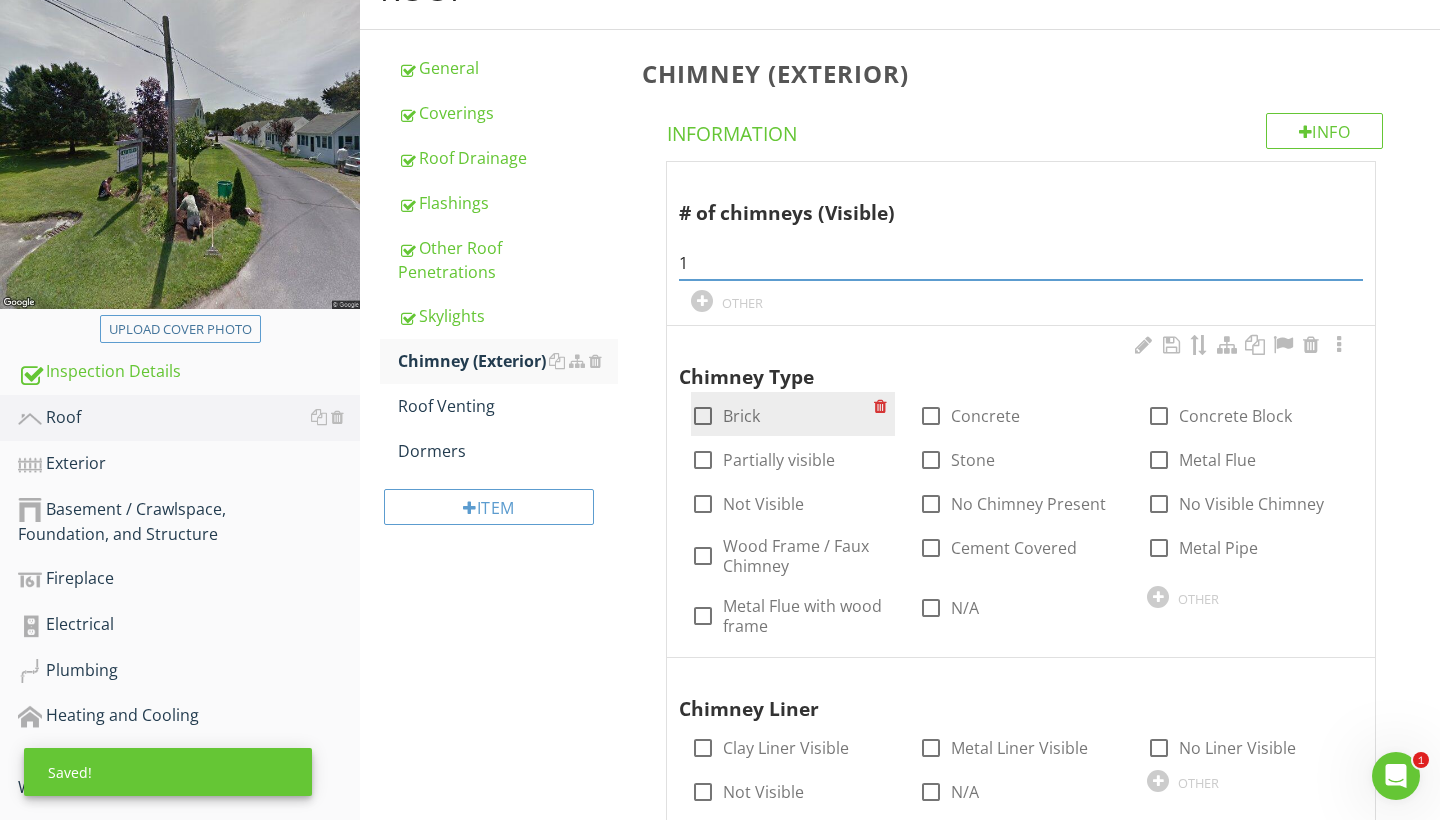 type on "1" 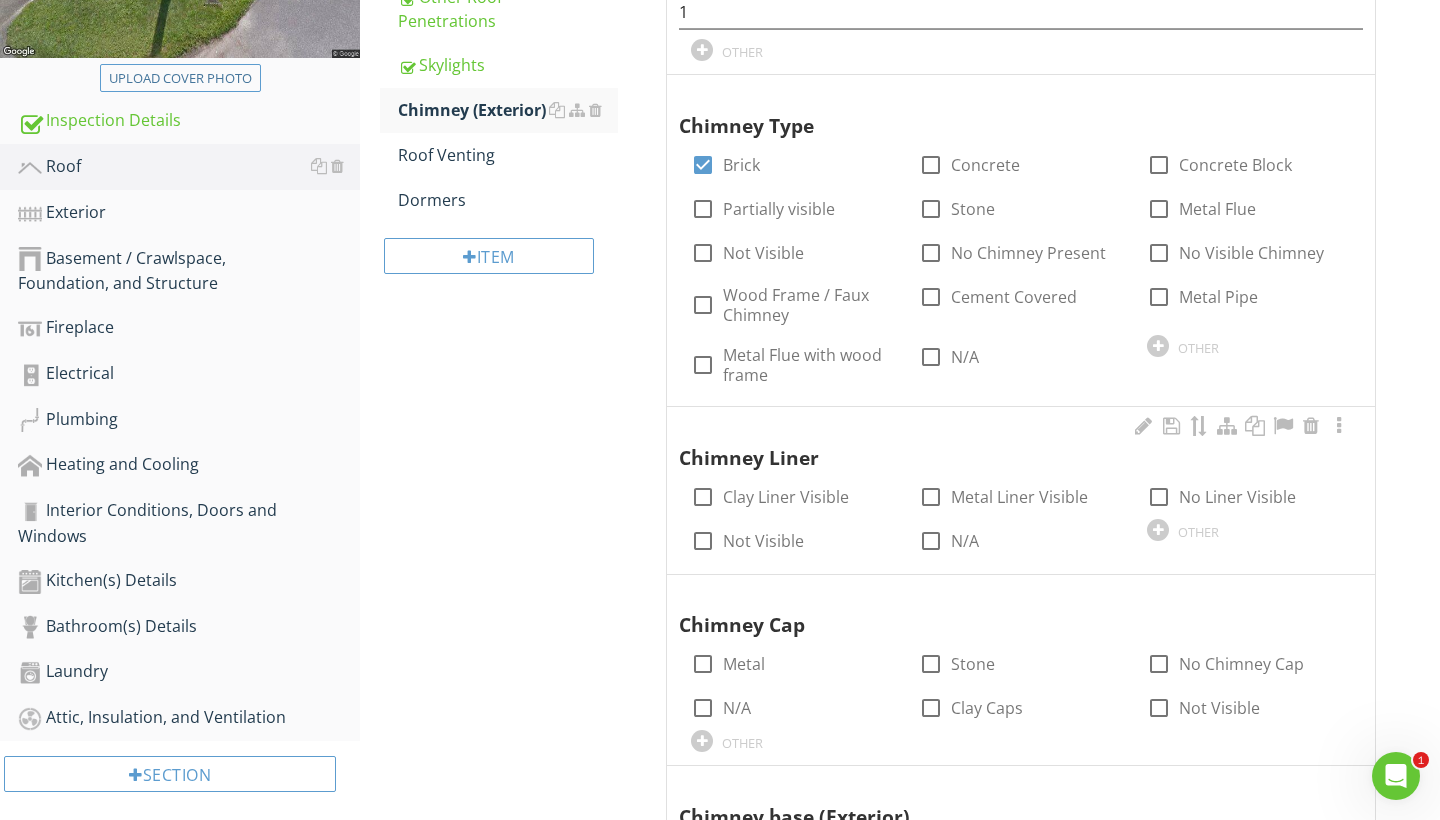 scroll, scrollTop: 505, scrollLeft: 0, axis: vertical 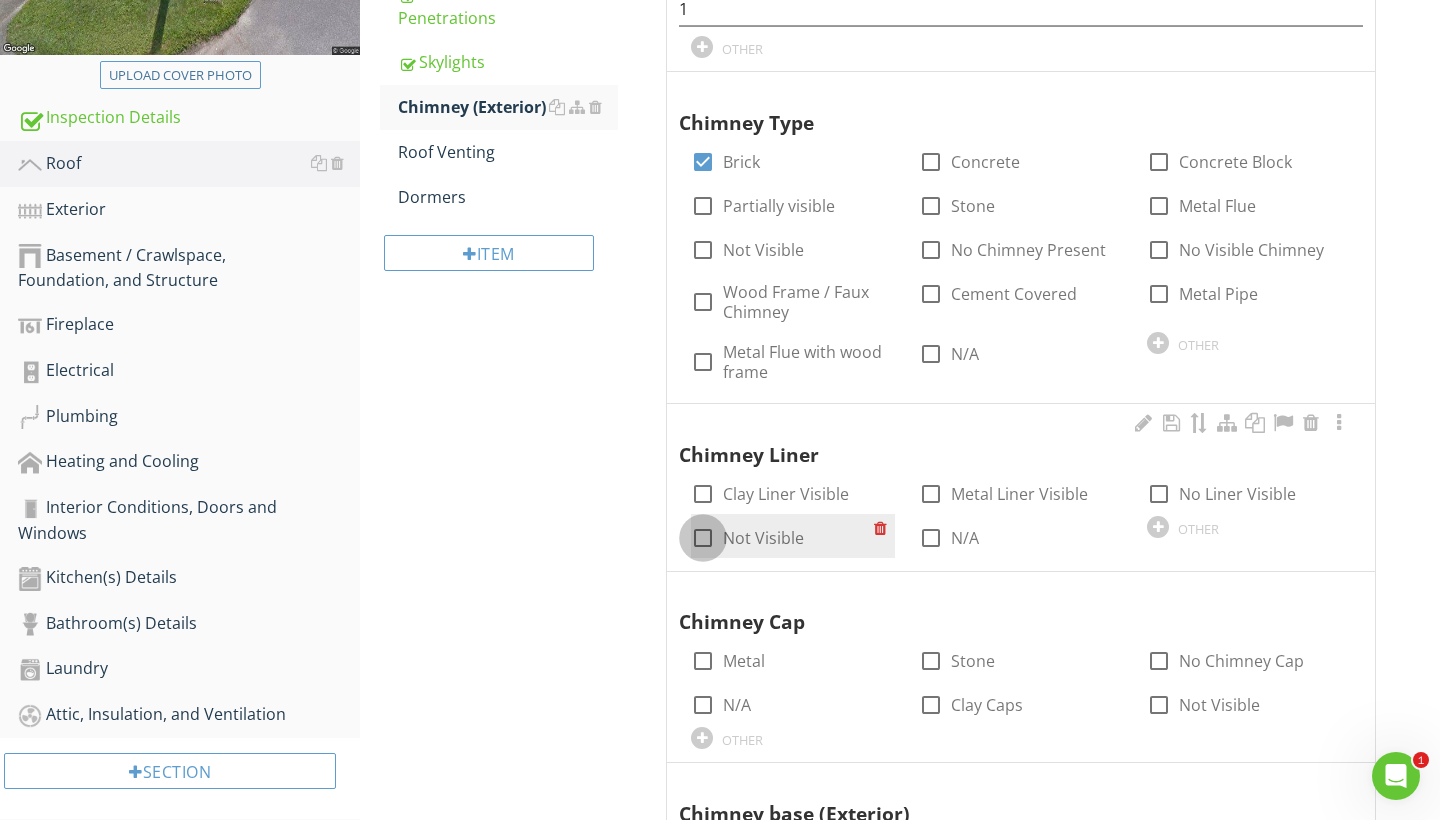click at bounding box center [703, 538] 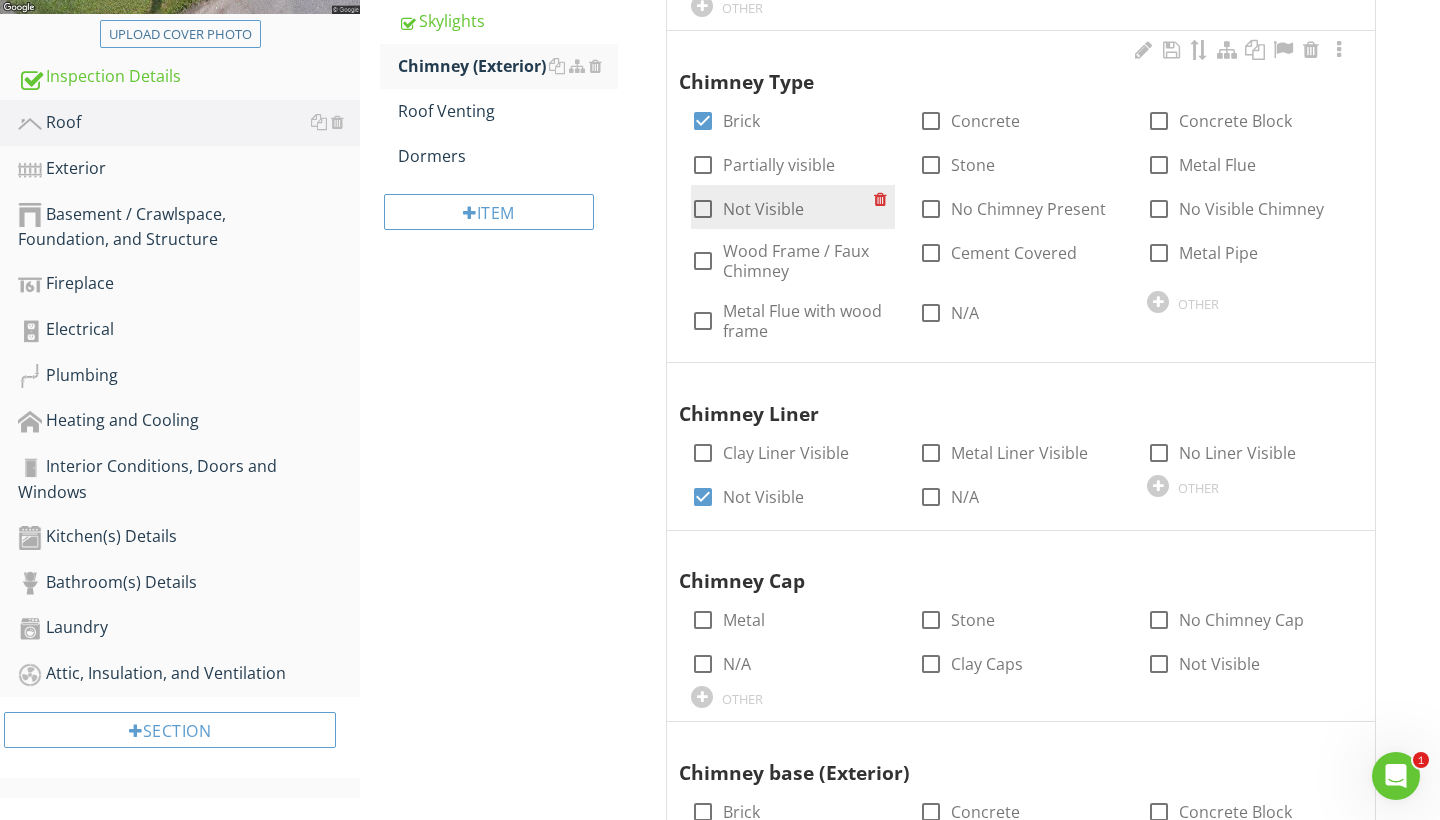 scroll, scrollTop: 553, scrollLeft: 0, axis: vertical 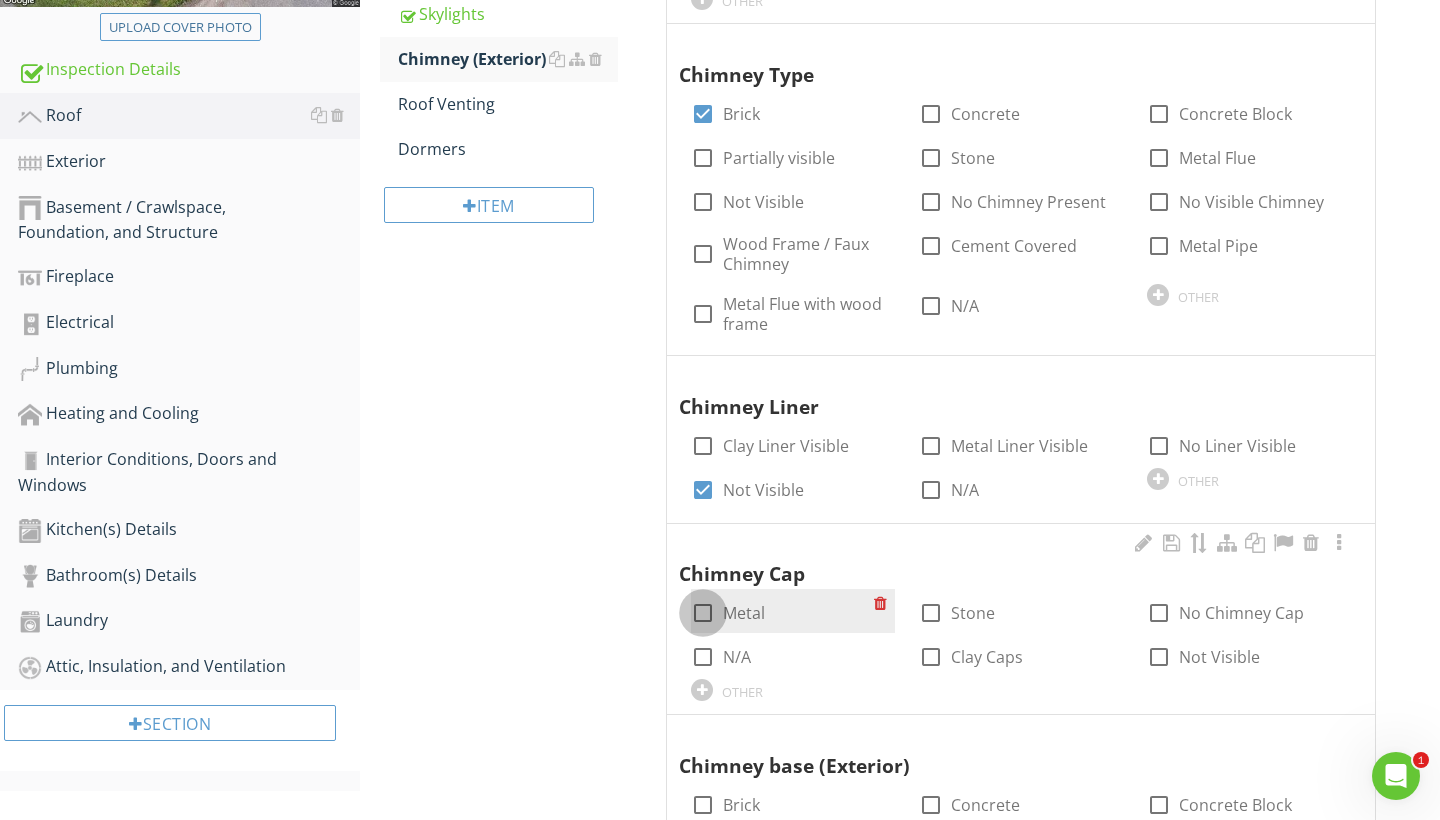 click at bounding box center [703, 613] 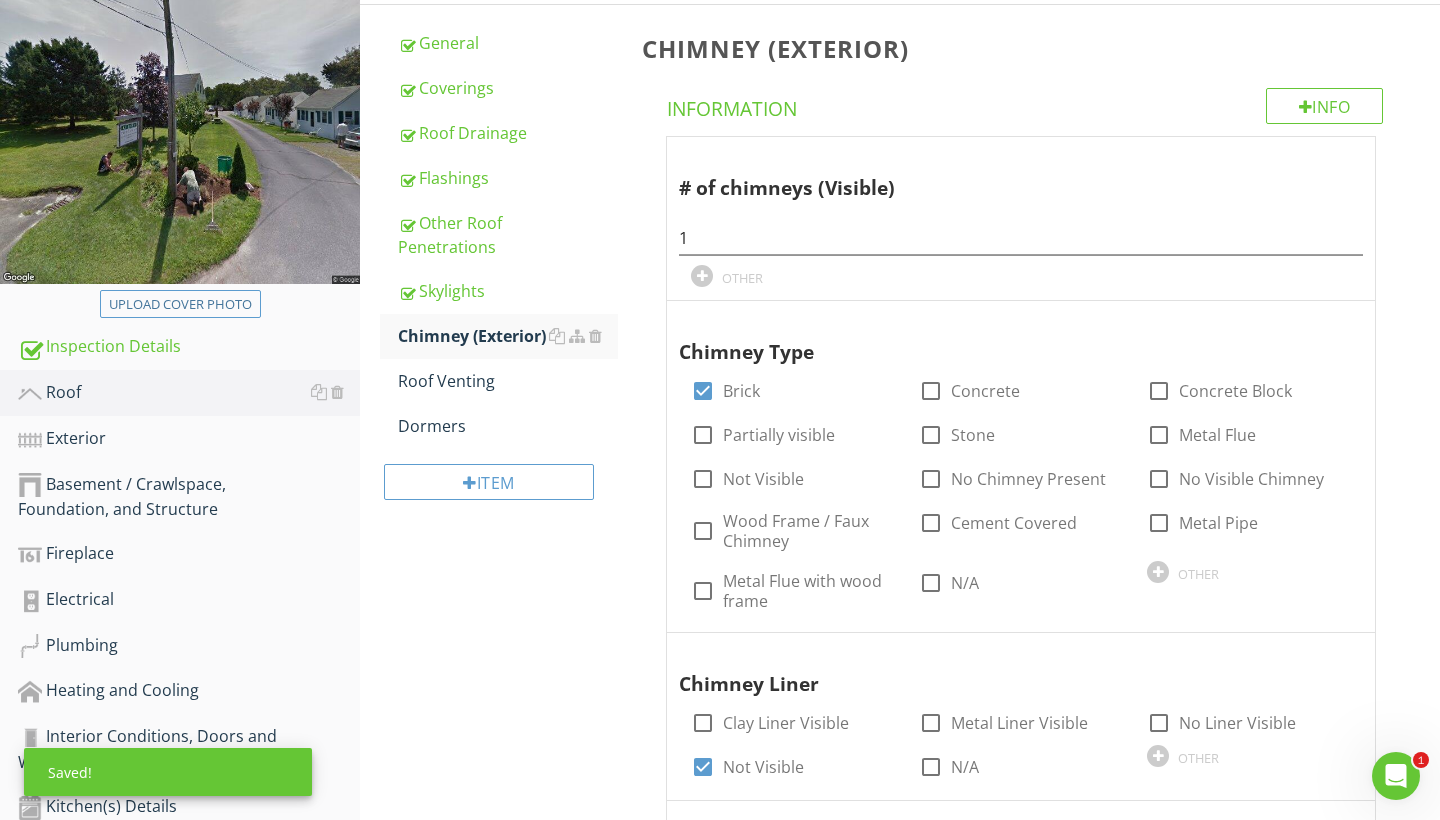 scroll, scrollTop: 210, scrollLeft: 0, axis: vertical 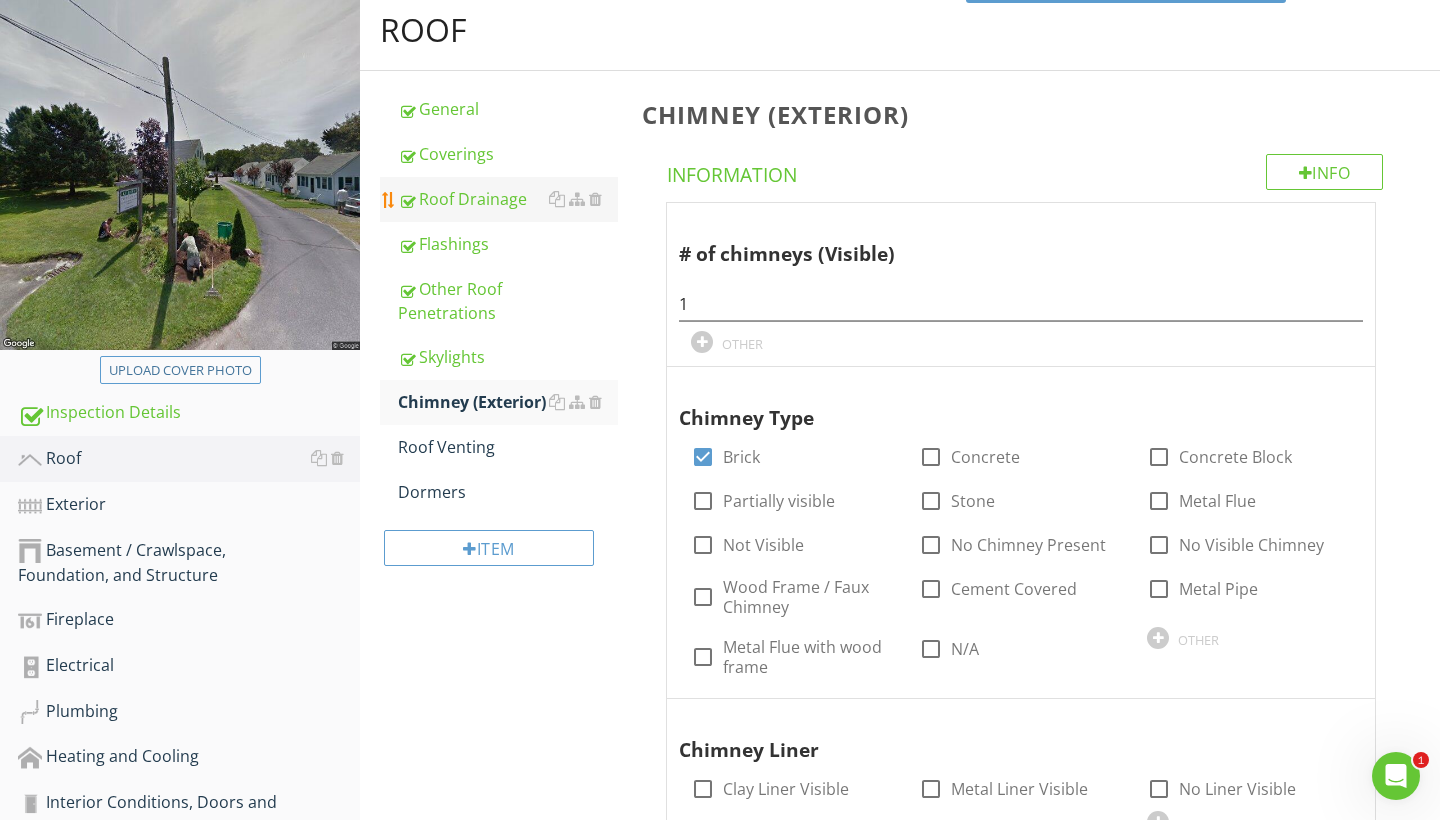 click on "Roof Drainage" at bounding box center (508, 199) 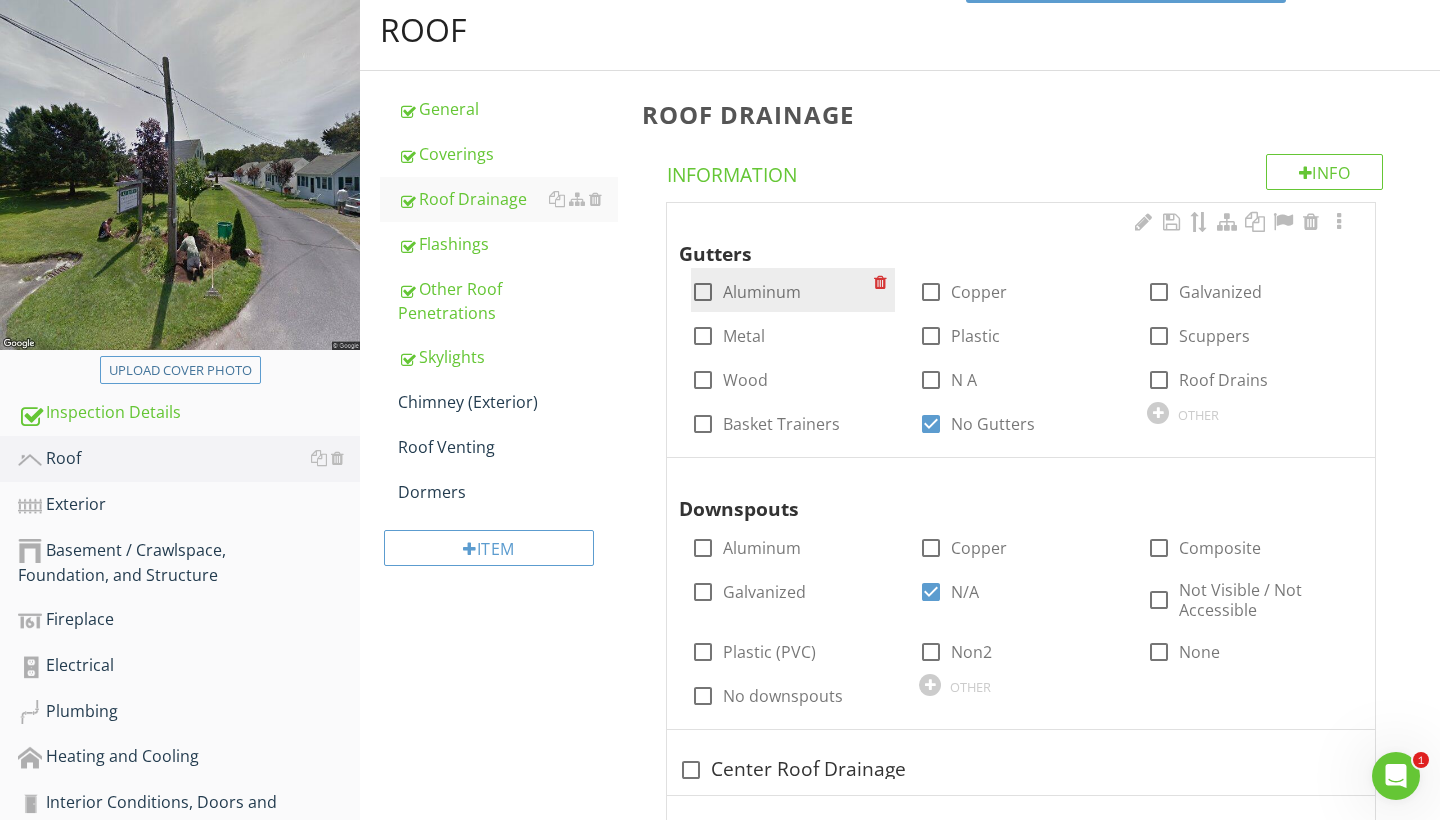 click at bounding box center [703, 292] 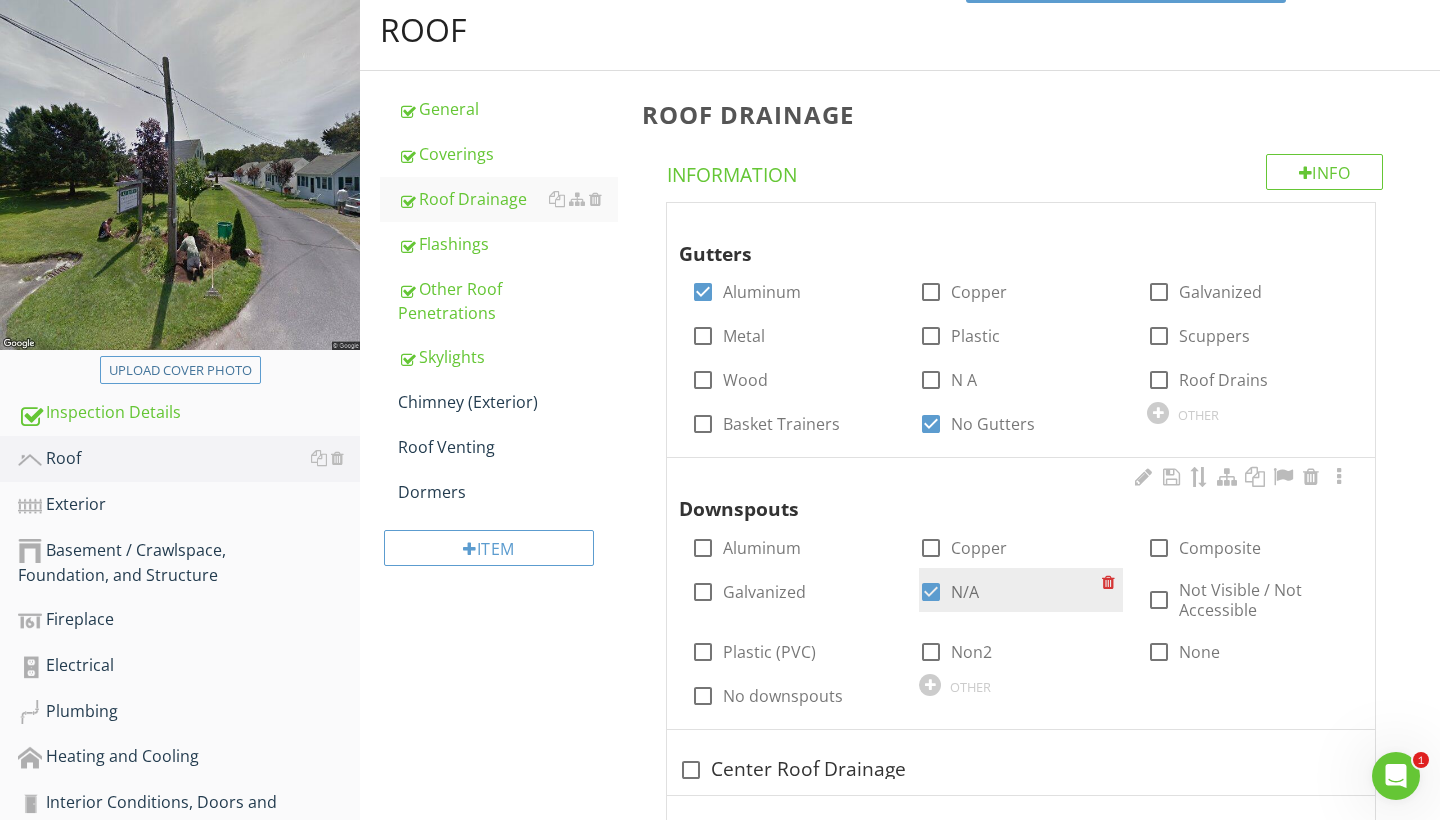 click at bounding box center (931, 592) 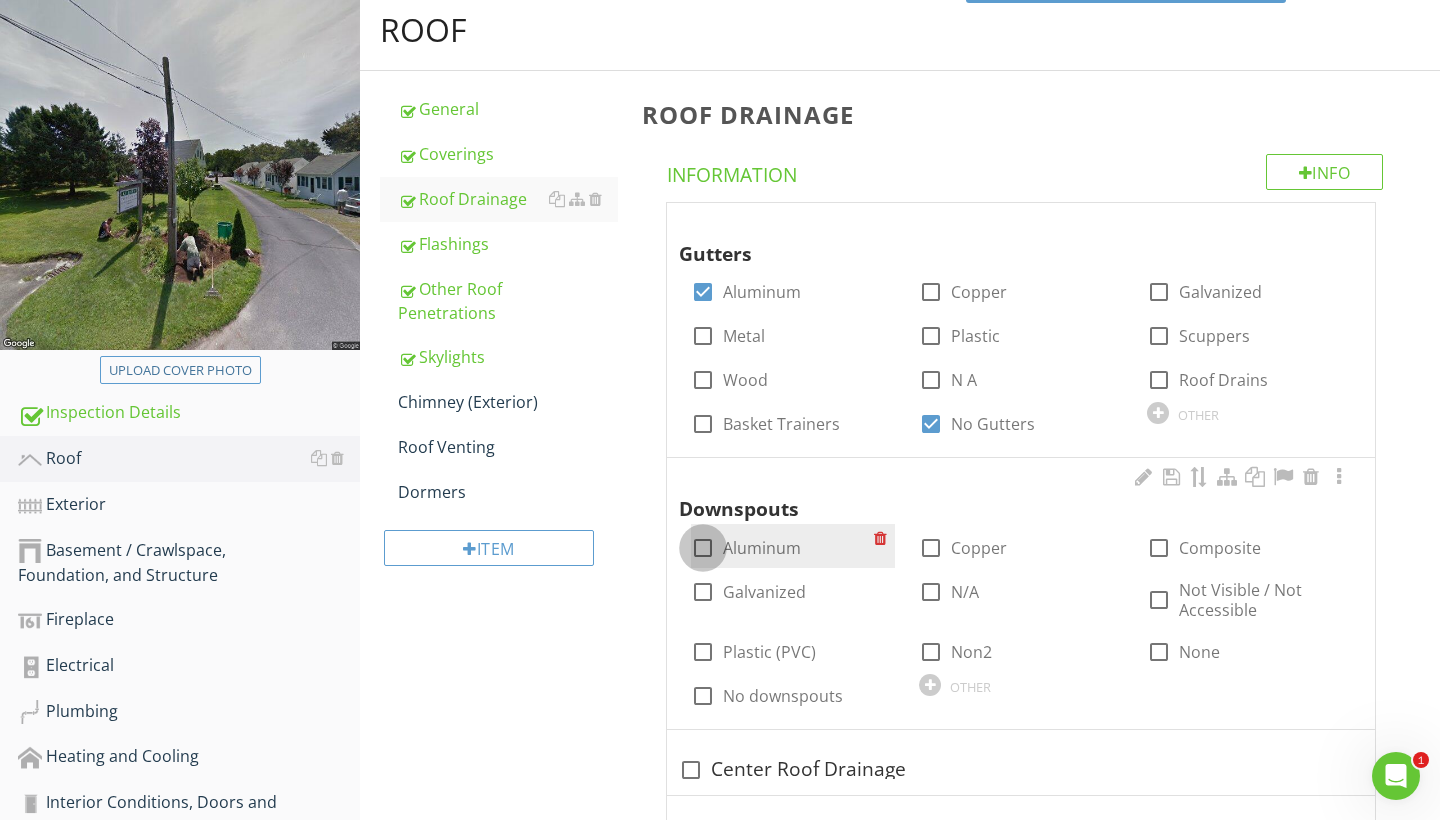 click at bounding box center [703, 548] 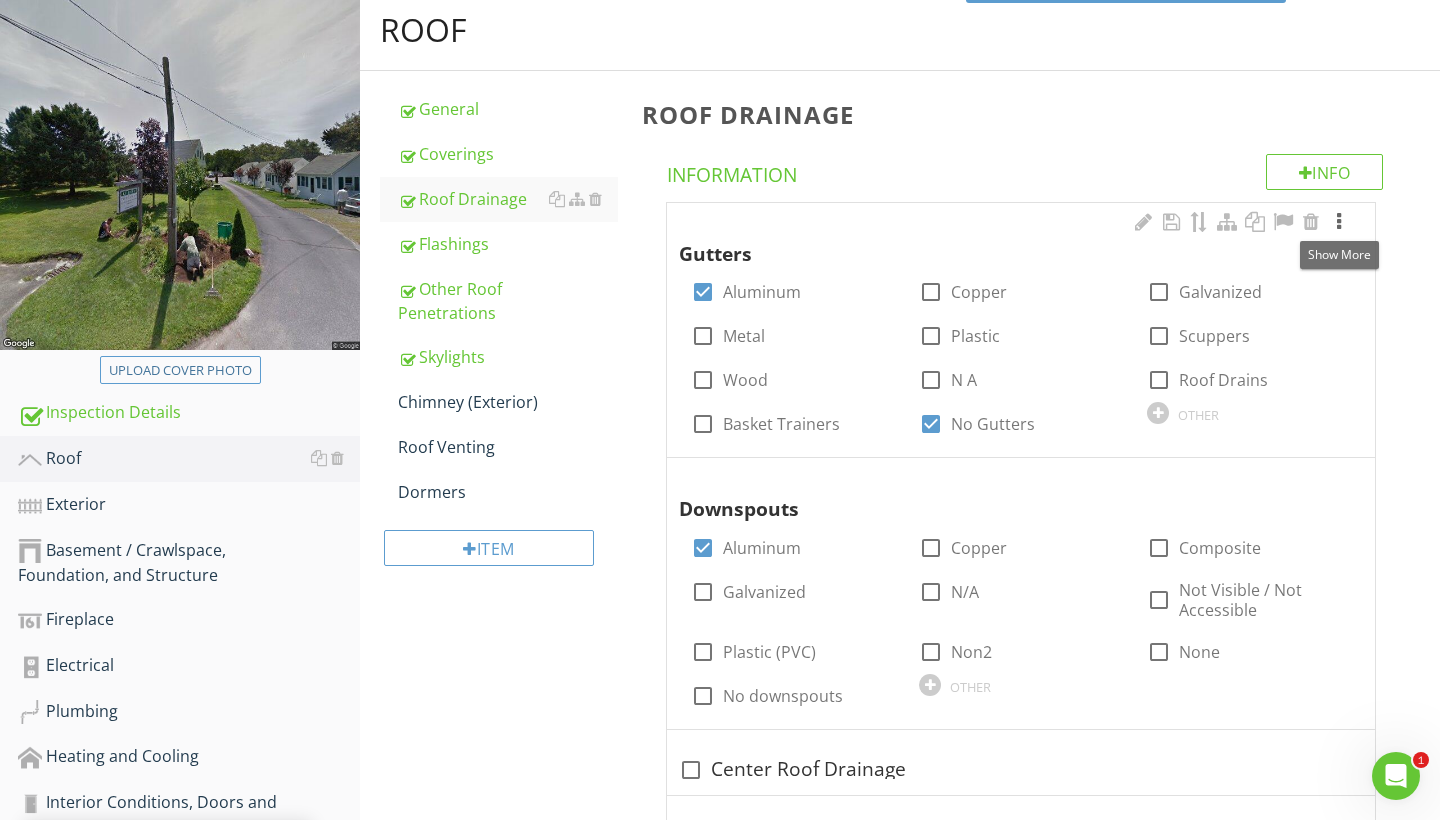 click at bounding box center [1339, 222] 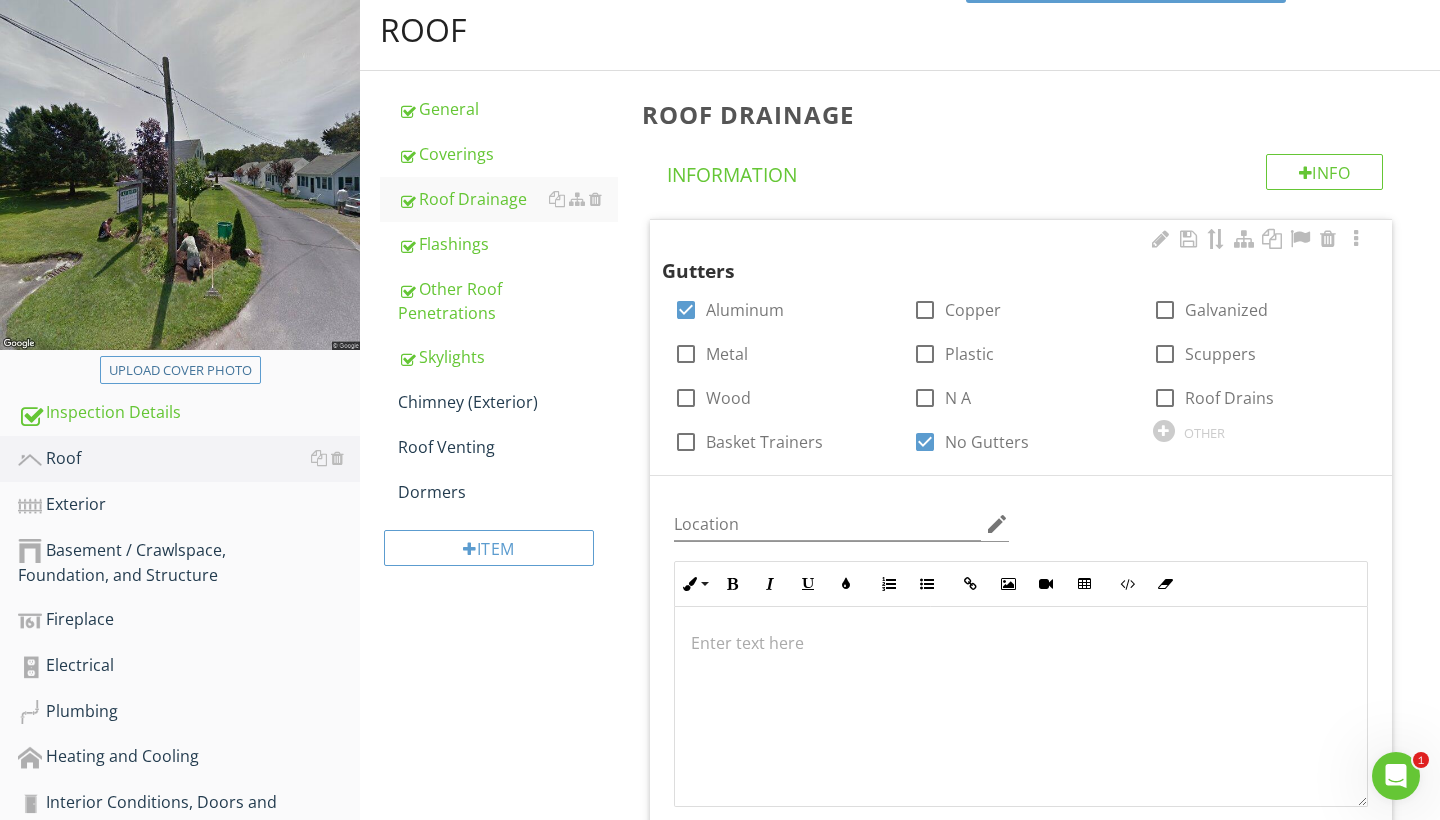 click at bounding box center (1021, 707) 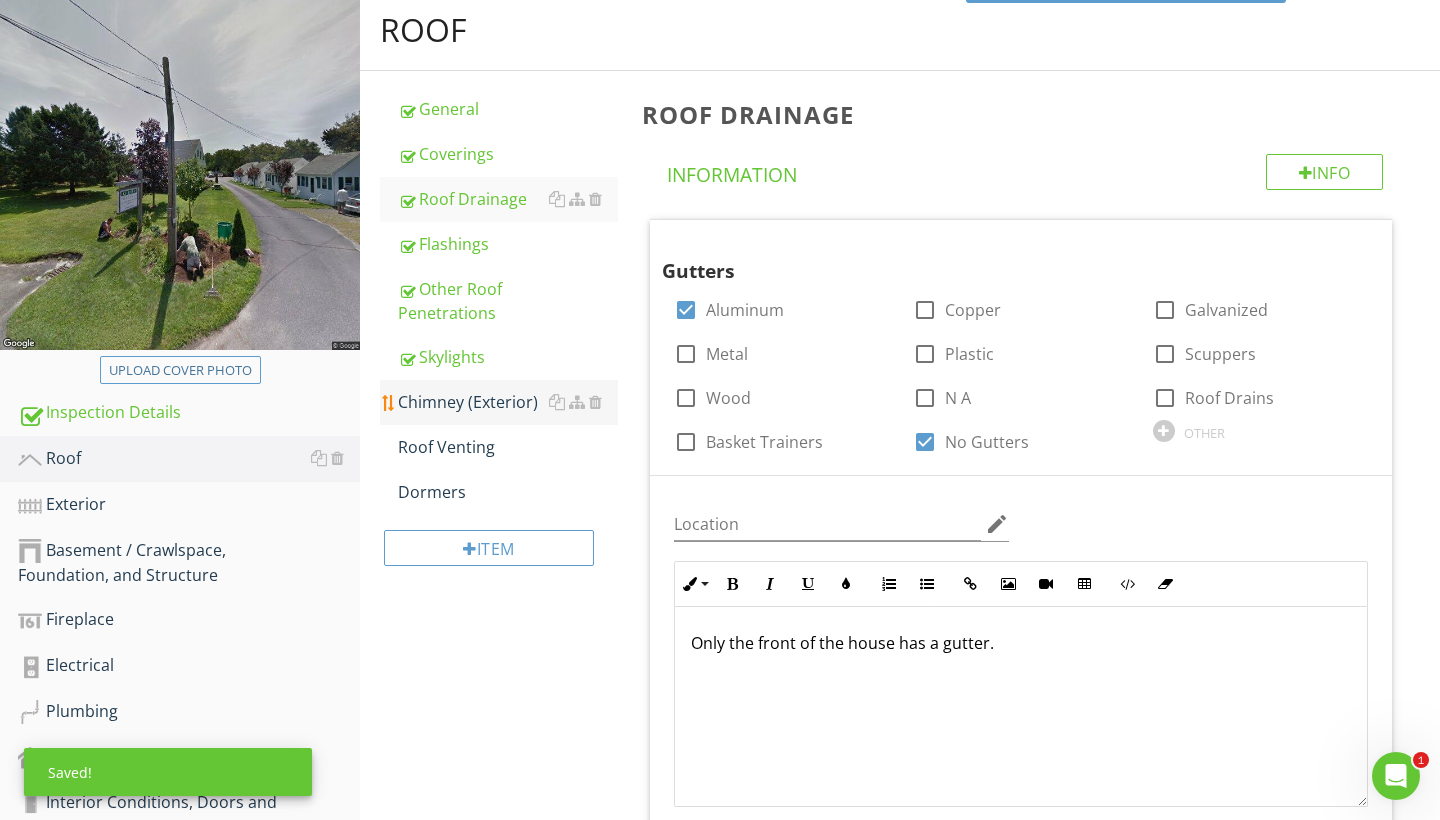 click on "Chimney (Exterior)" at bounding box center (508, 402) 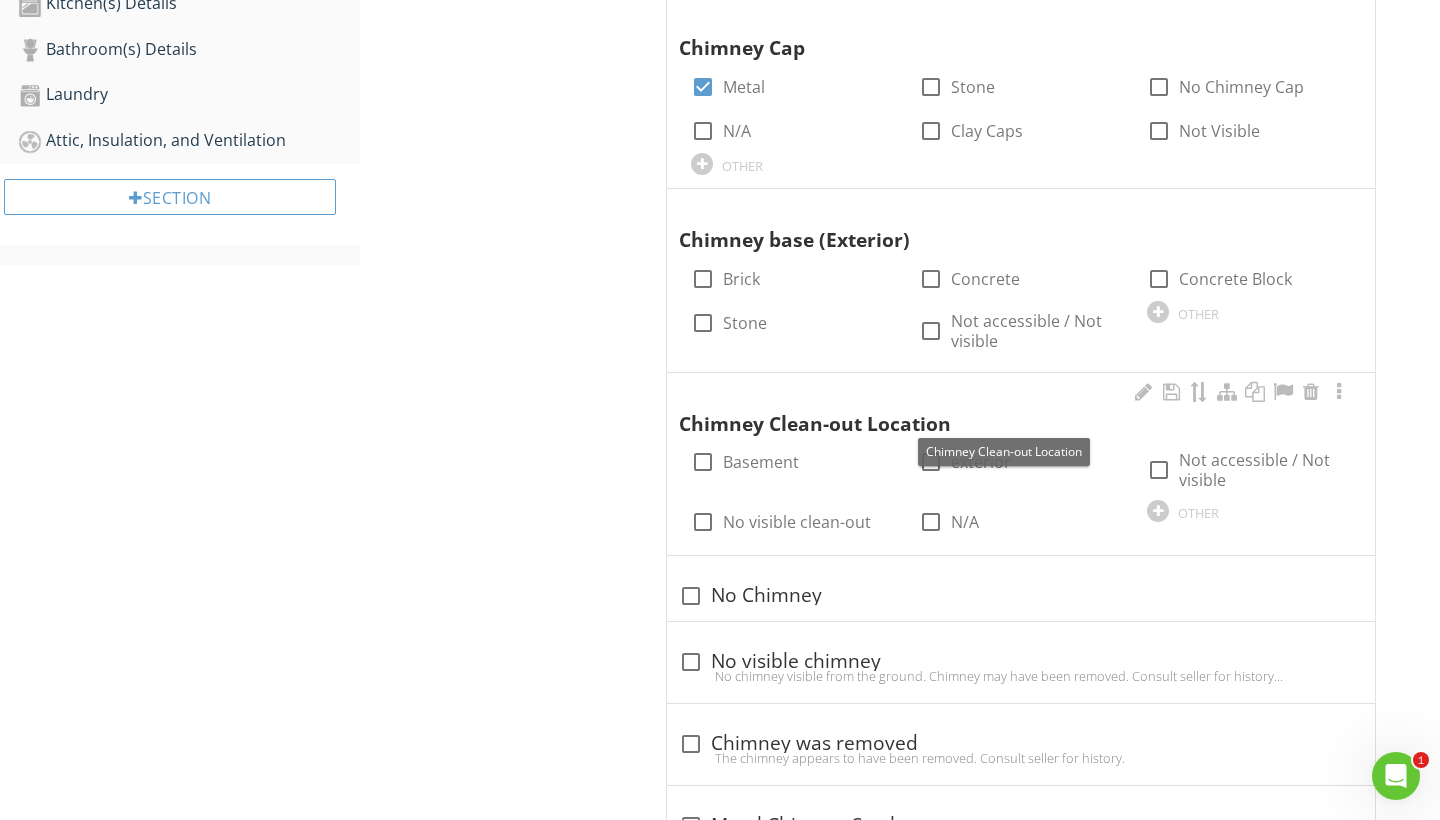 scroll, scrollTop: 1075, scrollLeft: 0, axis: vertical 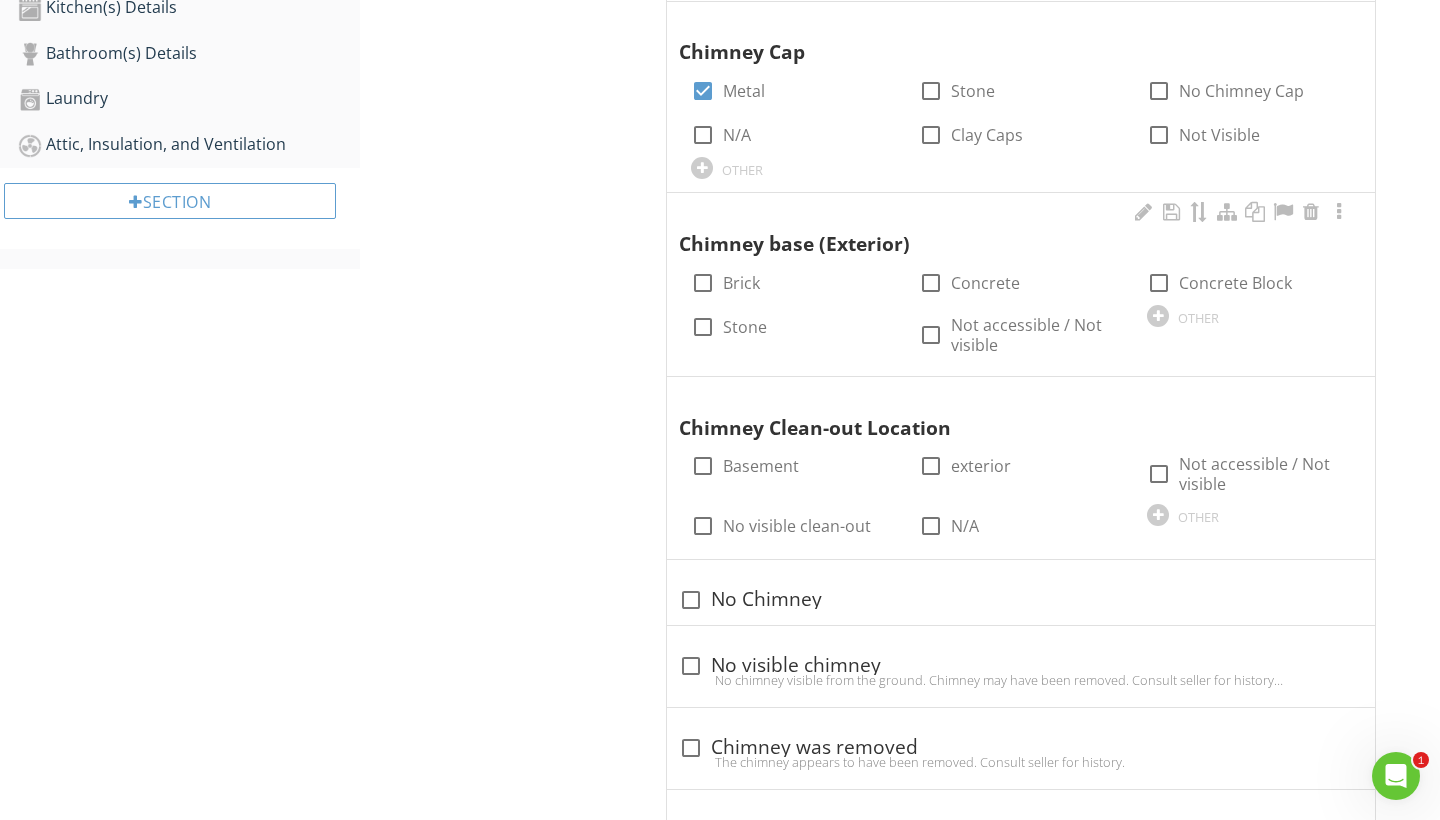 click on "Chimney base (Exterior)
check_box_outline_blank Brick check_box_outline_blank Concrete check_box_outline_blank Concrete Block check_box_outline_blank Stone check_box_outline_blank Not accessible / Not visible OTHER" at bounding box center (1021, 284) 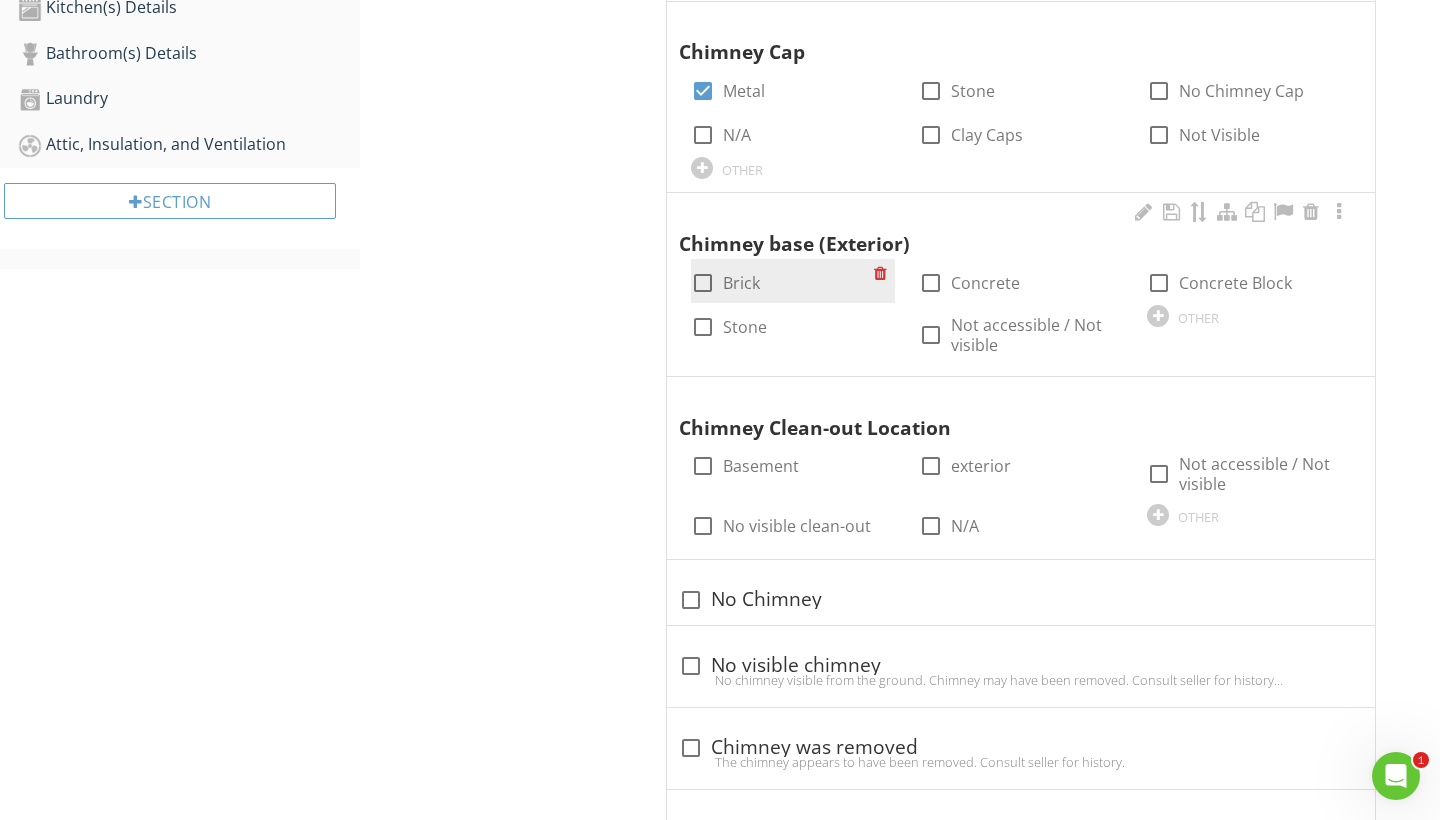 click on "check_box_outline_blank Brick" at bounding box center (725, 283) 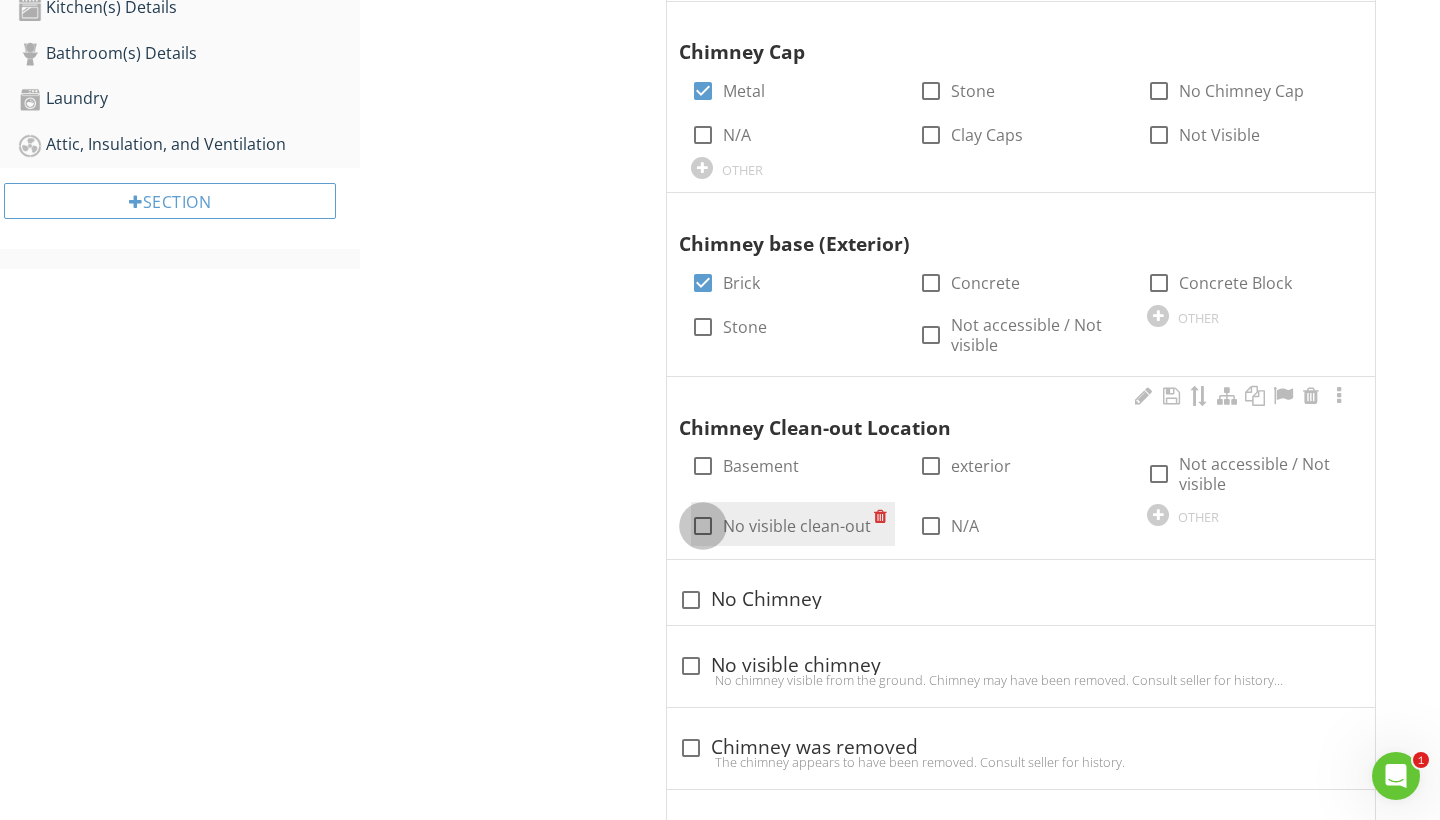 click at bounding box center [703, 526] 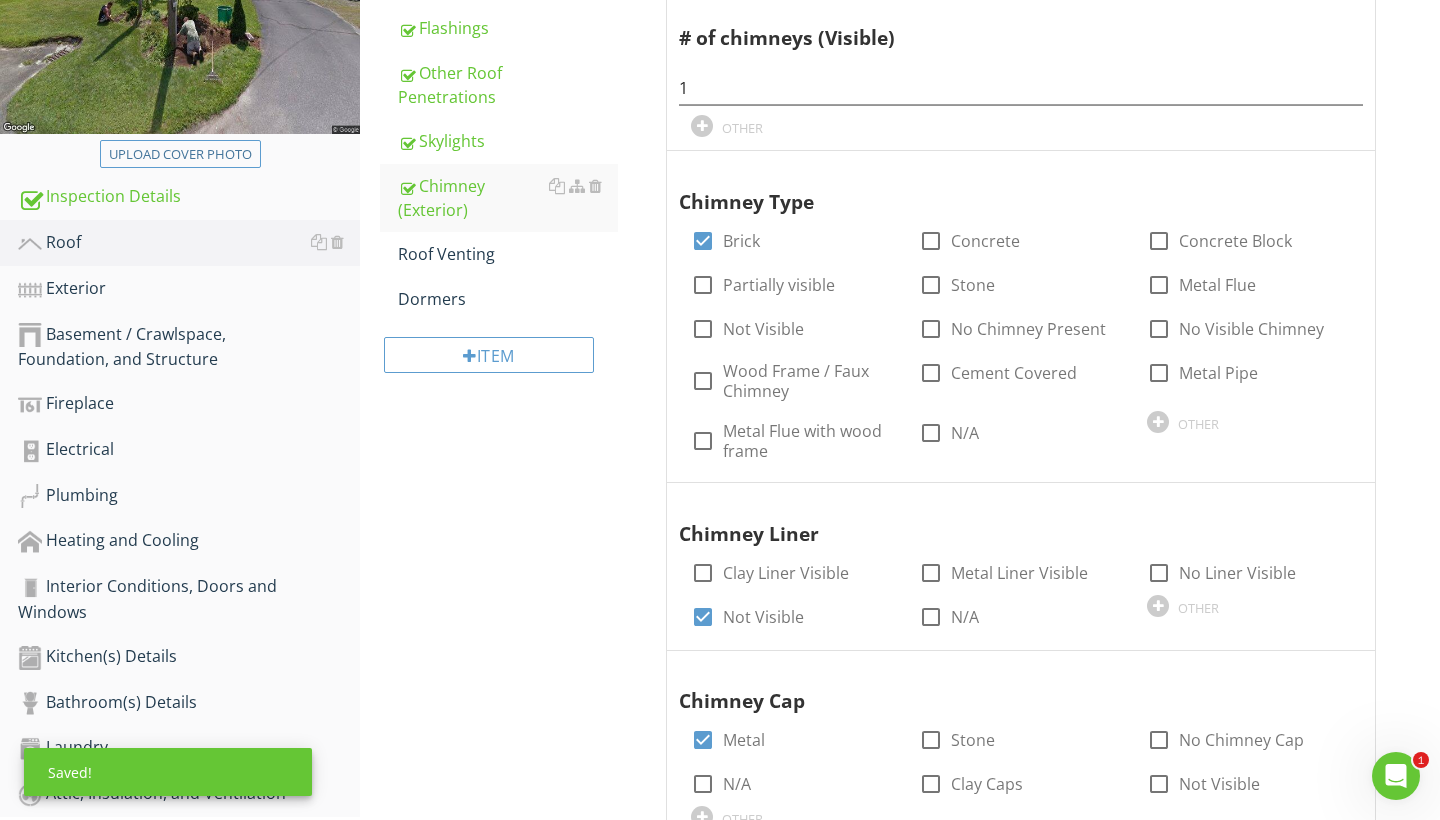 scroll, scrollTop: 397, scrollLeft: 0, axis: vertical 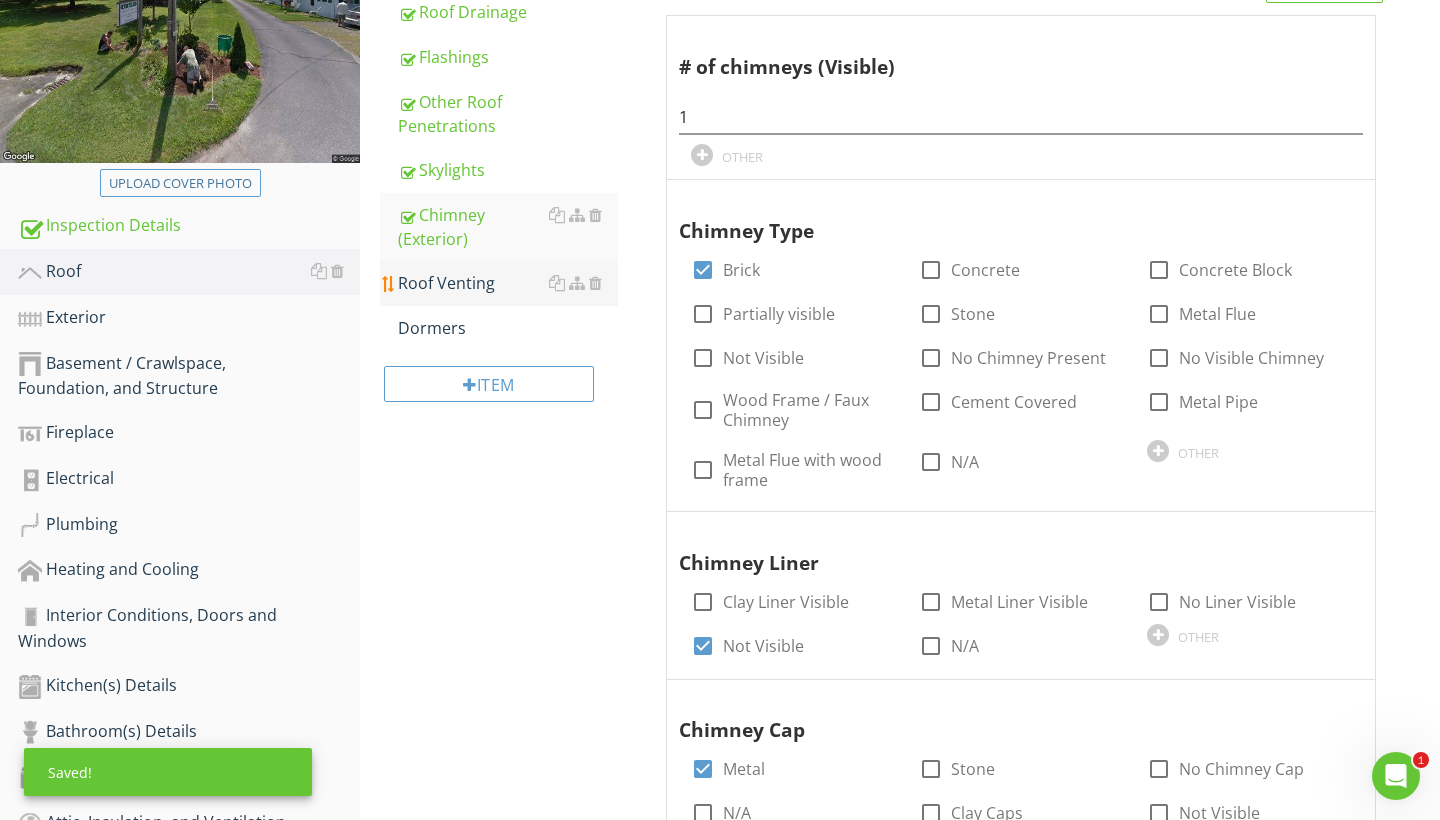 click on "Roof Venting" at bounding box center [508, 283] 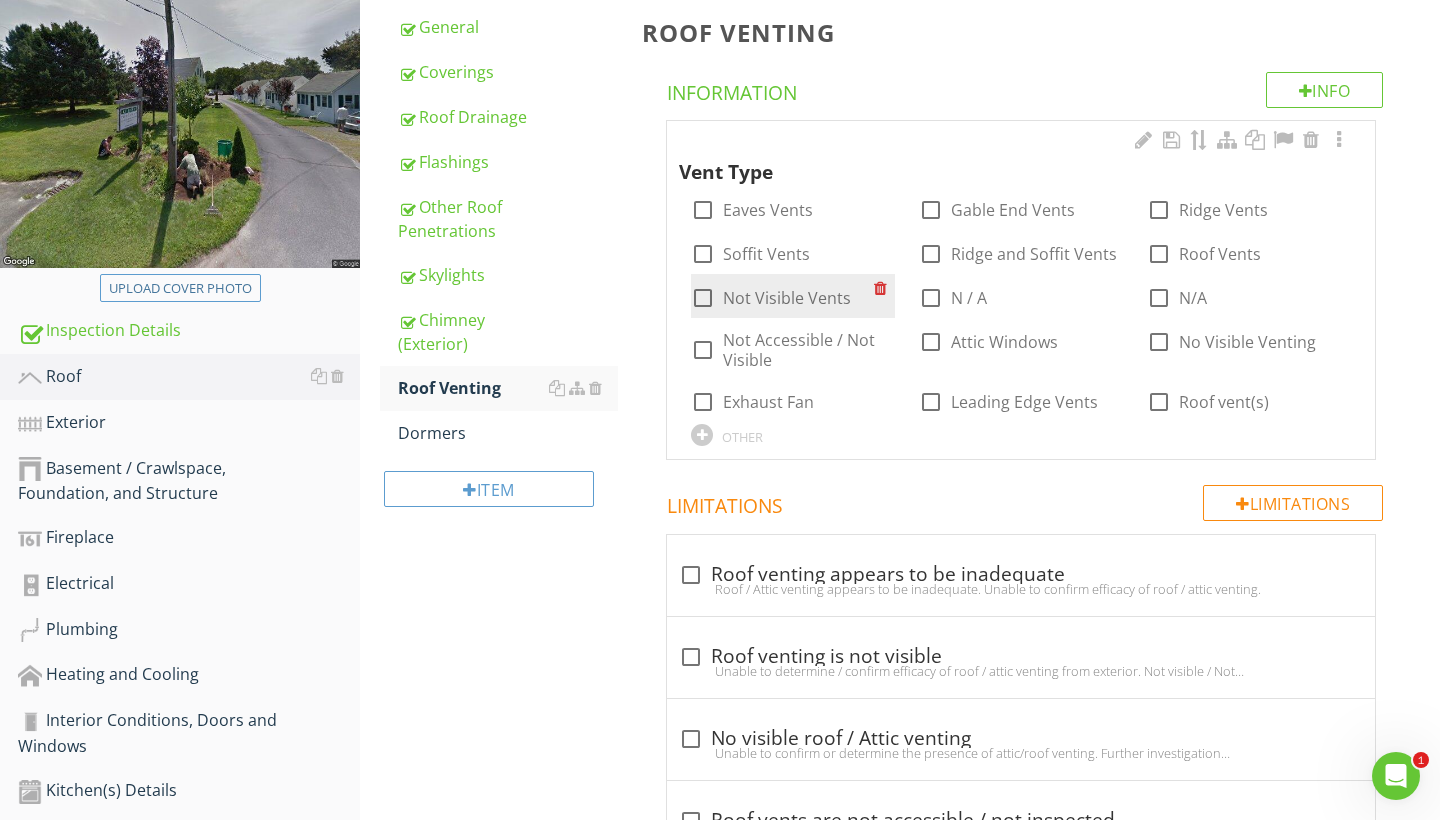scroll, scrollTop: 293, scrollLeft: 0, axis: vertical 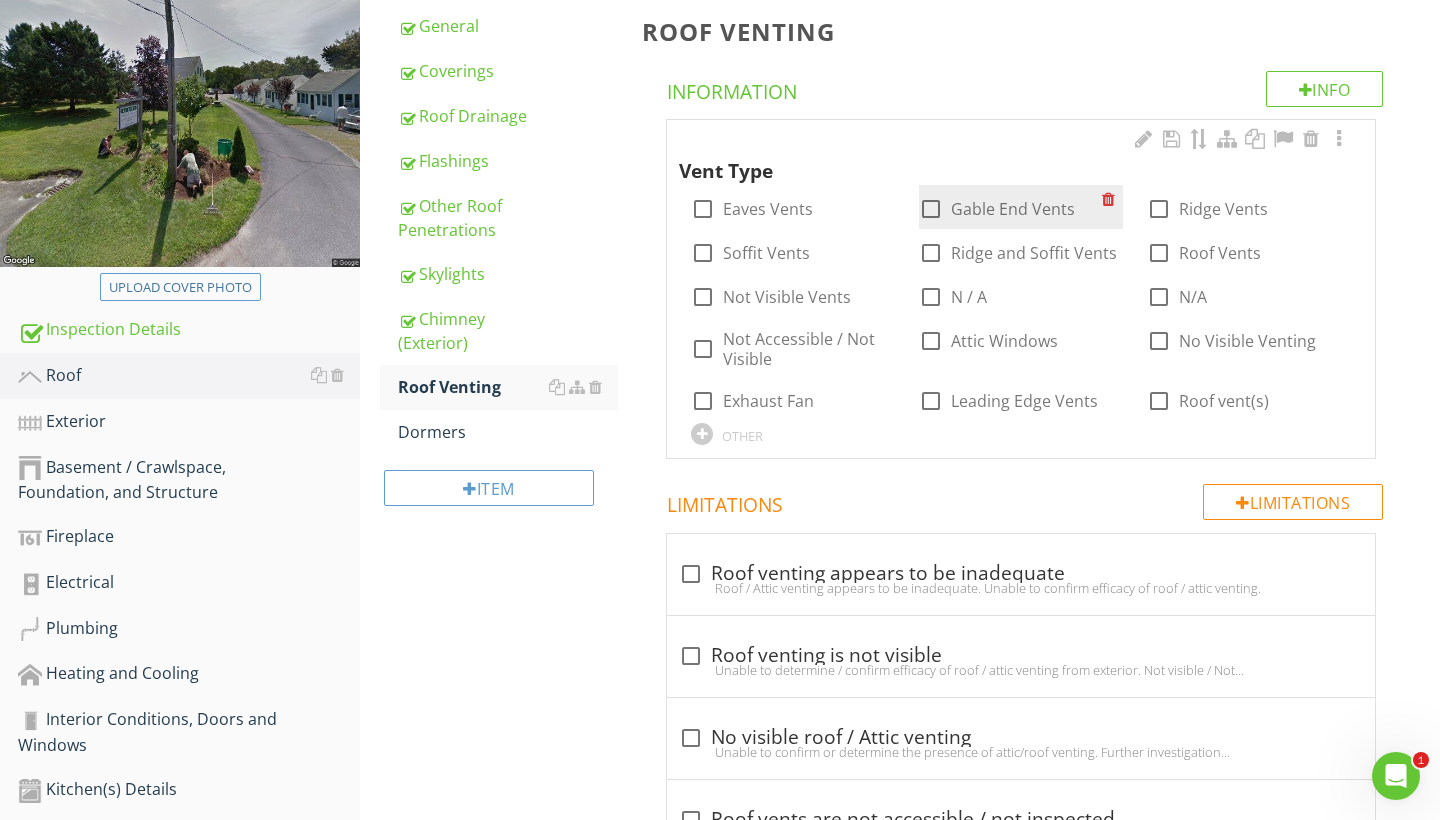 click at bounding box center (931, 209) 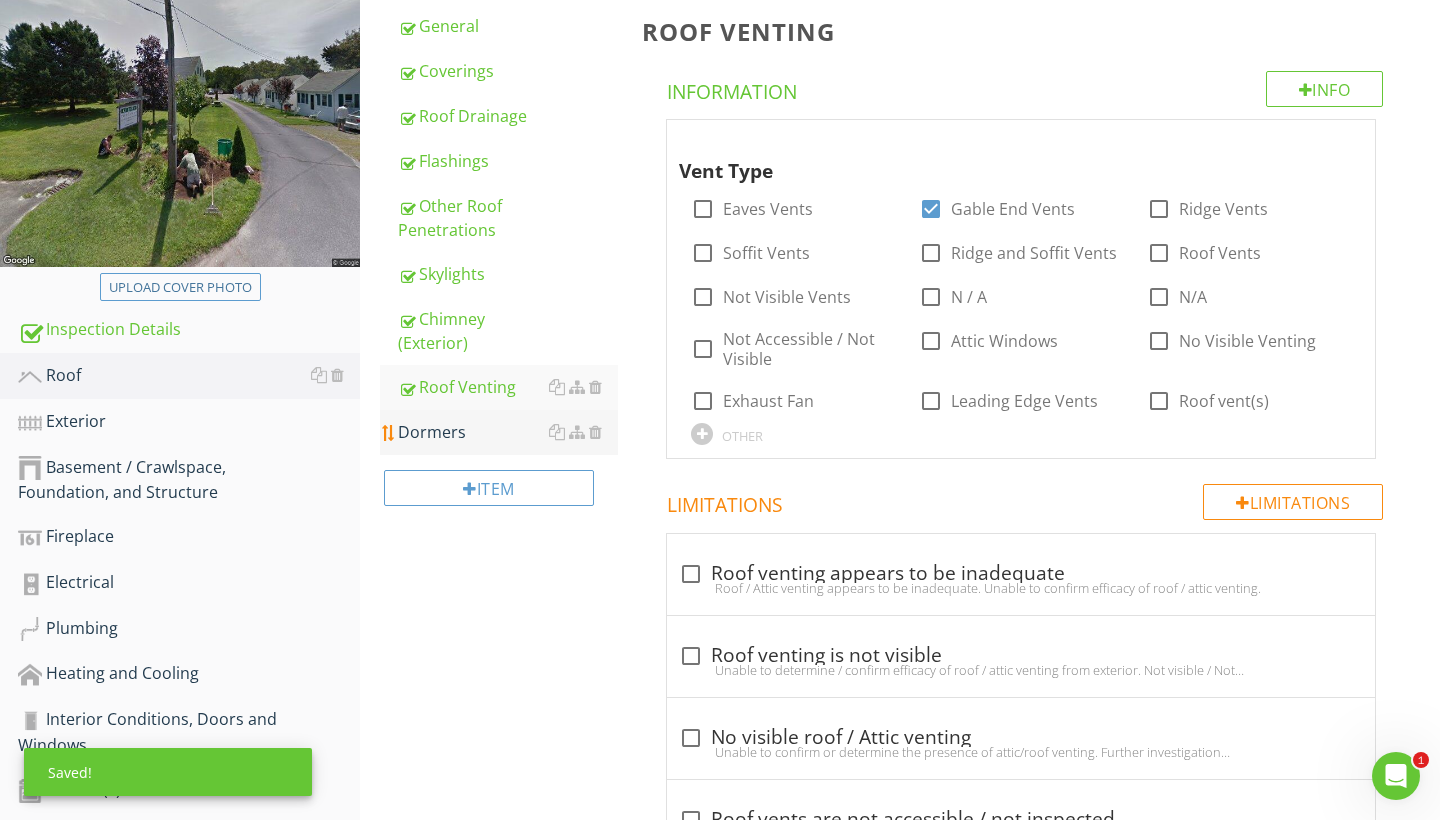 click on "Dormers" at bounding box center (508, 432) 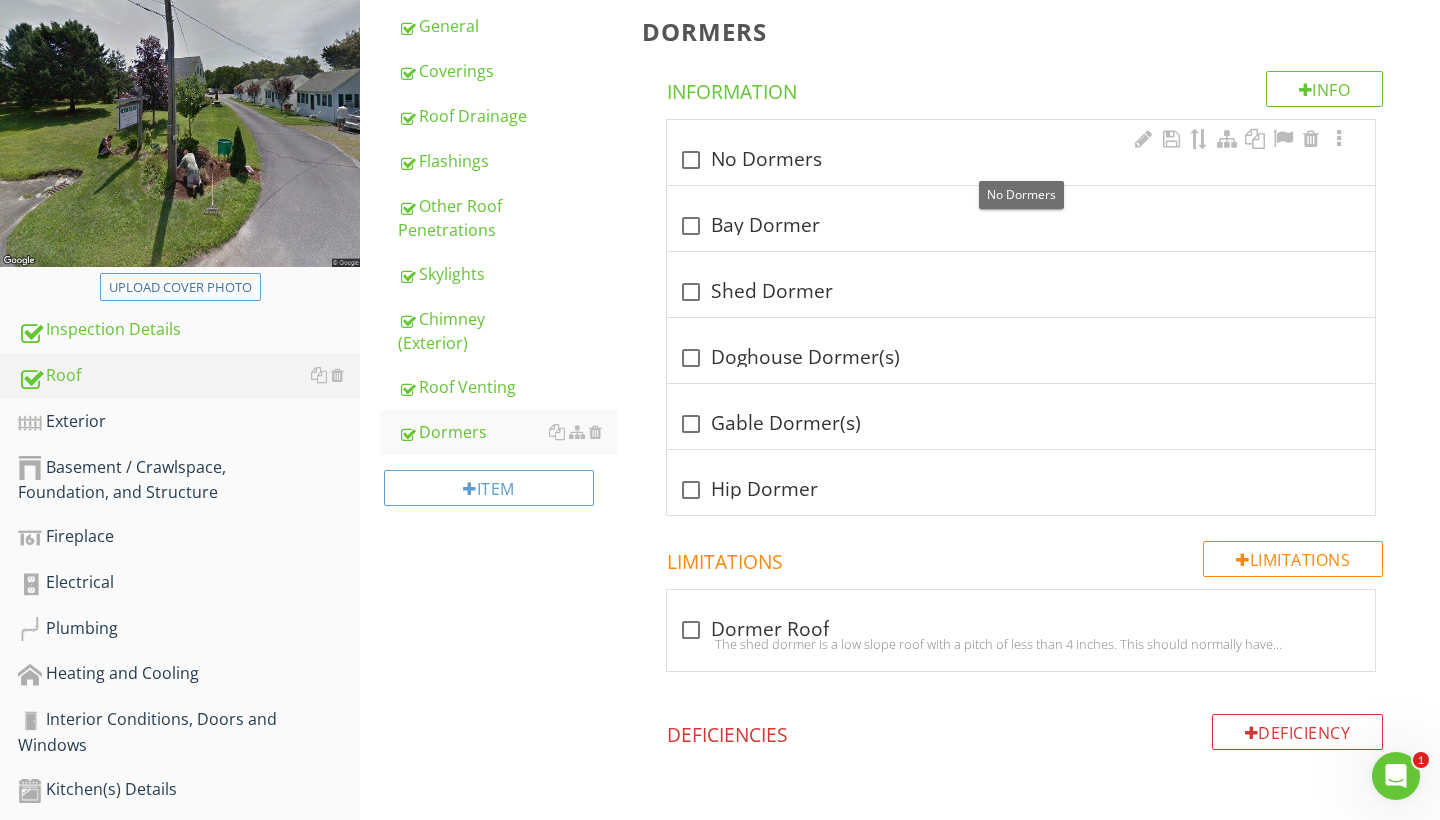 click at bounding box center [691, 160] 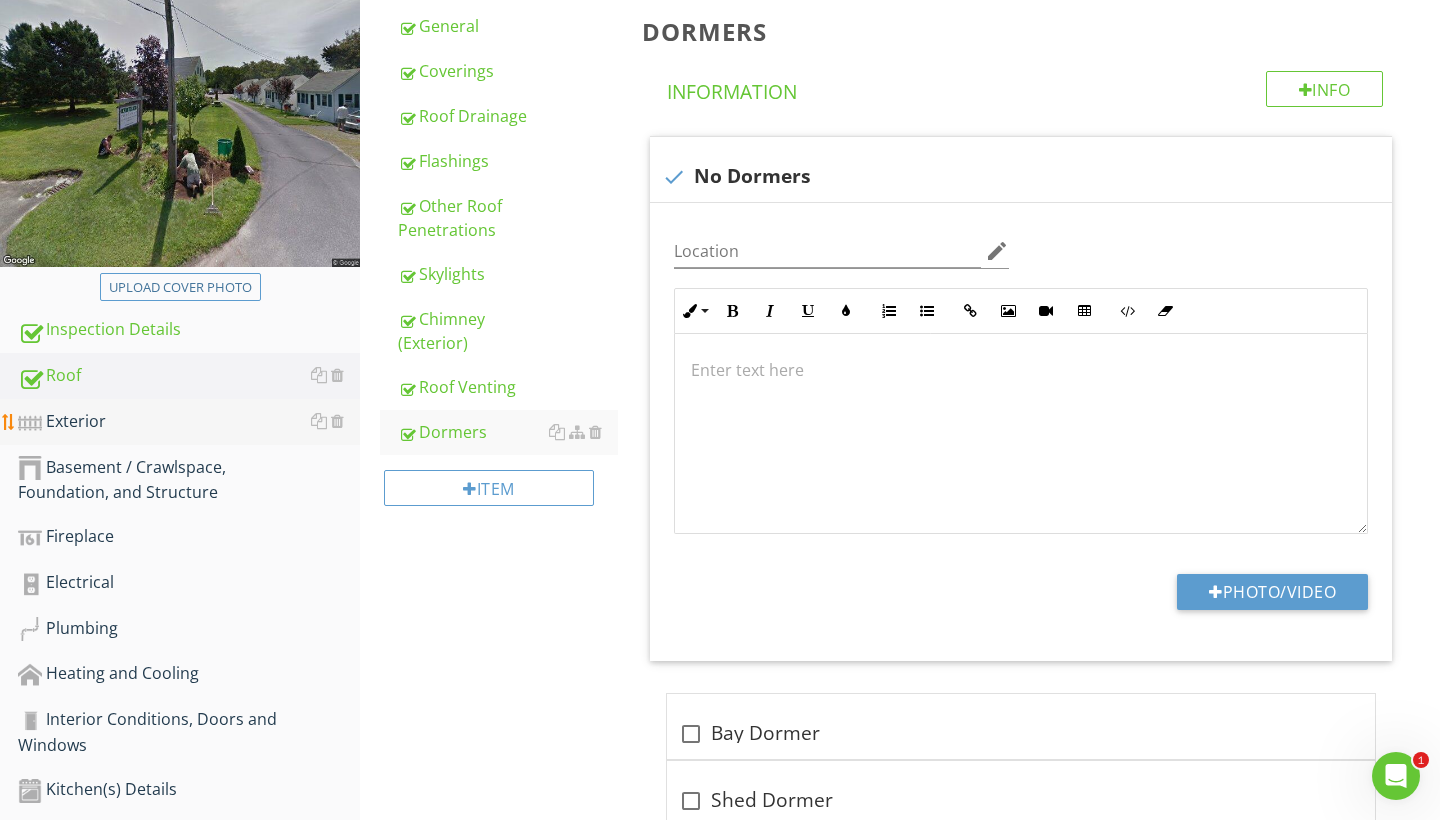 click on "Exterior" at bounding box center (189, 422) 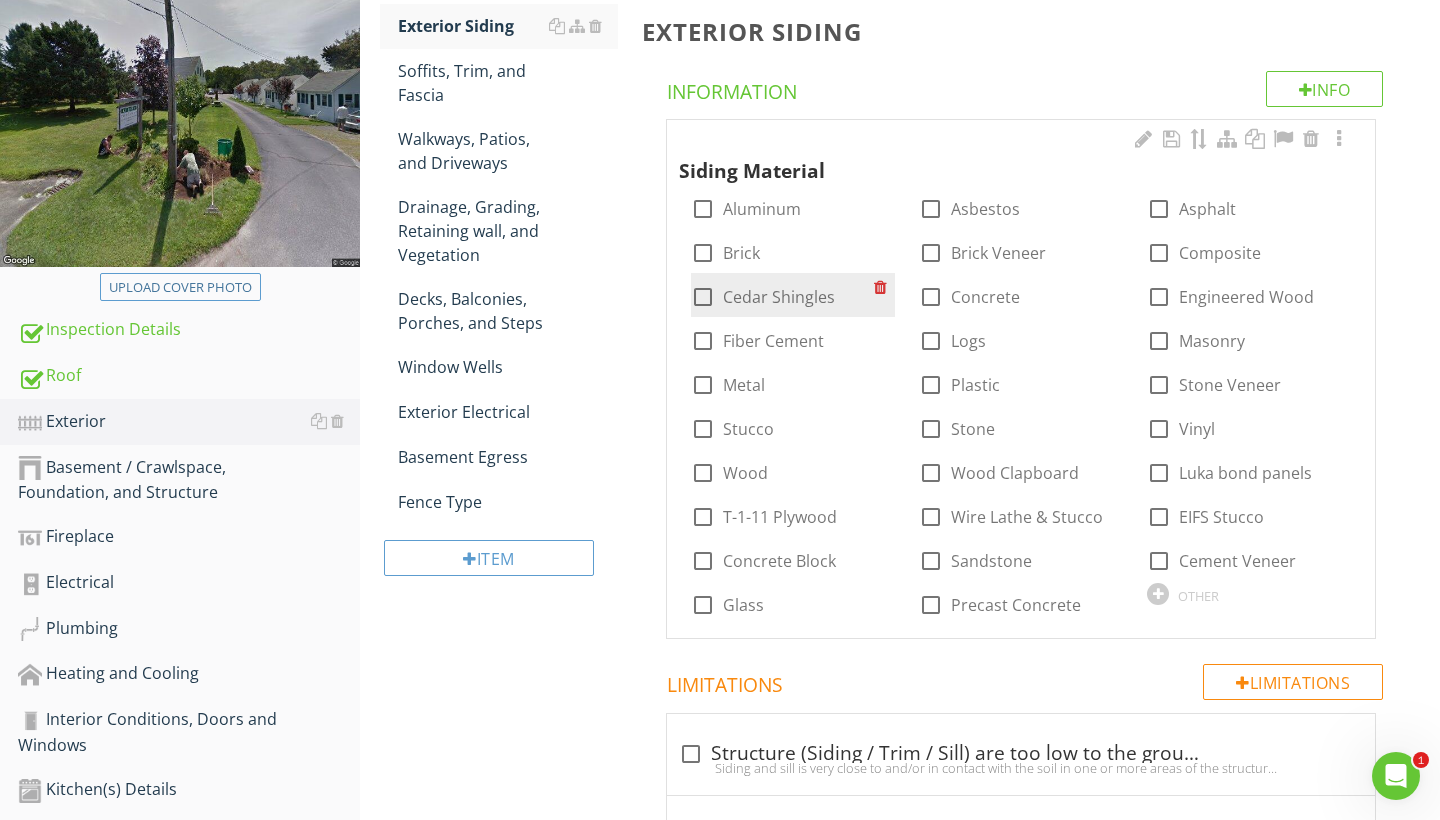 click at bounding box center [703, 297] 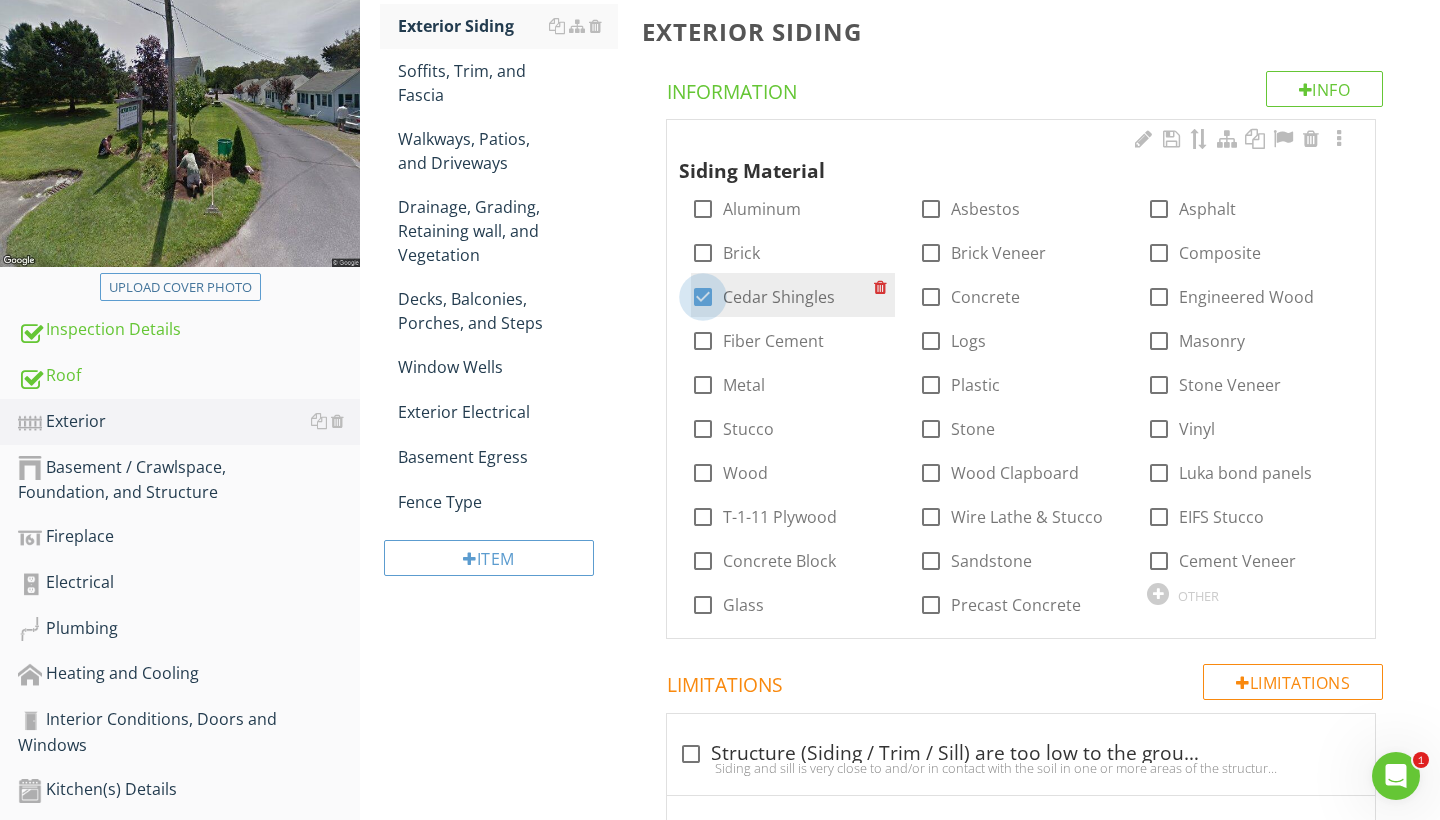 checkbox on "true" 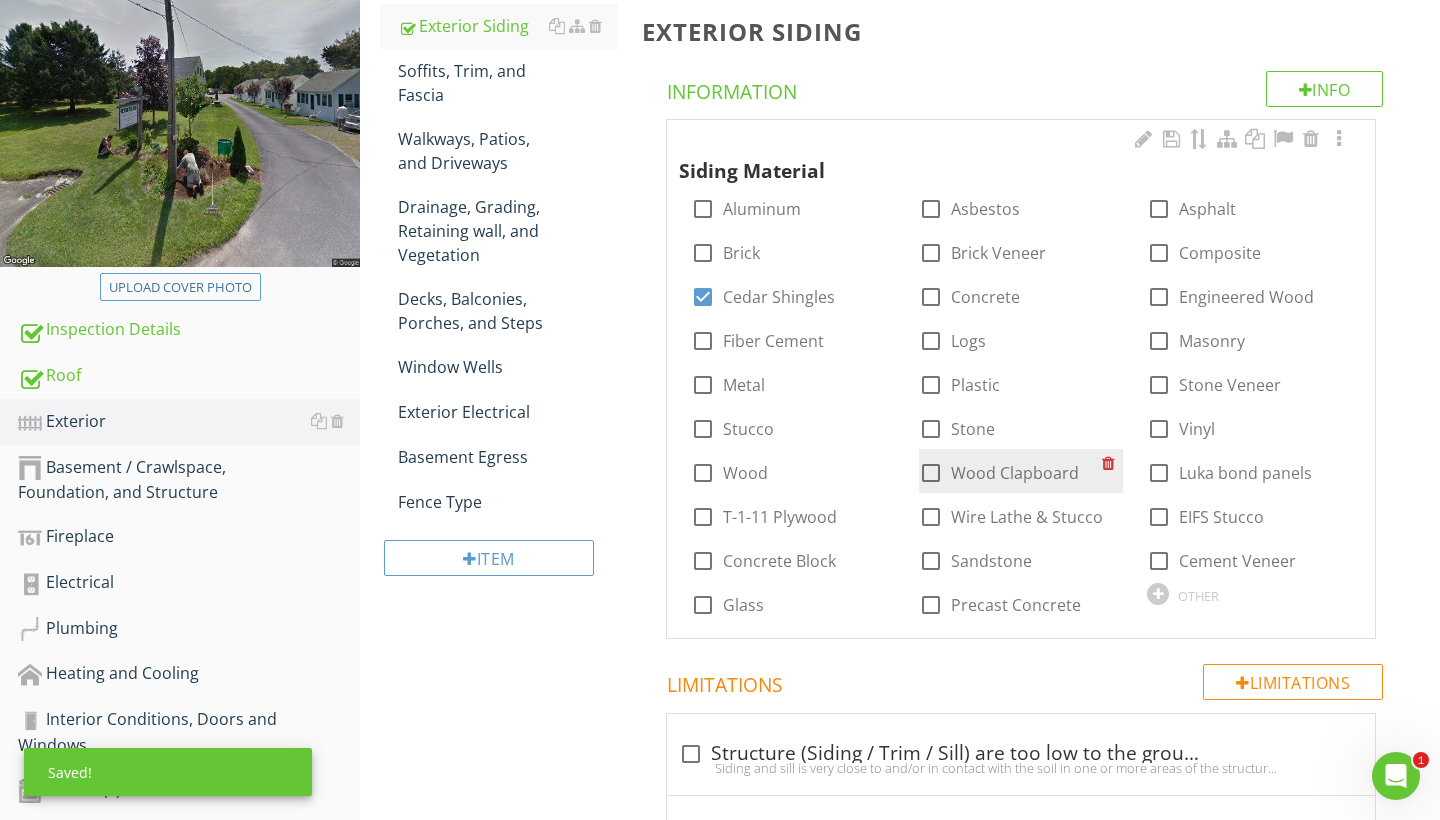 click at bounding box center [931, 473] 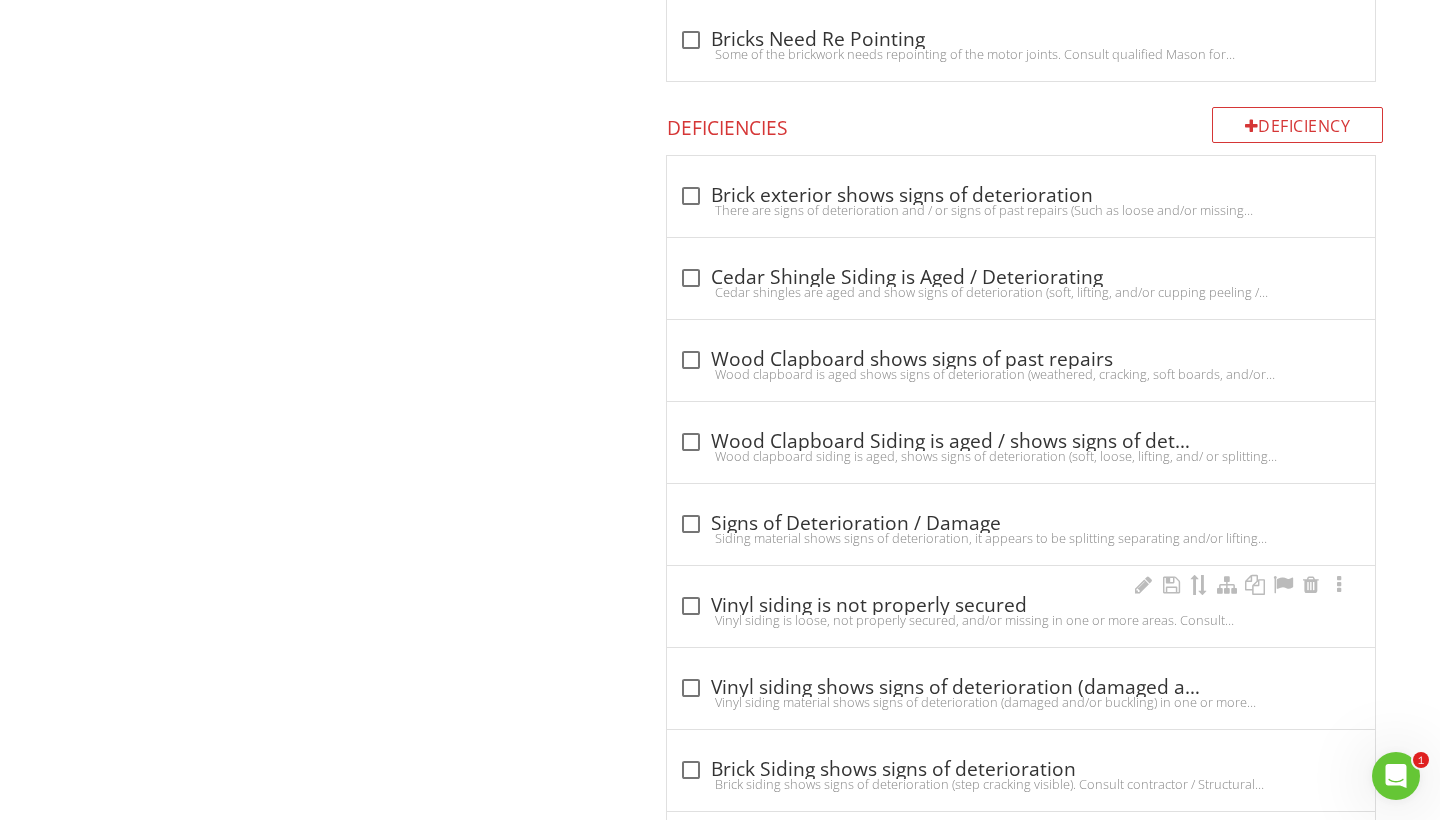 scroll, scrollTop: 3460, scrollLeft: 0, axis: vertical 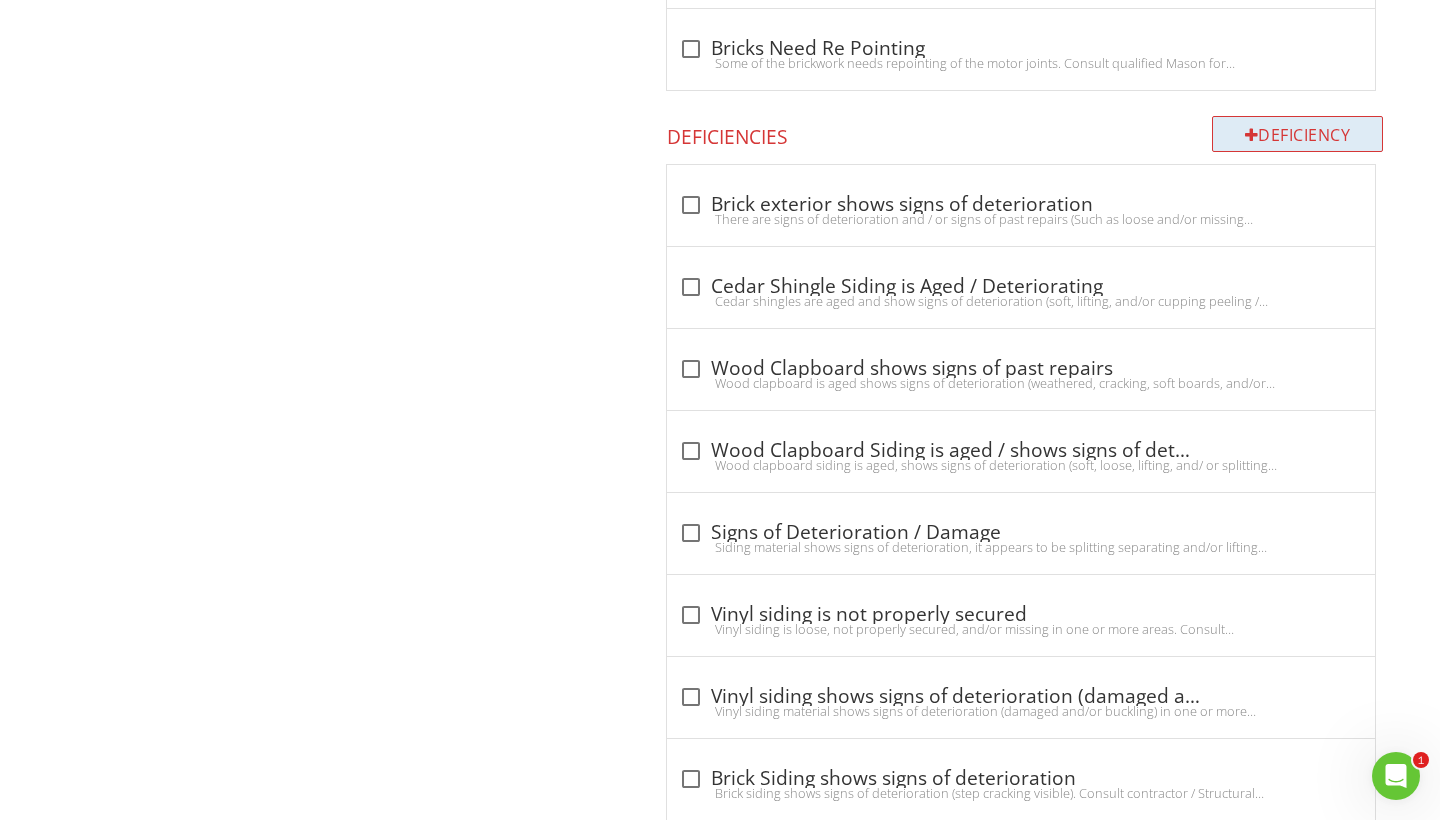 click on "Deficiency" at bounding box center (1298, 134) 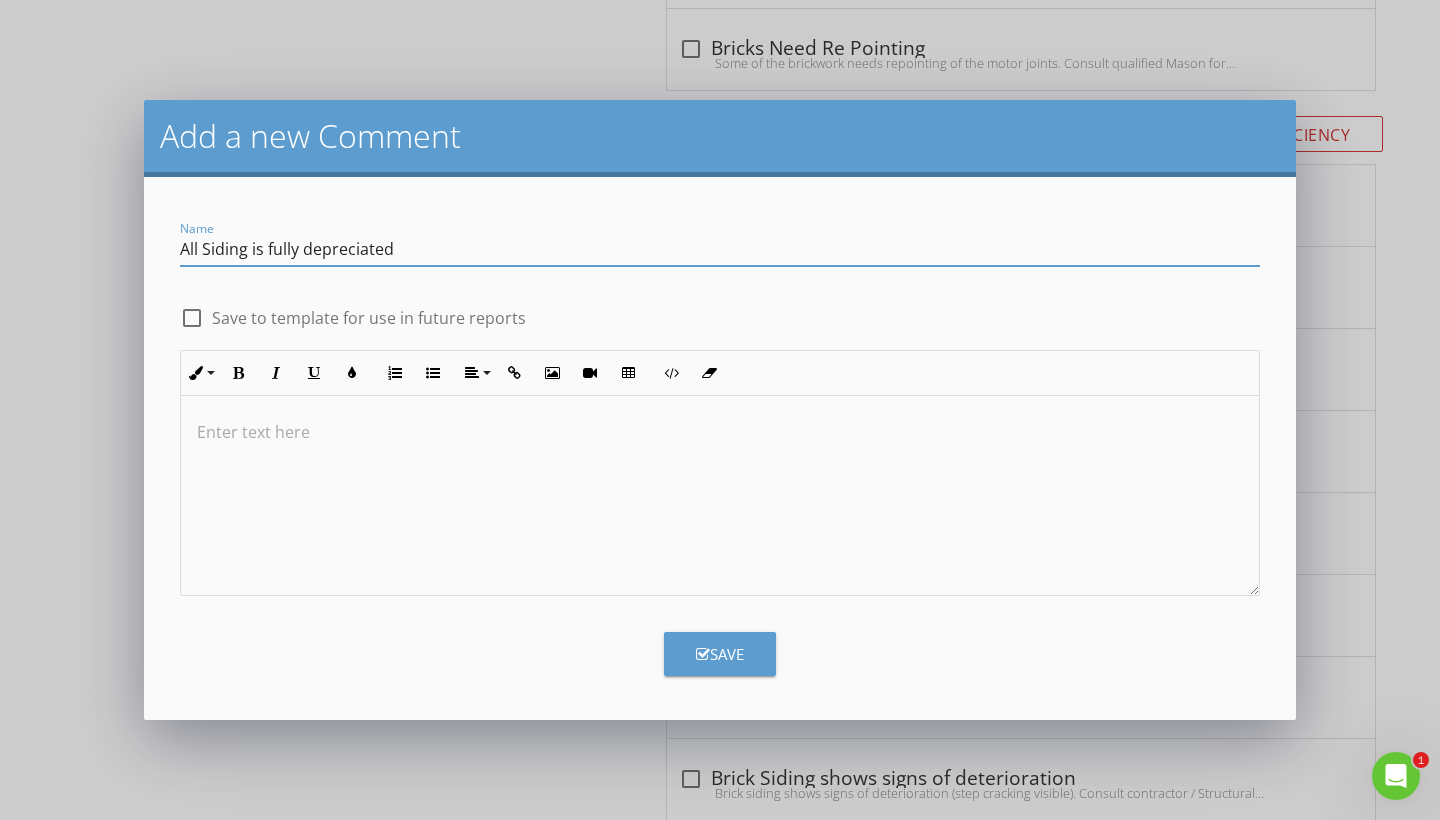 click on "All Siding is fully depreciated" at bounding box center (720, 249) 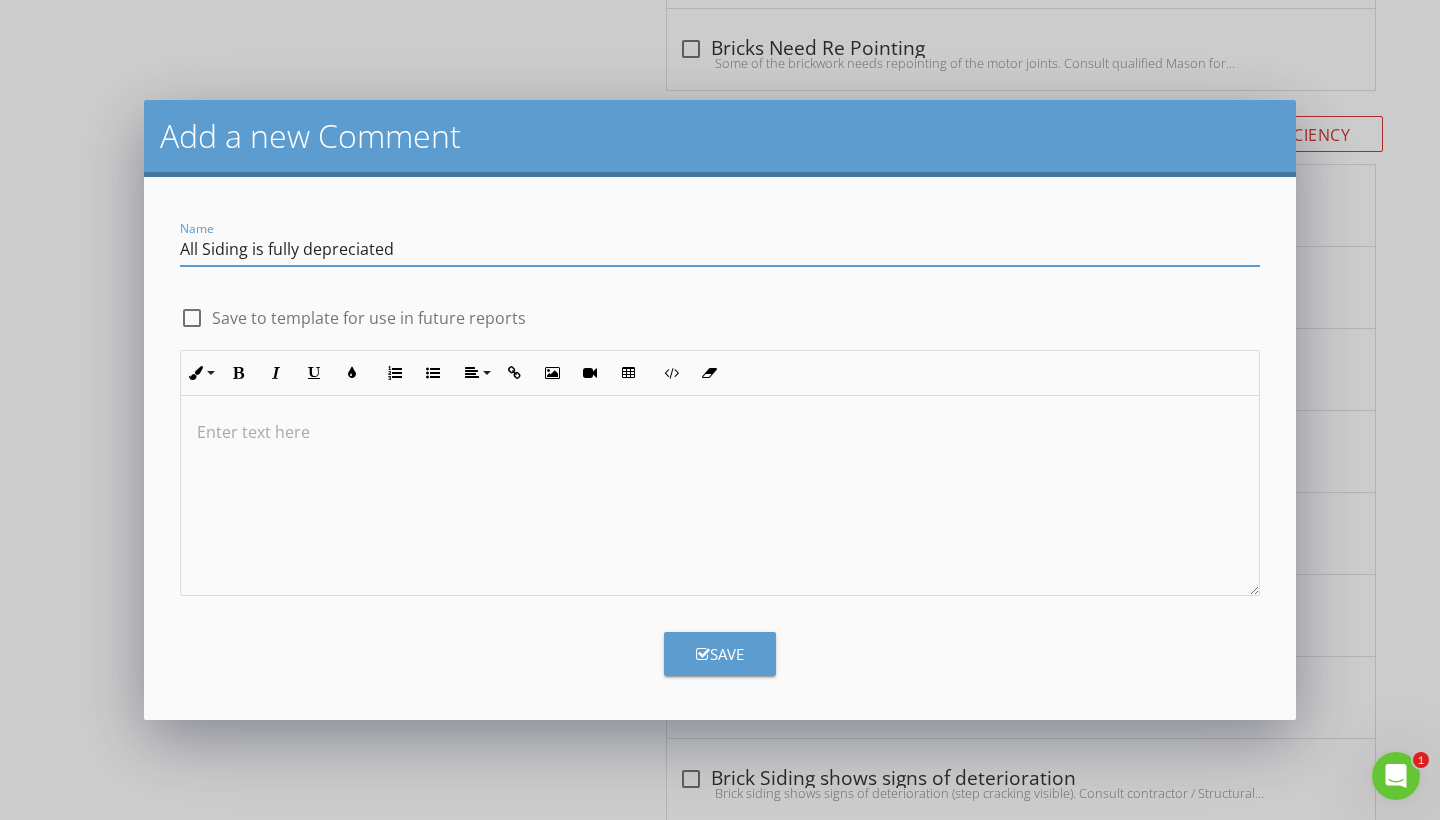 type on "All Siding is fully depreciated" 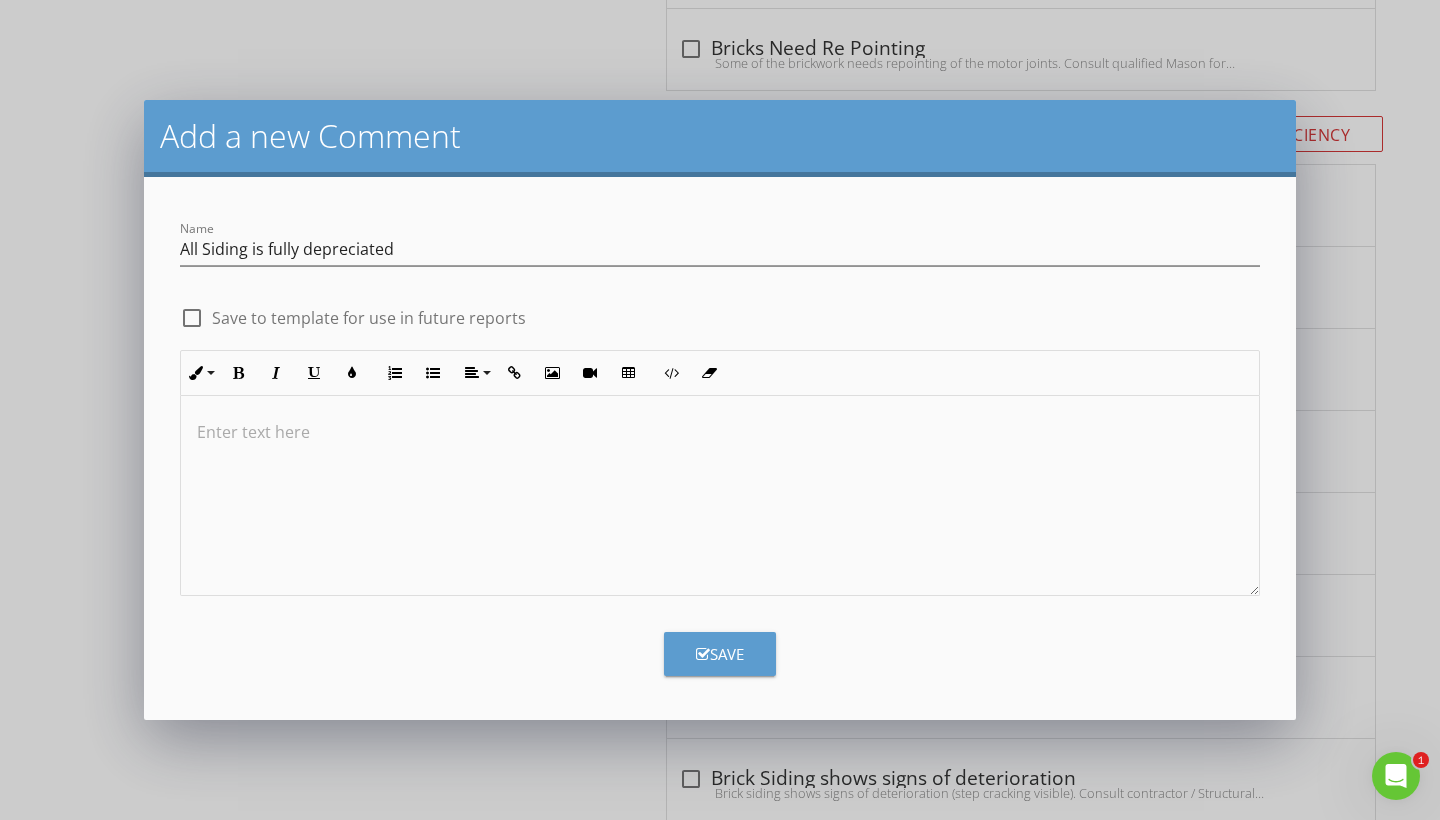 click at bounding box center [720, 496] 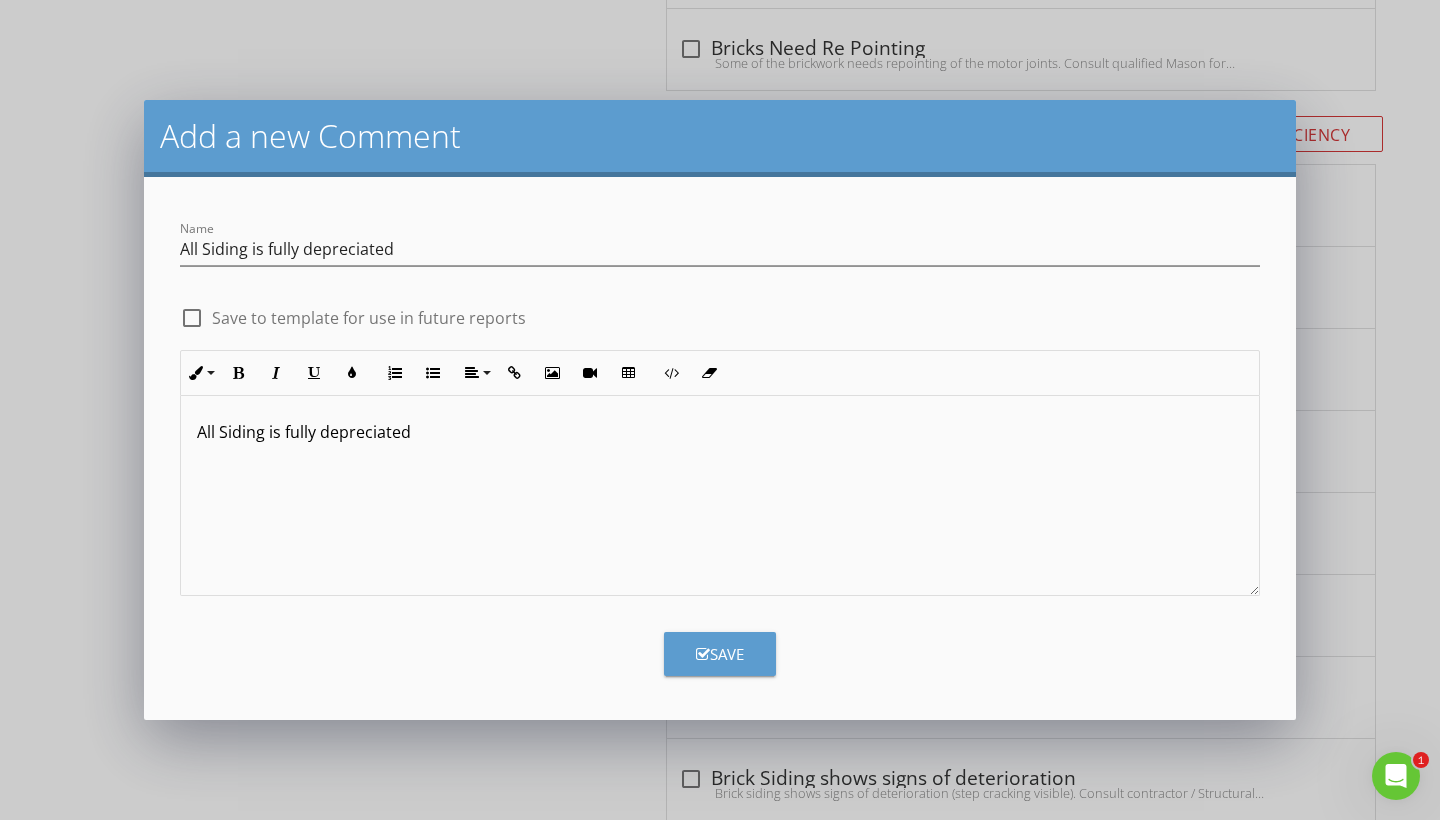 type 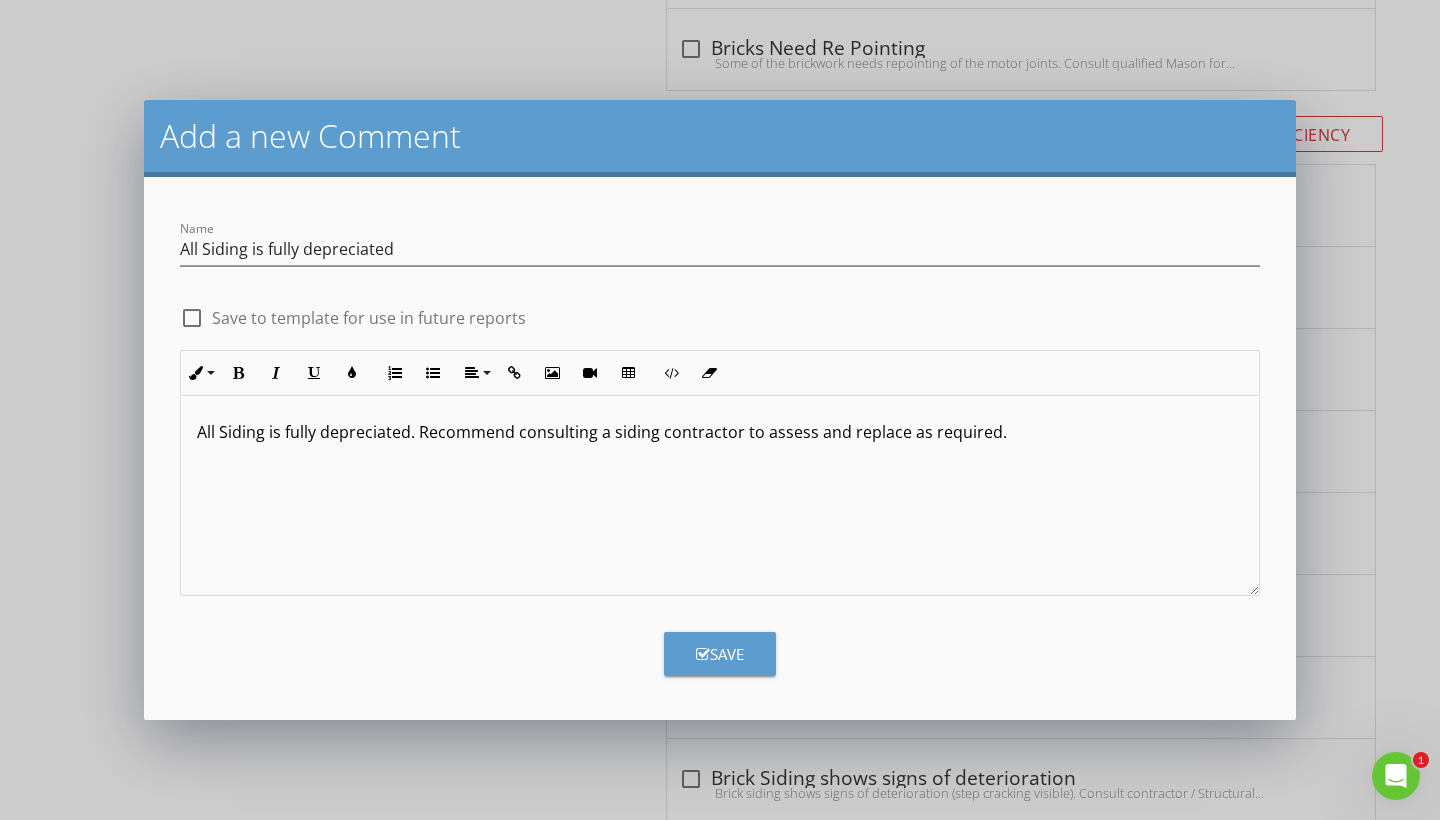 click on "All Siding is fully depreciated. Recommend consulting a siding contractor to assess and replace as required." at bounding box center (720, 432) 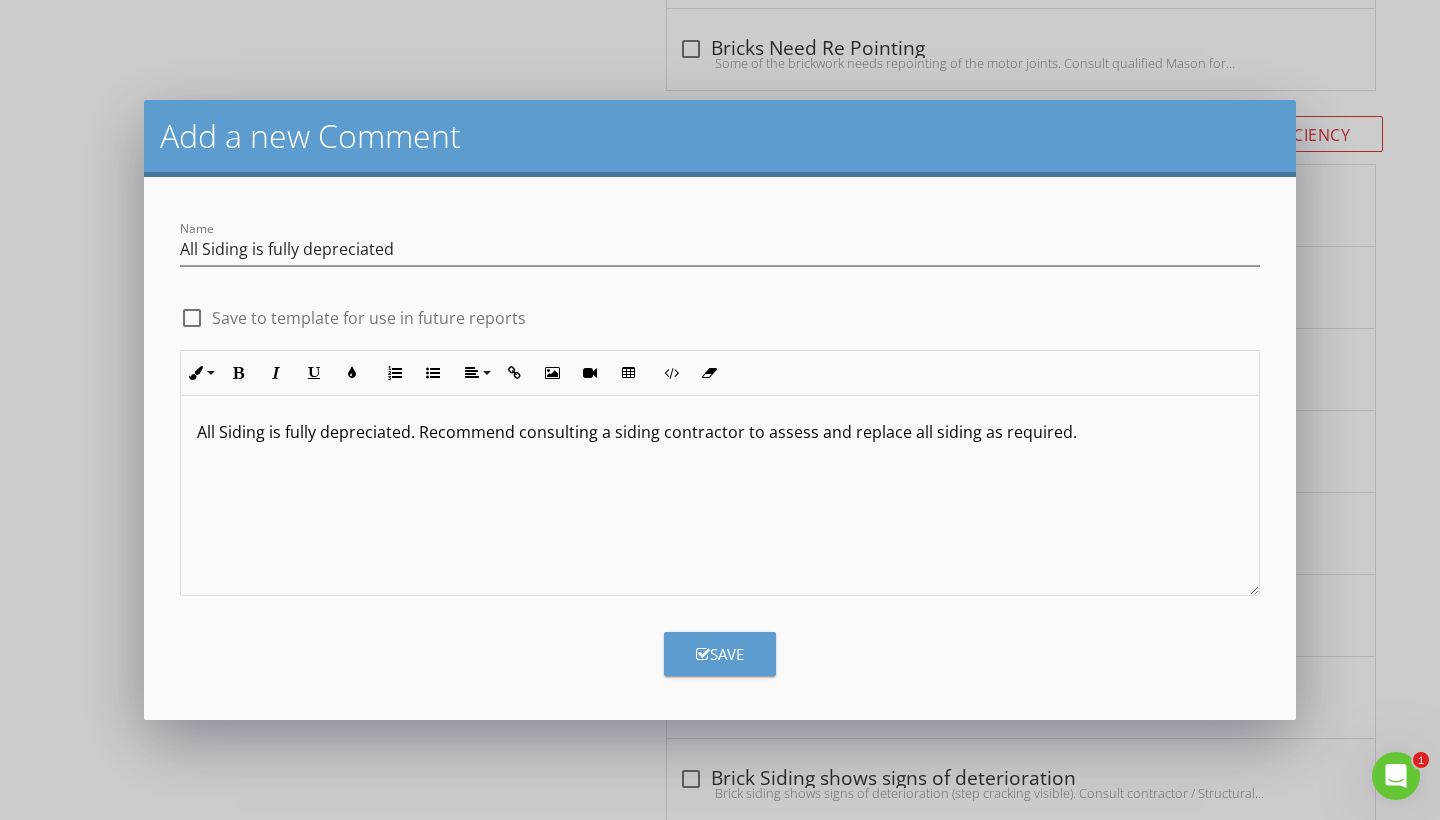 click on "Save" at bounding box center (720, 654) 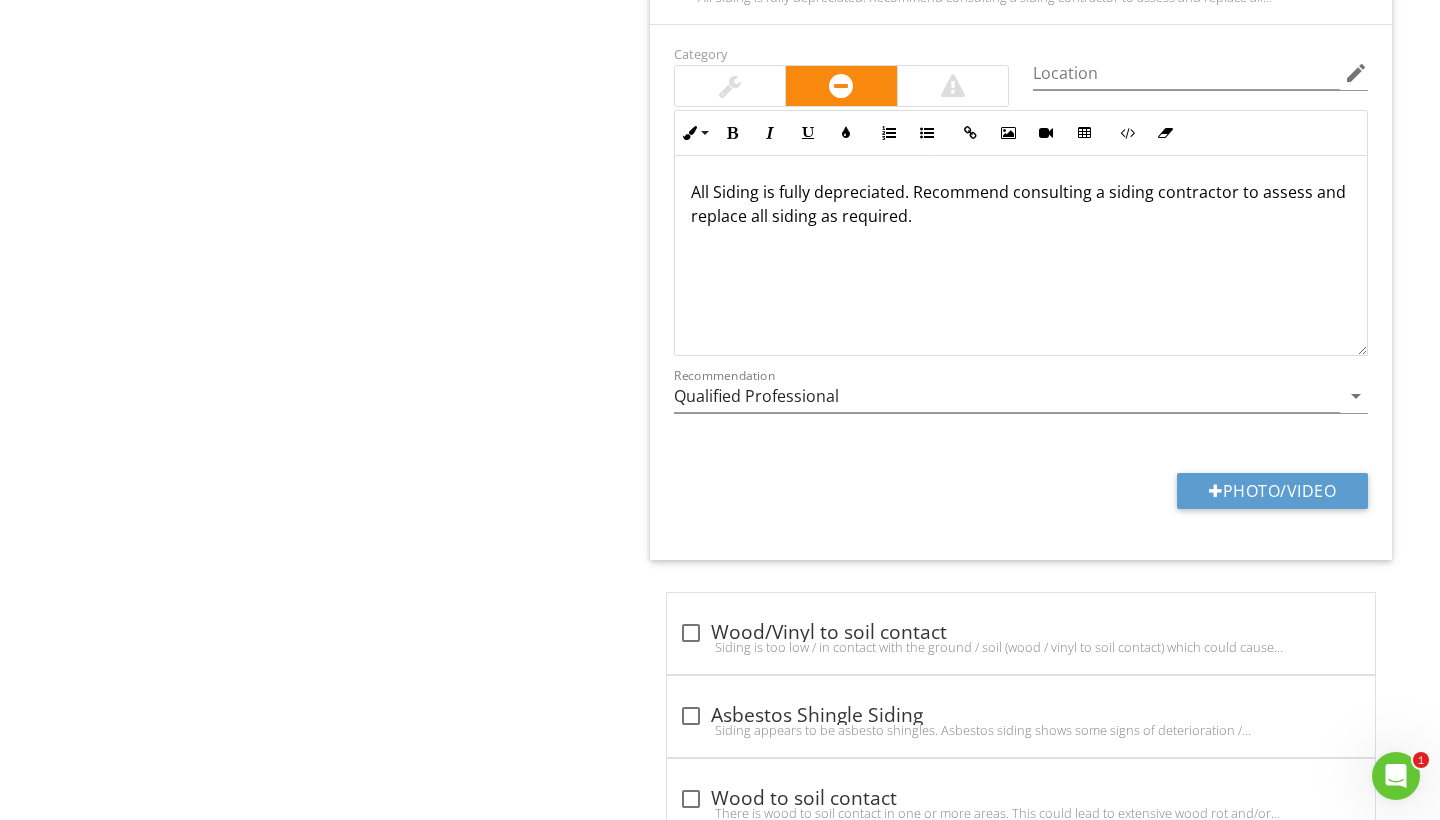 scroll, scrollTop: 5619, scrollLeft: 0, axis: vertical 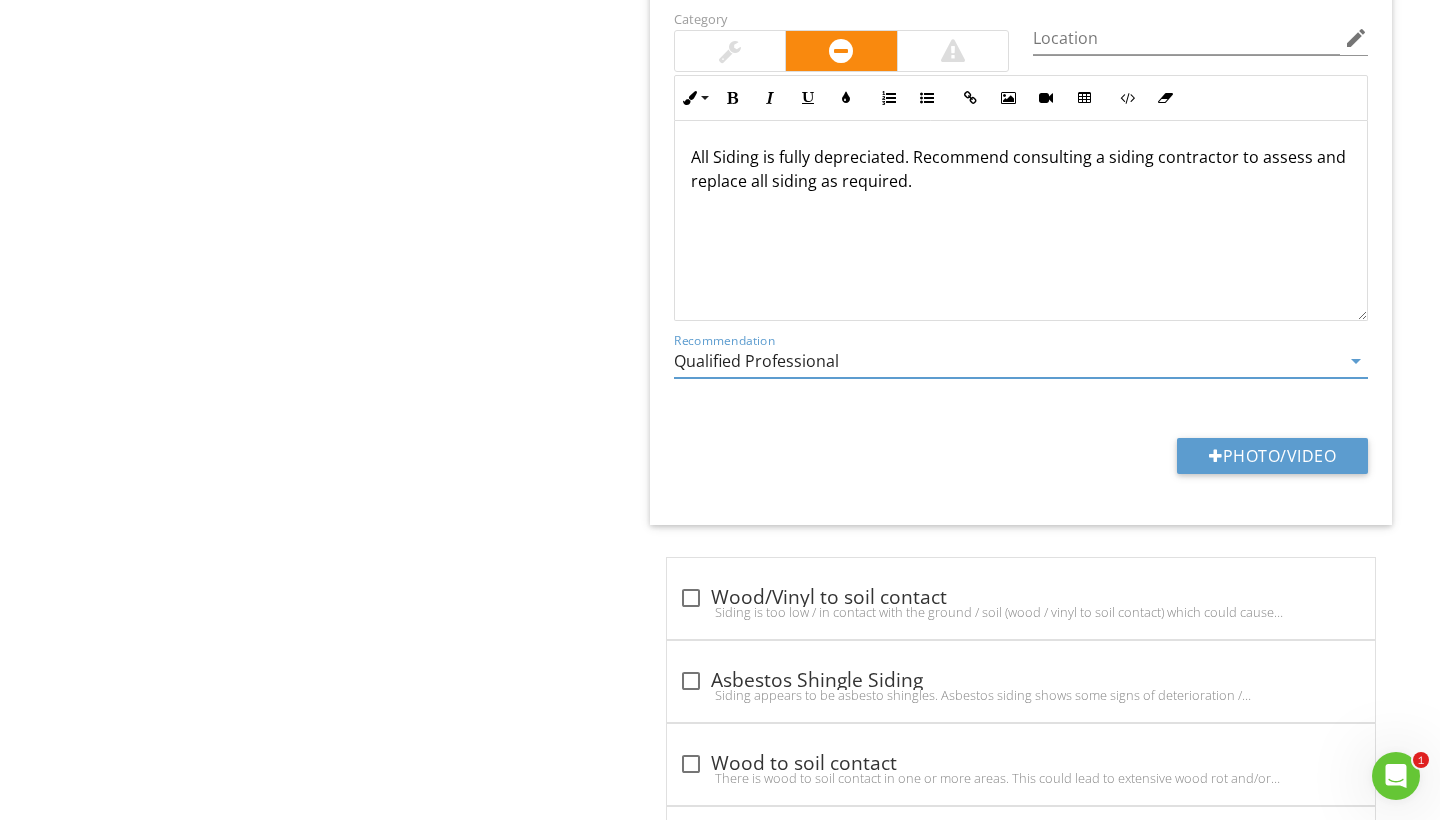 click on "Qualified Professional" at bounding box center (1007, 361) 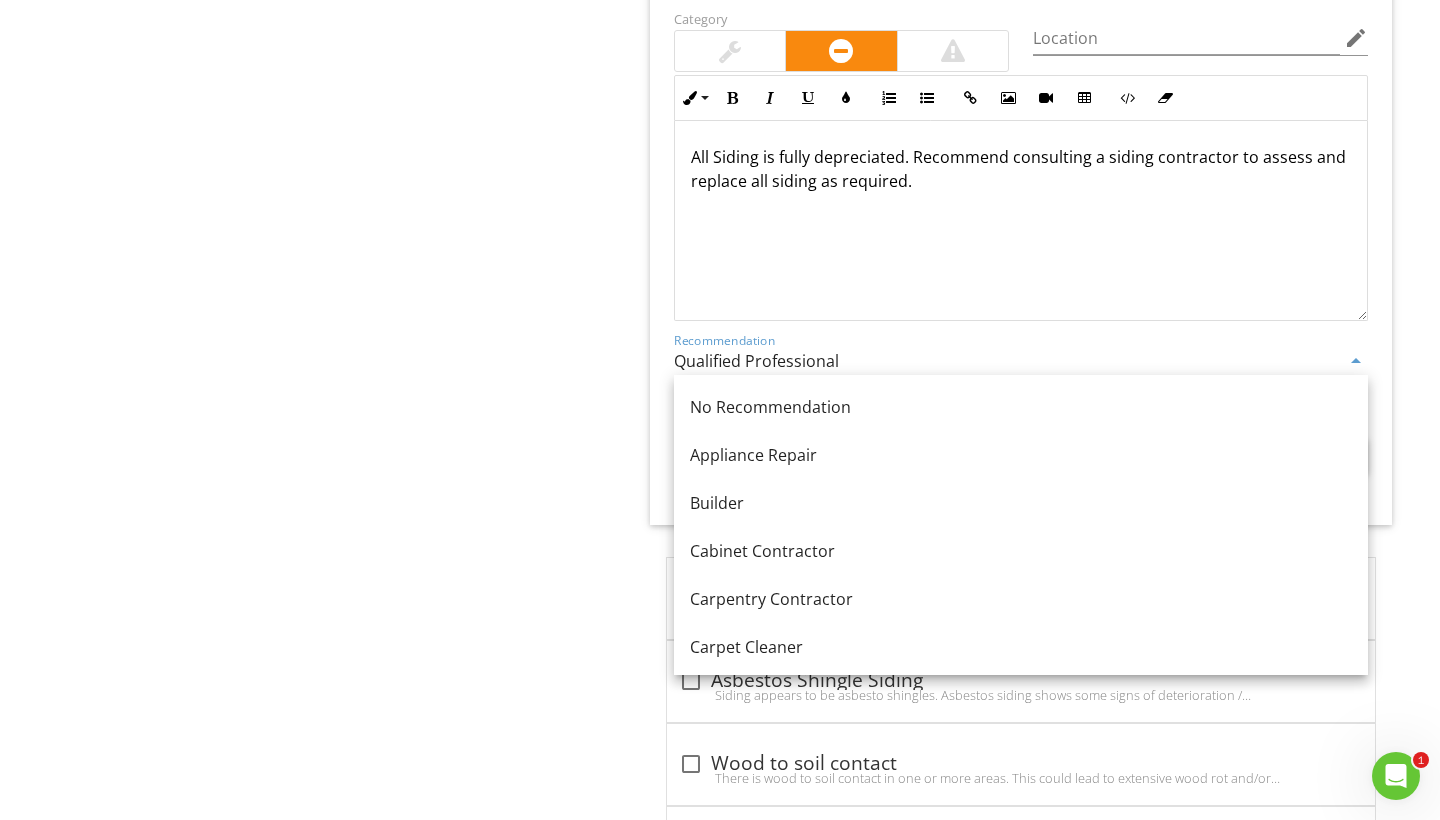 click on "Qualified Professional" at bounding box center (1007, 361) 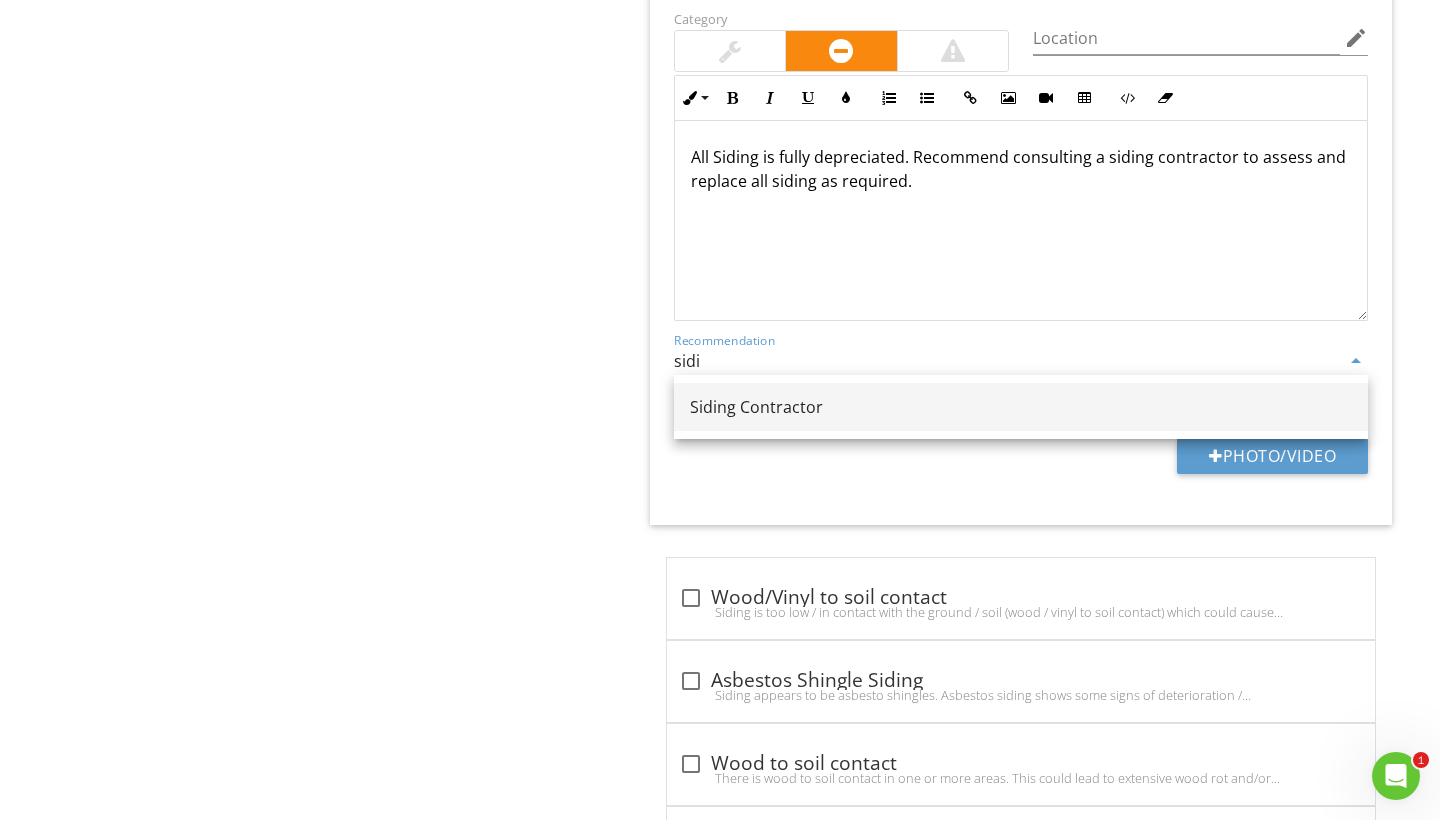 type on "Siding Contractor" 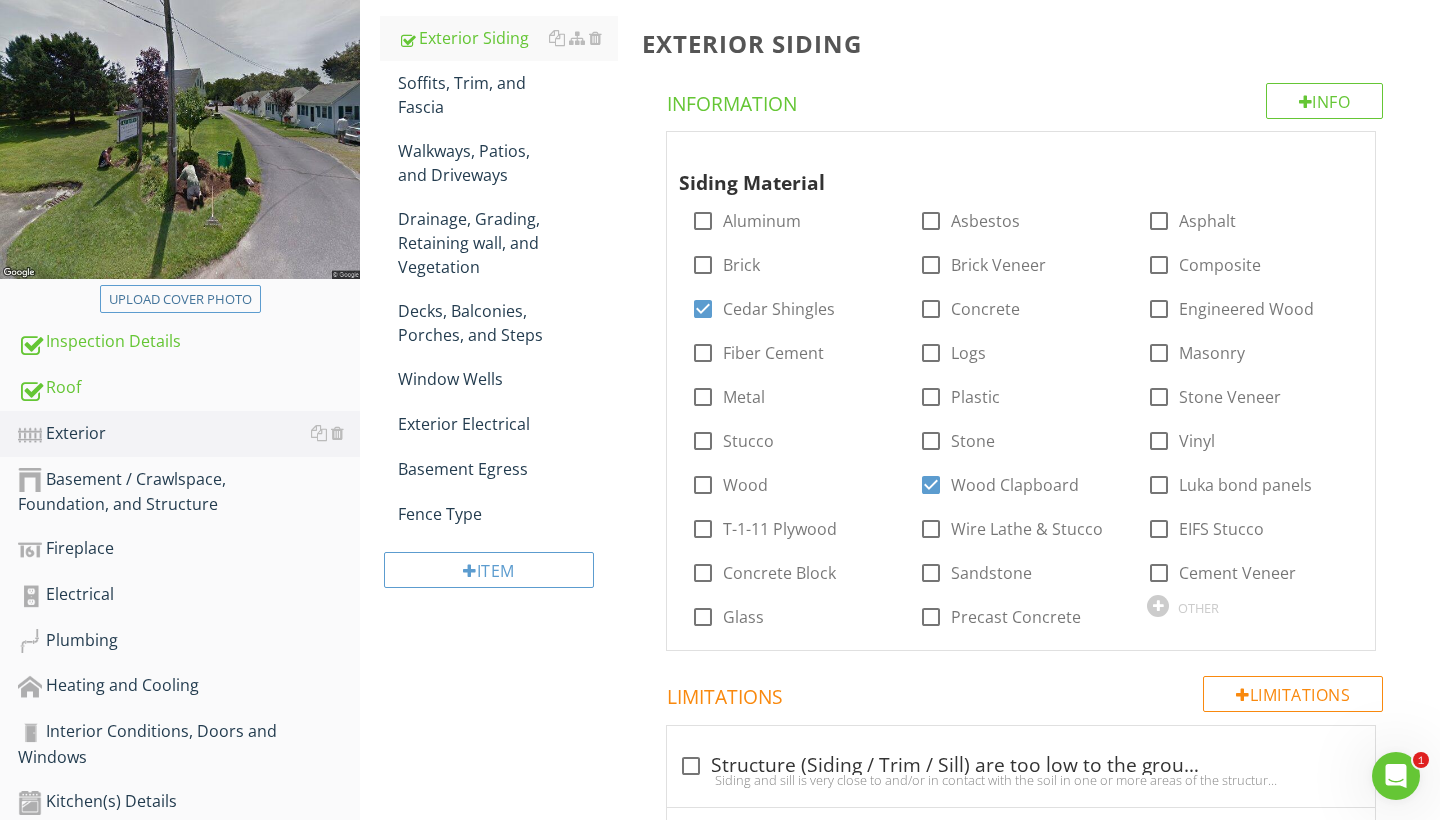 scroll, scrollTop: 282, scrollLeft: 0, axis: vertical 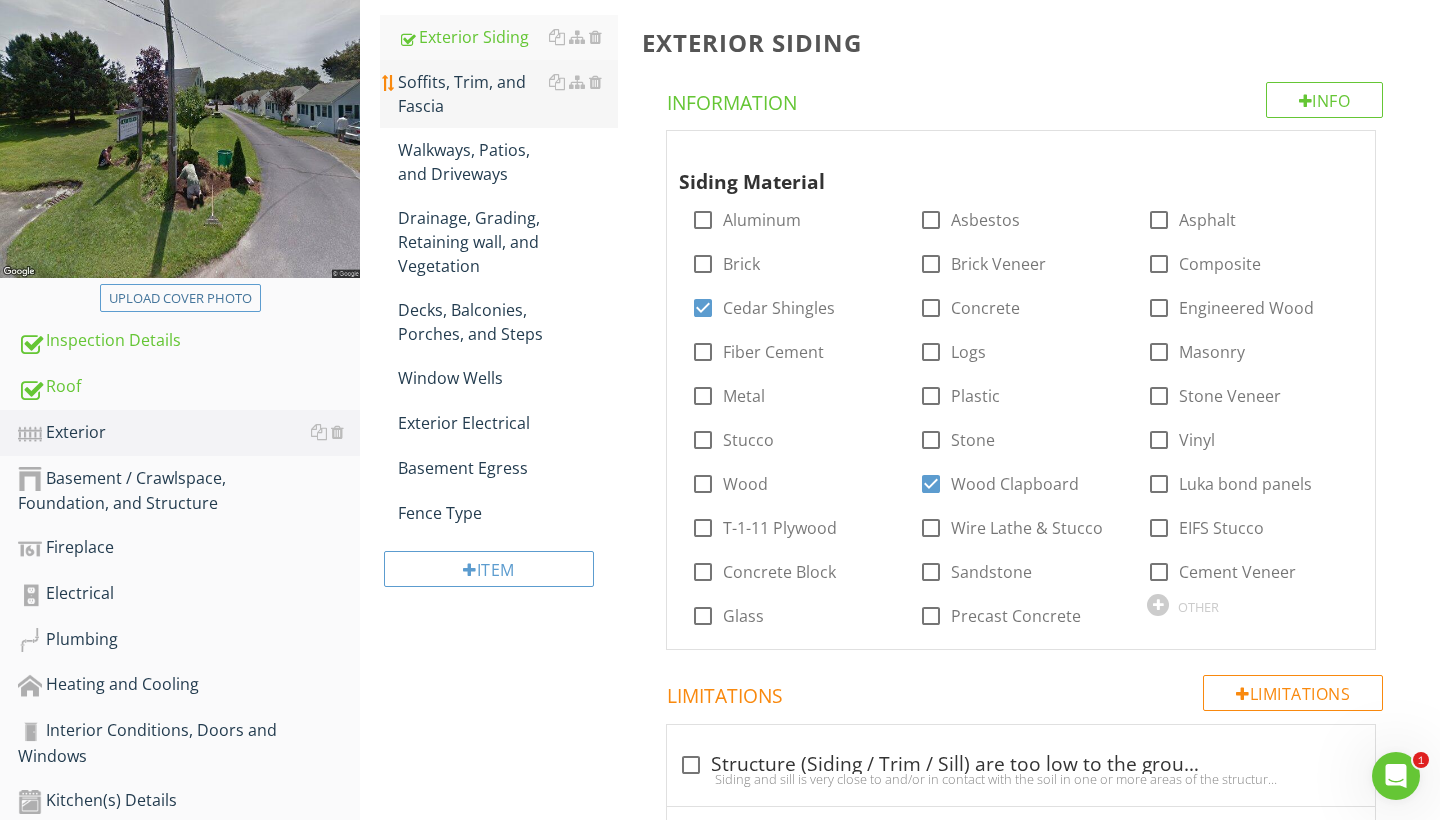click on "Soffits, Trim, and Fascia" at bounding box center (508, 94) 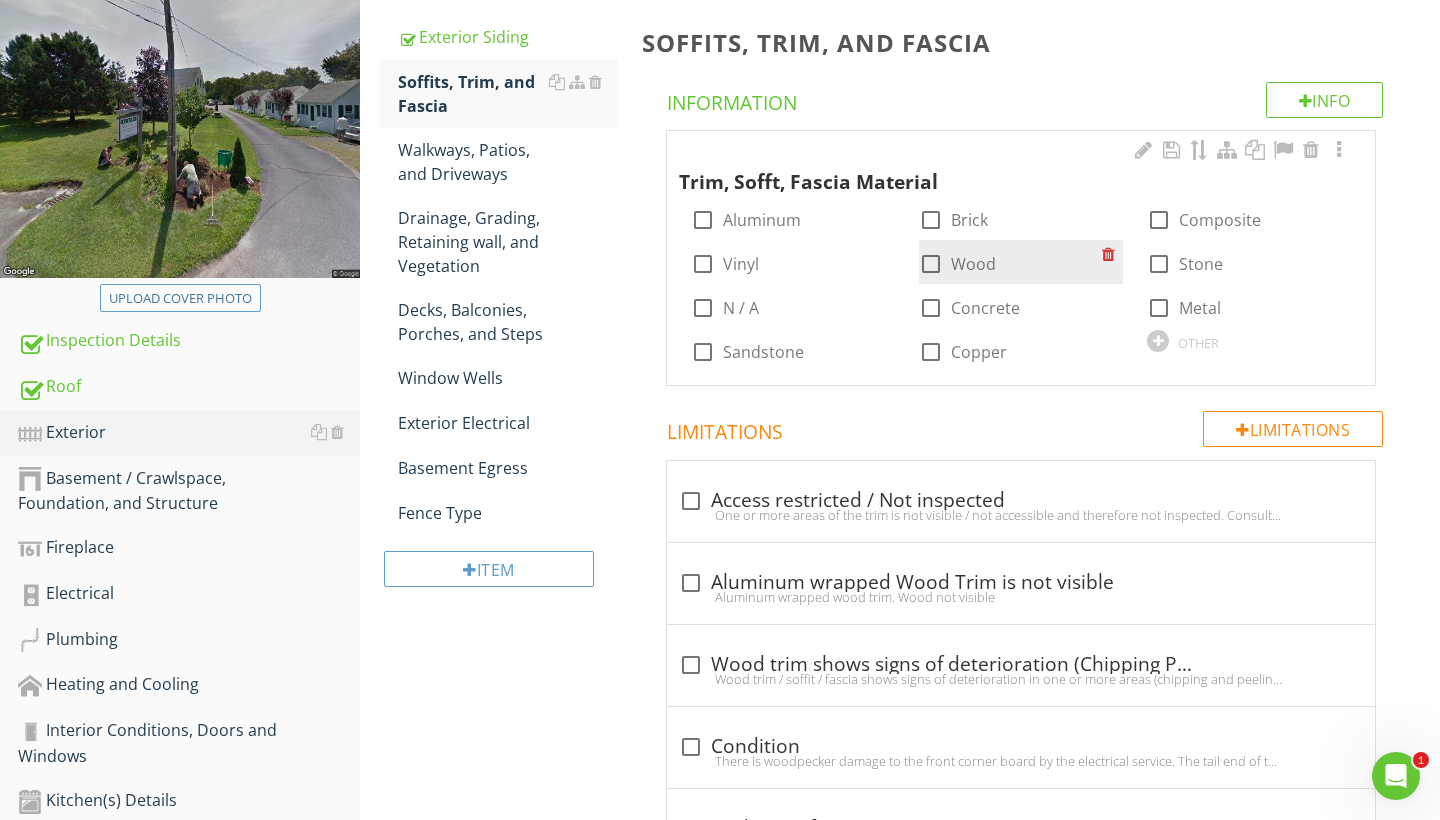 click at bounding box center [931, 264] 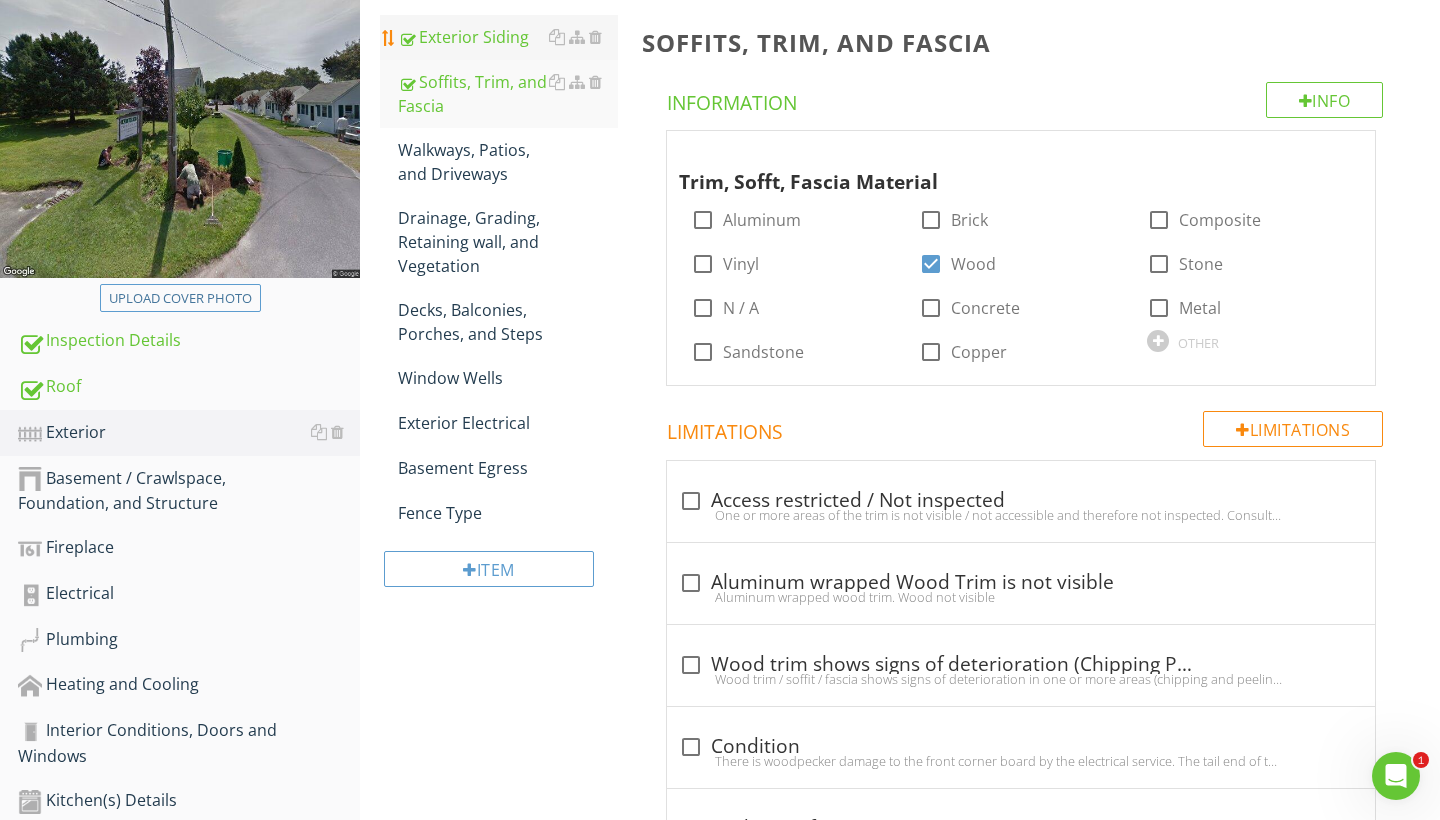 click on "Exterior Siding" at bounding box center (508, 37) 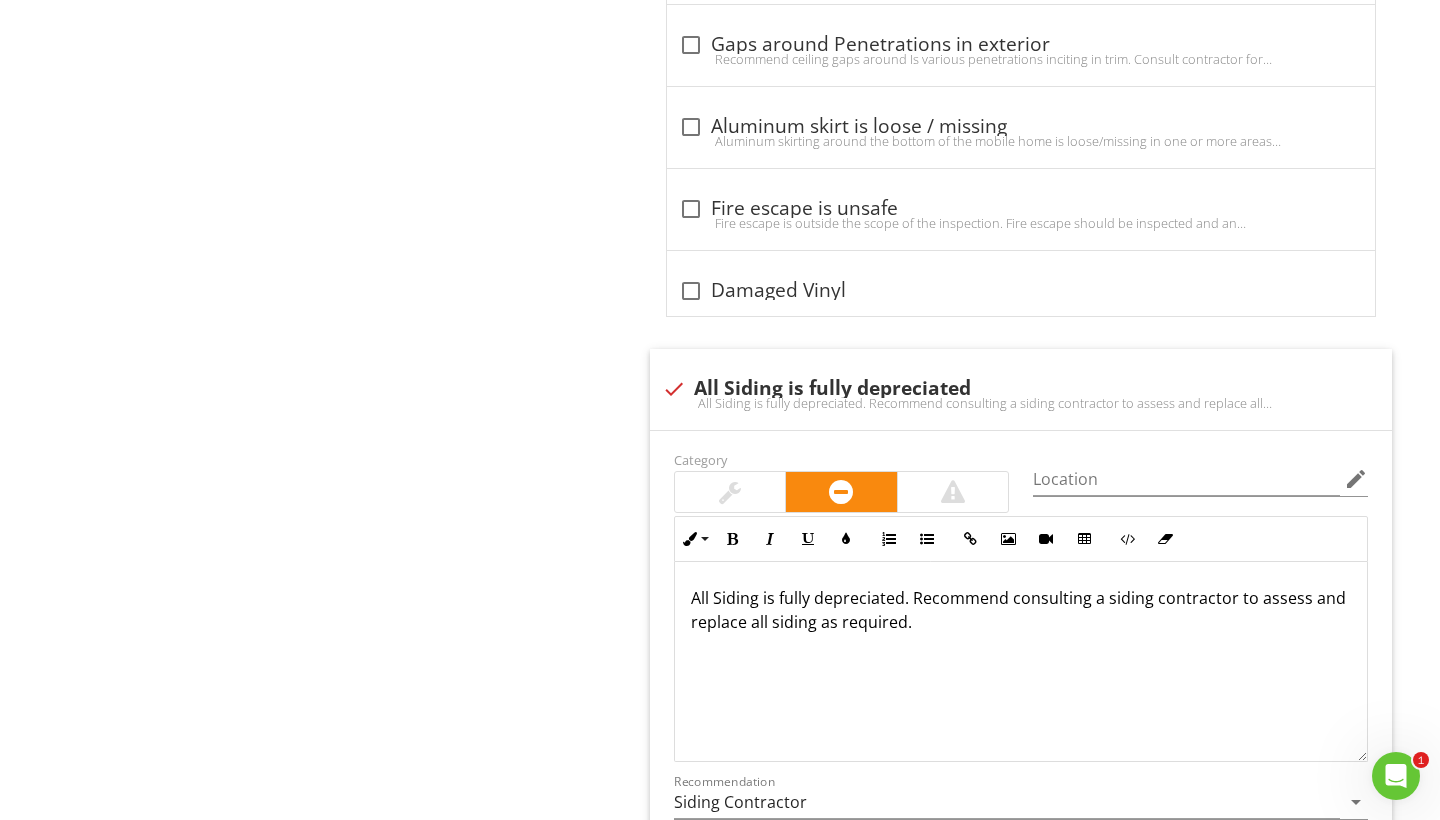 scroll, scrollTop: 5212, scrollLeft: 0, axis: vertical 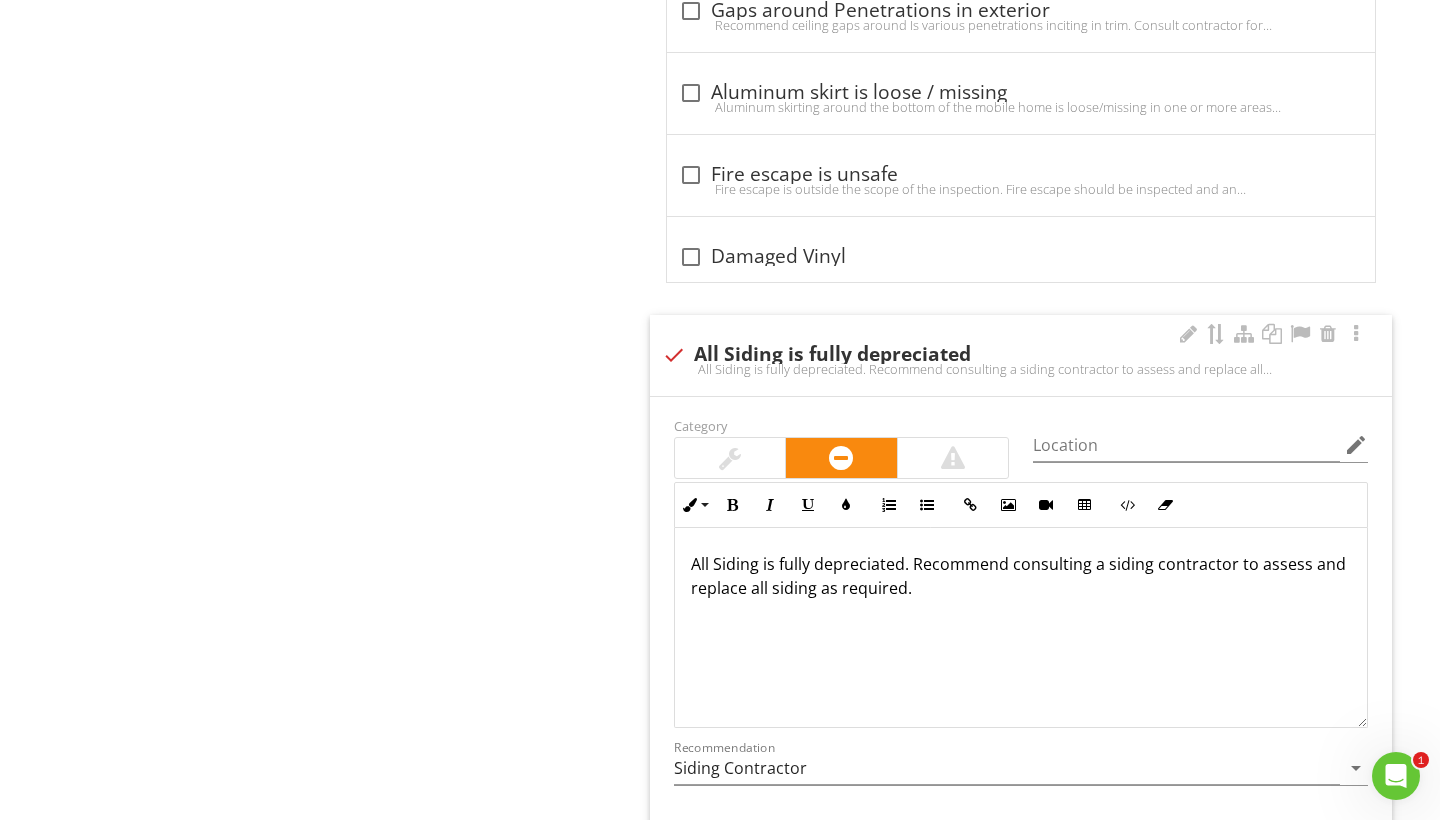 click on "All Siding is fully depreciated. Recommend consulting a siding contractor to assess and replace all siding as required." at bounding box center [1021, 576] 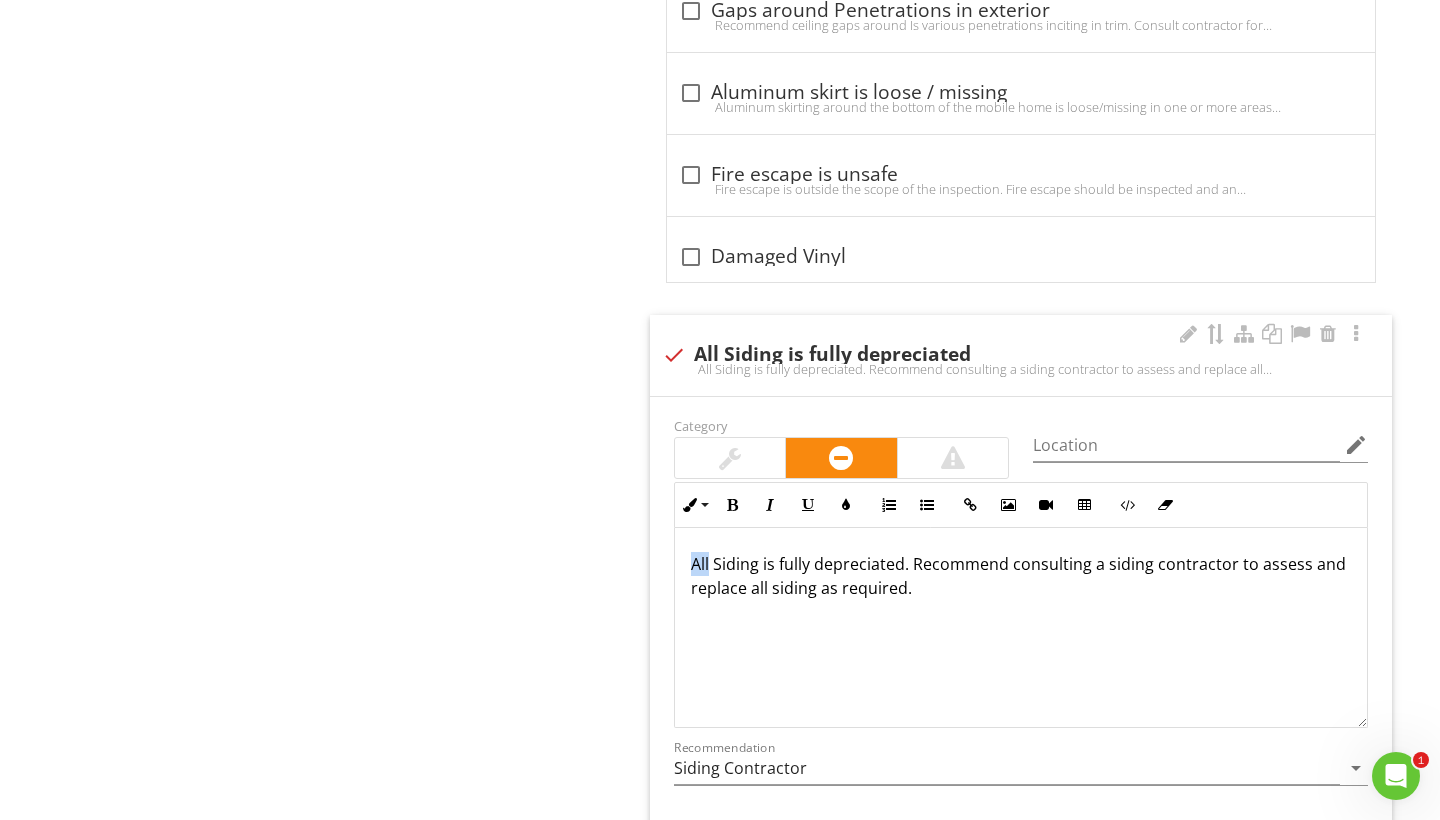 click on "All Siding is fully depreciated. Recommend consulting a siding contractor to assess and replace all siding as required." at bounding box center [1021, 576] 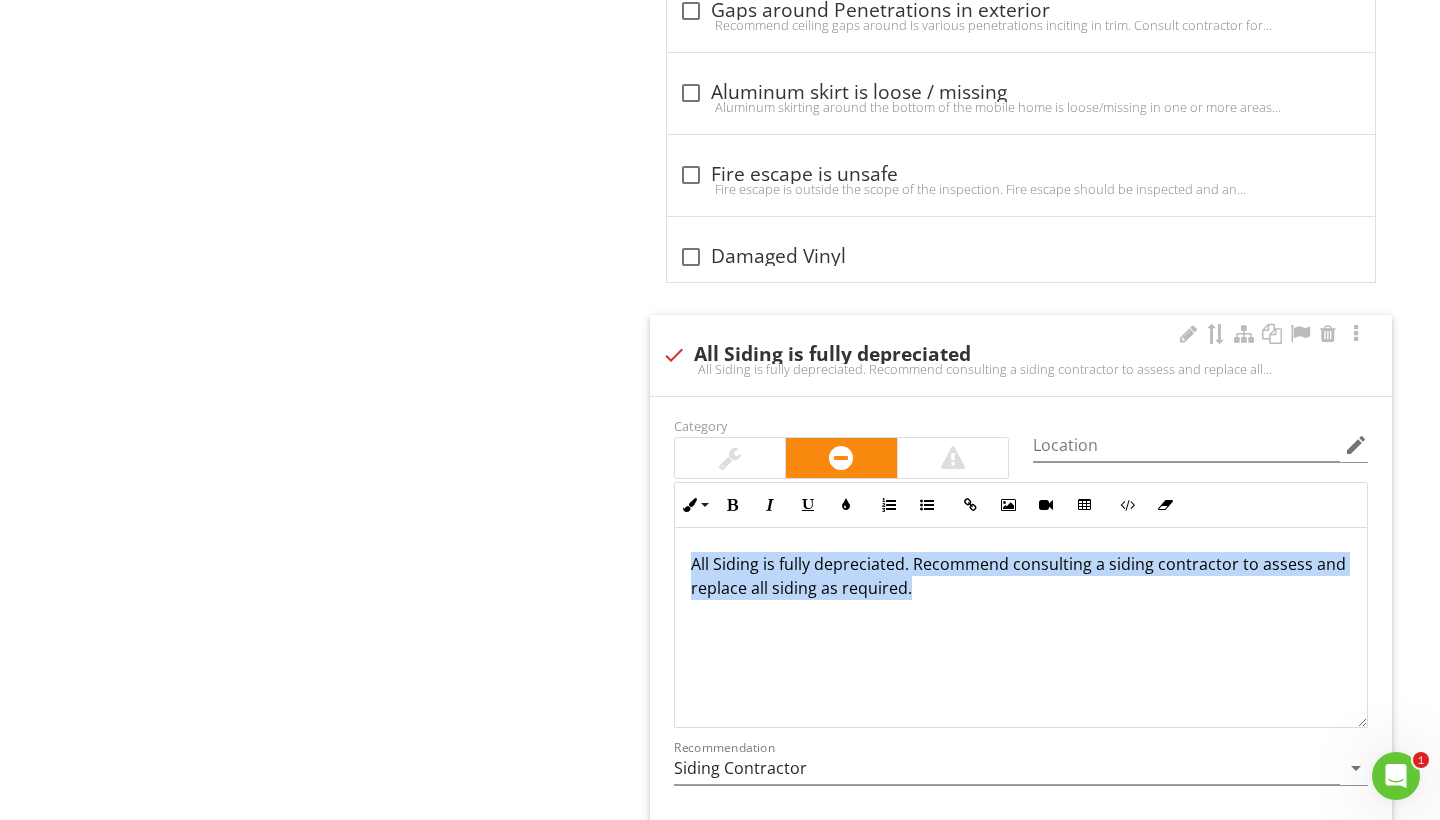 click on "All Siding is fully depreciated. Recommend consulting a siding contractor to assess and replace all siding as required." at bounding box center (1021, 576) 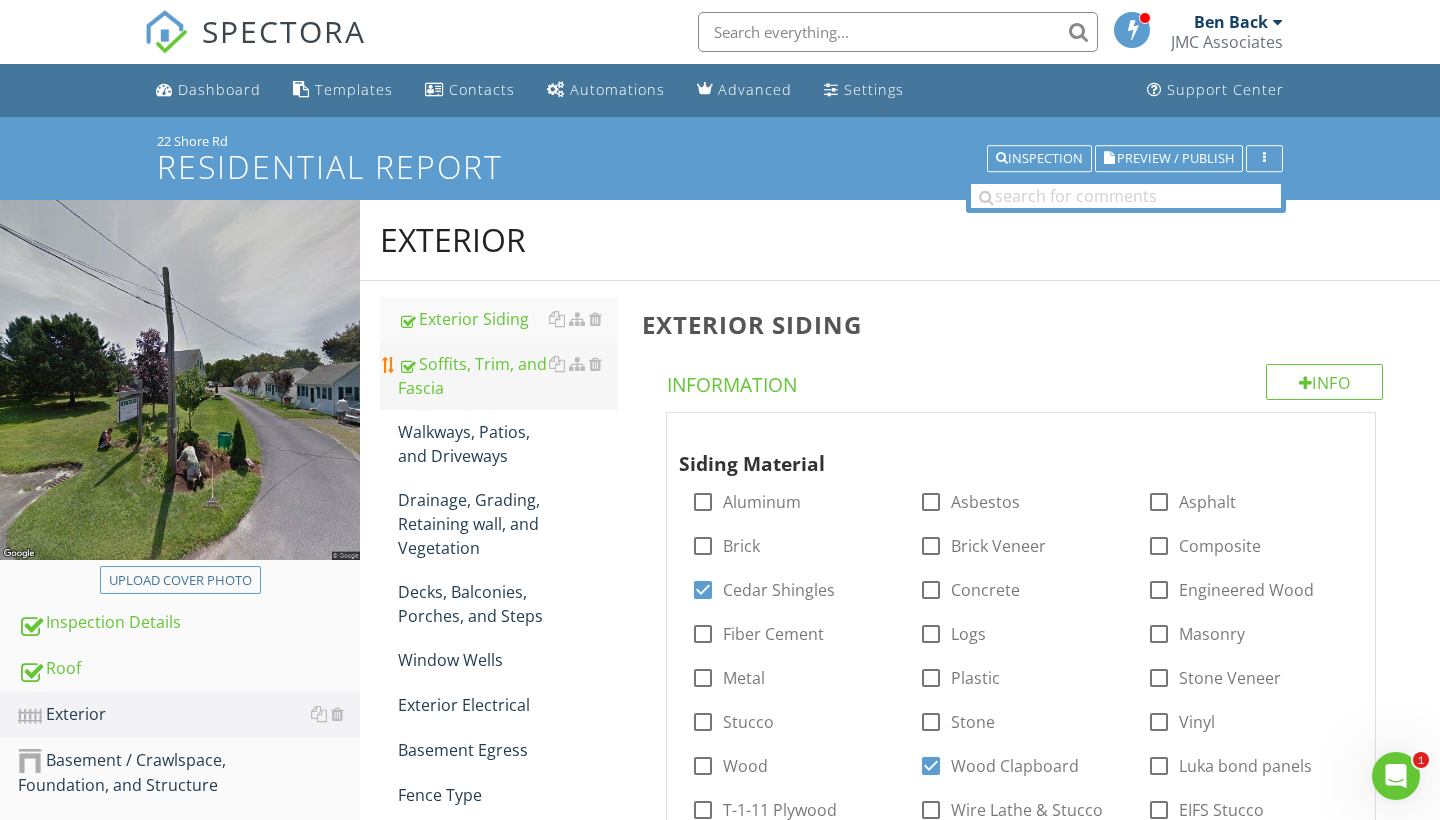 scroll, scrollTop: 0, scrollLeft: 0, axis: both 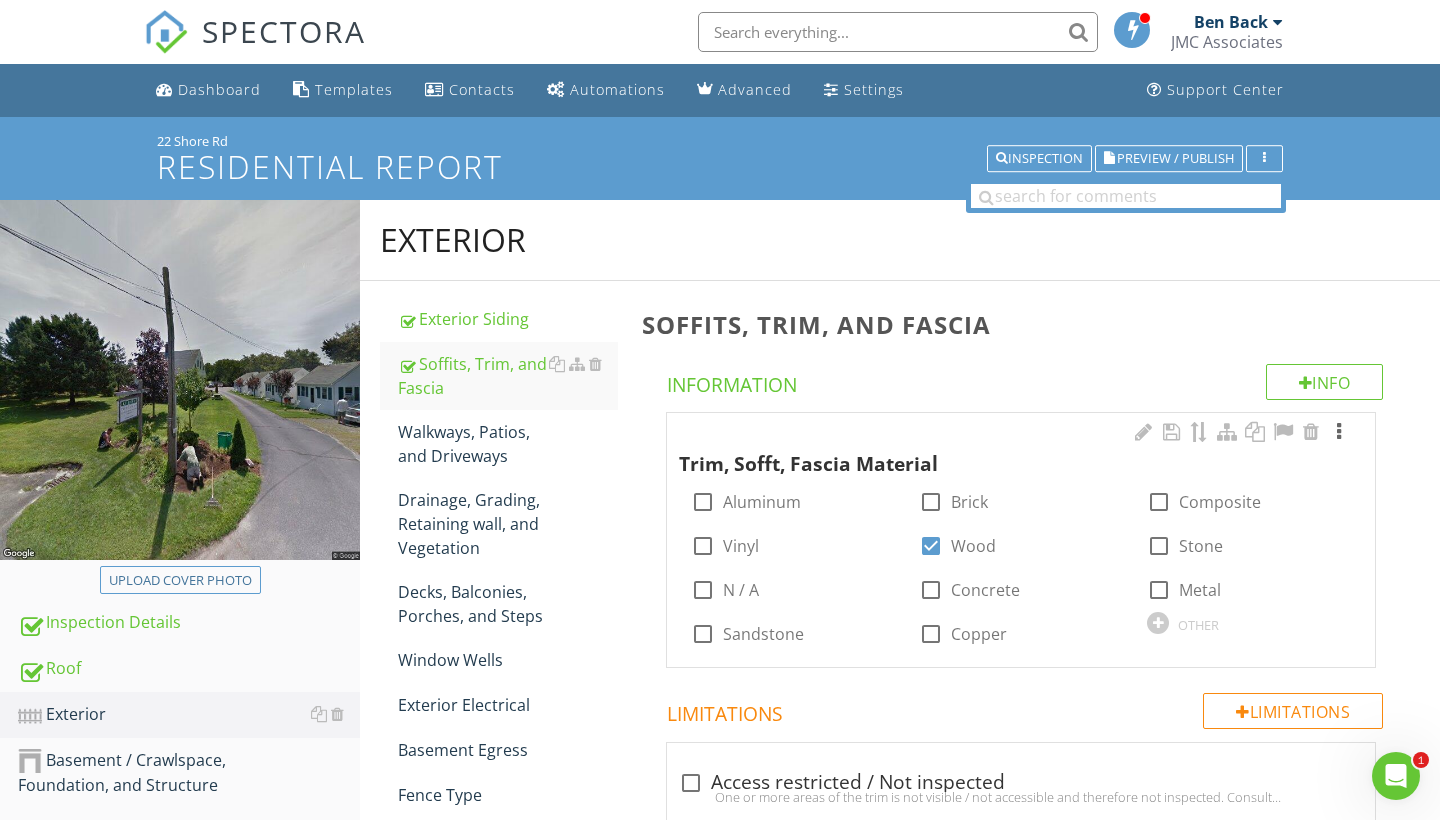 click at bounding box center (1339, 432) 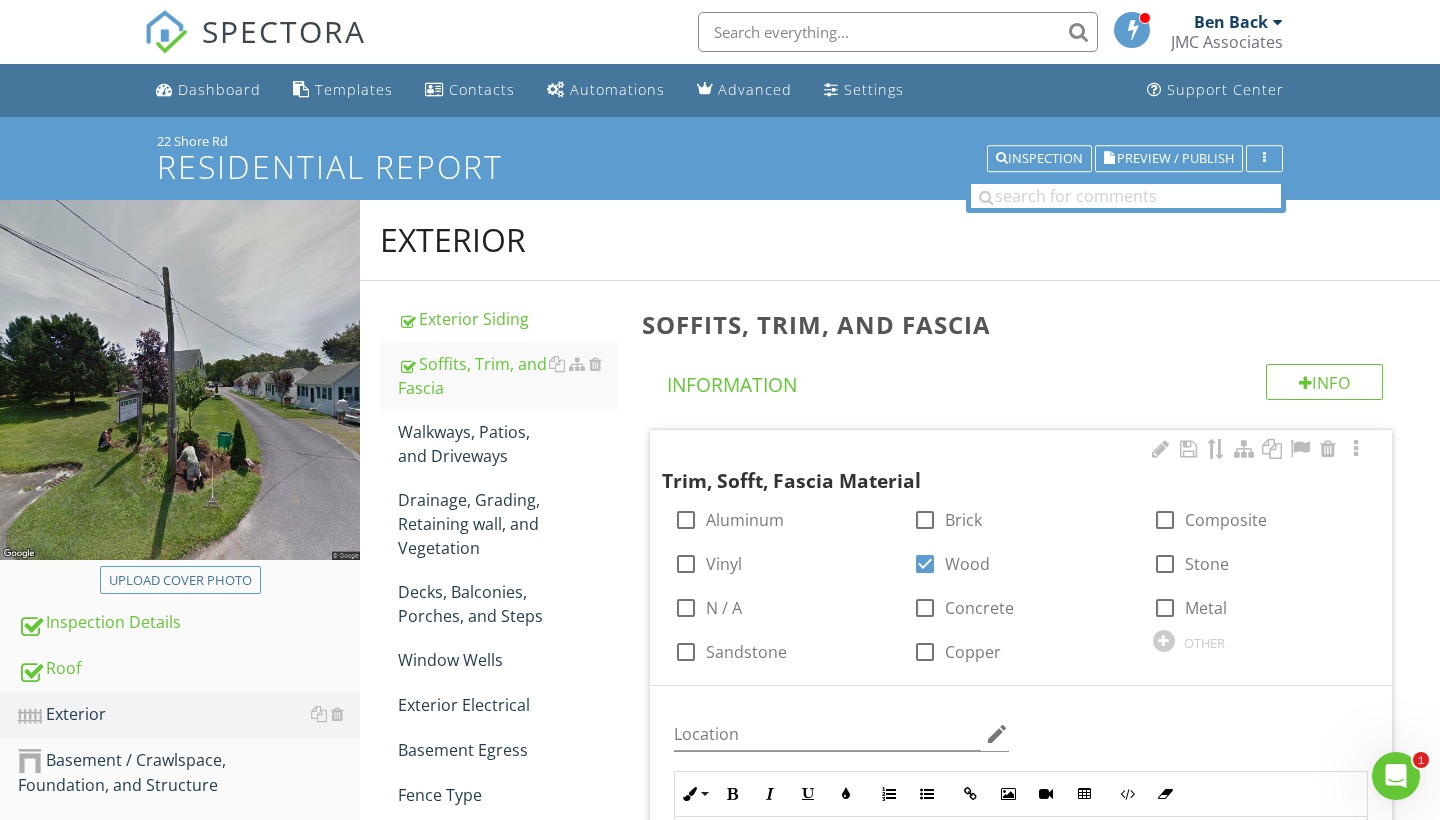 scroll, scrollTop: 283, scrollLeft: 0, axis: vertical 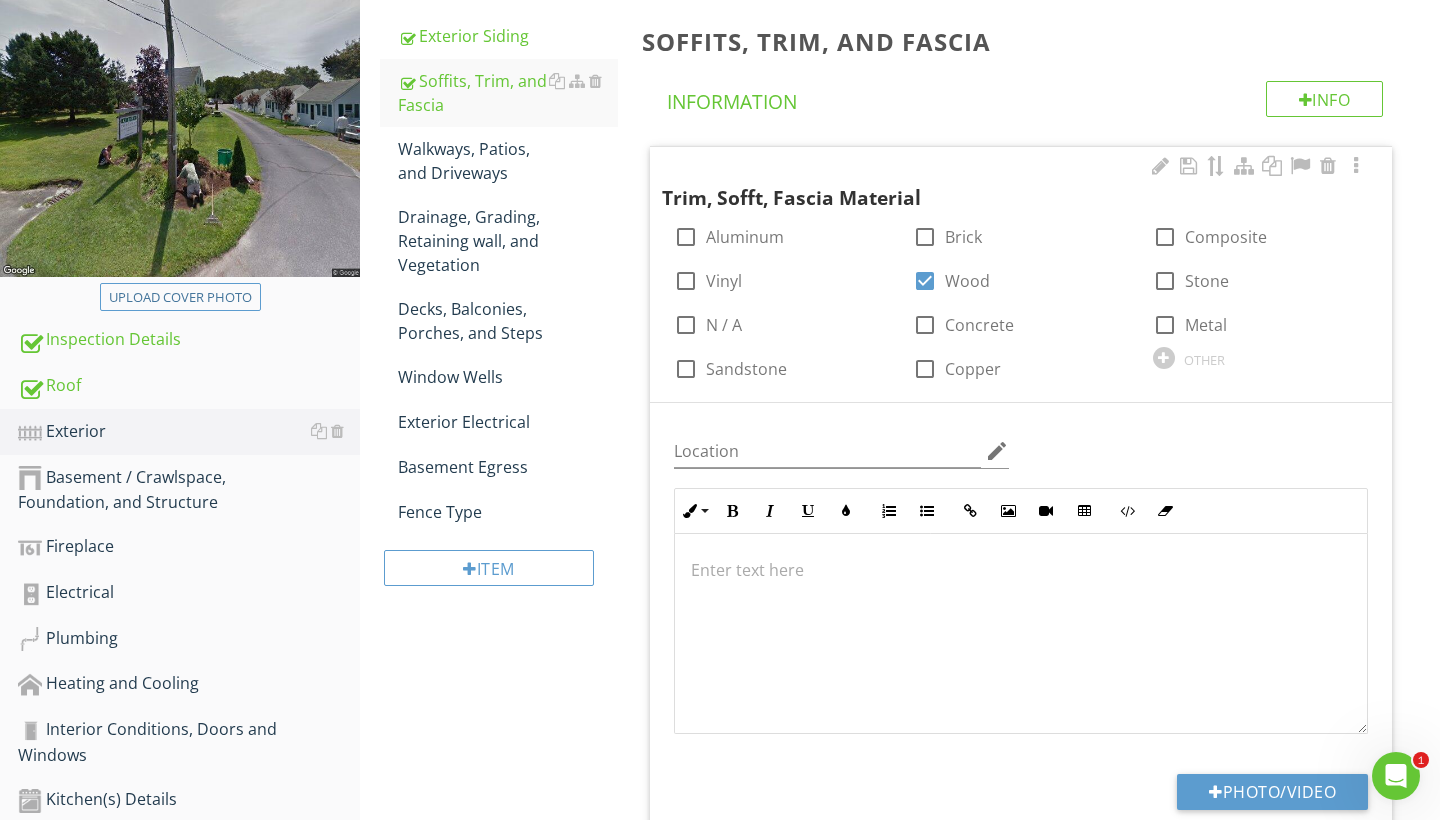 click at bounding box center [1021, 634] 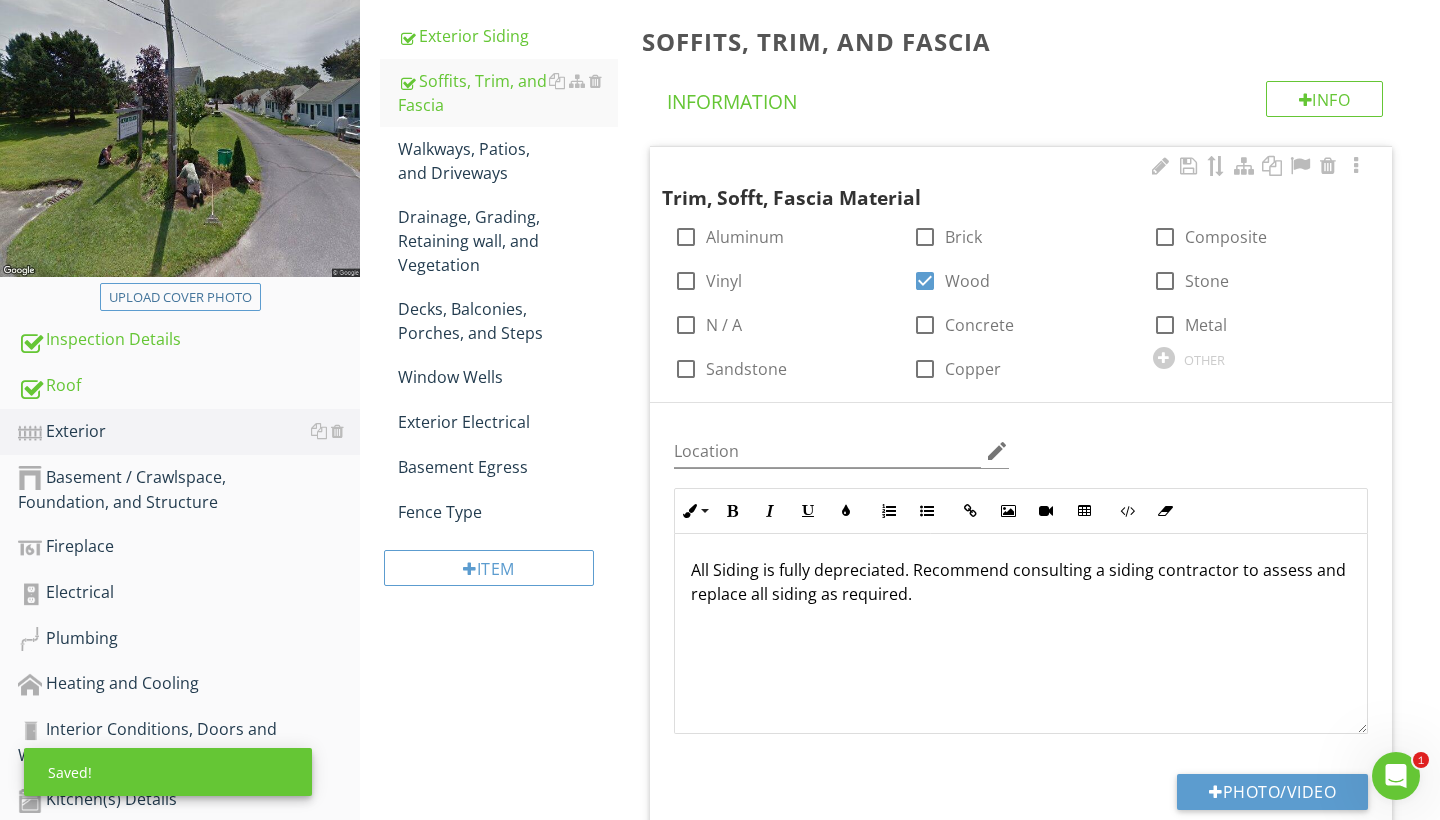 click on "All Siding is fully depreciated. Recommend consulting a siding contractor to assess and replace all siding as required." at bounding box center (1021, 582) 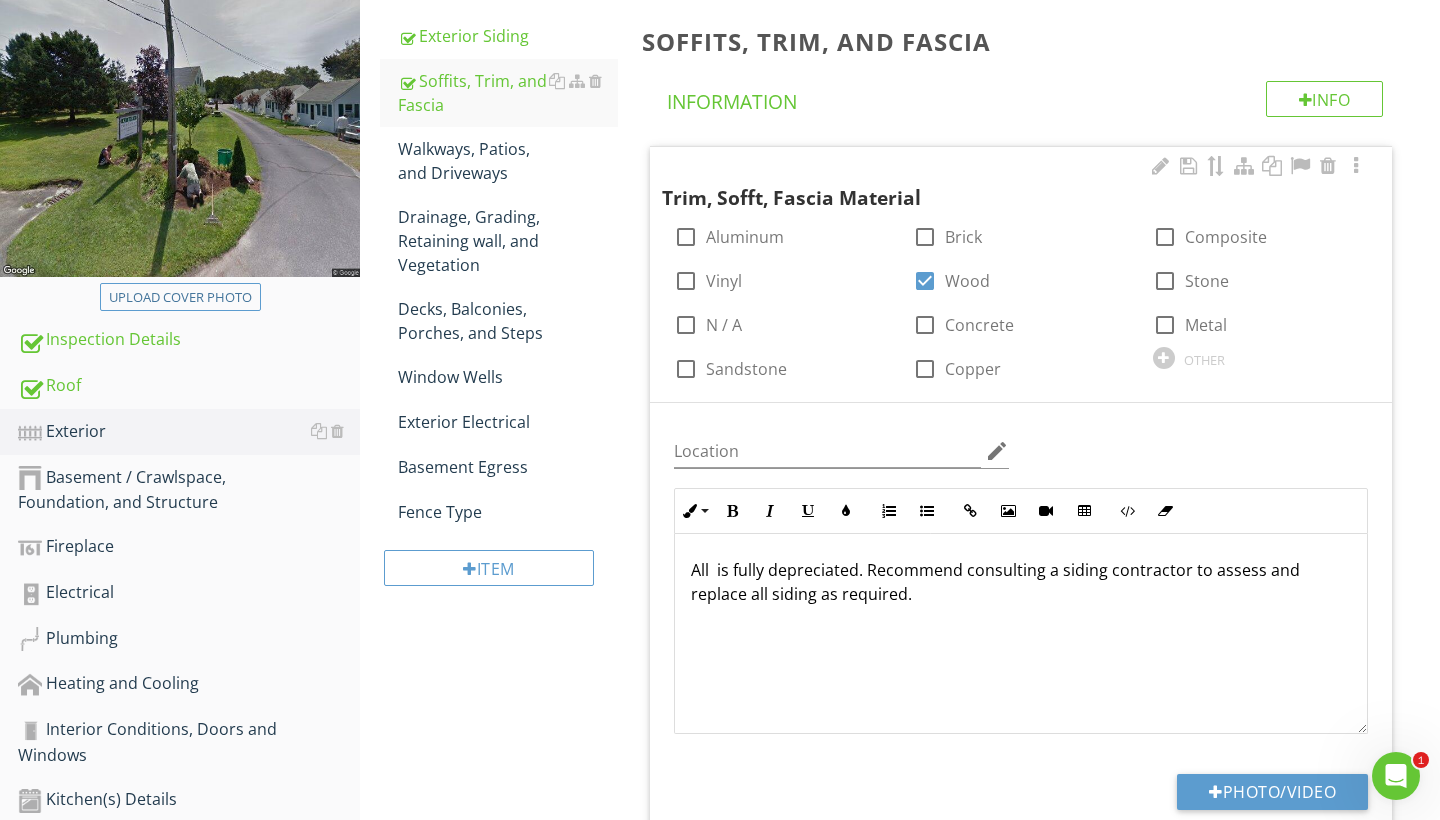 type 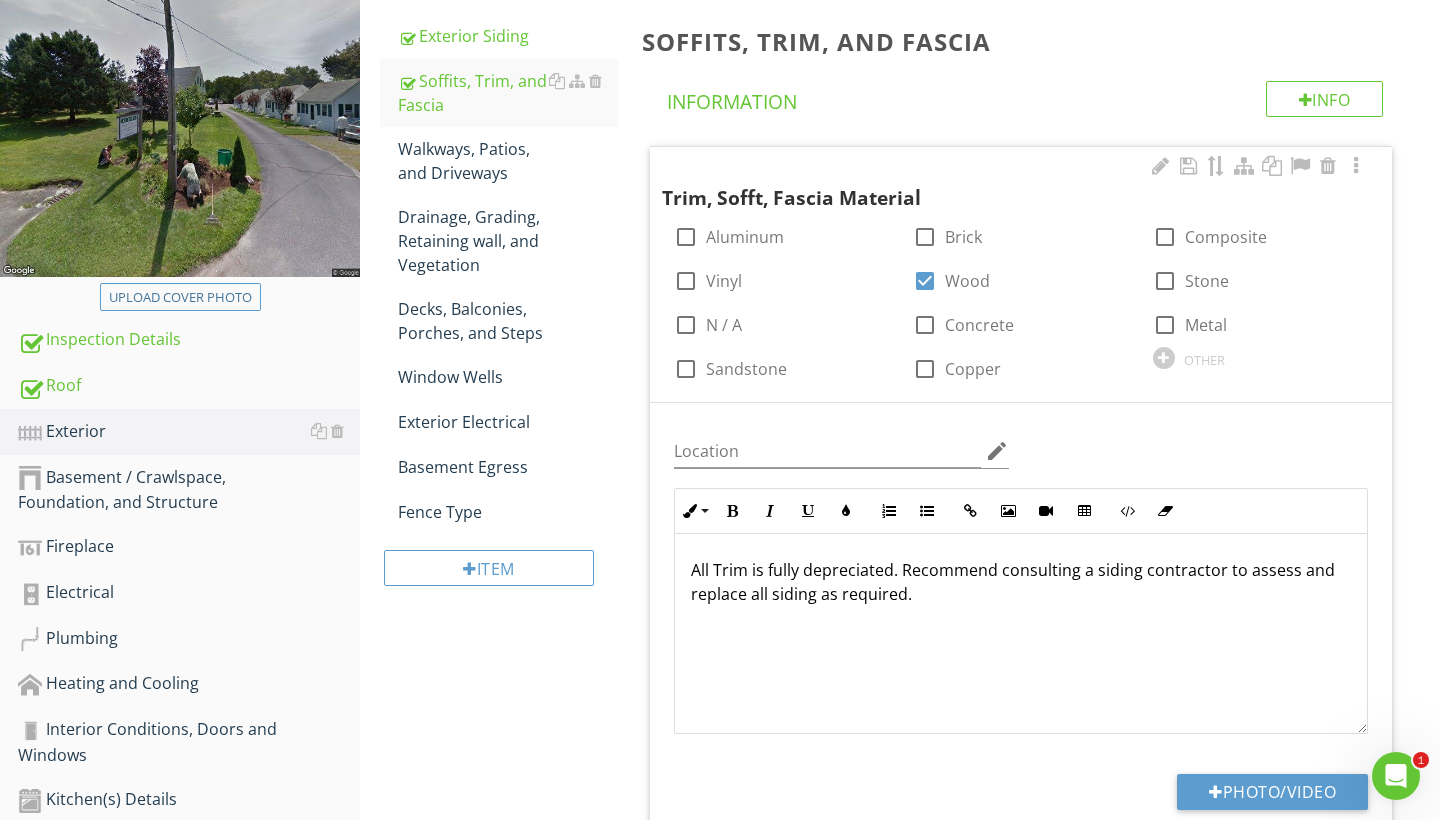click on "All Trim is fully depreciated. Recommend consulting a siding contractor to assess and replace all siding as required." at bounding box center (1021, 582) 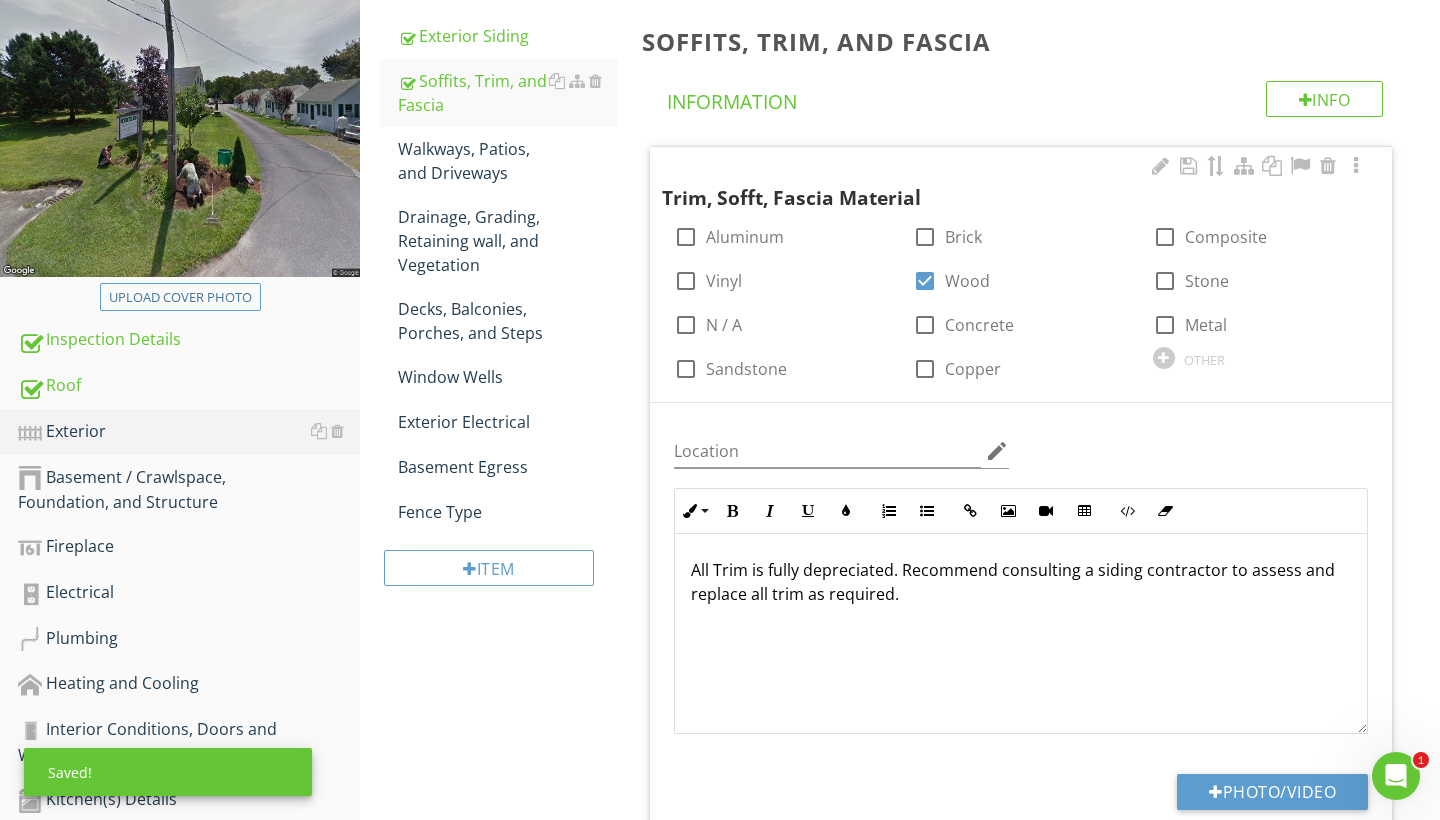 click on "All Trim is fully depreciated. Recommend consulting a siding contractor to assess and replace all trim as required." at bounding box center (1021, 634) 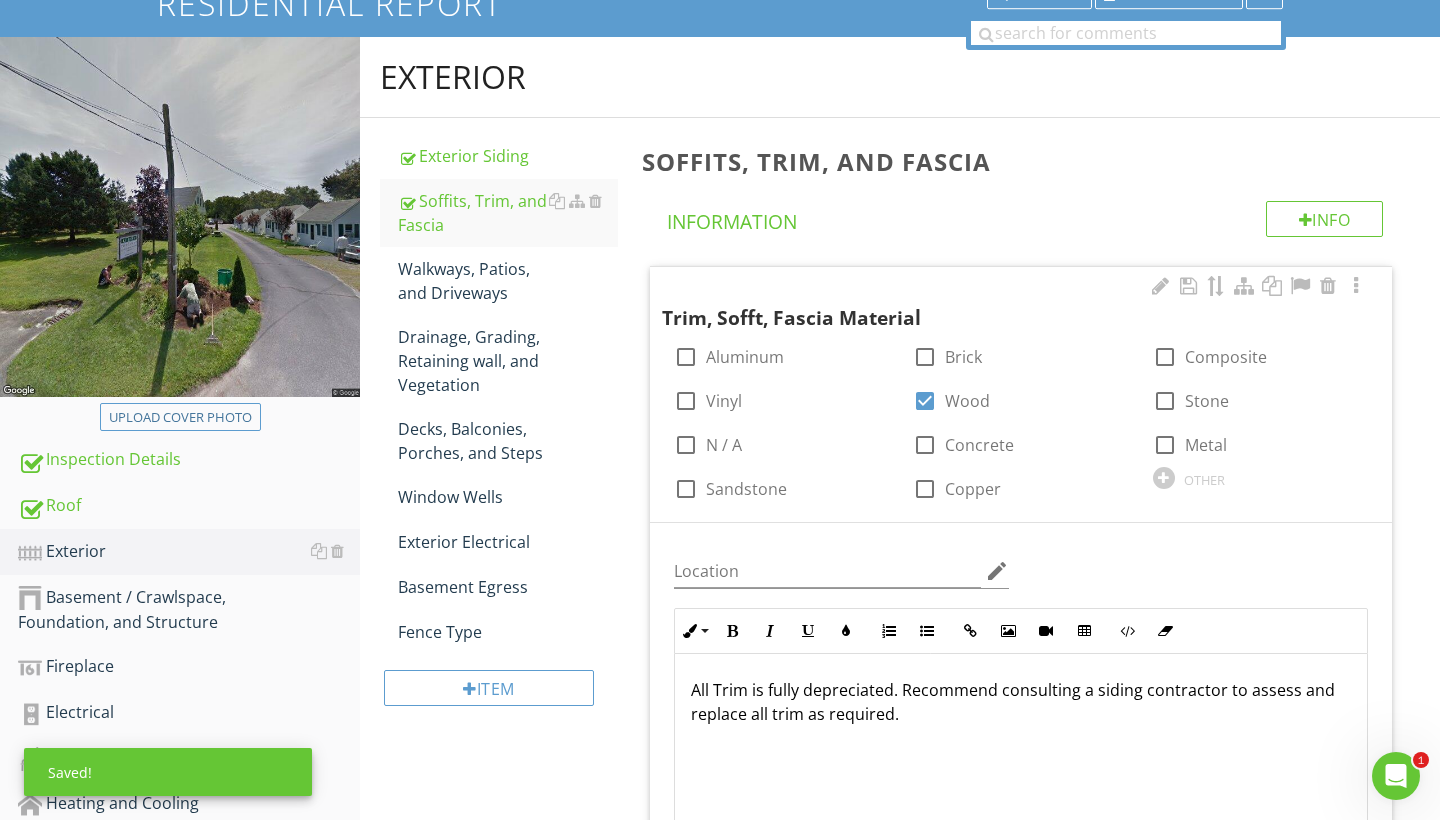 scroll, scrollTop: 142, scrollLeft: 0, axis: vertical 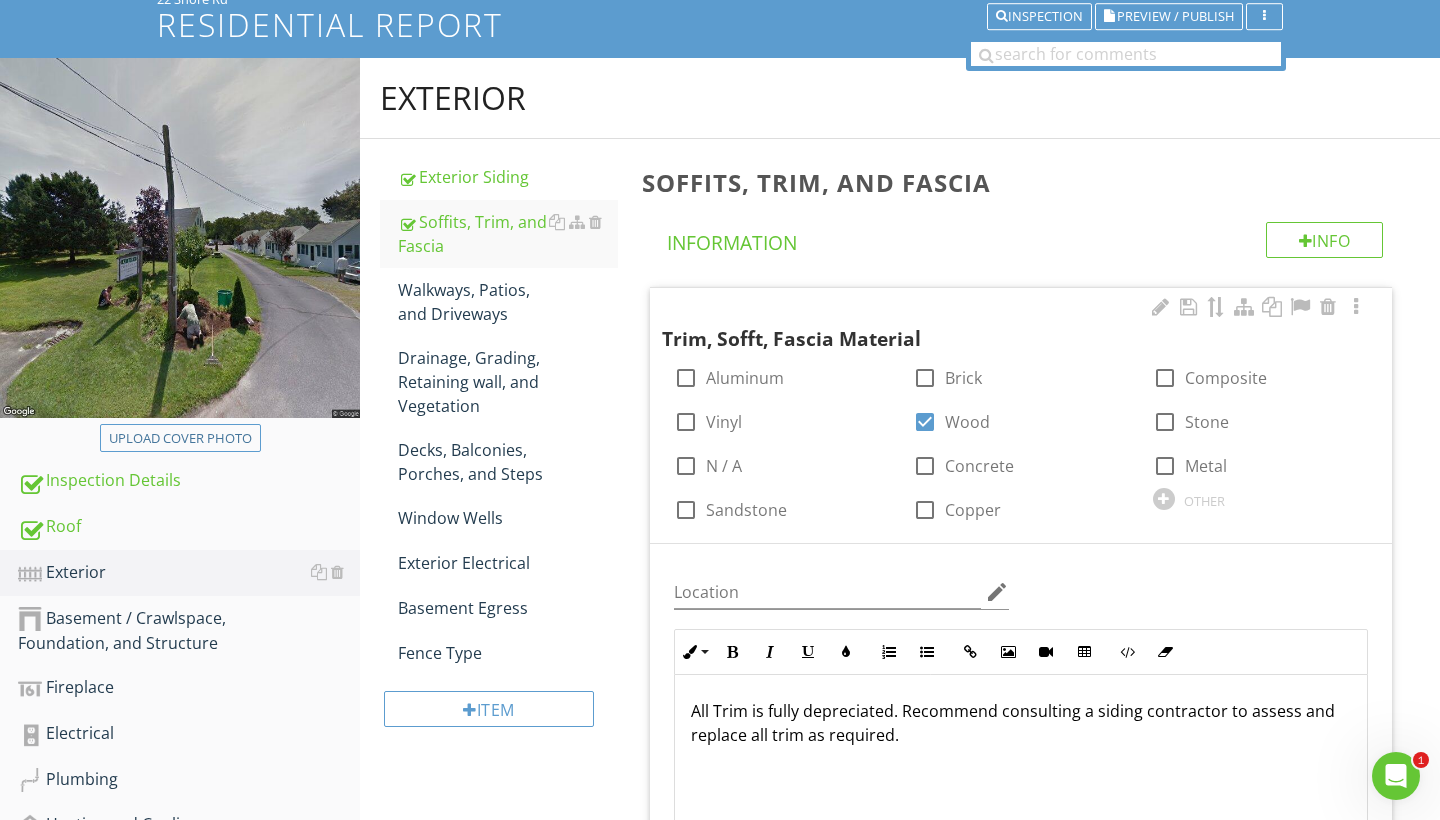 click on "All Trim is fully depreciated. Recommend consulting a siding contractor to assess and replace all trim as required." at bounding box center [1021, 723] 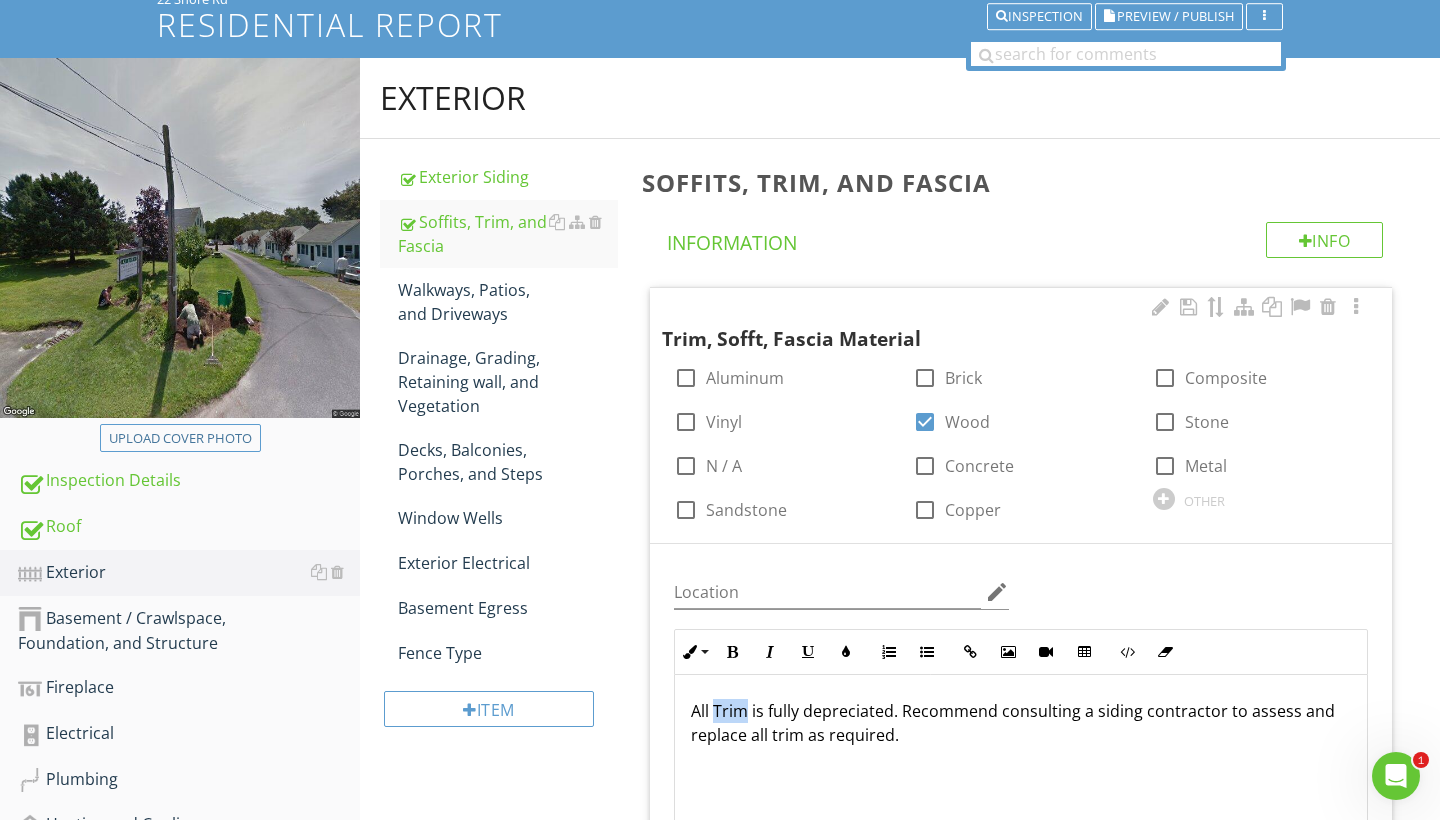 click on "All Trim is fully depreciated. Recommend consulting a siding contractor to assess and replace all trim as required." at bounding box center [1021, 723] 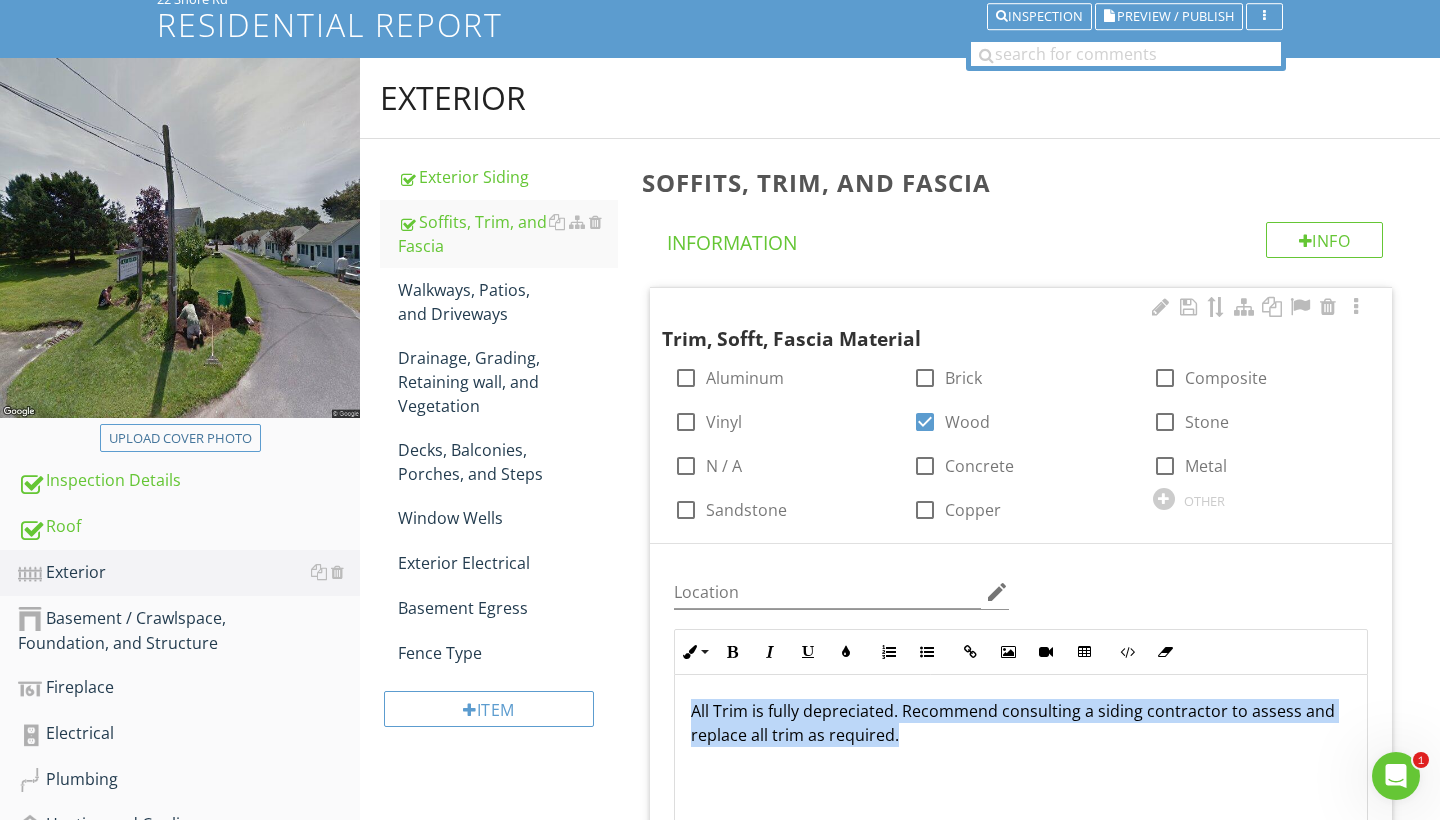 click on "All Trim is fully depreciated. Recommend consulting a siding contractor to assess and replace all trim as required." at bounding box center [1021, 723] 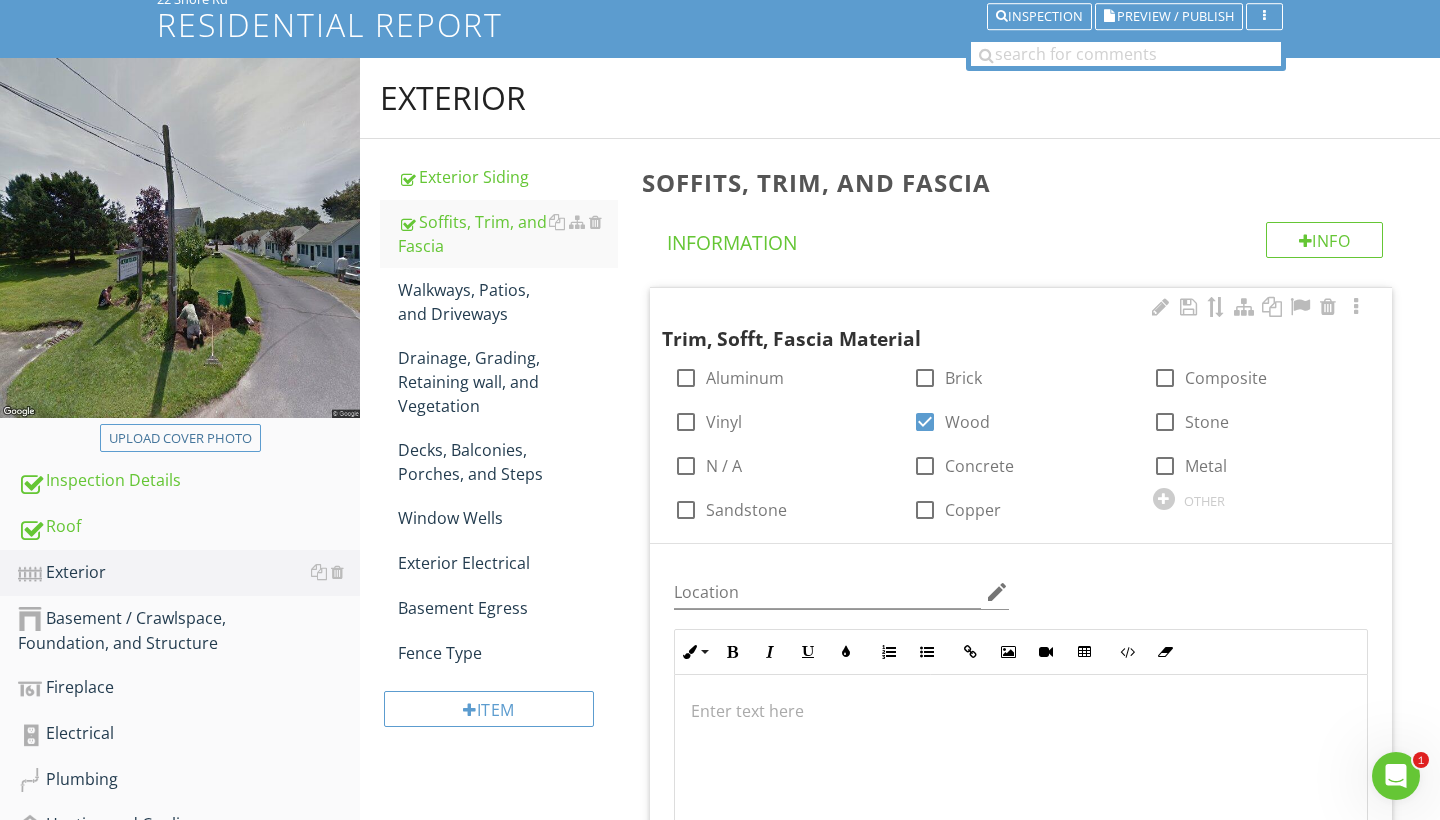 click on "Soffits, Trim, and Fascia
Info
Information
Trim, Sofft, Fascia Material
check_box_outline_blank Aluminum   check_box_outline_blank Brick   check_box_outline_blank Composite   check_box_outline_blank Vinyl   check_box Wood   check_box_outline_blank Stone   check_box_outline_blank N / A   check_box_outline_blank Concrete   check_box_outline_blank Metal   check_box_outline_blank Sandstone   check_box_outline_blank Copper         OTHER                   Location edit       Inline Style XLarge Large Normal Small Light Small/Light Bold Italic Underline Colors Ordered List Unordered List Insert Link Insert Image Insert Video Insert Table Code View Clear Formatting Enter text here
Photo/Video
Limitations
Limitations                       check_box_outline_blank" at bounding box center [1035, 2183] 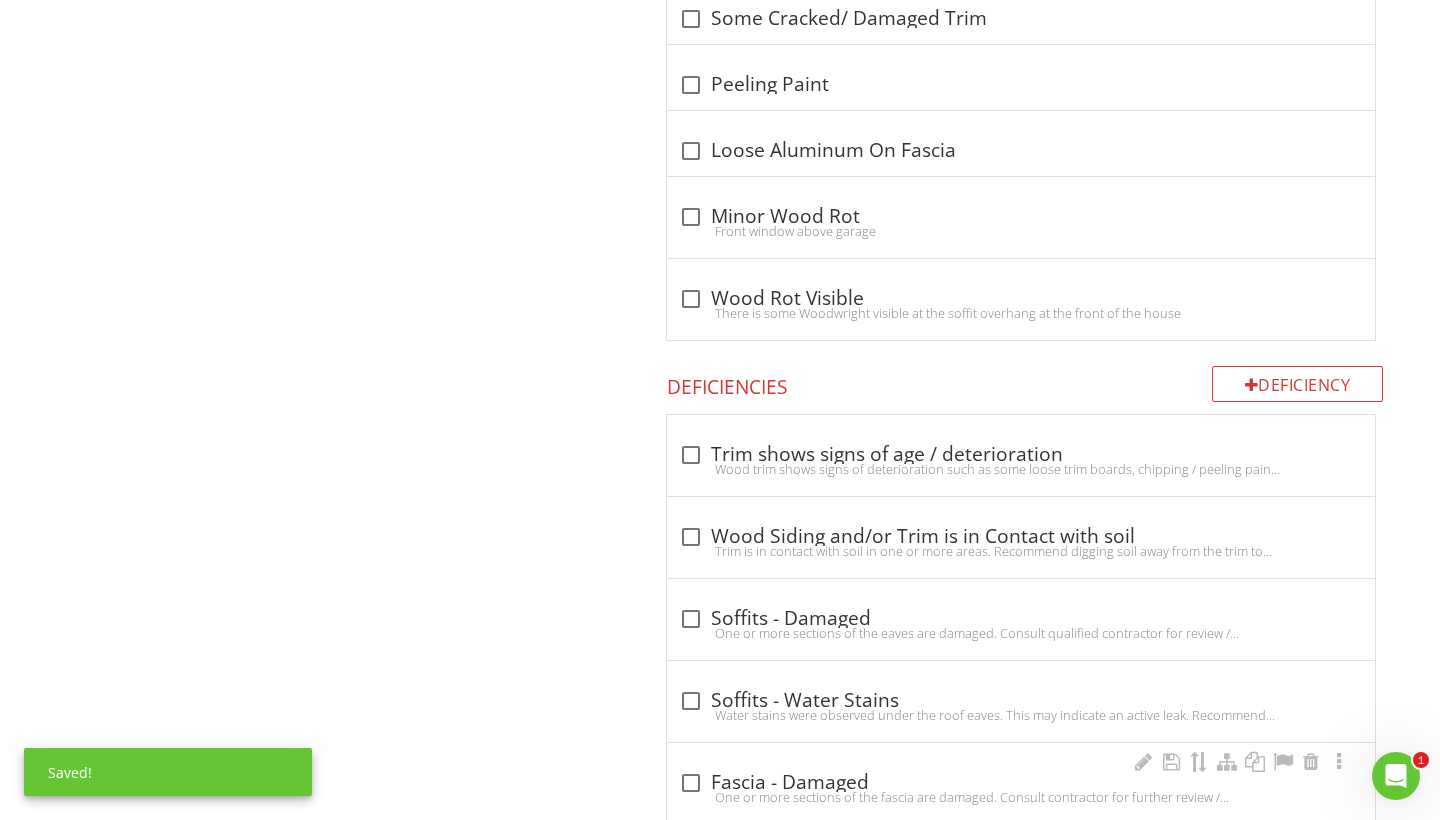scroll, scrollTop: 2068, scrollLeft: 0, axis: vertical 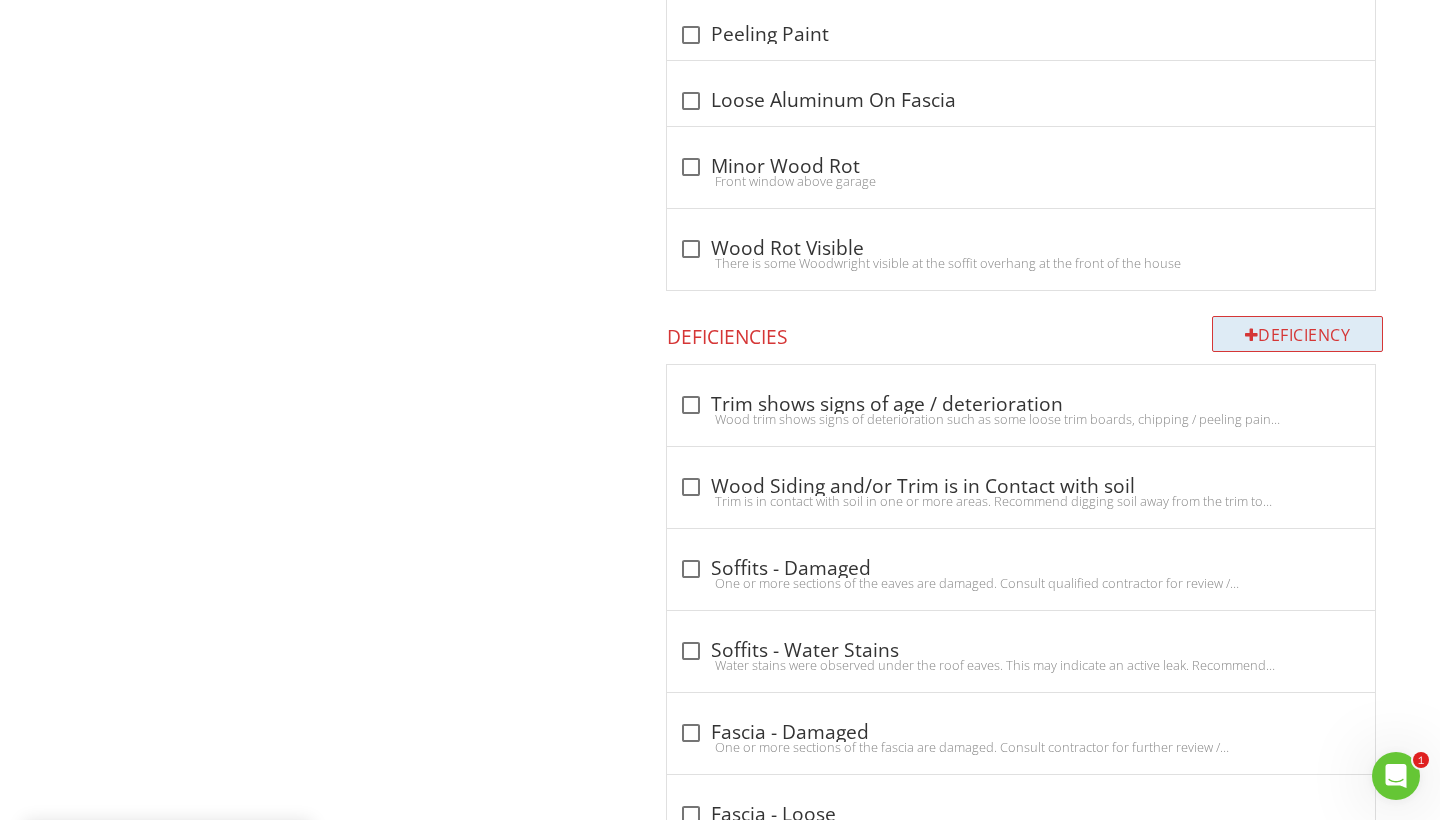 click on "Deficiency" at bounding box center [1298, 334] 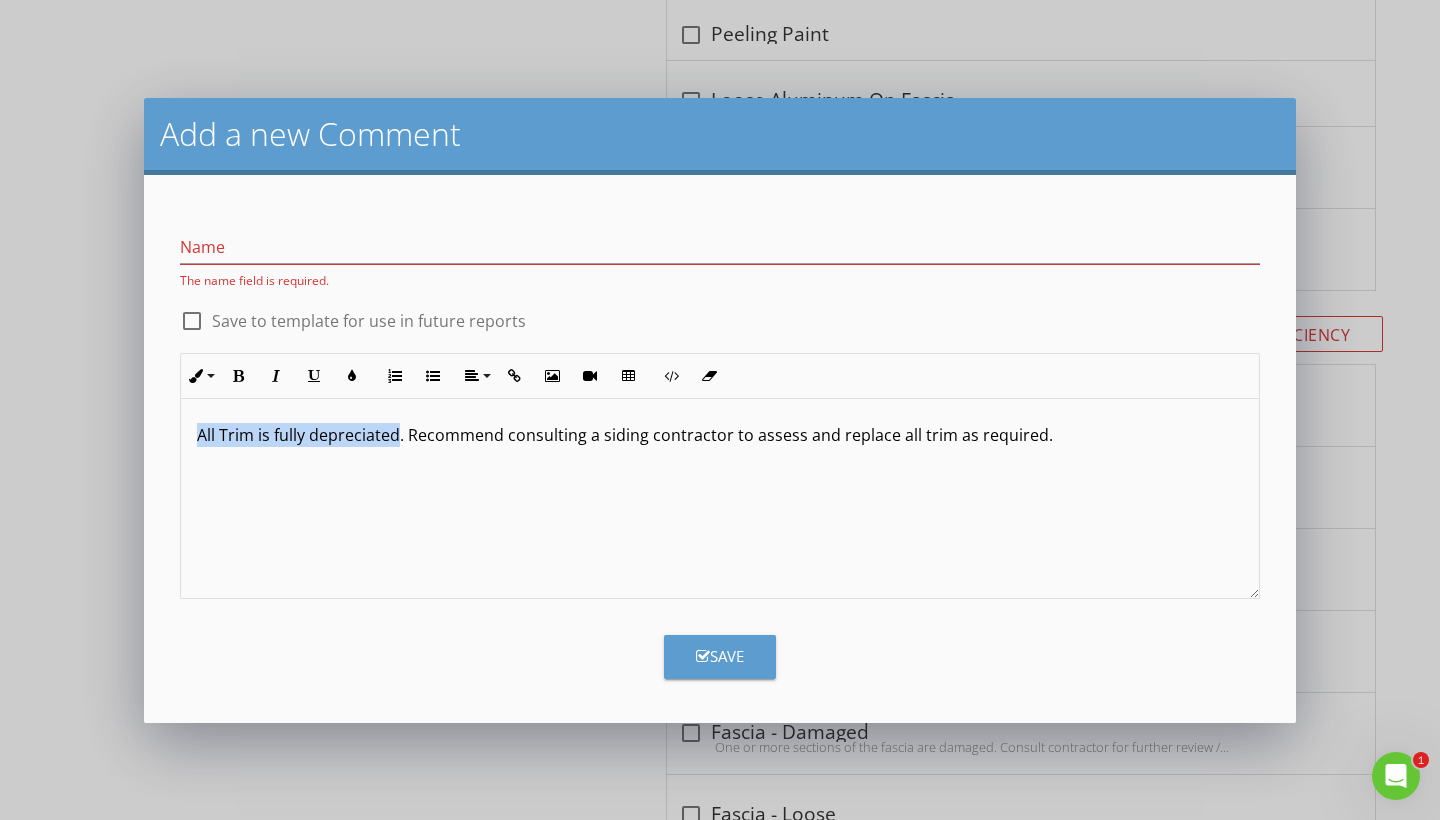 drag, startPoint x: 195, startPoint y: 433, endPoint x: 400, endPoint y: 445, distance: 205.35092 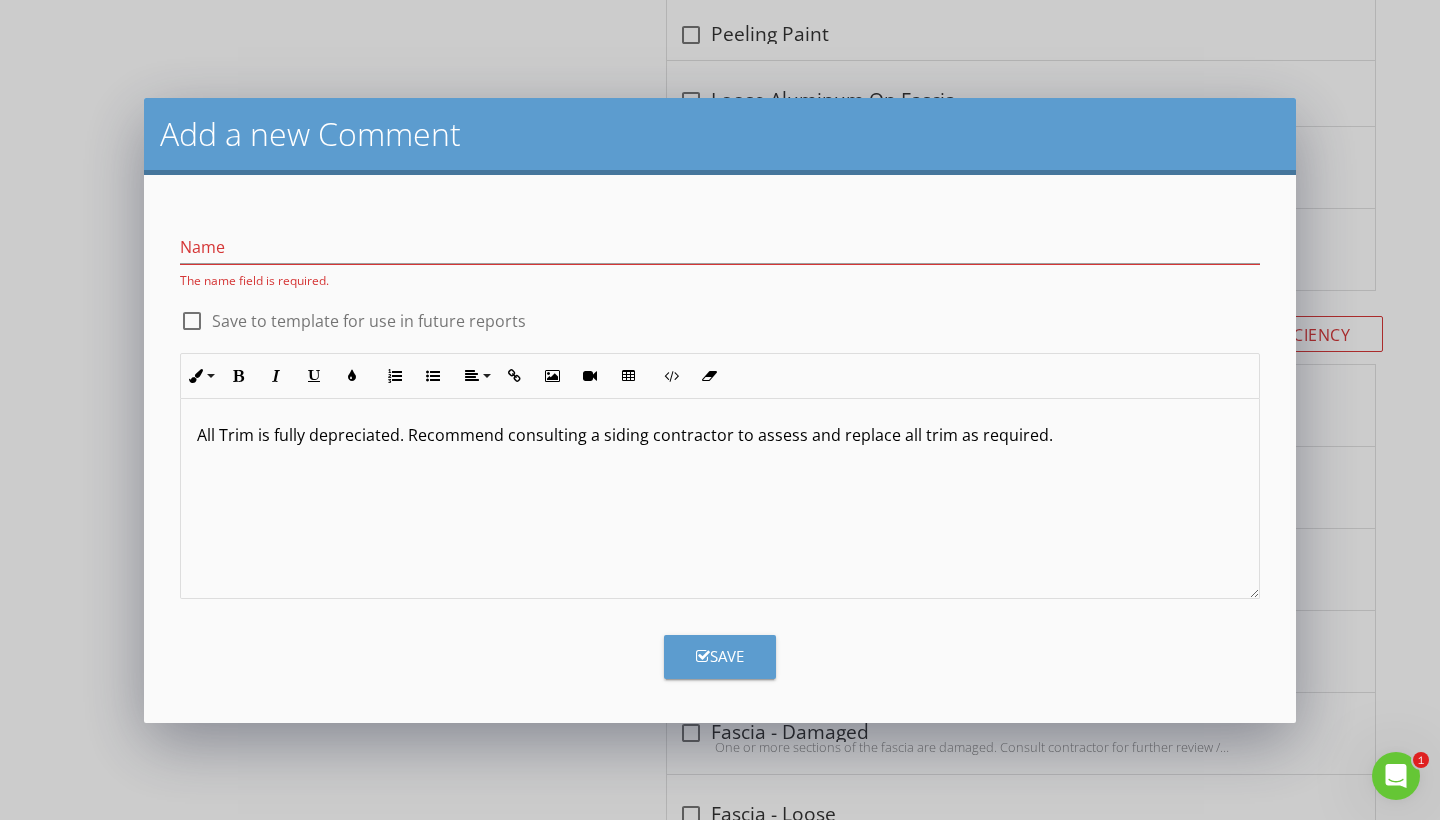 click on "Name The name field is required." at bounding box center (720, 260) 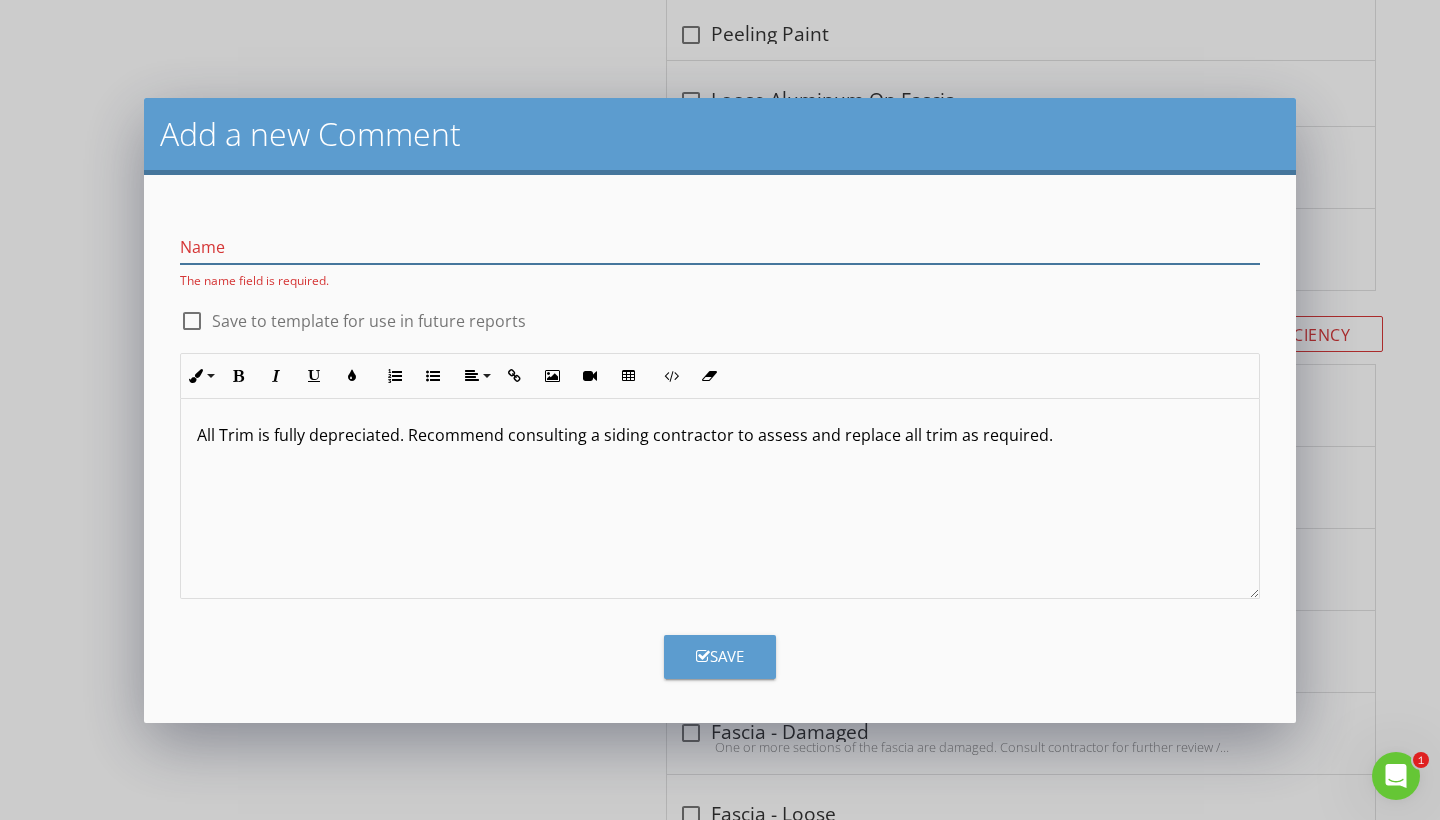 click at bounding box center (720, 247) 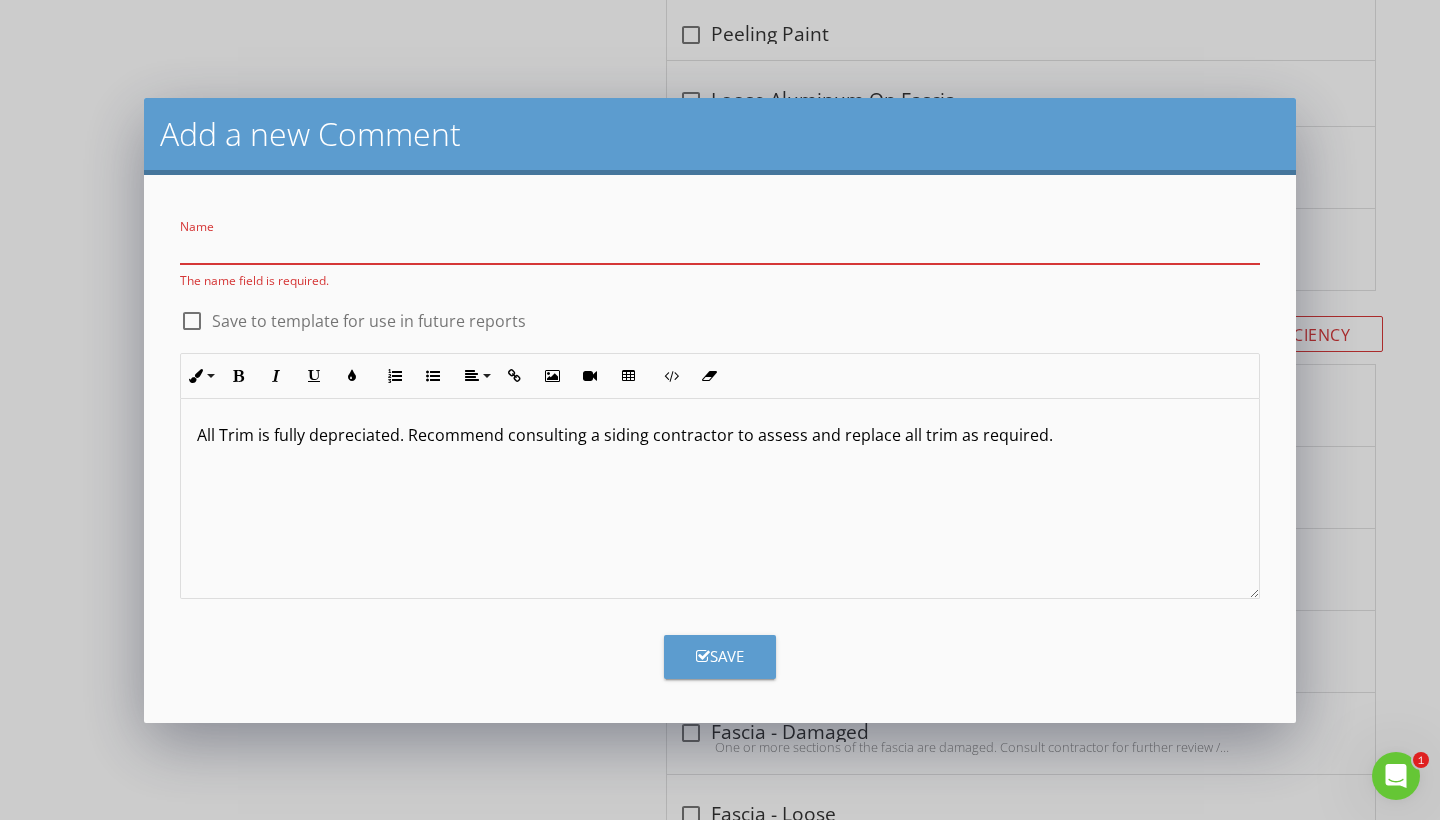 paste on "All Trim is fully depreciated" 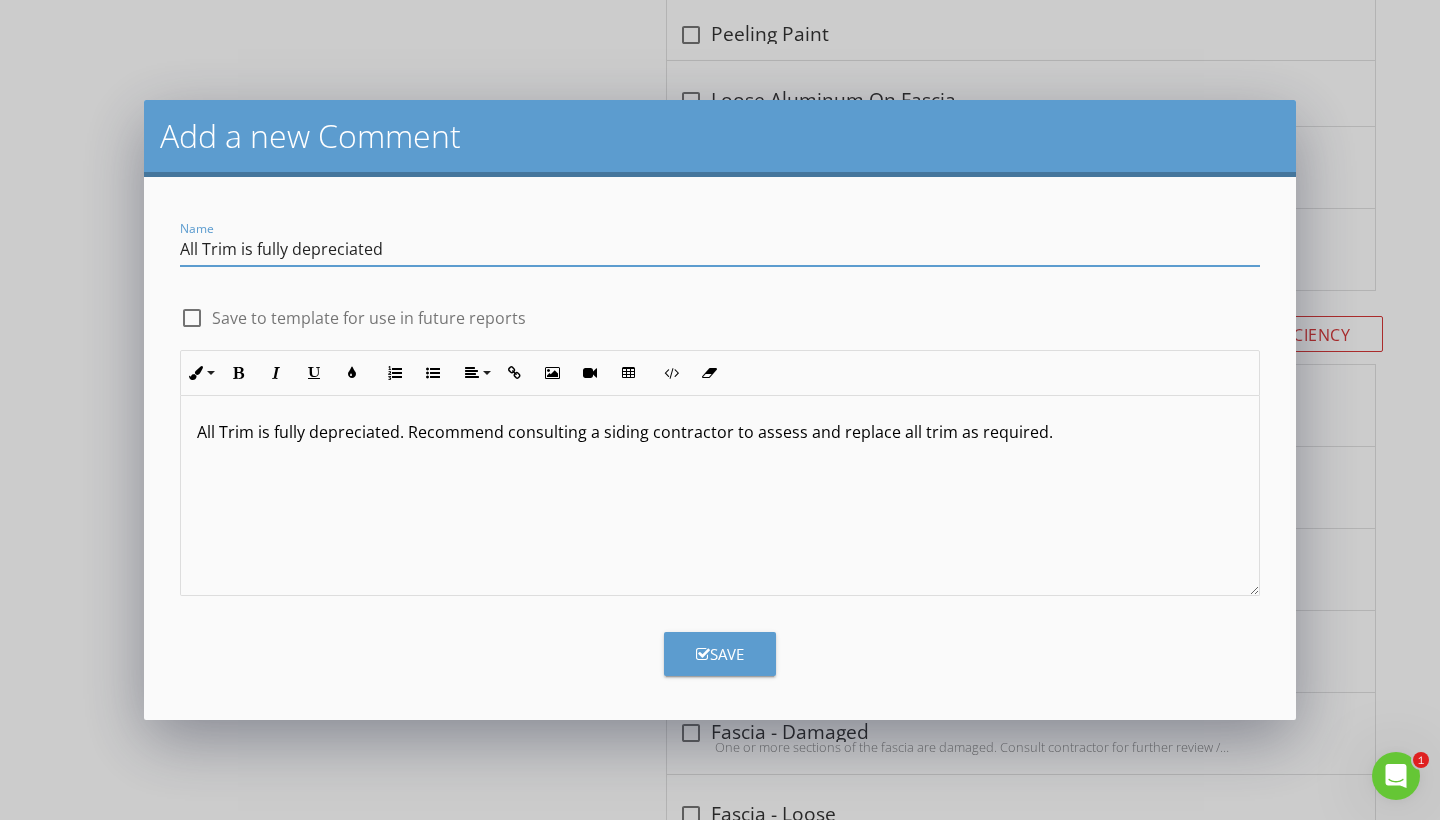 type on "All Trim is fully depreciated" 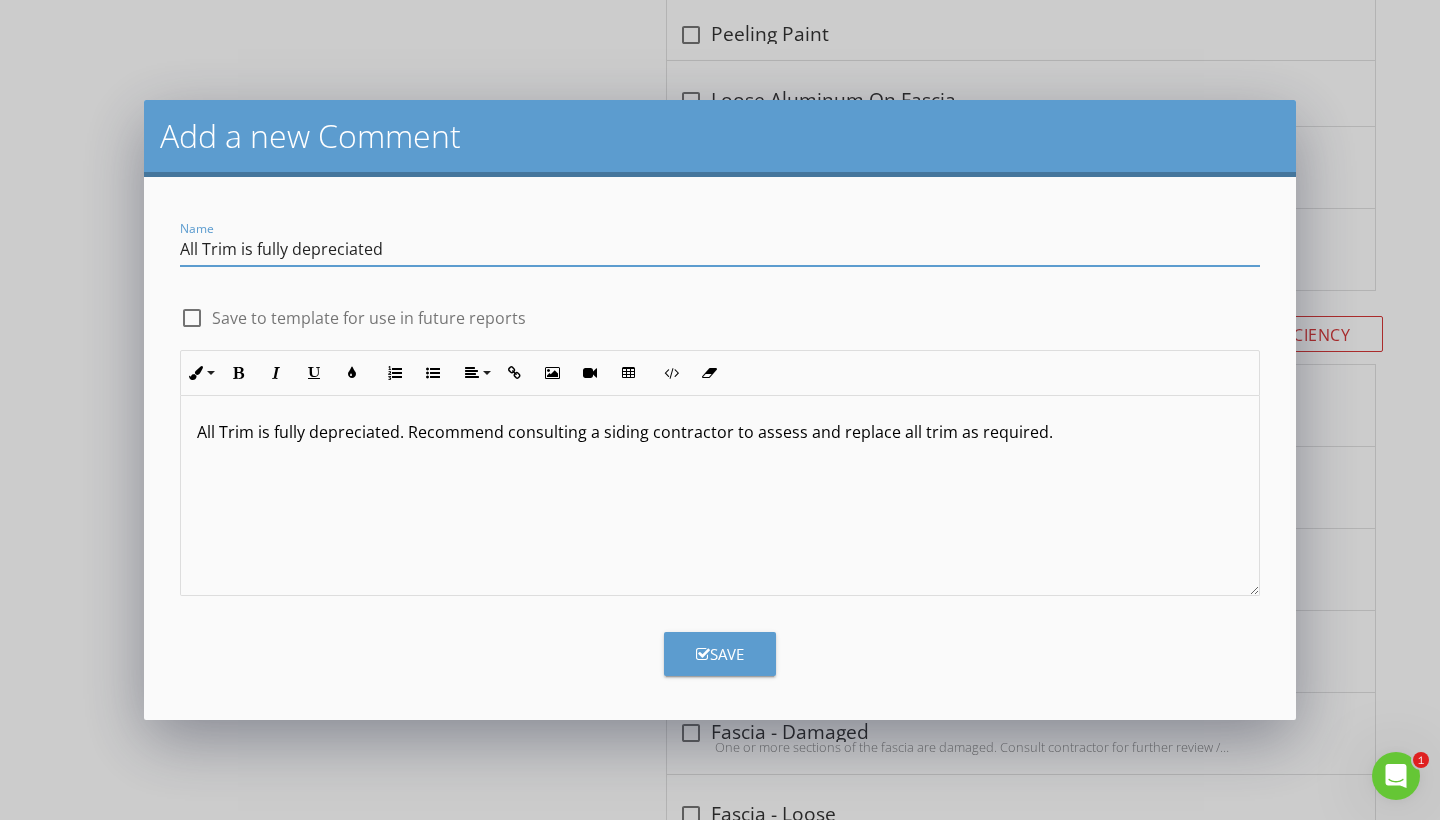 click on "Save" at bounding box center (720, 654) 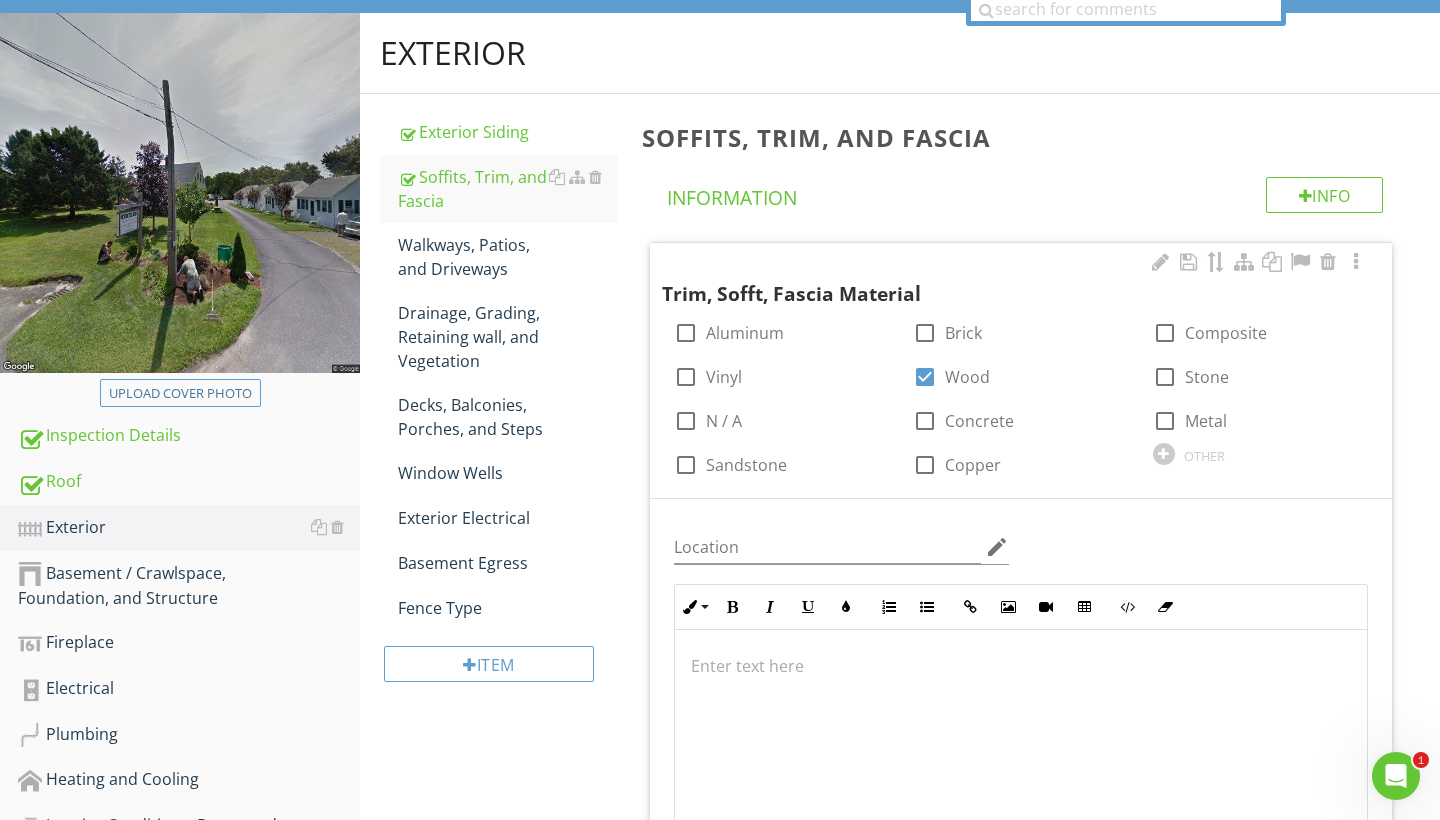 scroll, scrollTop: 191, scrollLeft: 0, axis: vertical 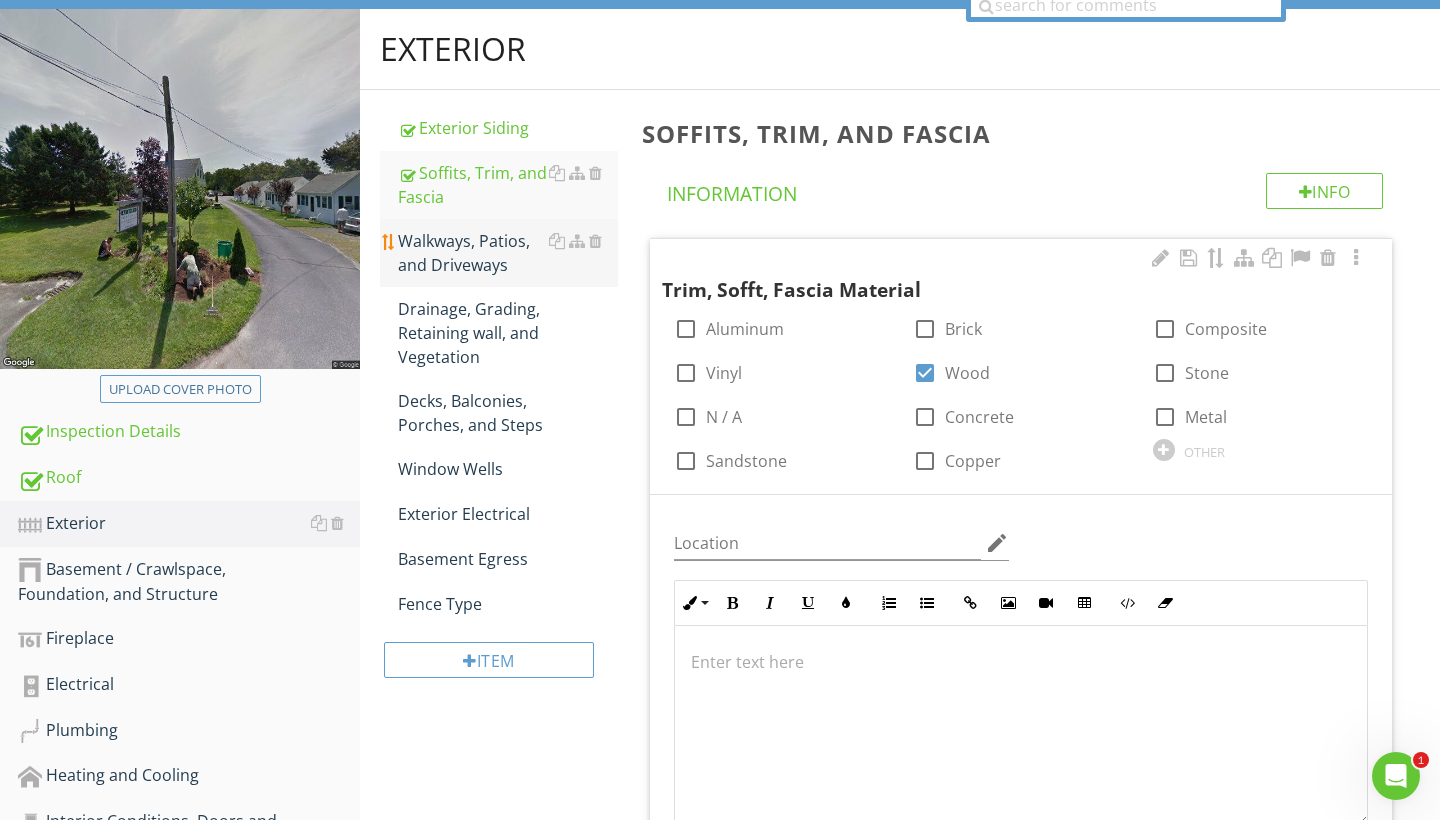 click on "Walkways, Patios, and Driveways" at bounding box center [508, 253] 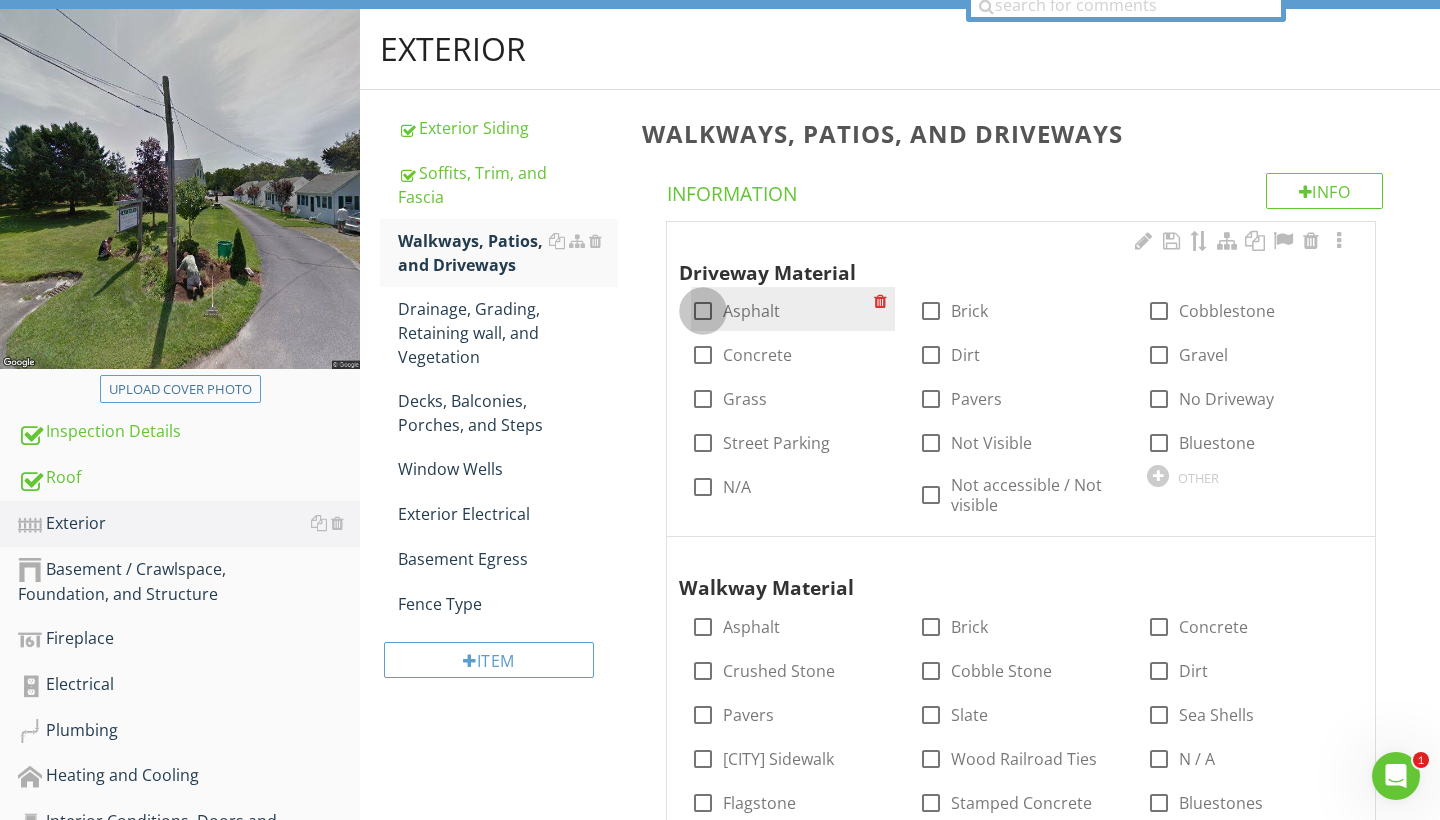 click at bounding box center [703, 311] 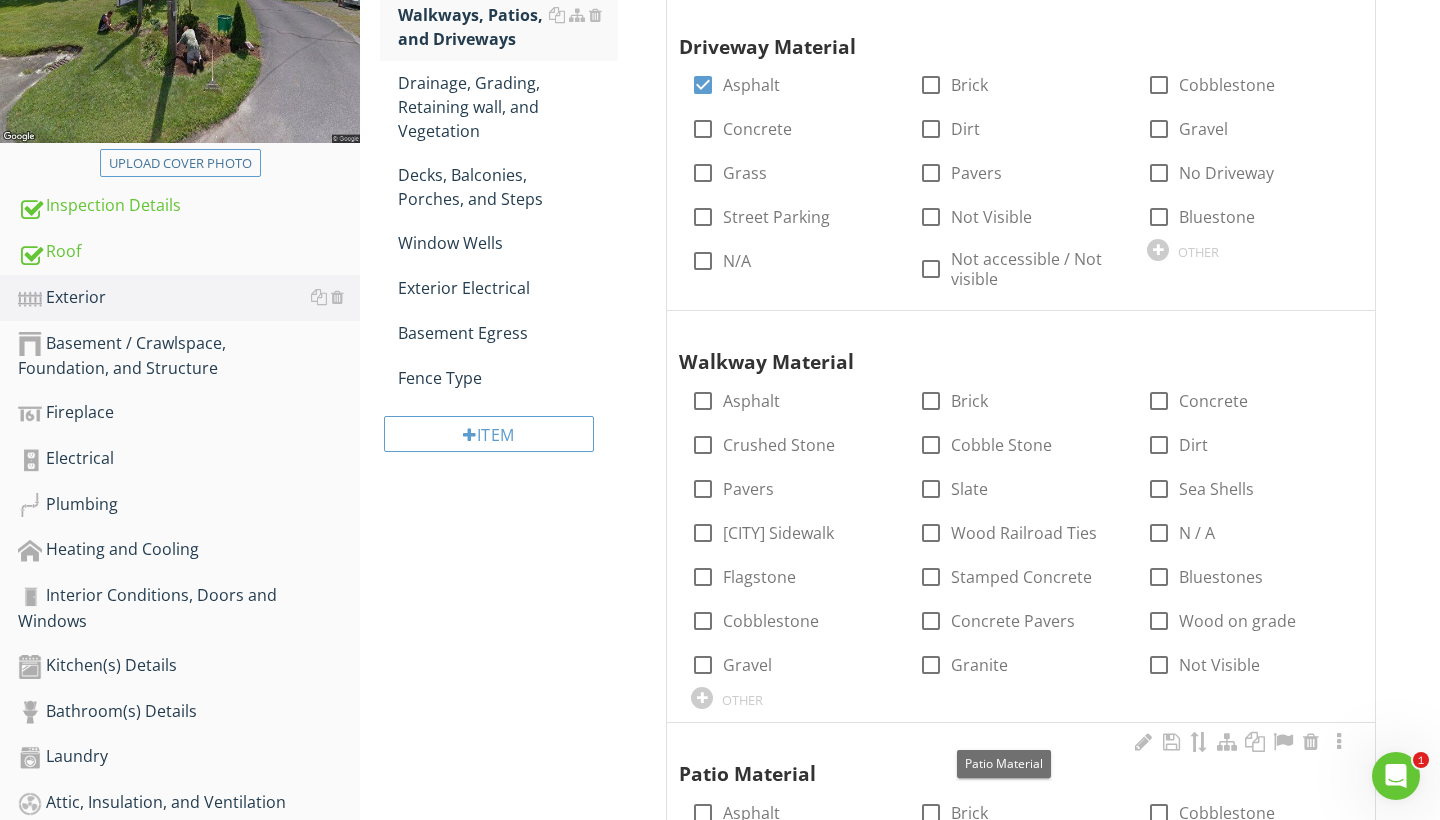 scroll, scrollTop: 427, scrollLeft: 0, axis: vertical 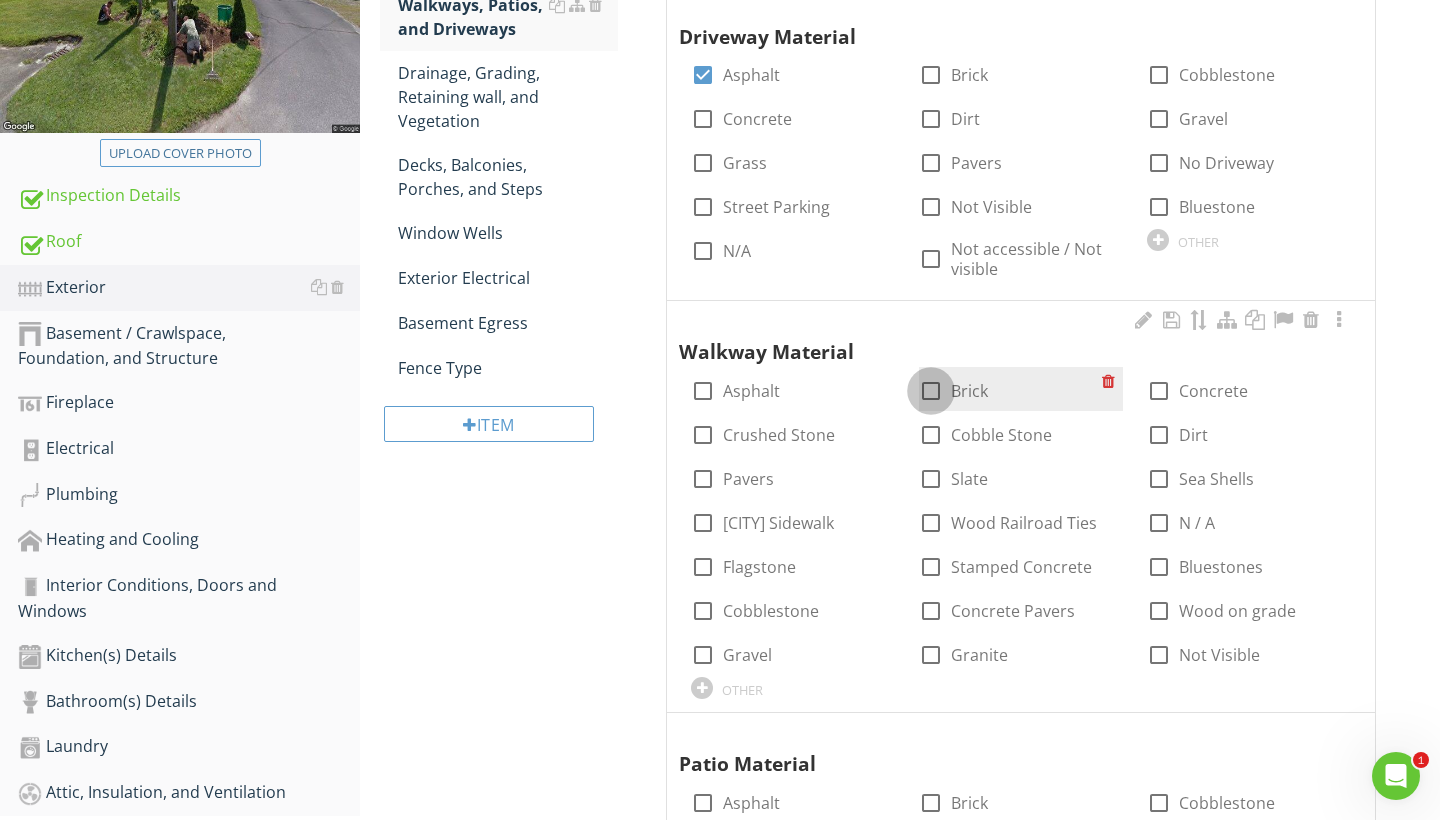 click at bounding box center (931, 391) 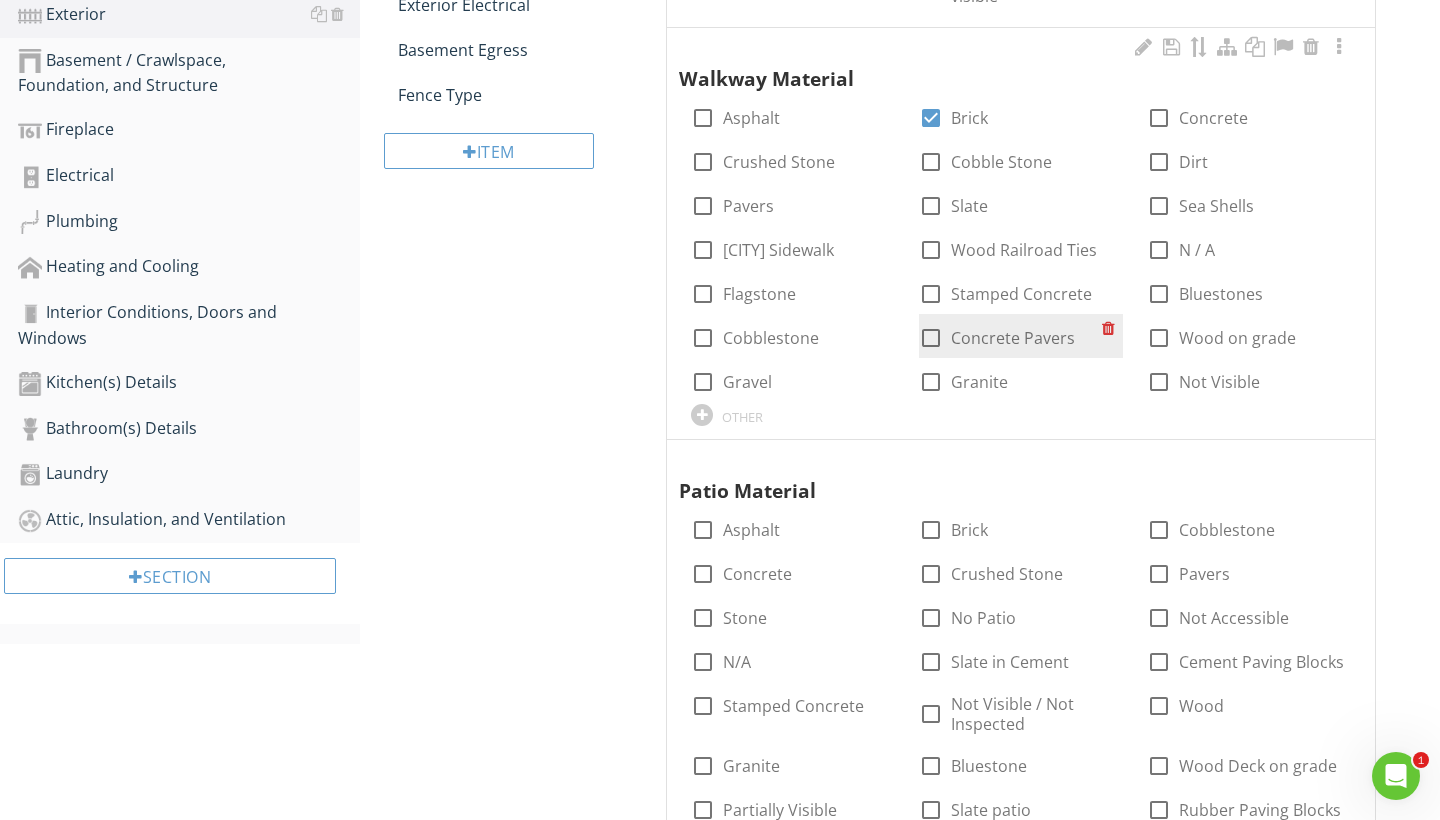 scroll, scrollTop: 701, scrollLeft: 0, axis: vertical 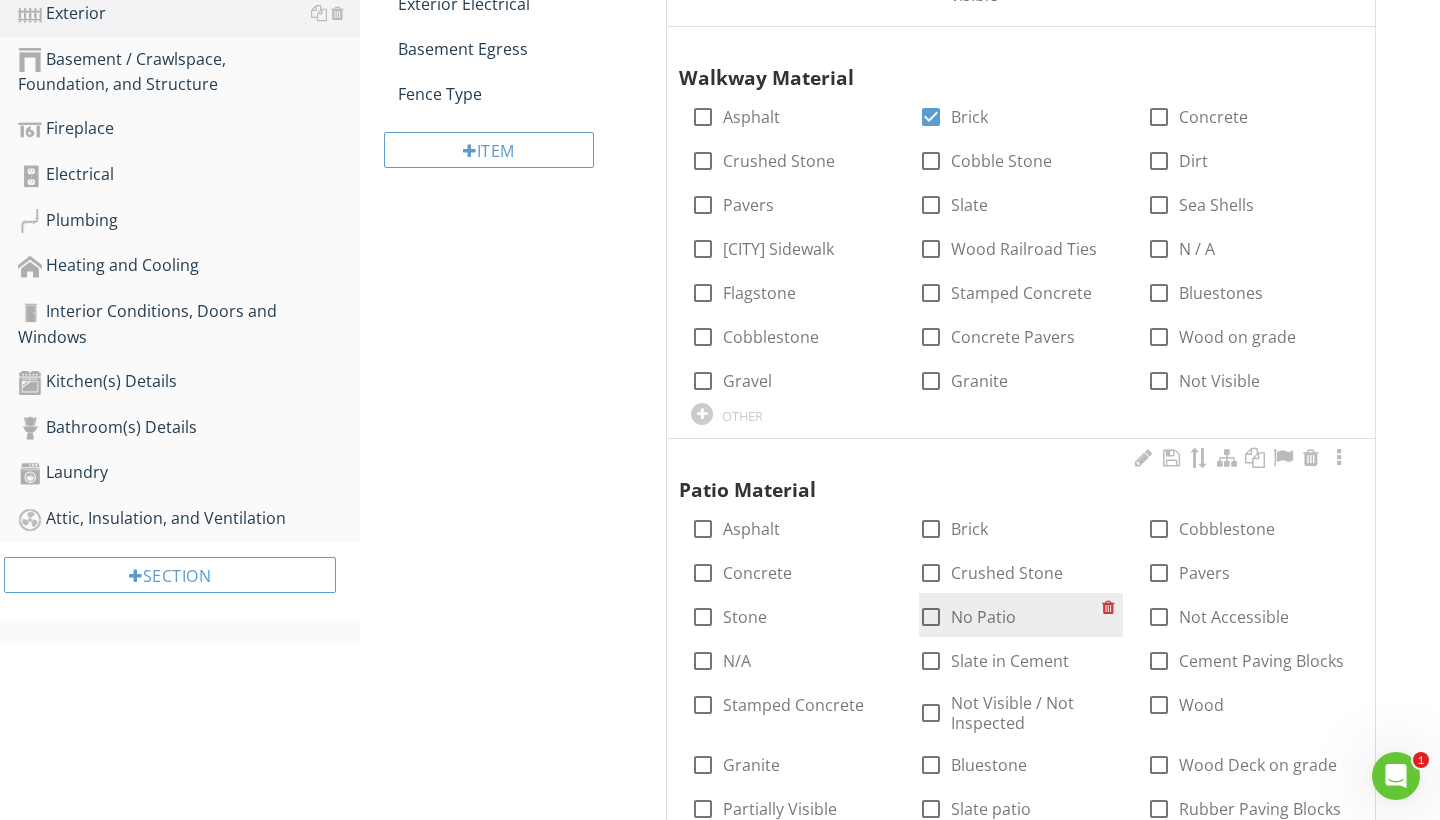 click at bounding box center (931, 617) 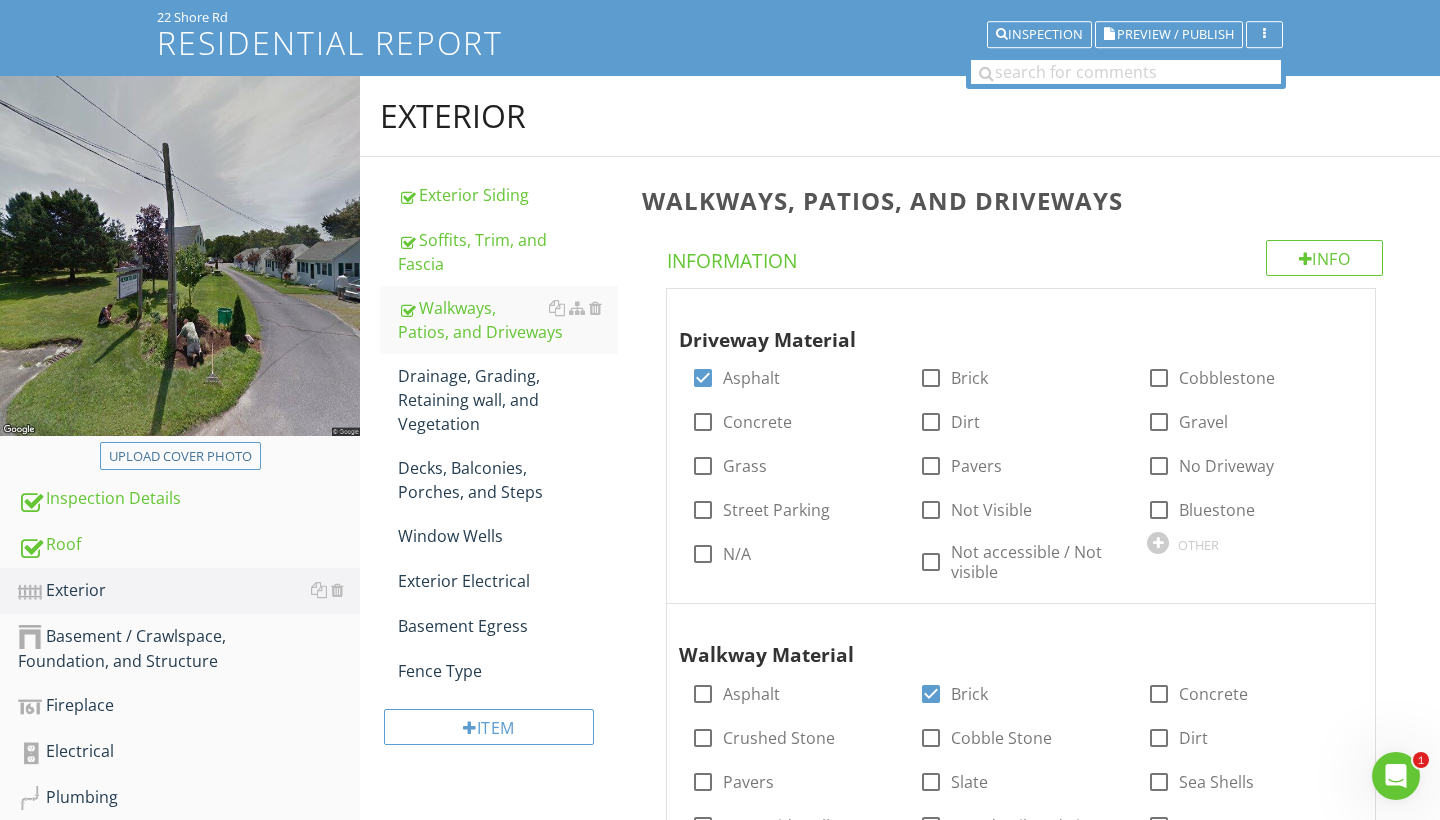 scroll, scrollTop: 125, scrollLeft: 0, axis: vertical 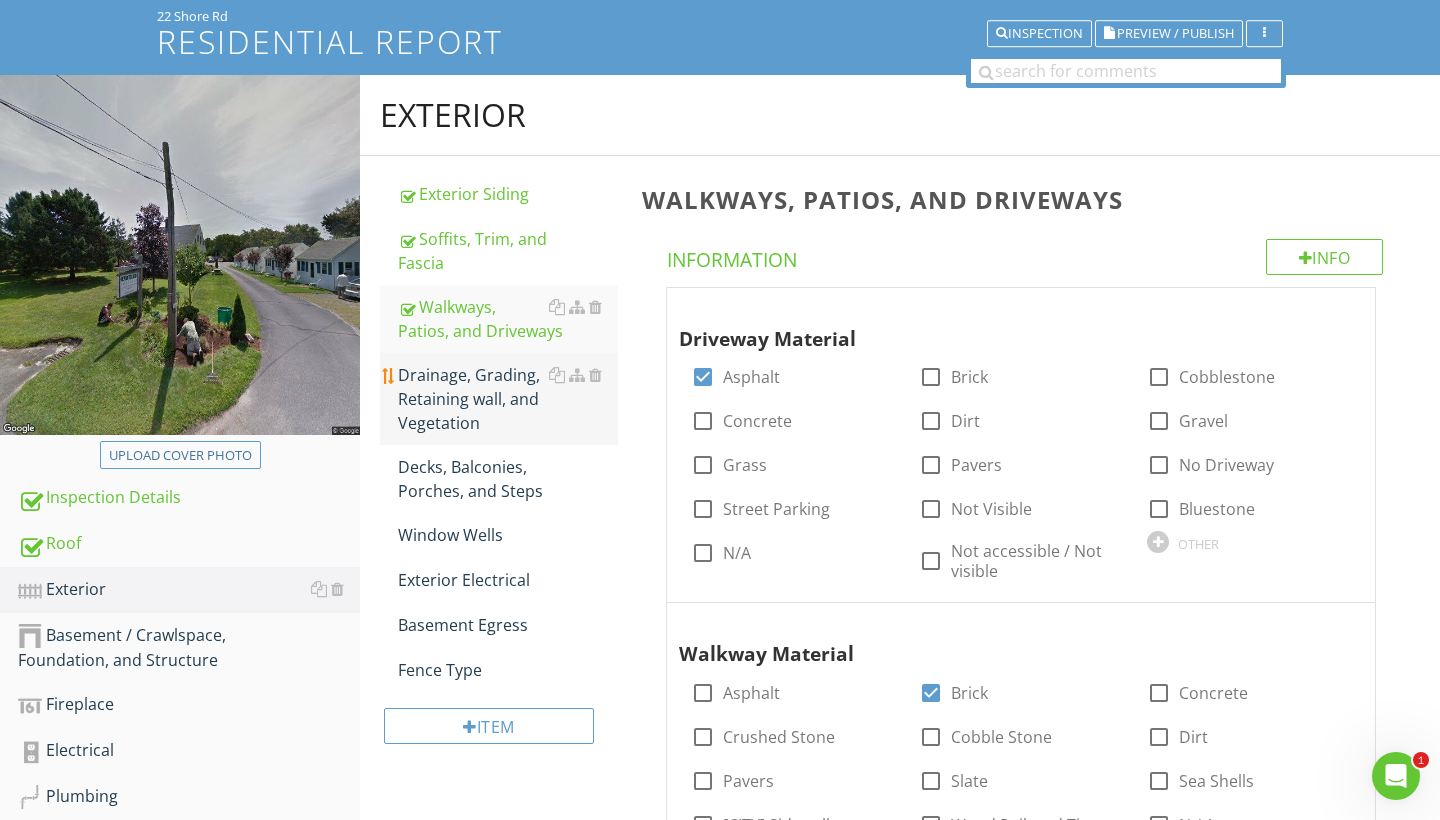 click on "Drainage, Grading, Retaining wall, and Vegetation" at bounding box center (508, 399) 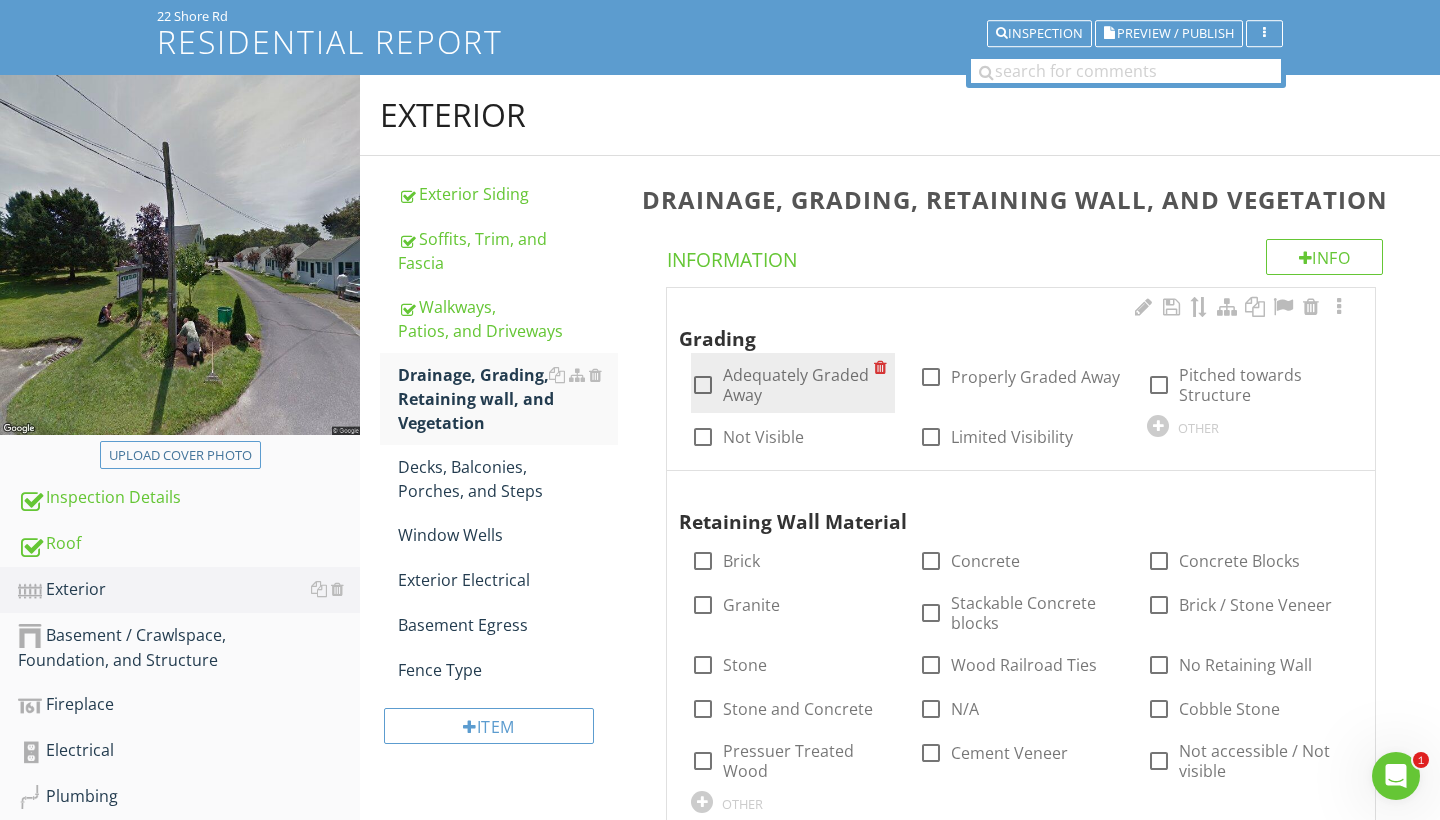 click at bounding box center (703, 385) 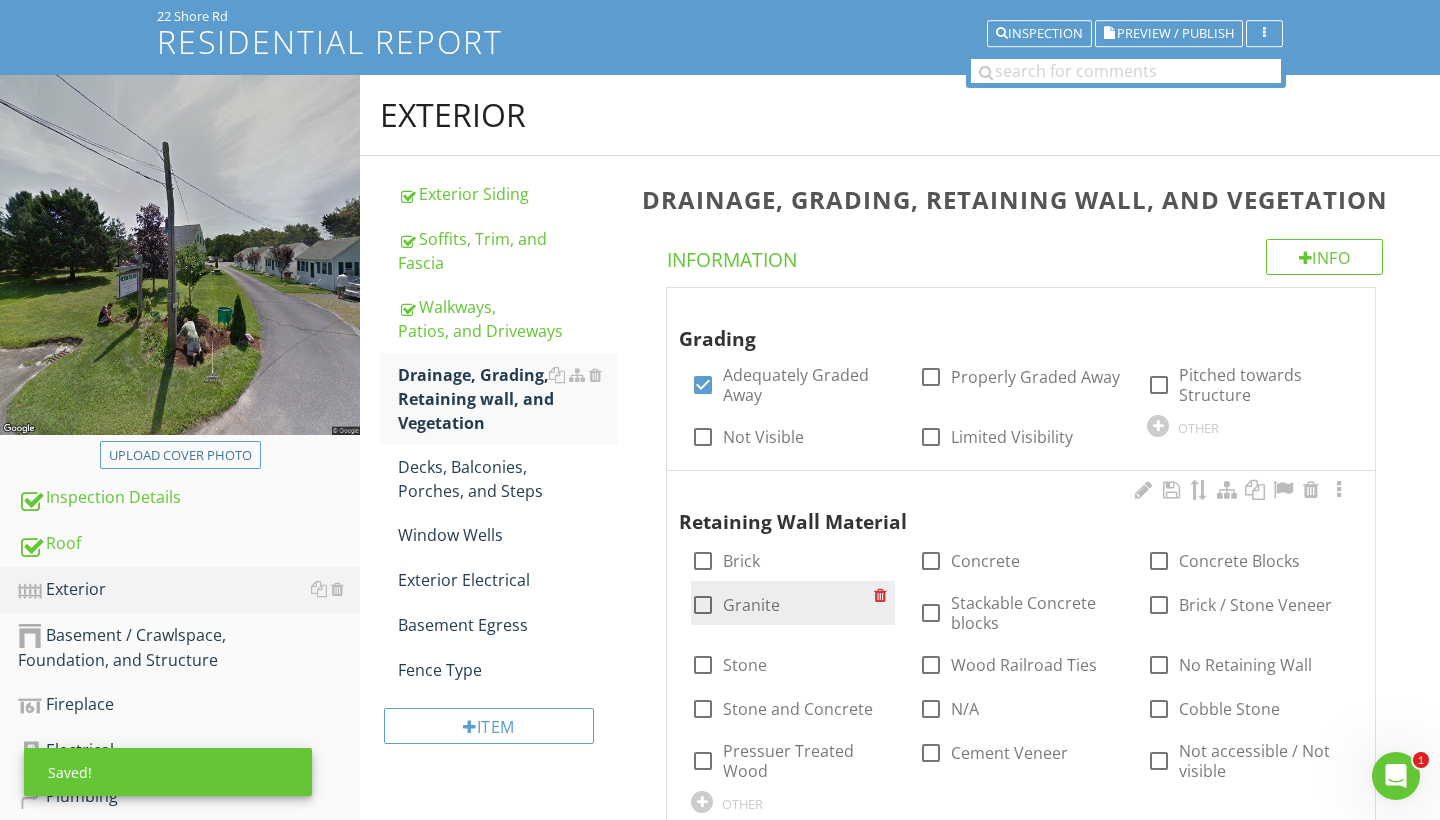scroll, scrollTop: 267, scrollLeft: 0, axis: vertical 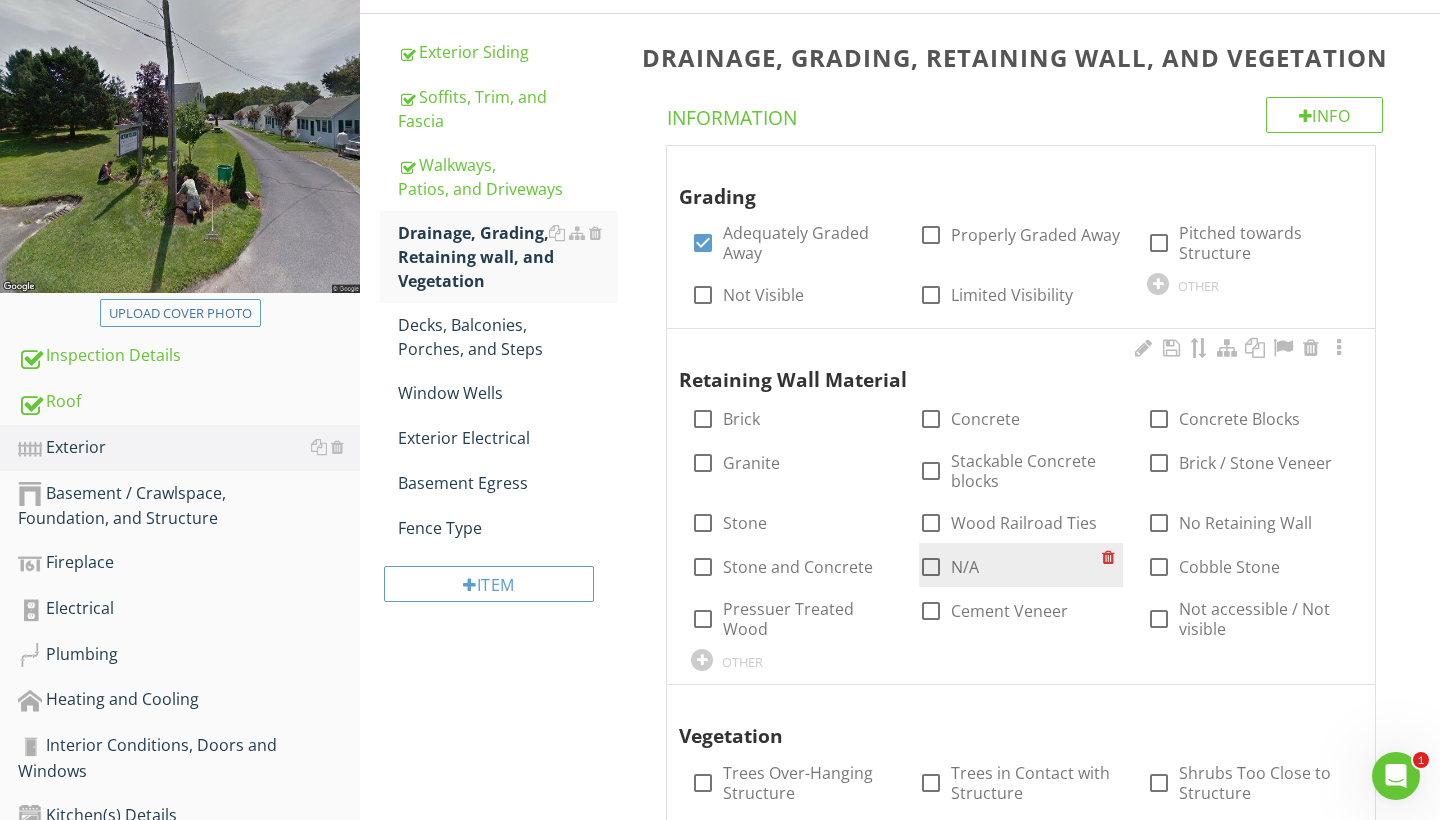 click at bounding box center [931, 567] 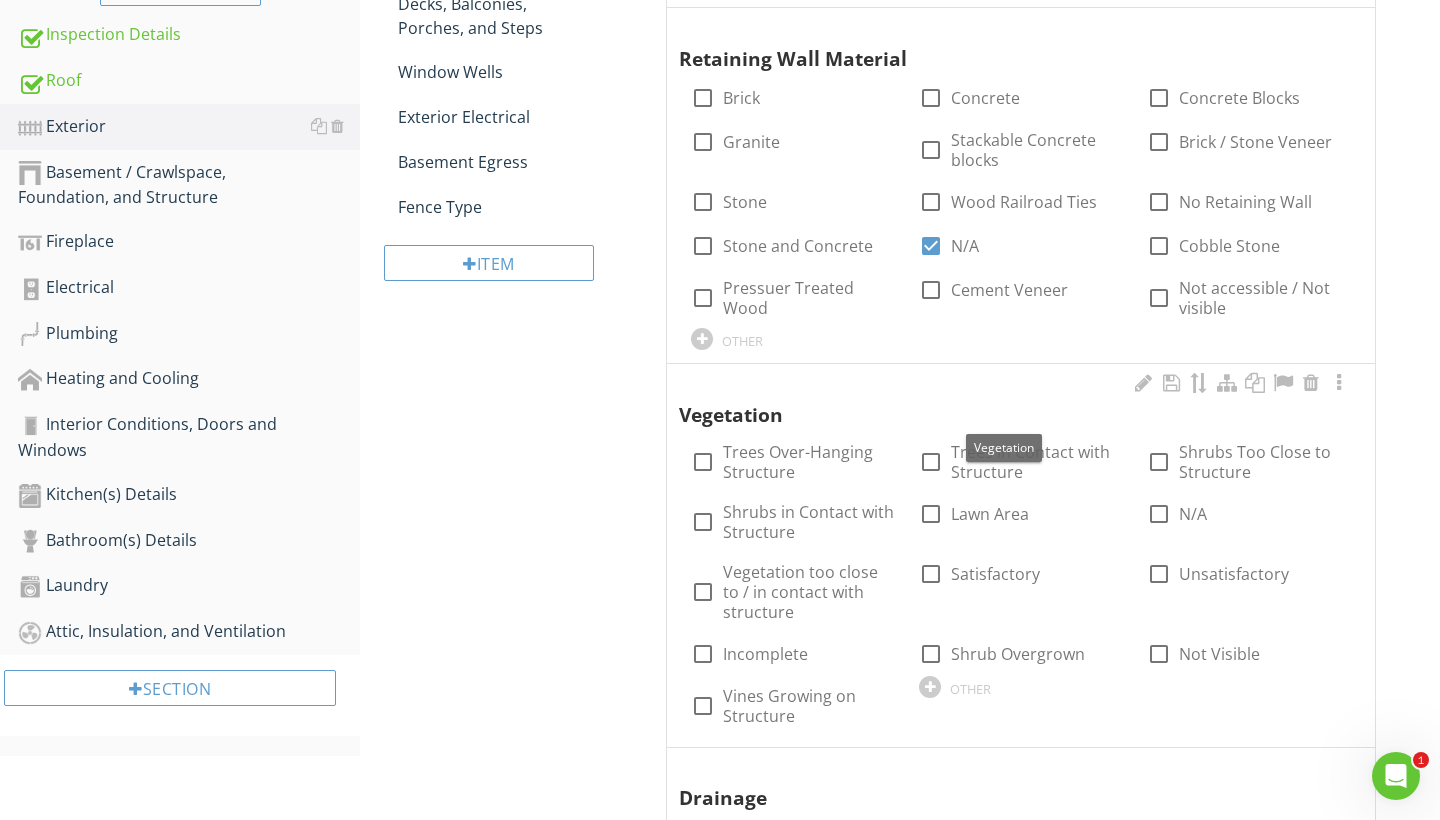 scroll, scrollTop: 590, scrollLeft: 0, axis: vertical 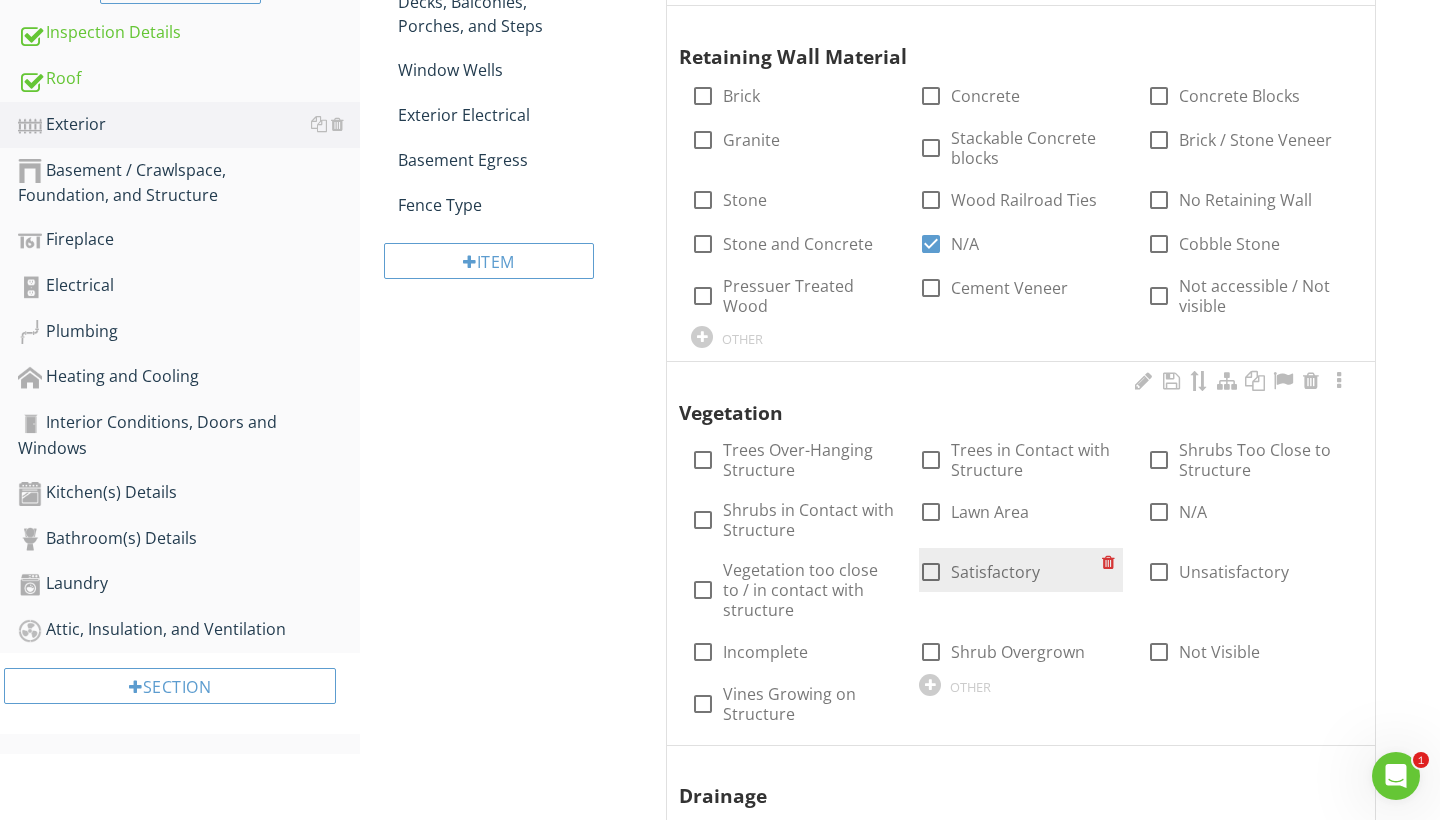 click on "Satisfactory" at bounding box center (995, 572) 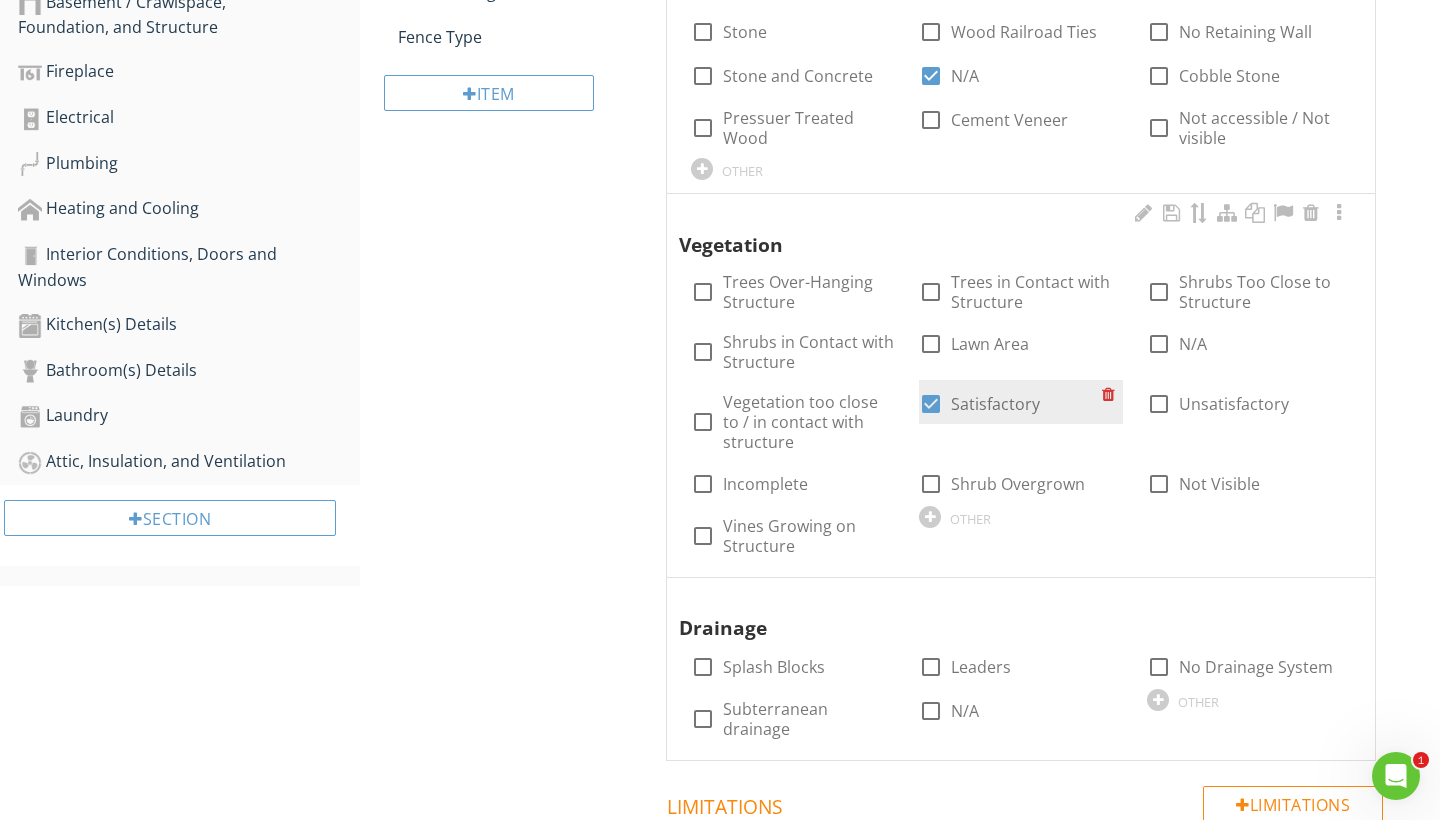 scroll, scrollTop: 806, scrollLeft: 0, axis: vertical 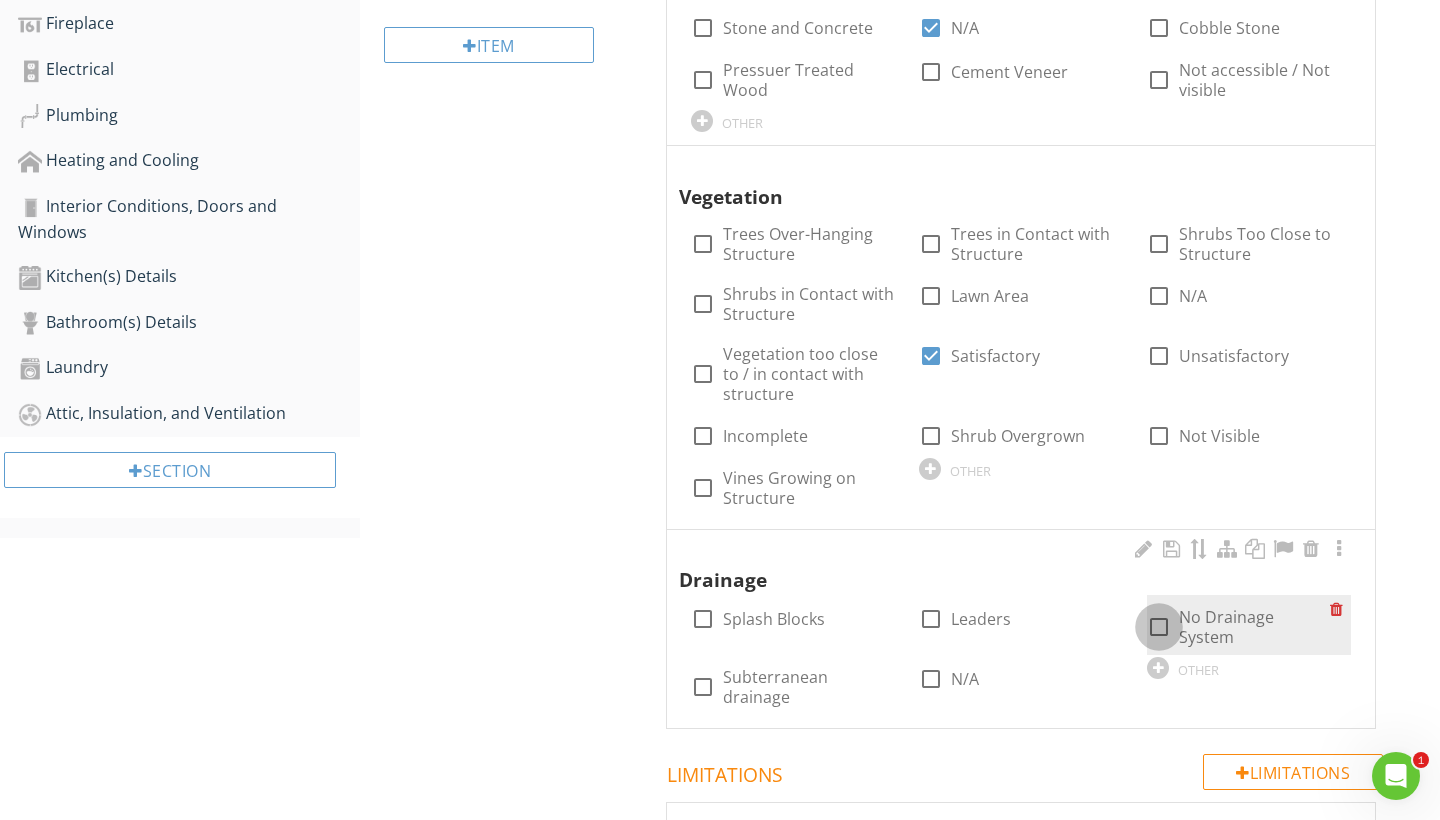 click at bounding box center (1159, 627) 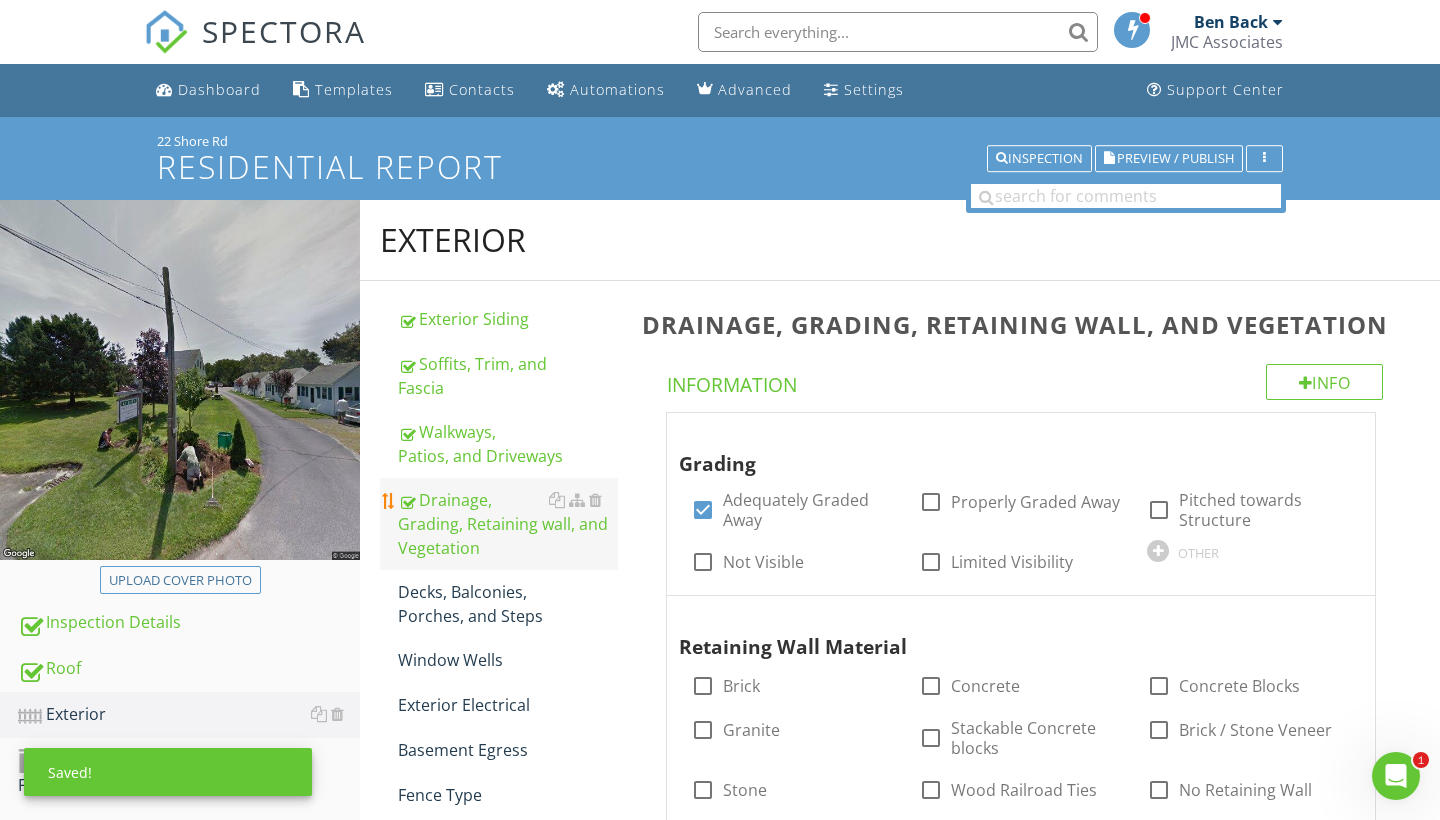 scroll, scrollTop: 0, scrollLeft: 0, axis: both 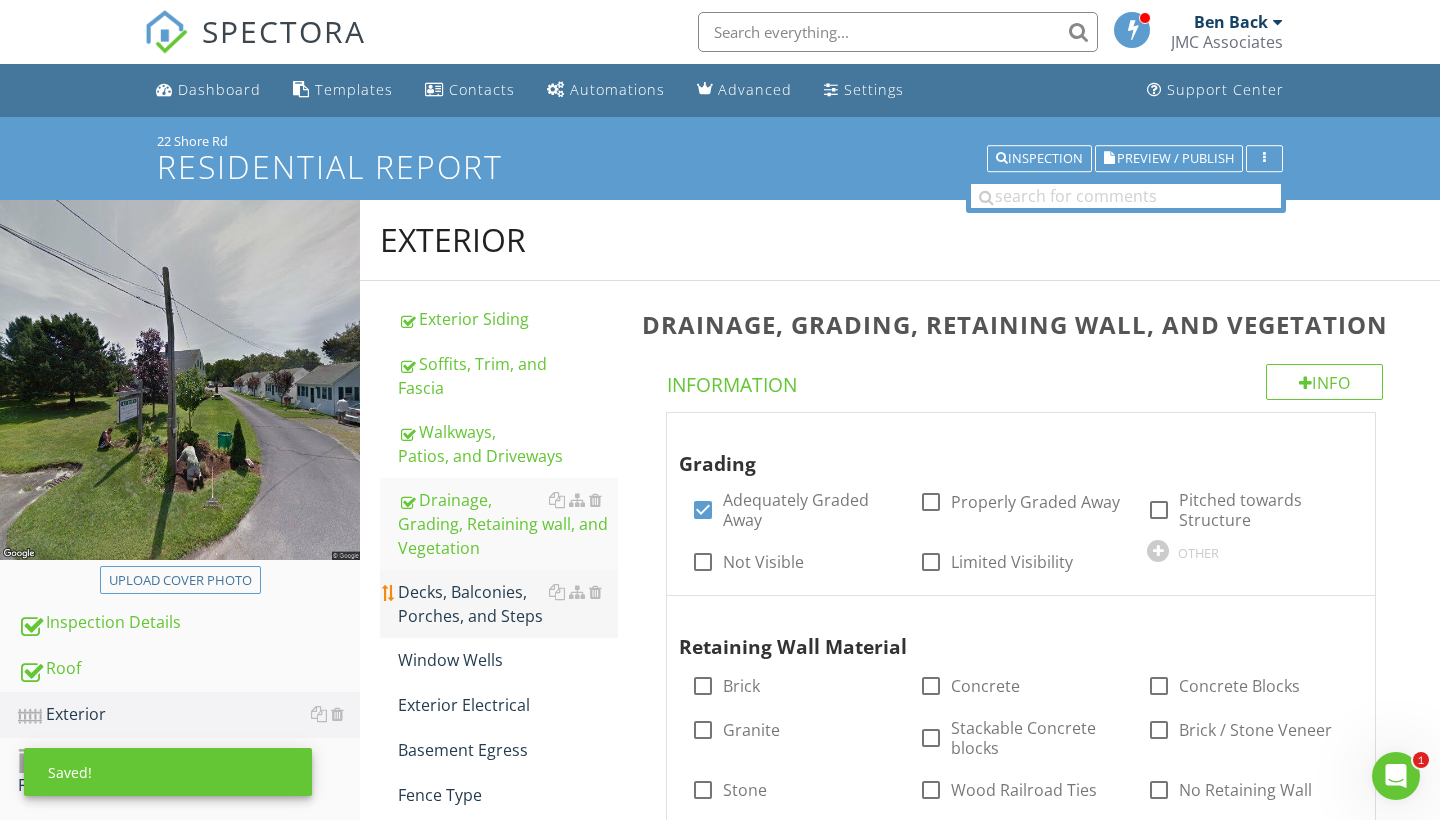 click on "Decks, Balconies, Porches, and Steps" at bounding box center [508, 604] 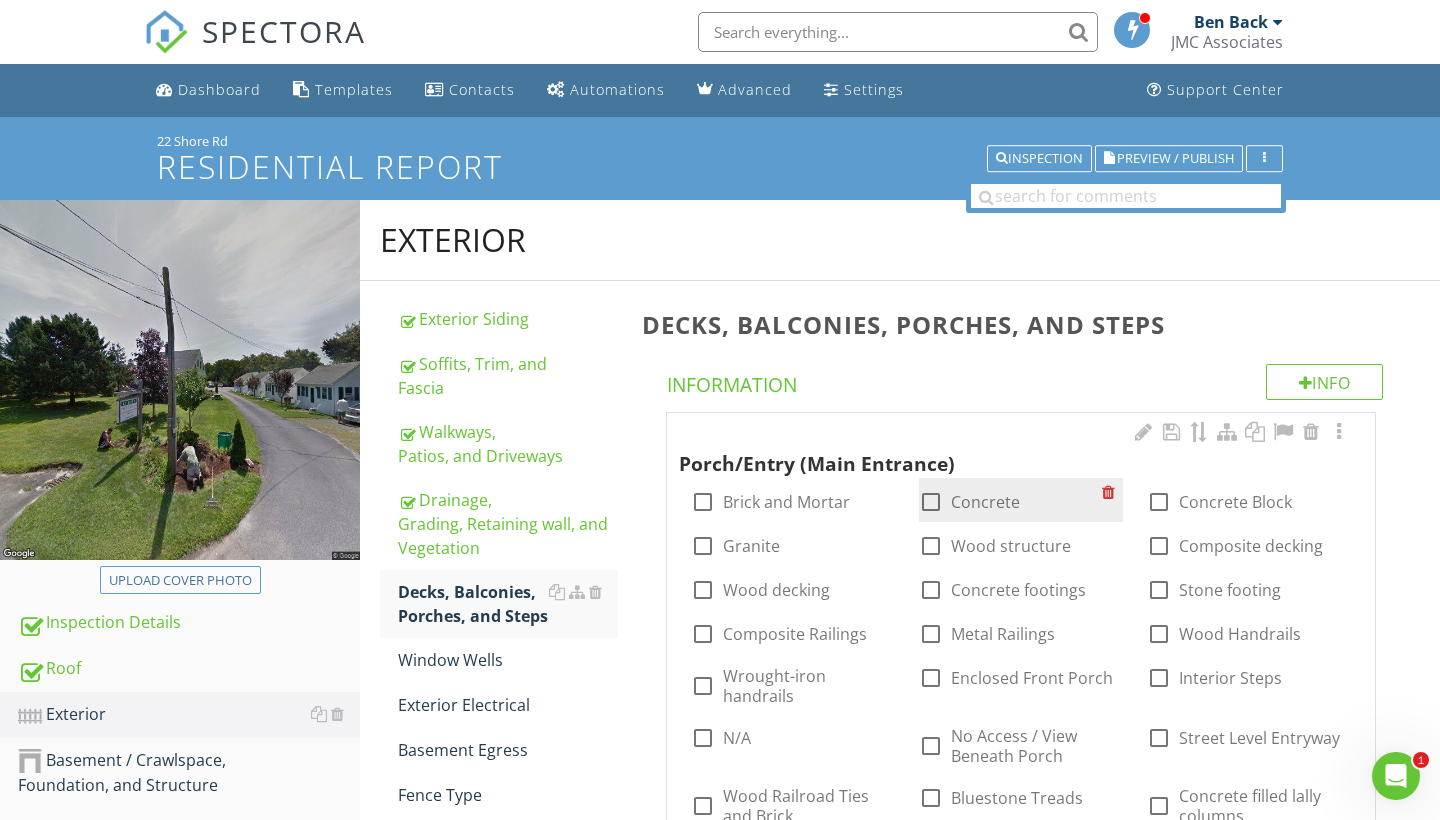 click at bounding box center (931, 502) 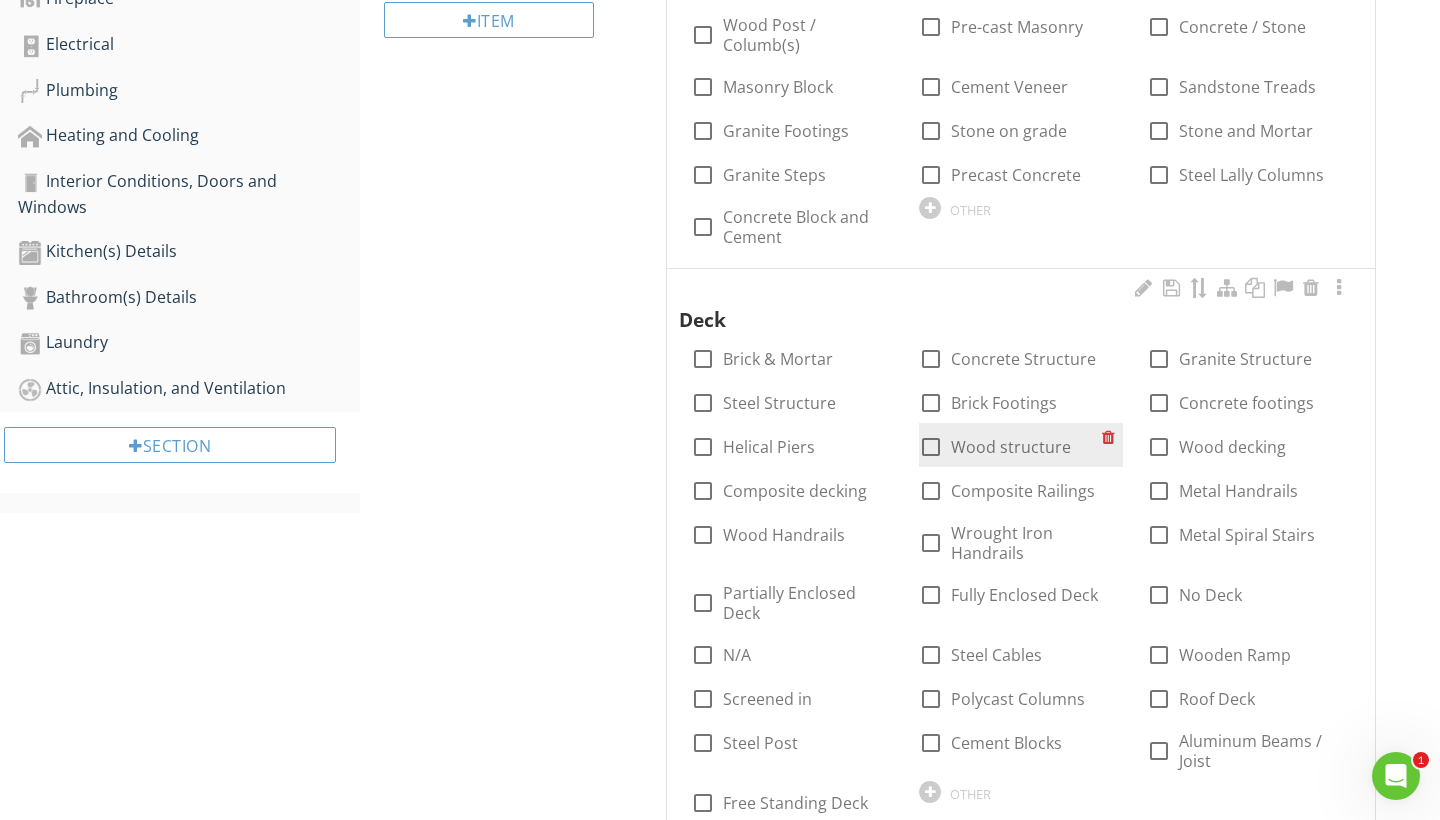 scroll, scrollTop: 832, scrollLeft: 0, axis: vertical 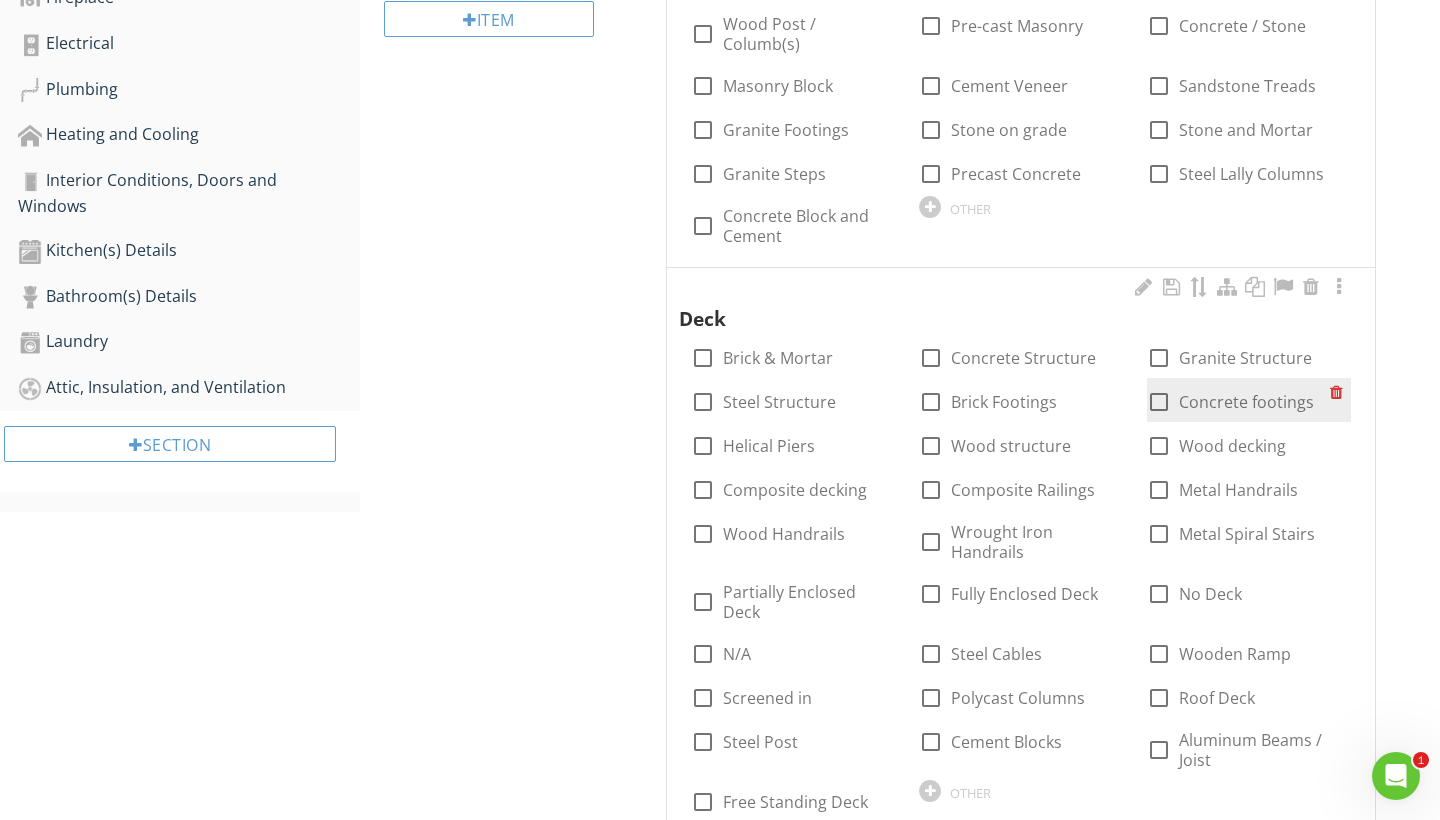 click on "check_box_outline_blank Concrete footings" at bounding box center [1230, 402] 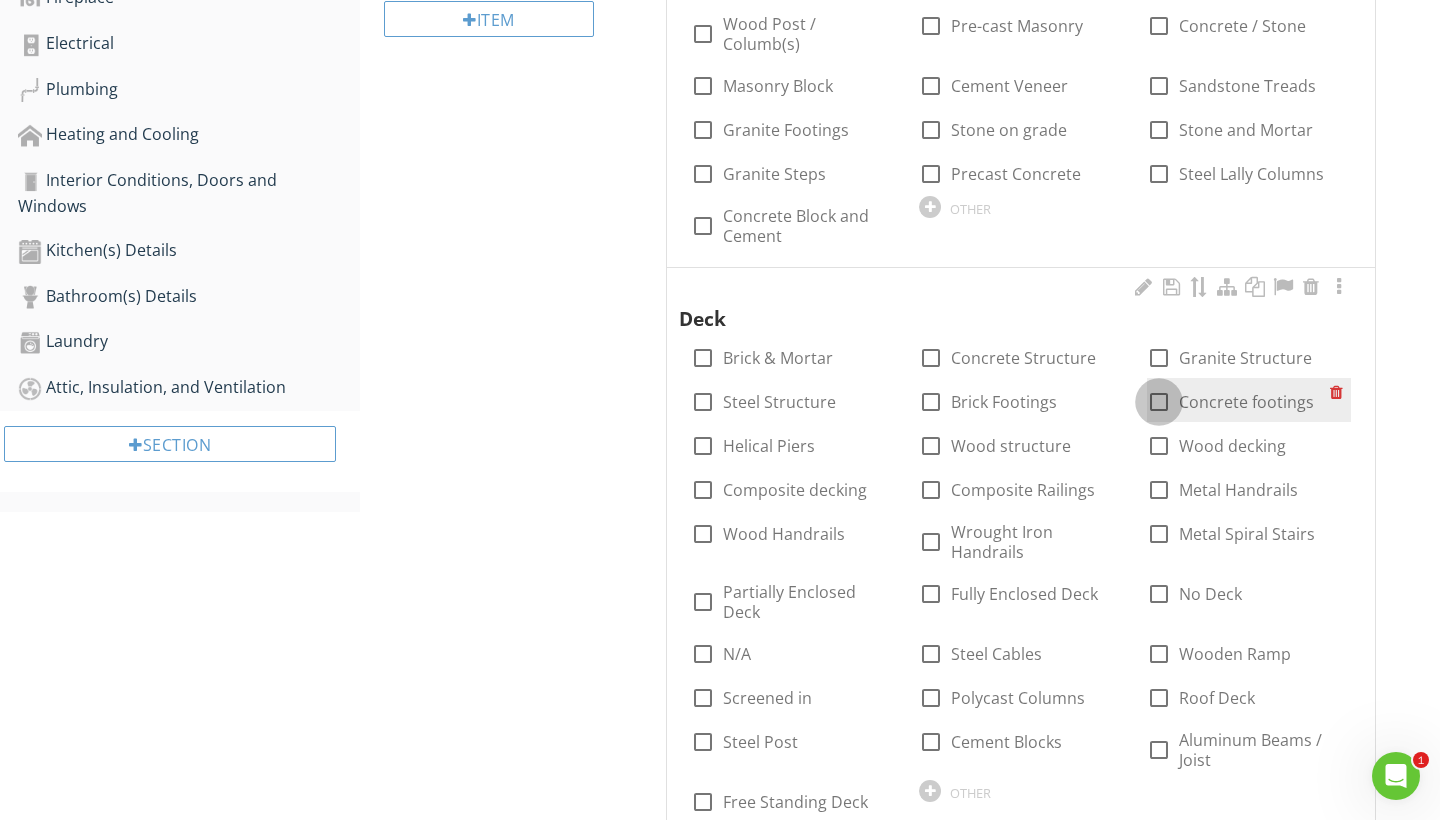 click at bounding box center [1159, 402] 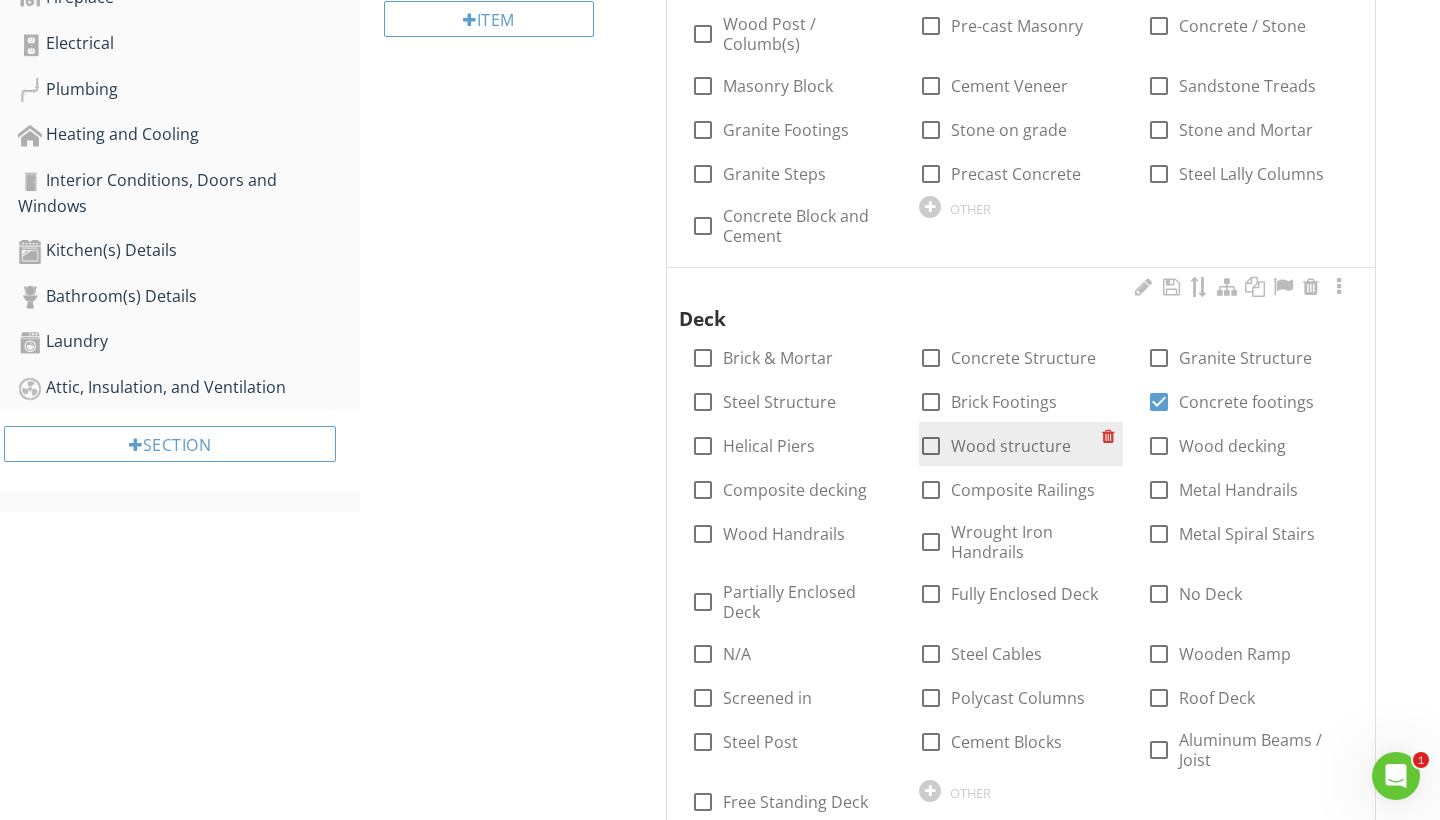click at bounding box center (931, 446) 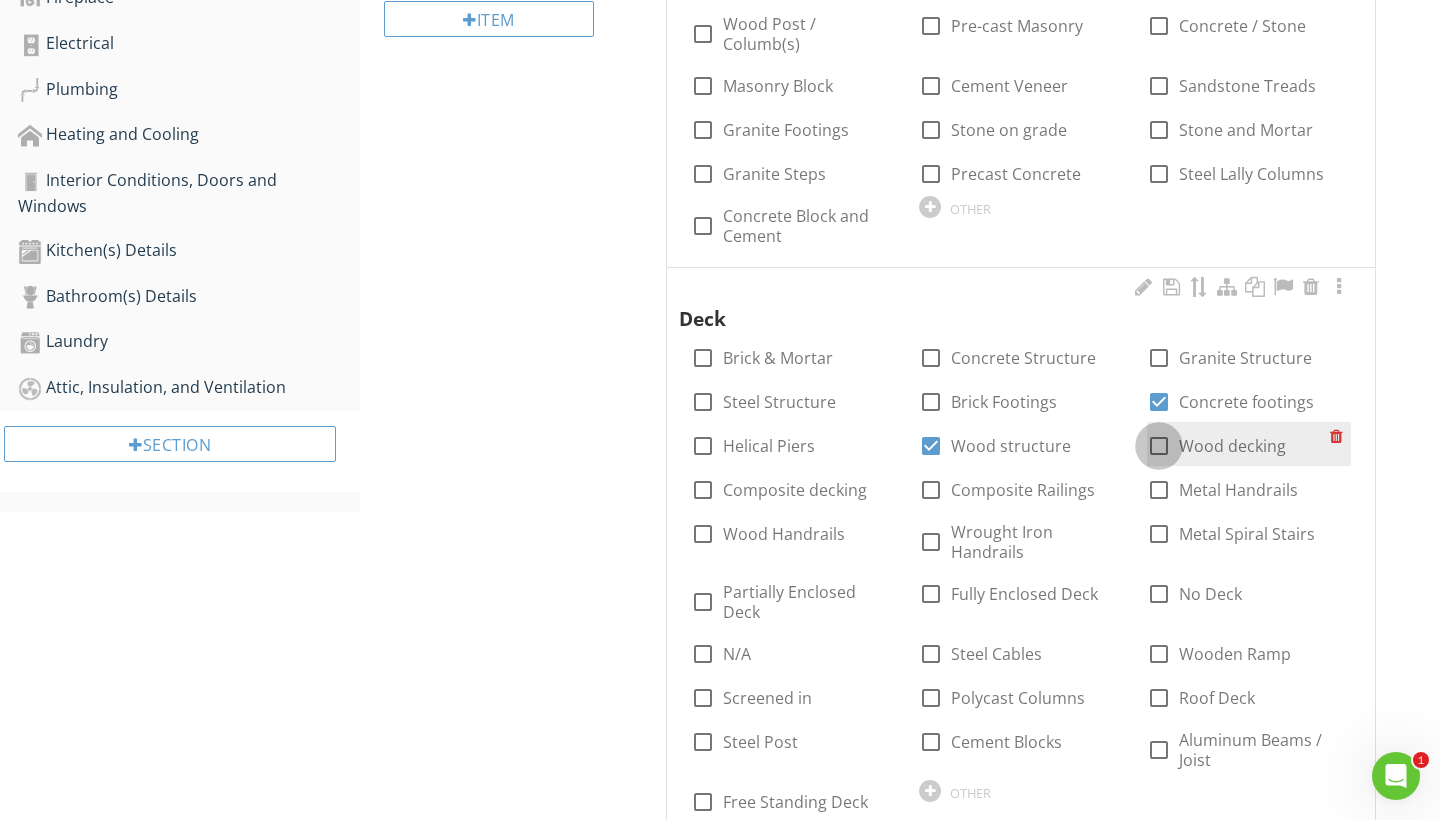 click at bounding box center (1159, 446) 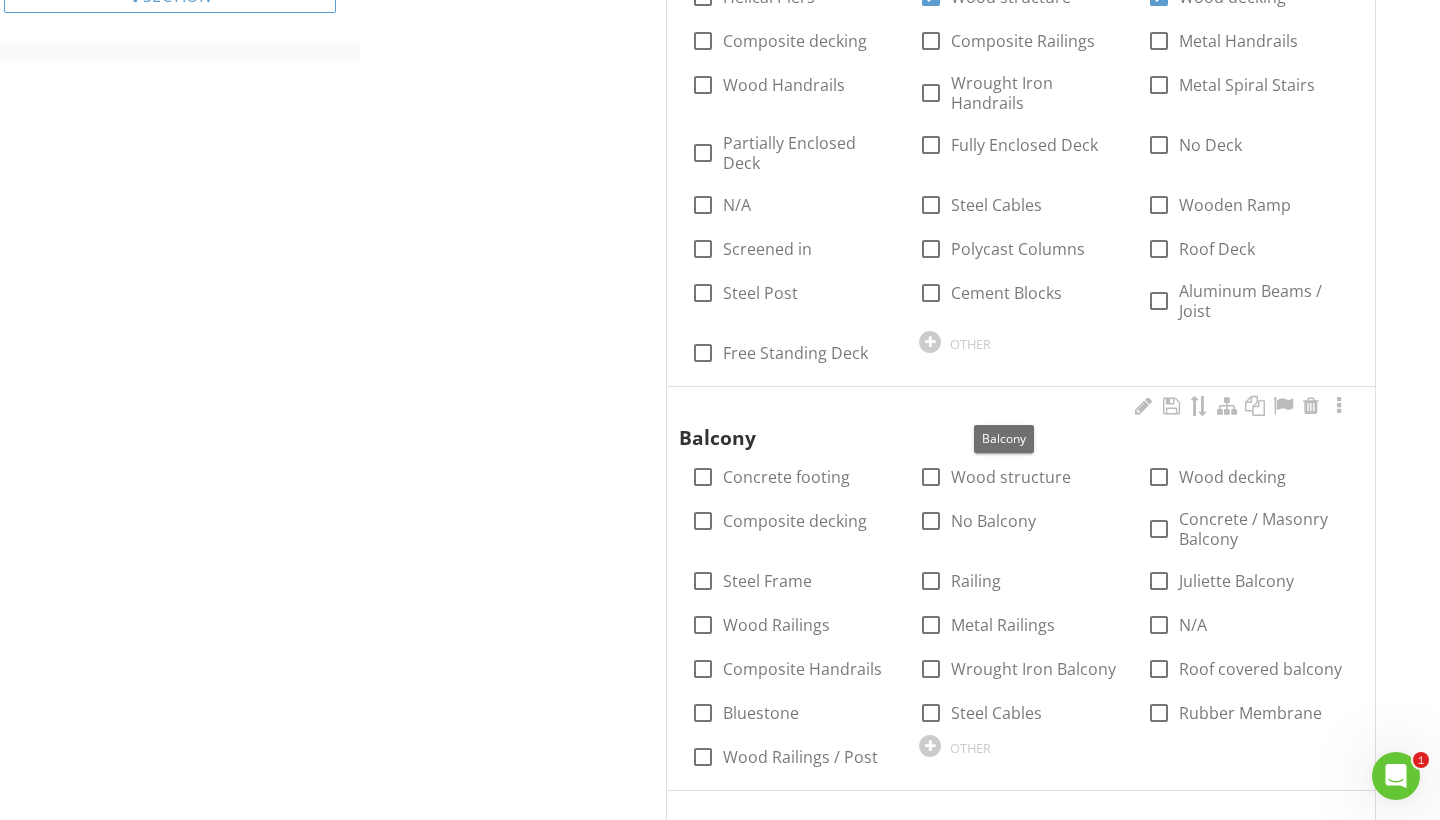 scroll, scrollTop: 1281, scrollLeft: 0, axis: vertical 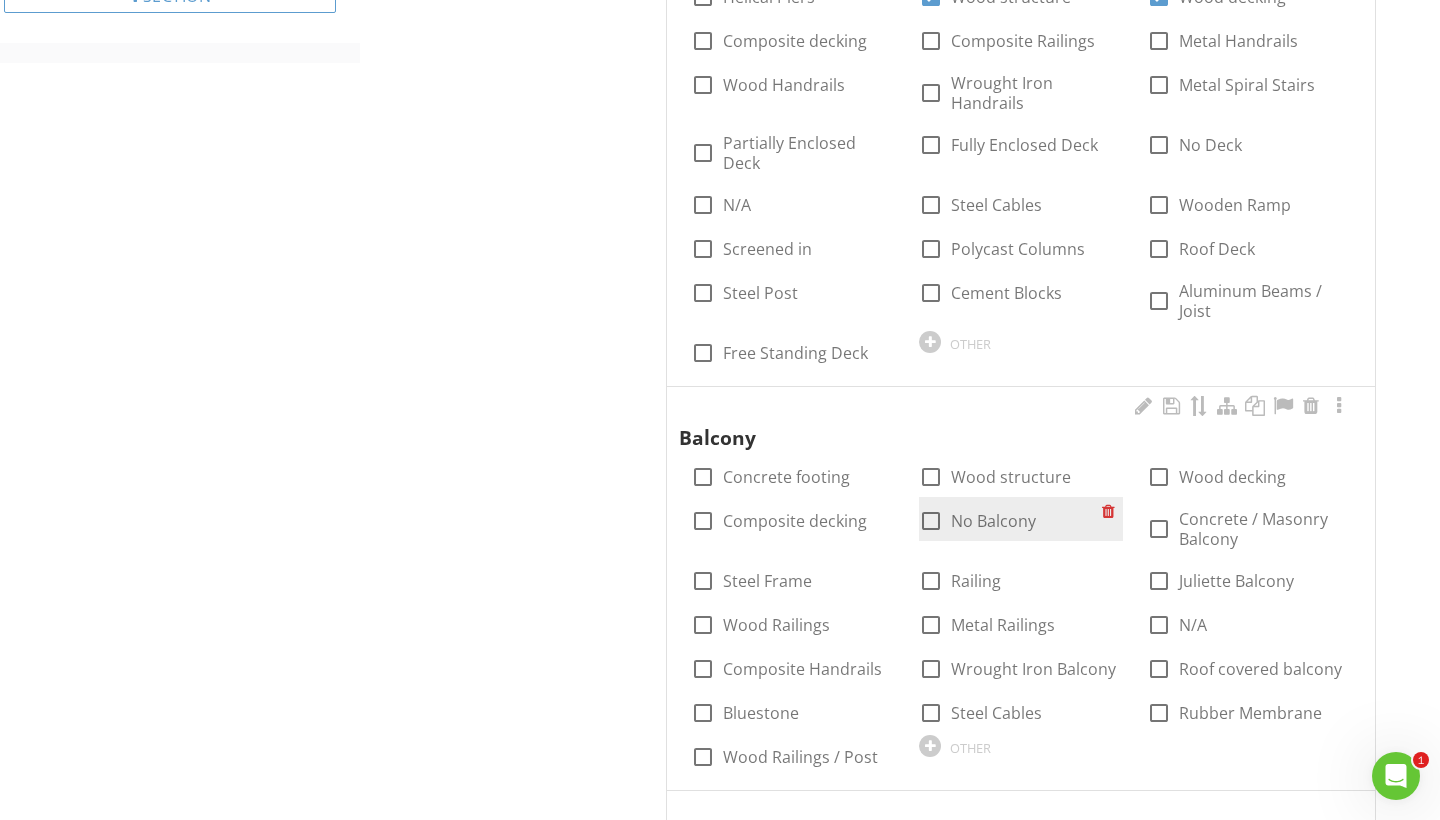 click on "check_box_outline_blank No Balcony" at bounding box center (1010, 519) 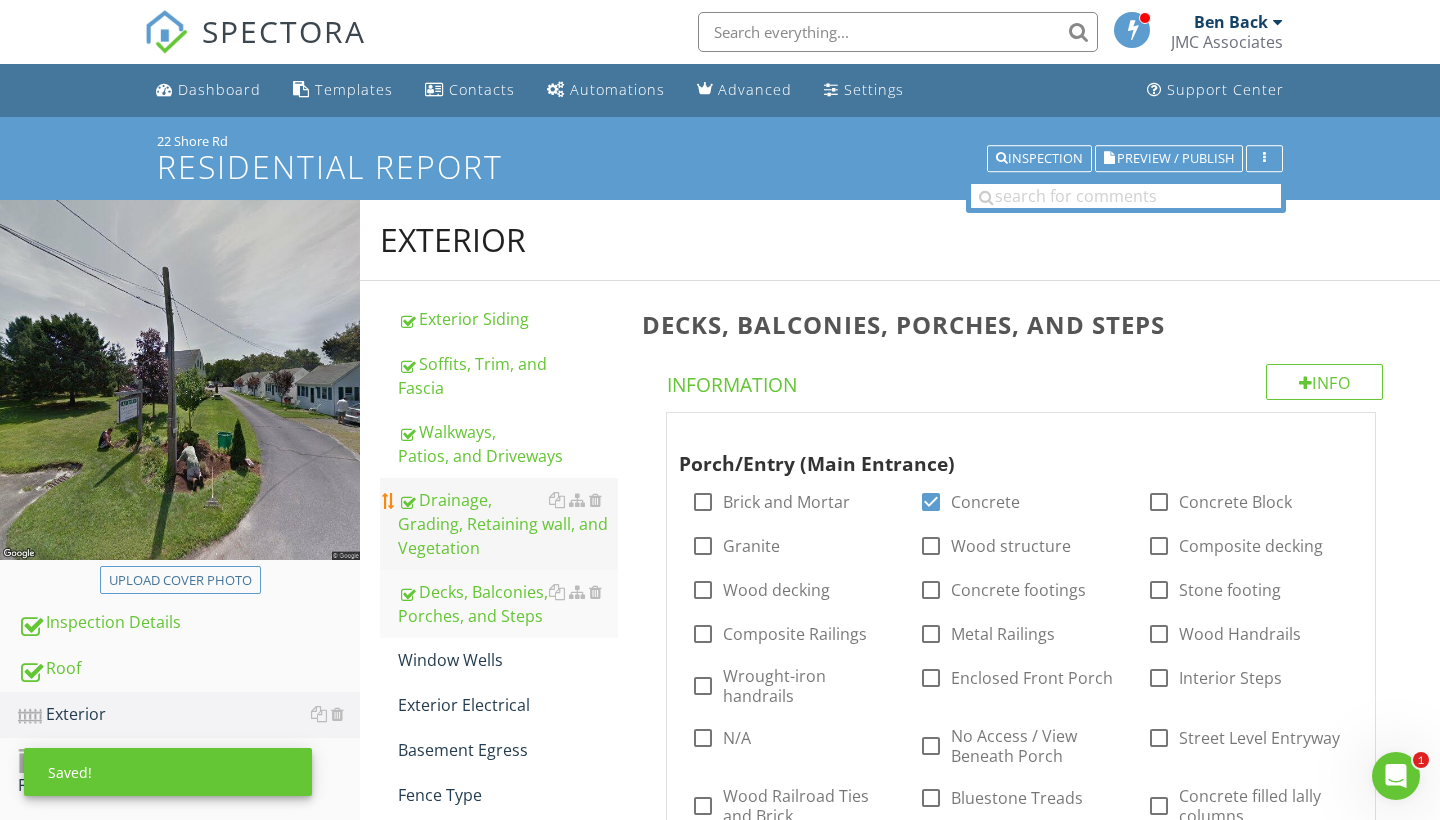 scroll, scrollTop: 0, scrollLeft: 0, axis: both 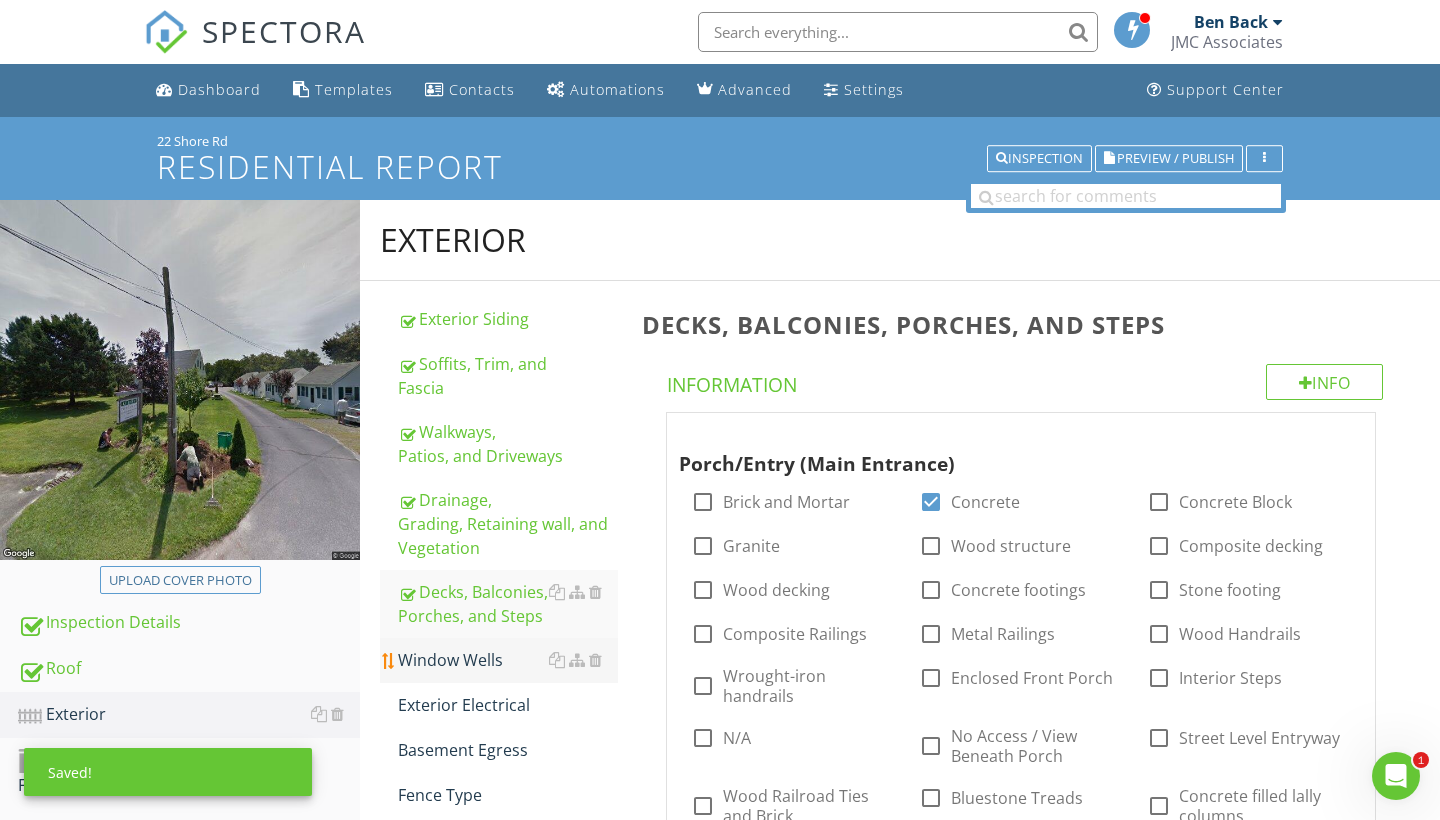 click on "Window Wells" at bounding box center [508, 660] 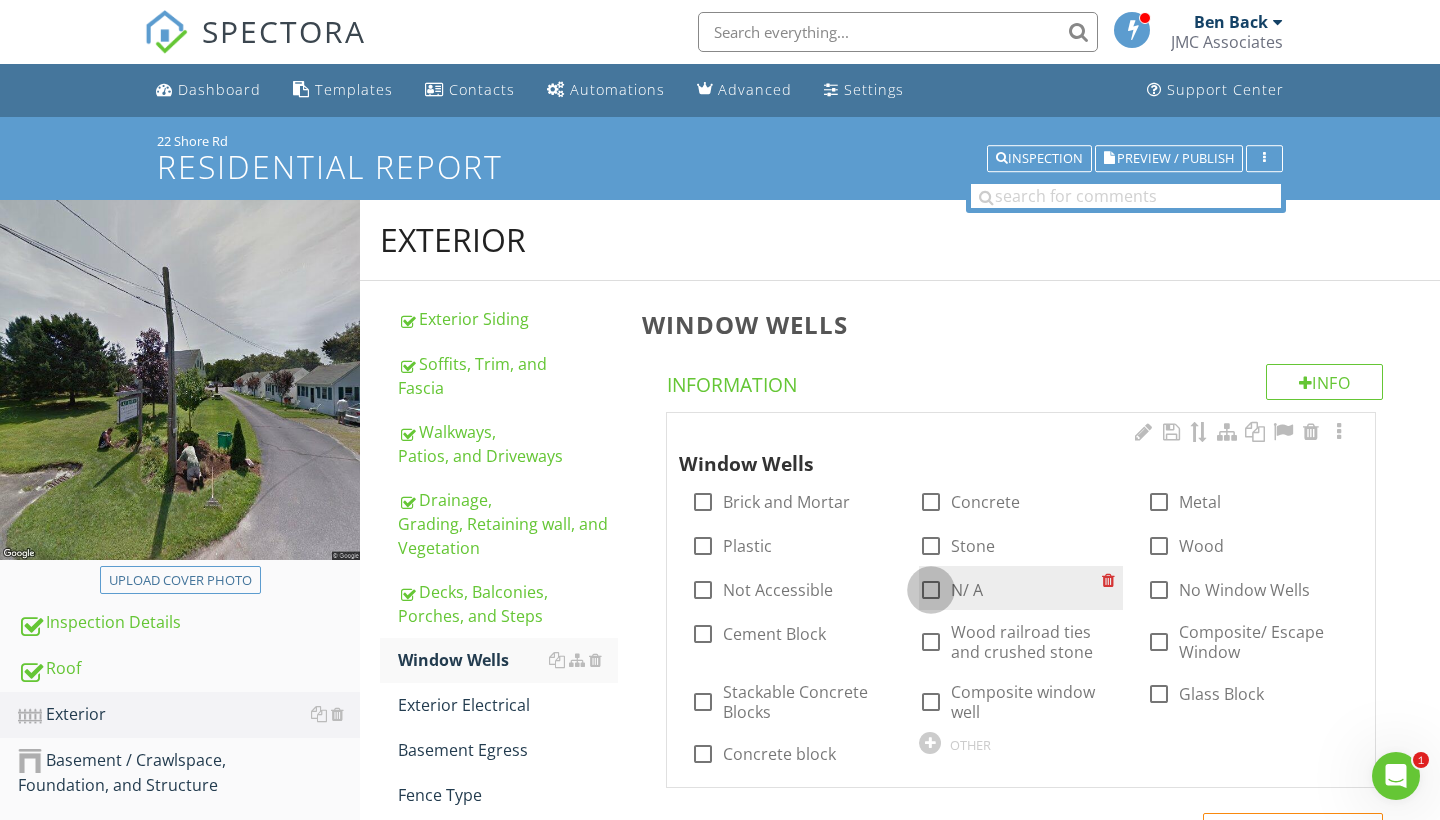 click at bounding box center [931, 590] 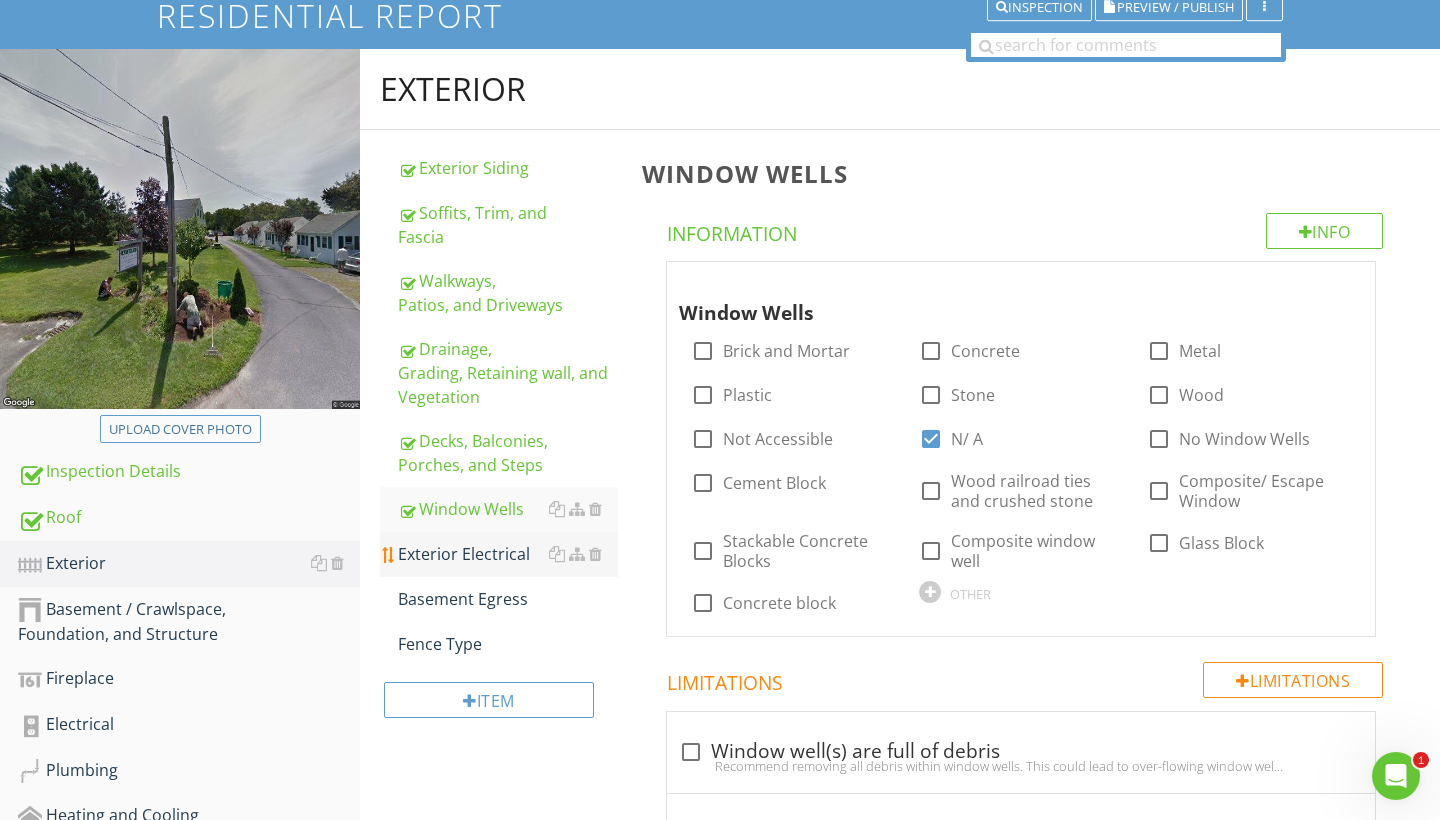 scroll, scrollTop: 151, scrollLeft: 0, axis: vertical 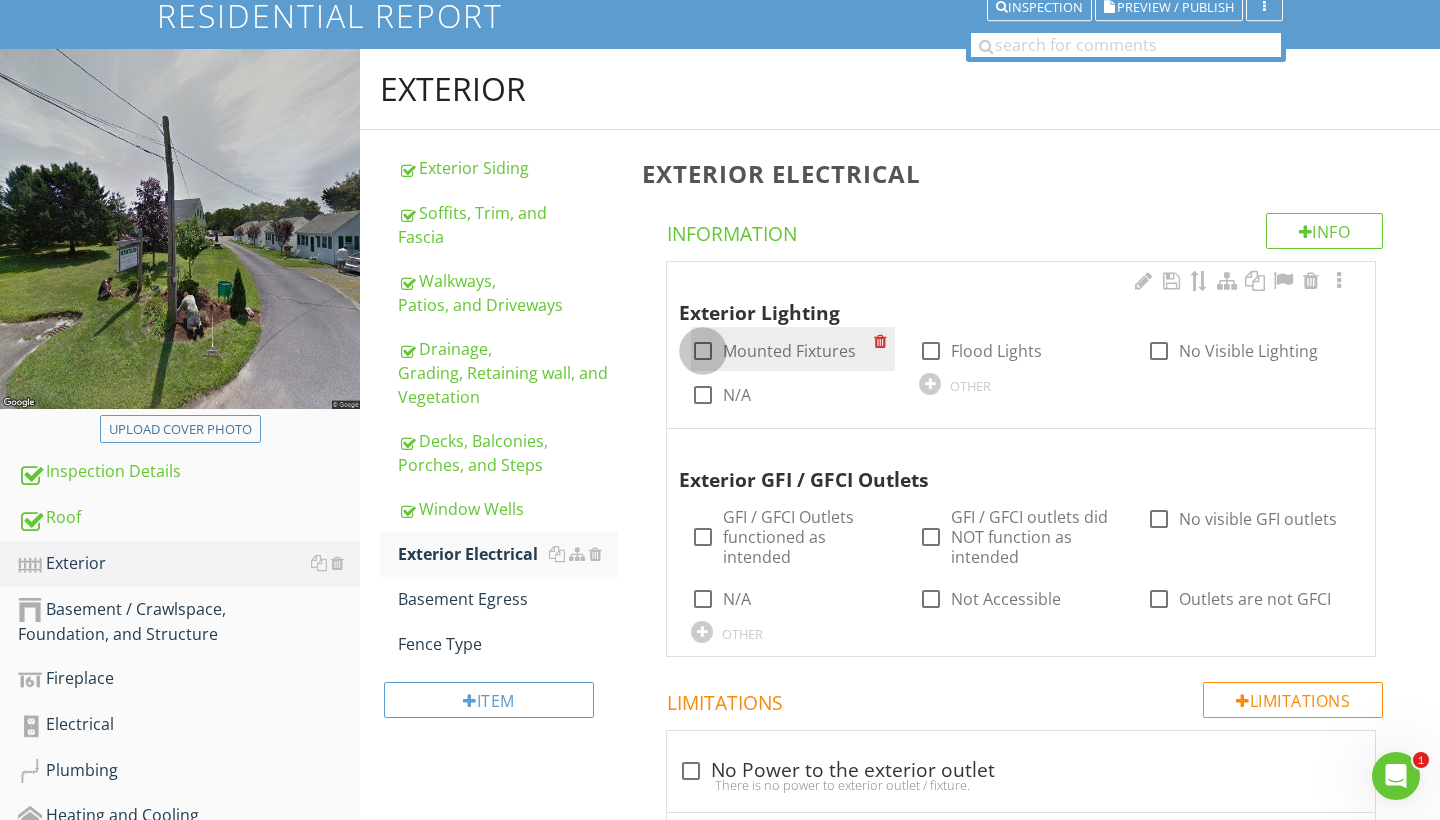 click at bounding box center [703, 351] 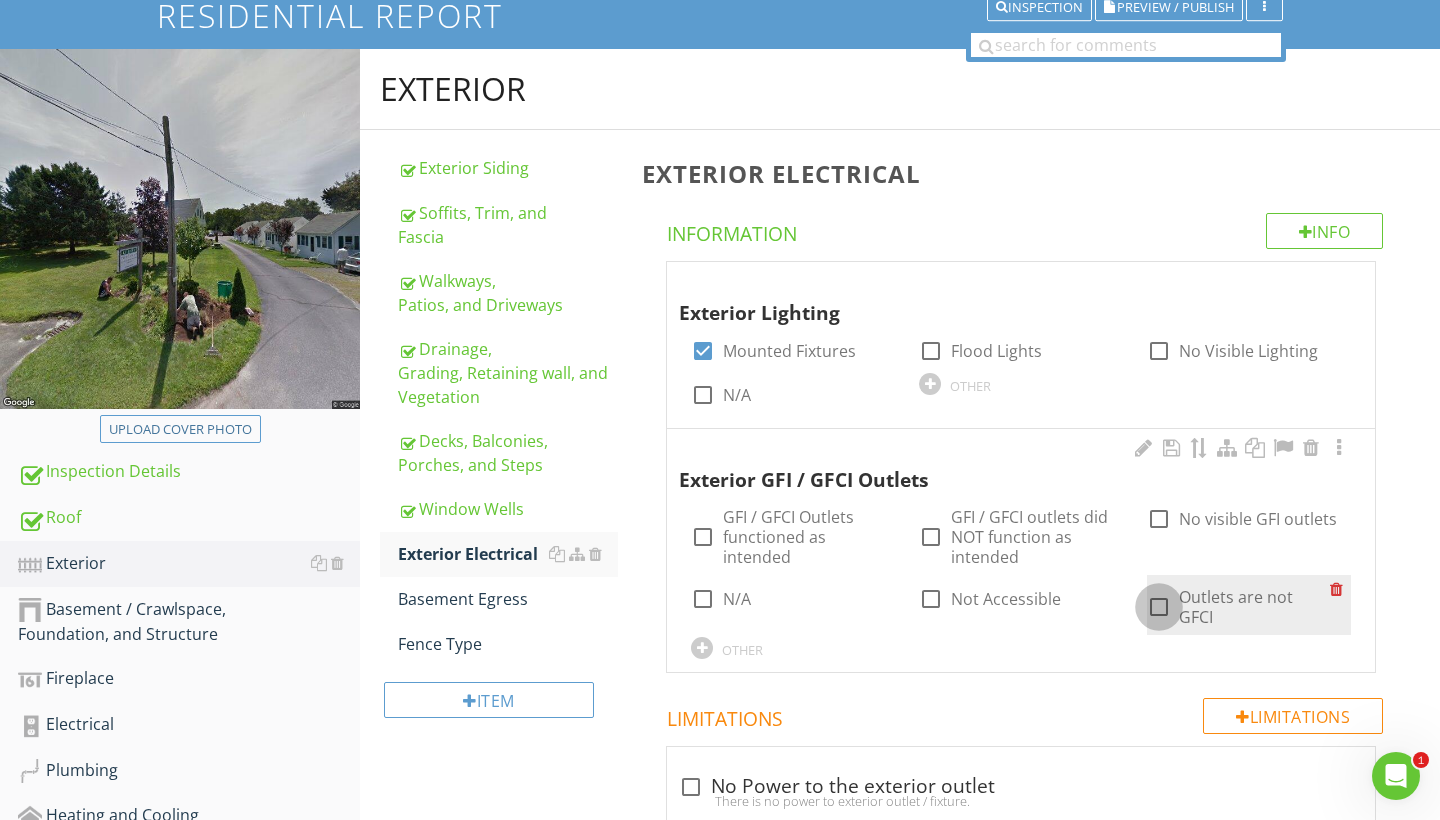 click at bounding box center (1159, 607) 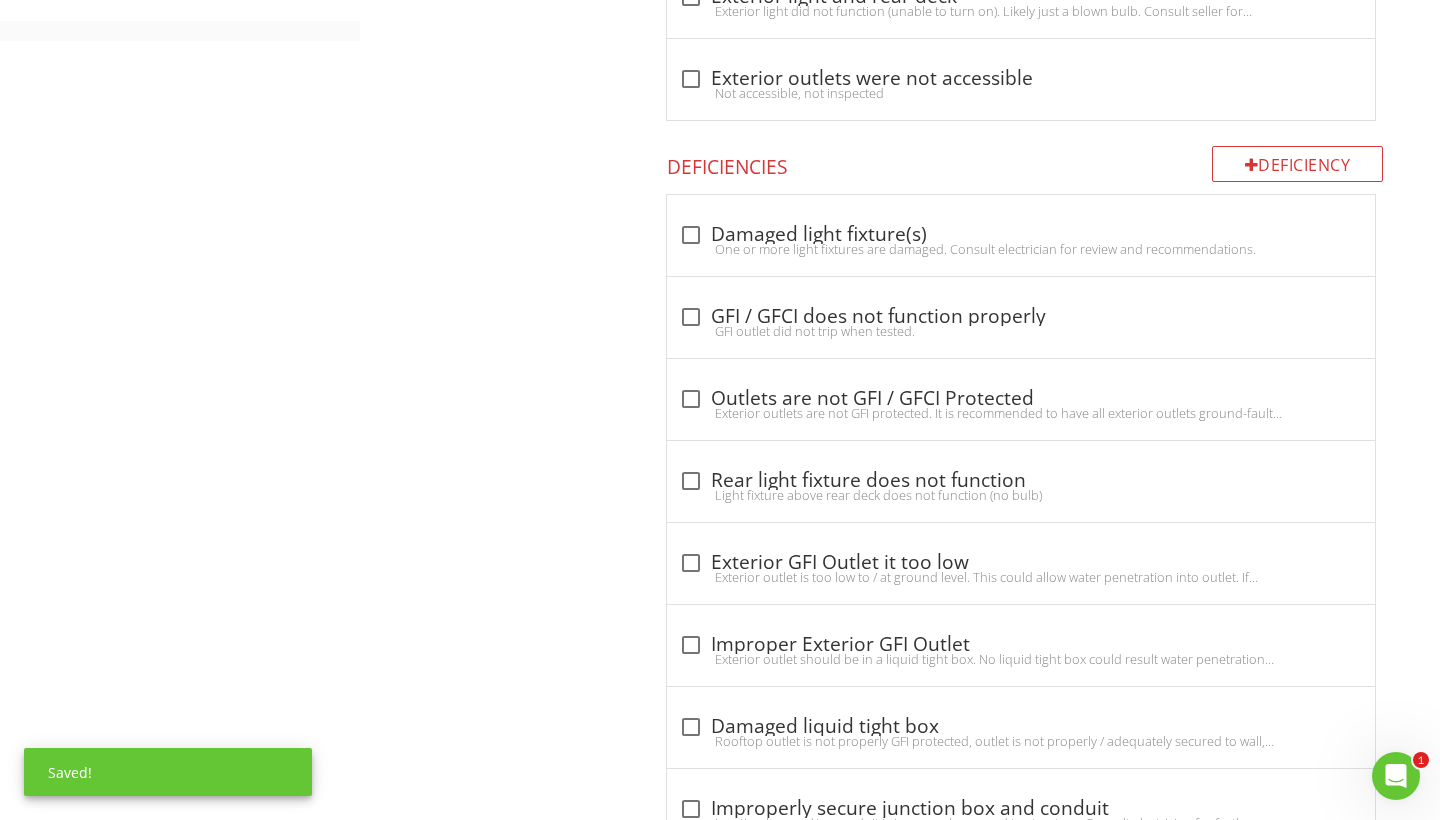 scroll, scrollTop: 1310, scrollLeft: 0, axis: vertical 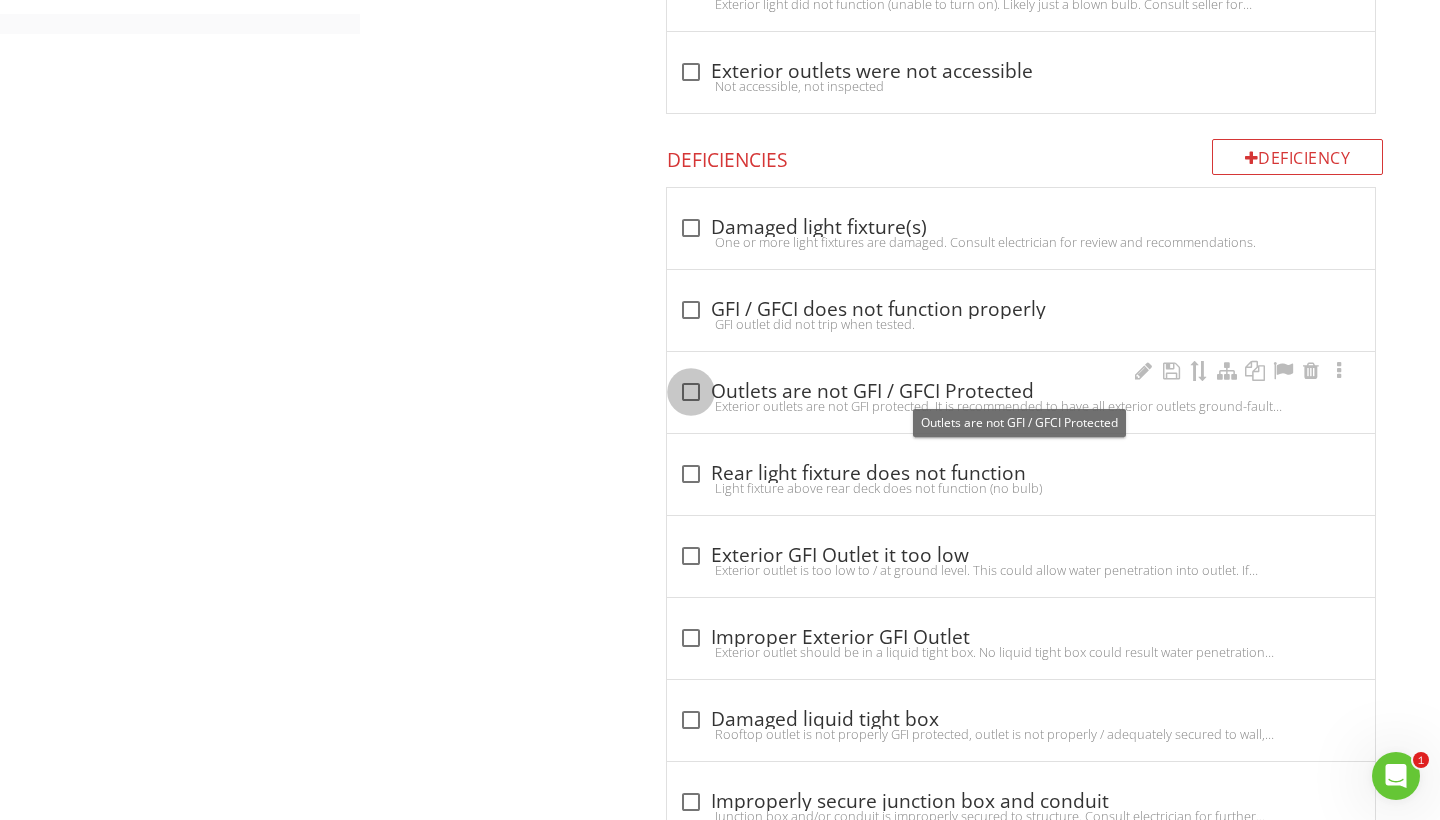 click at bounding box center (691, 392) 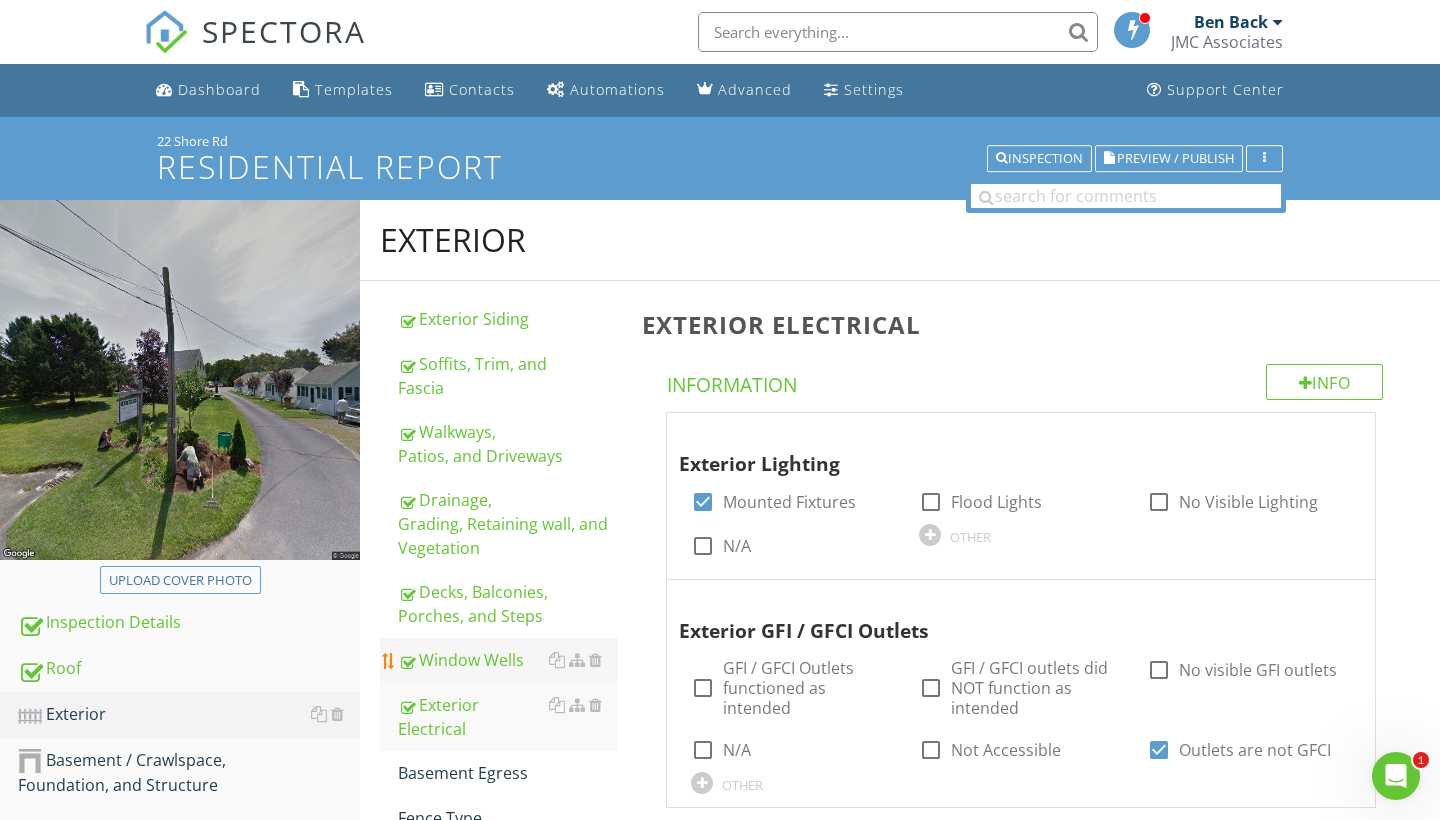 scroll, scrollTop: 0, scrollLeft: 0, axis: both 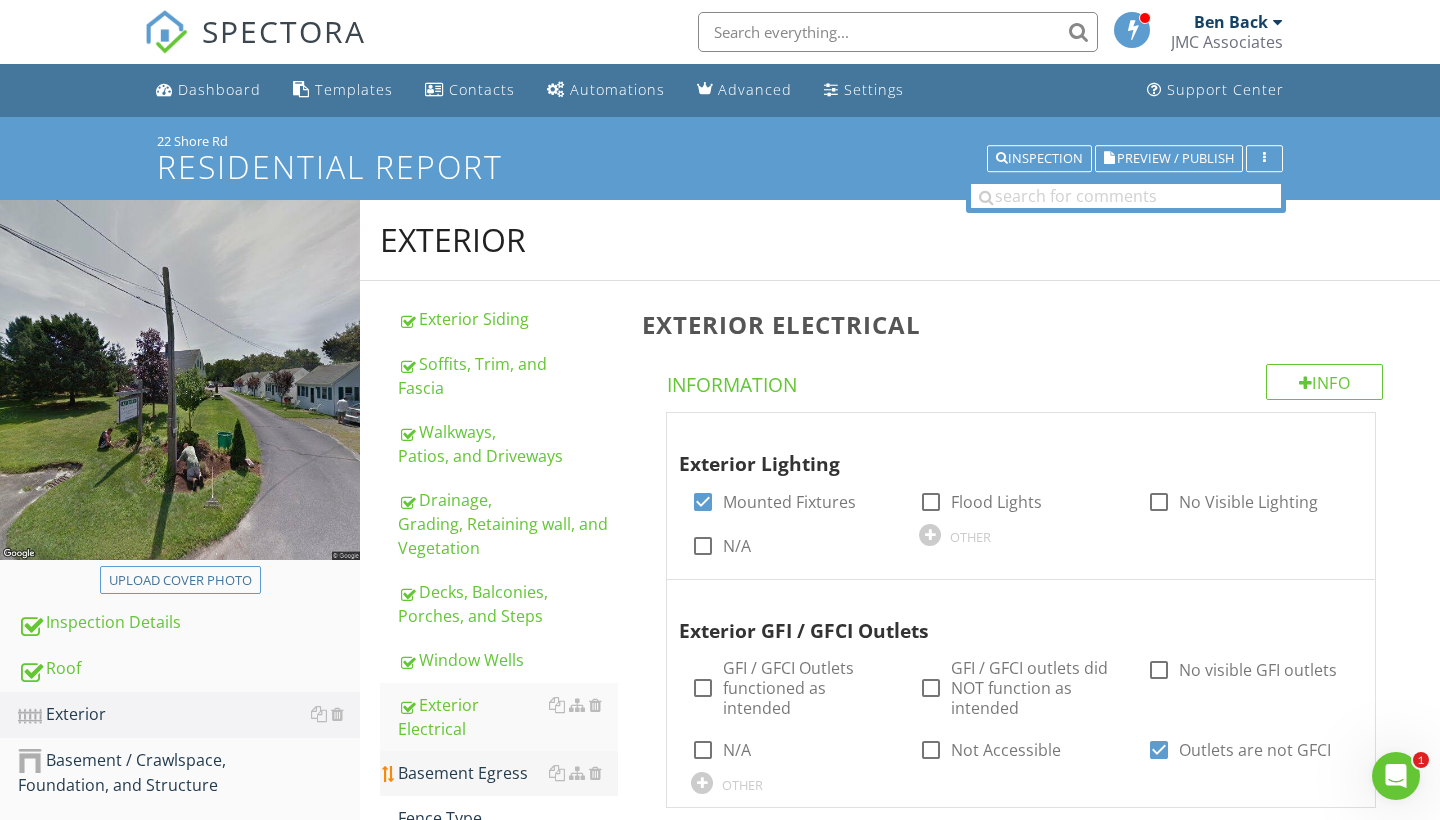 click on "Basement Egress" at bounding box center [508, 773] 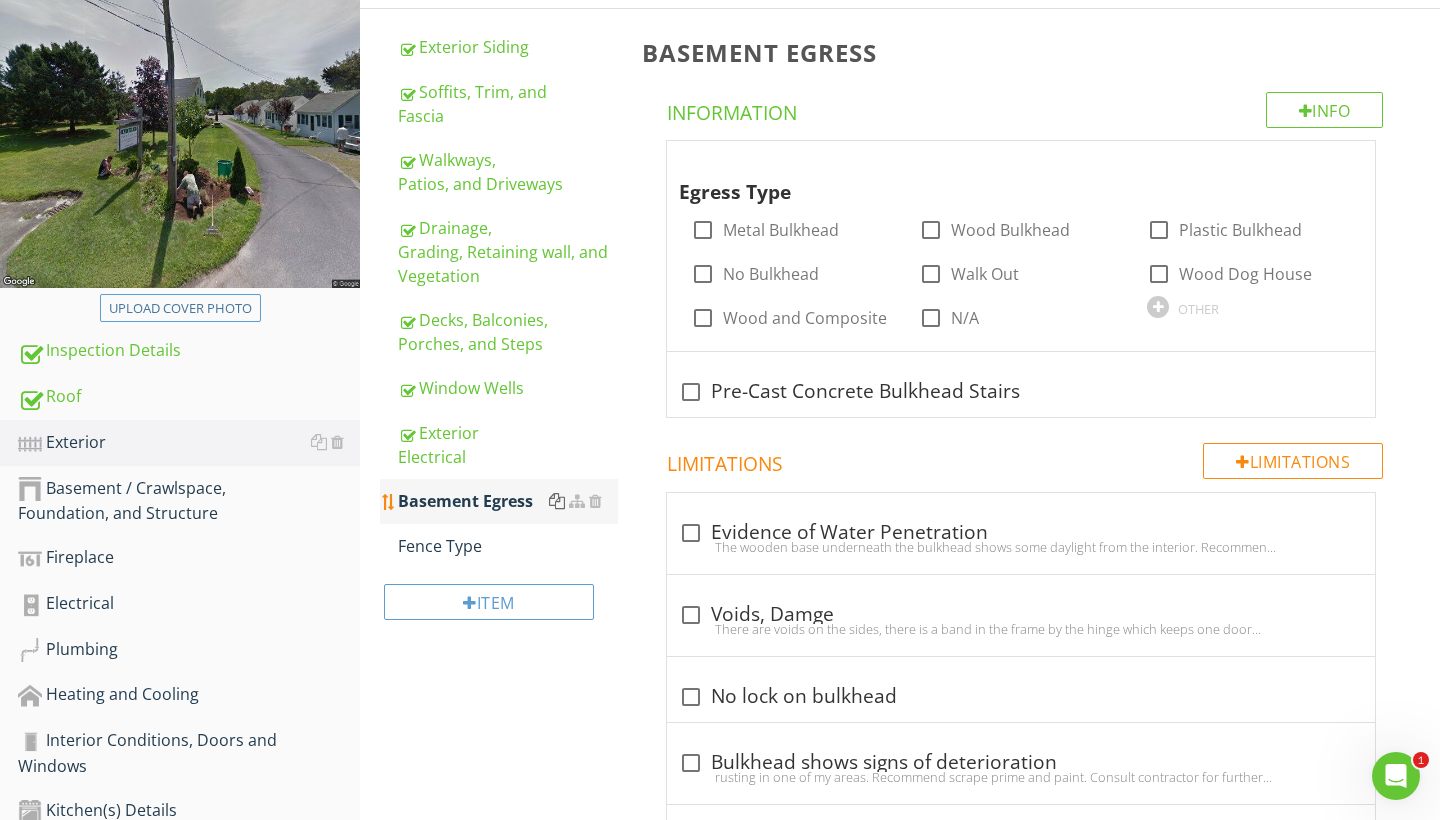 scroll, scrollTop: 272, scrollLeft: 0, axis: vertical 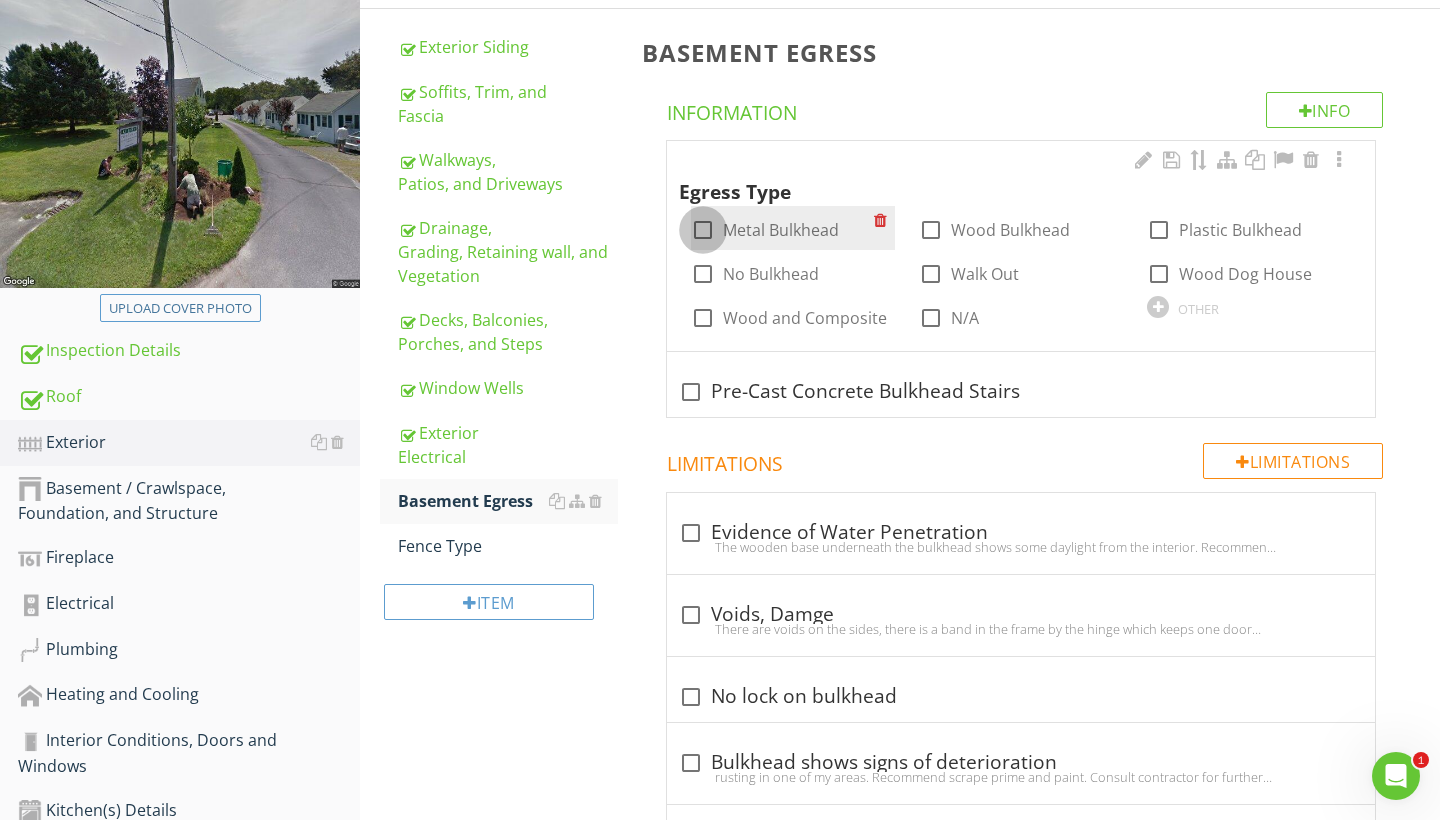 click at bounding box center (703, 230) 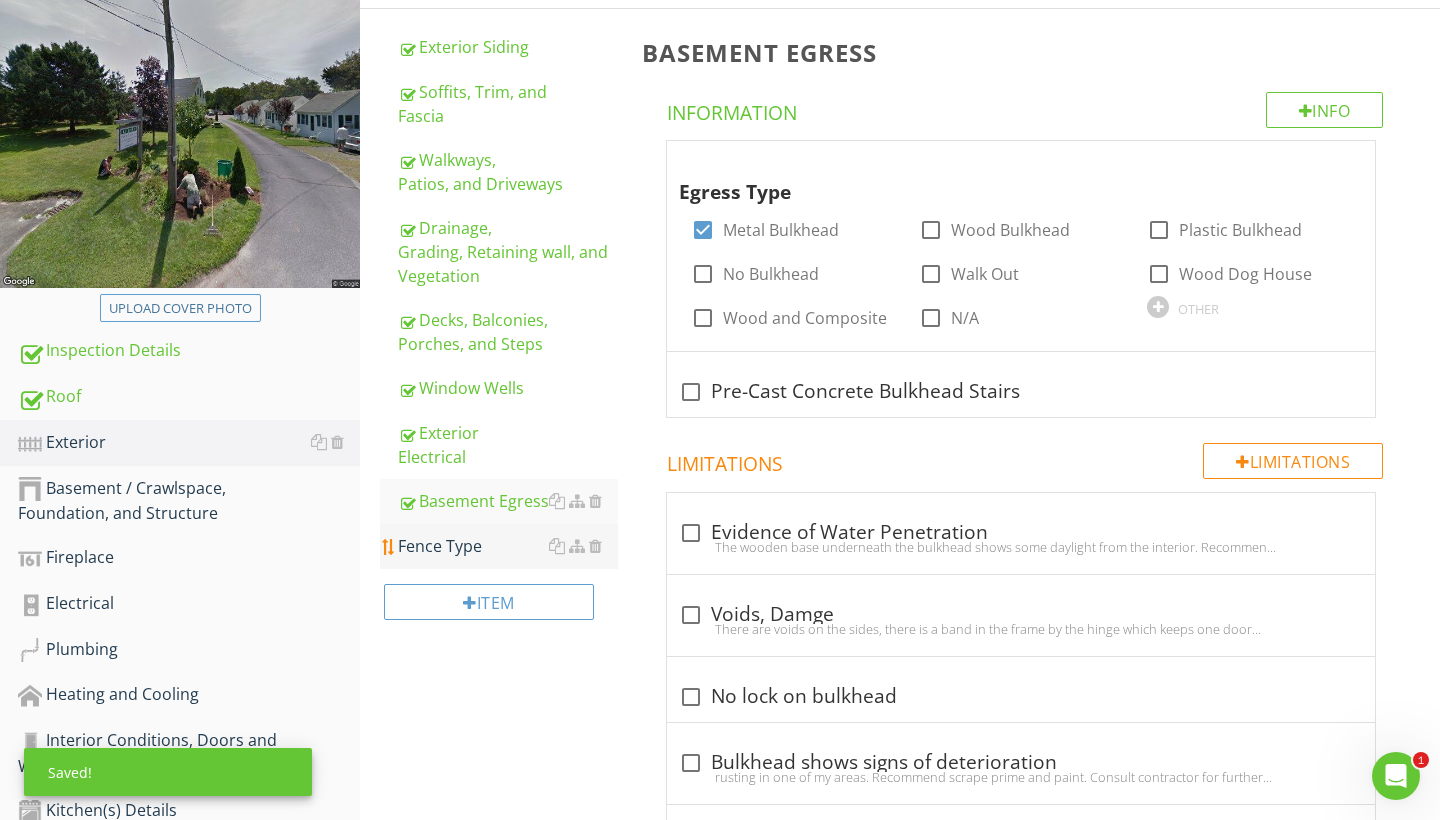 click on "Fence Type" at bounding box center [508, 546] 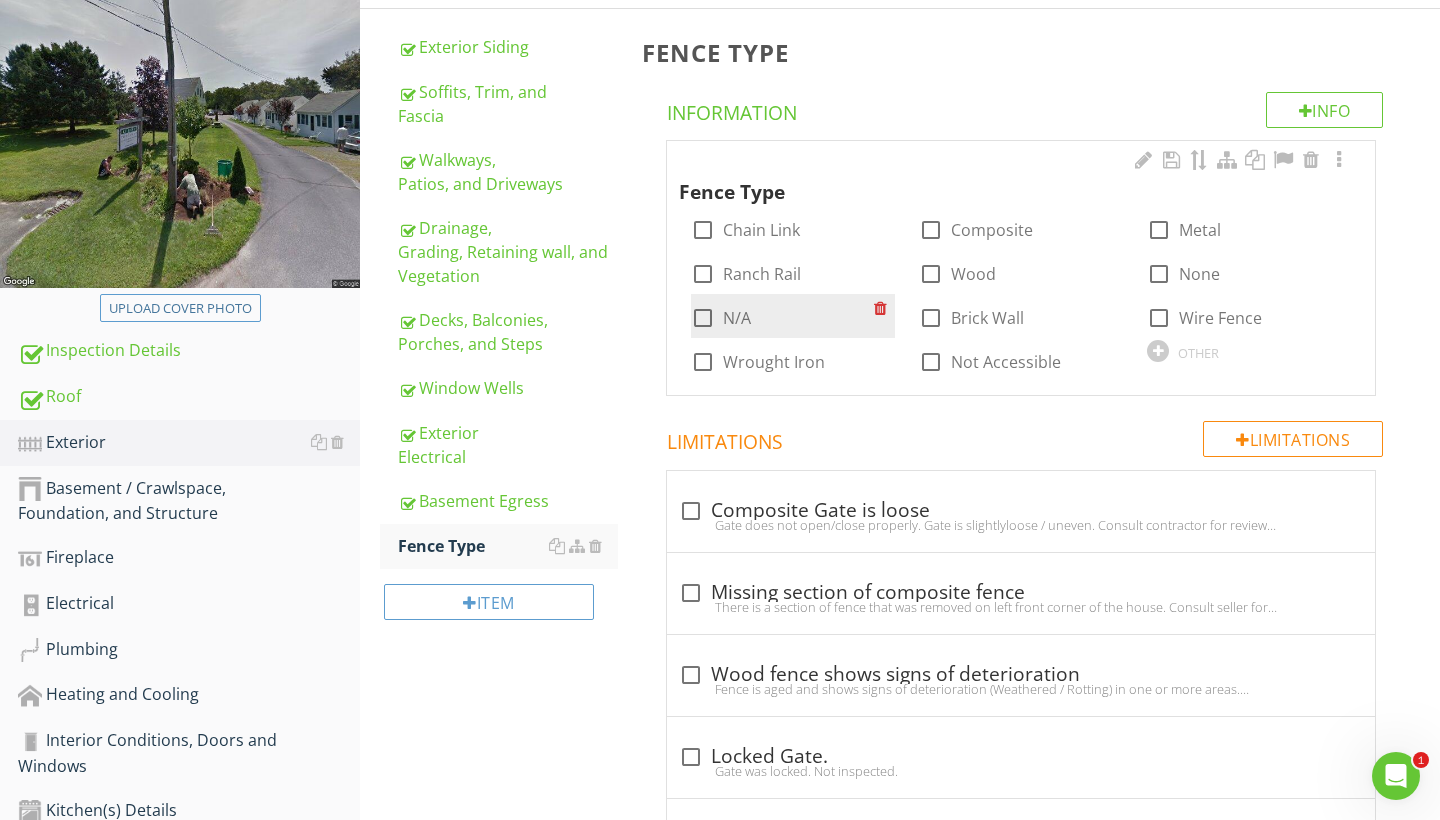 click at bounding box center (703, 318) 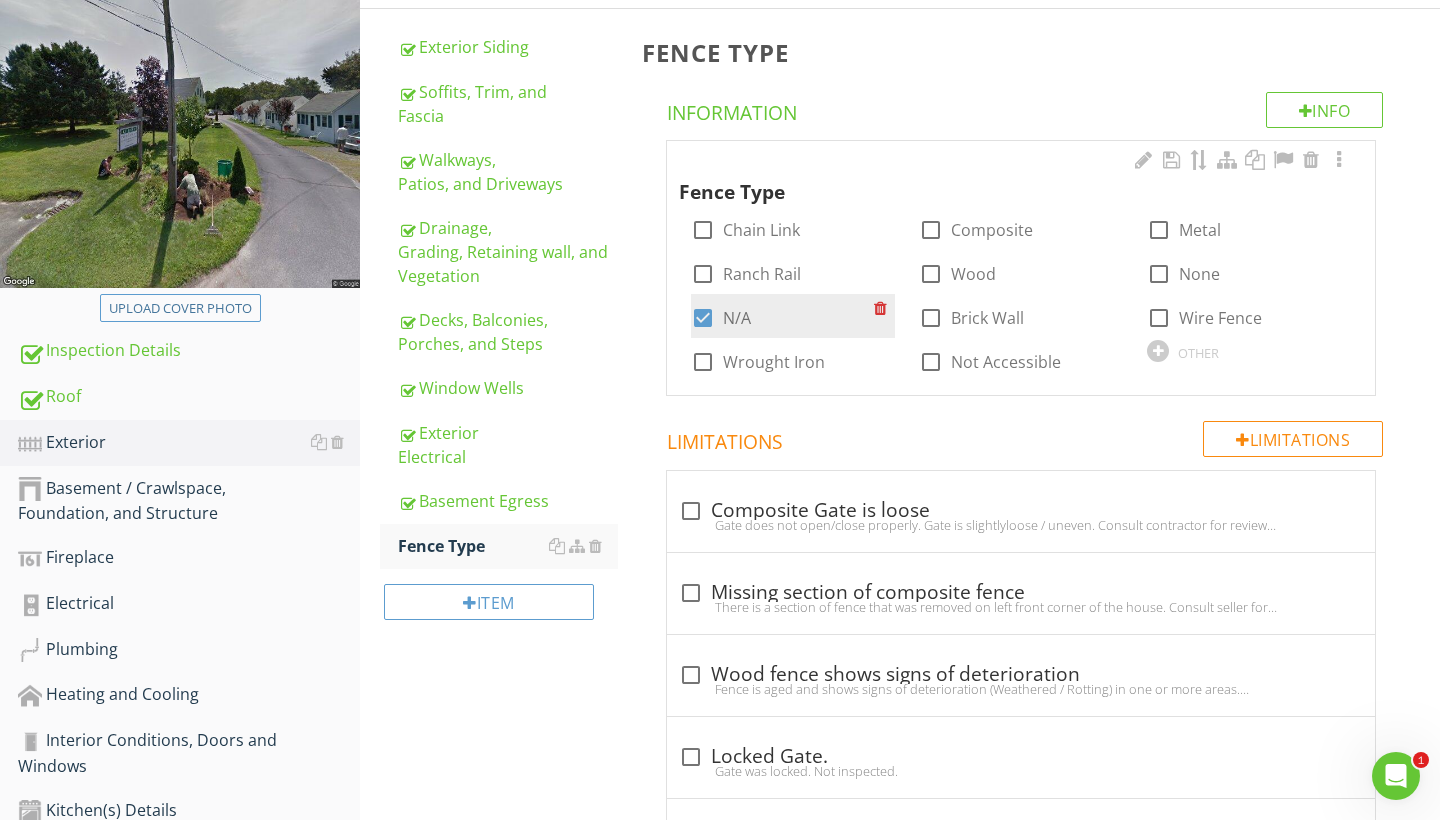 click at bounding box center [703, 318] 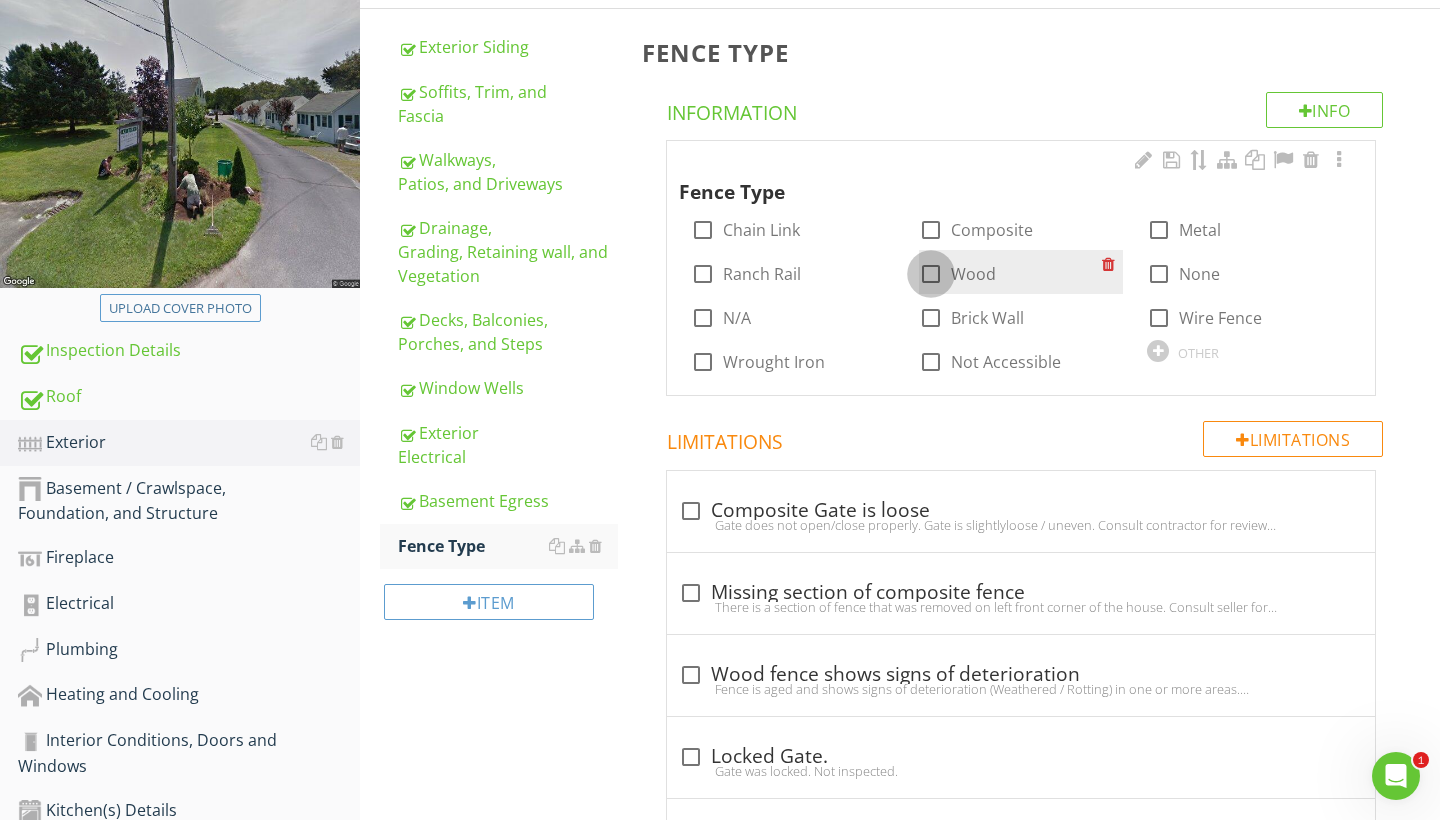 click at bounding box center (931, 274) 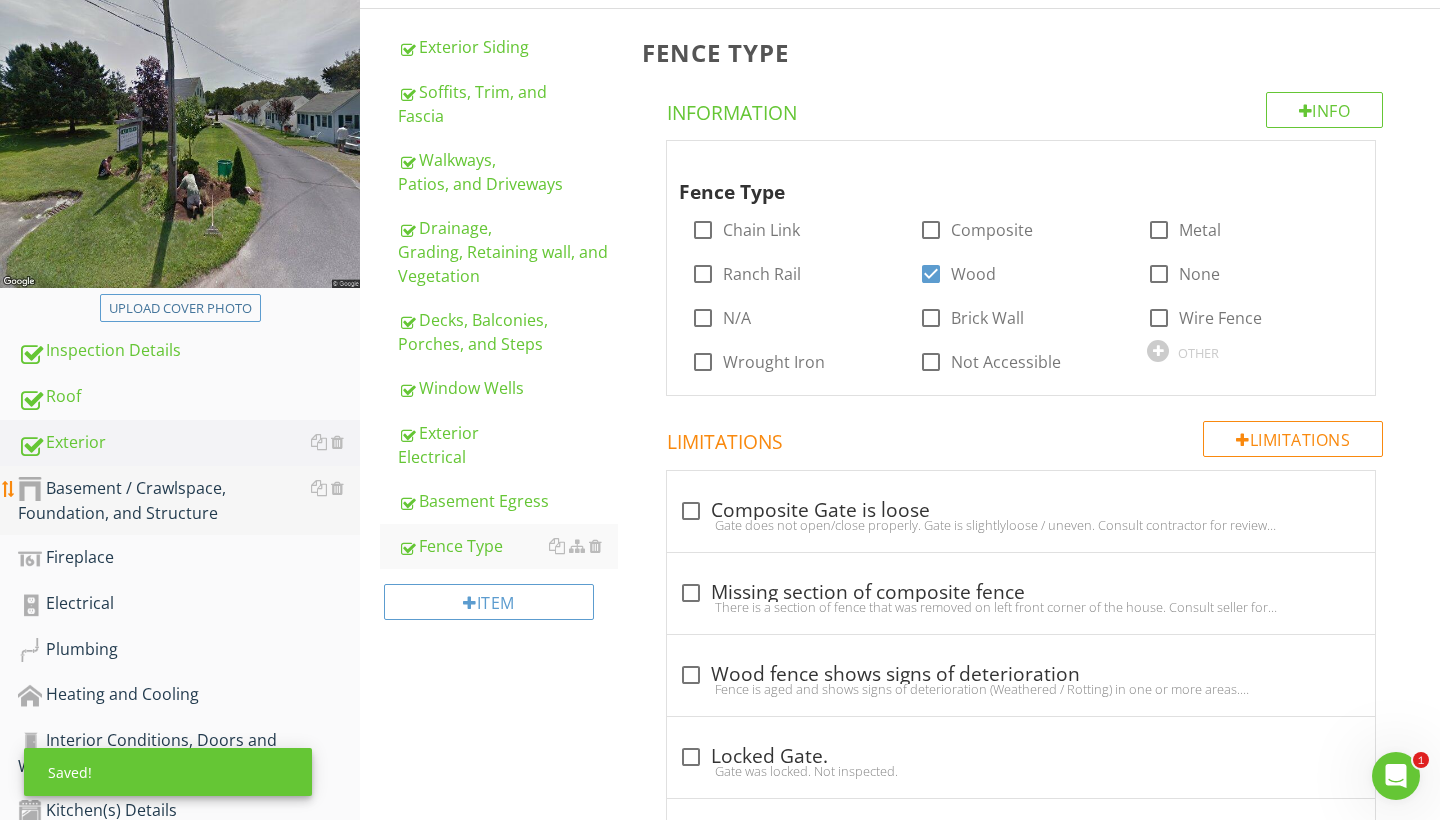 click on "Basement / Crawlspace, Foundation, and Structure" at bounding box center [189, 501] 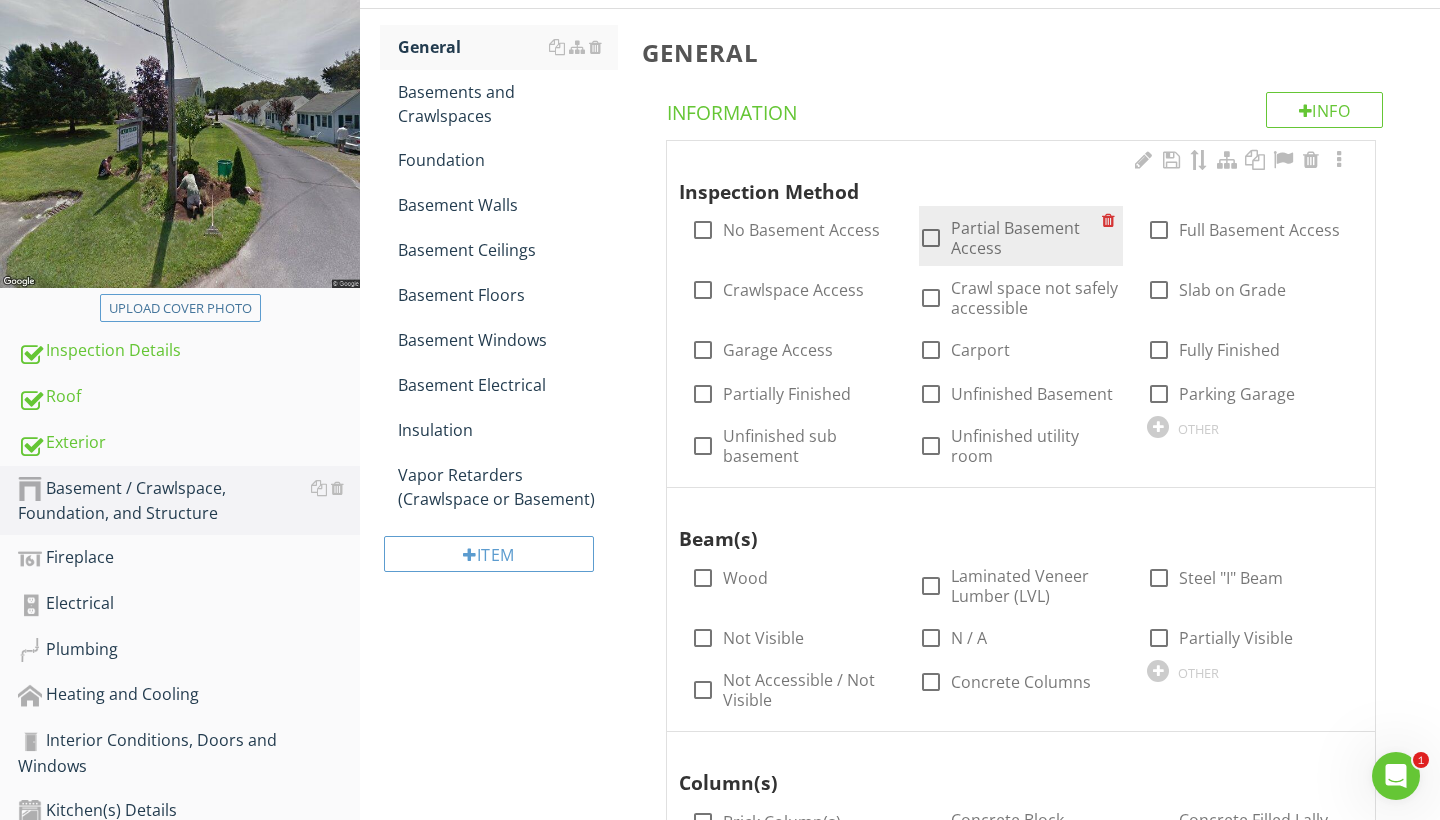 click at bounding box center [931, 238] 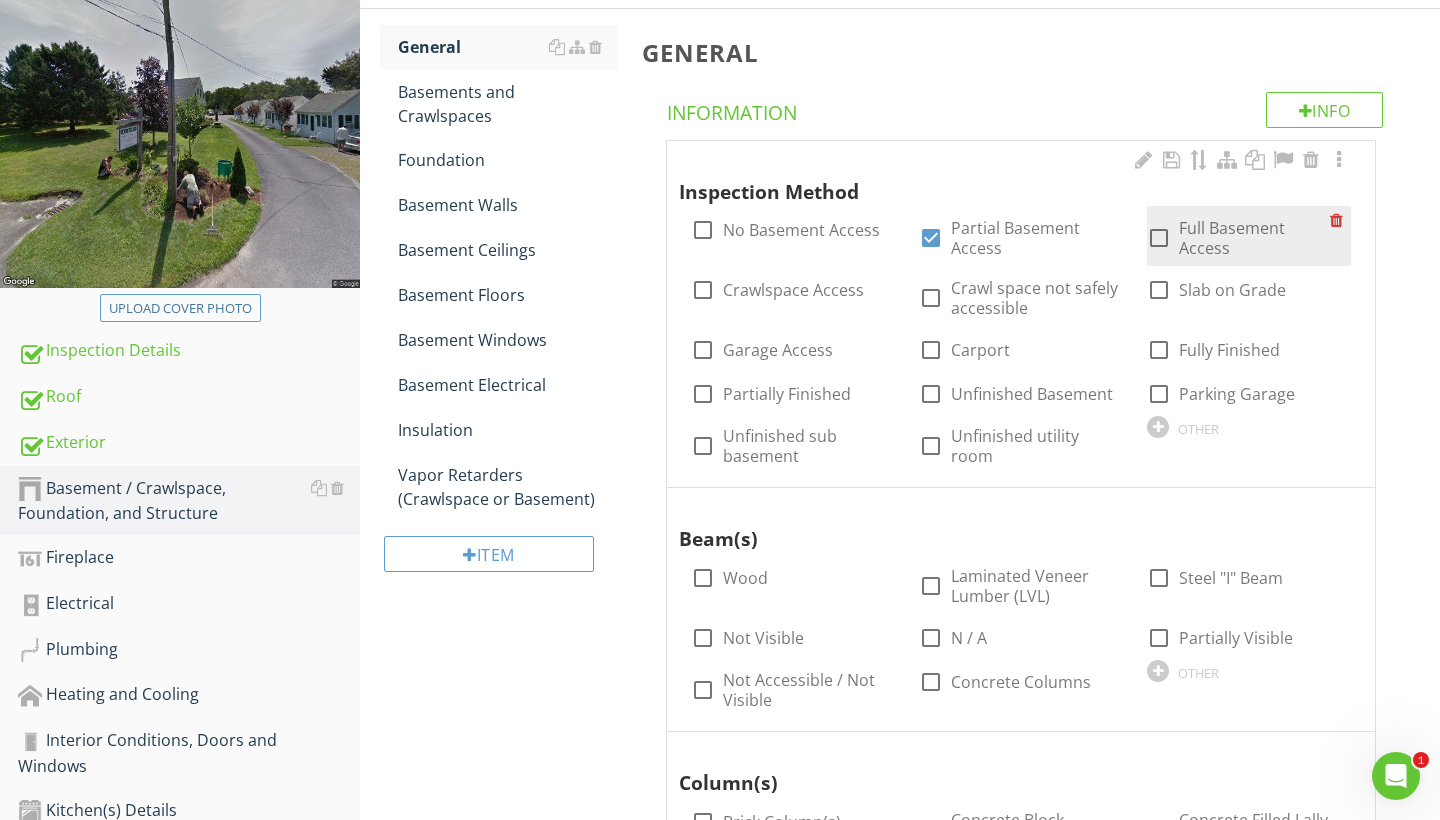 click at bounding box center [1159, 238] 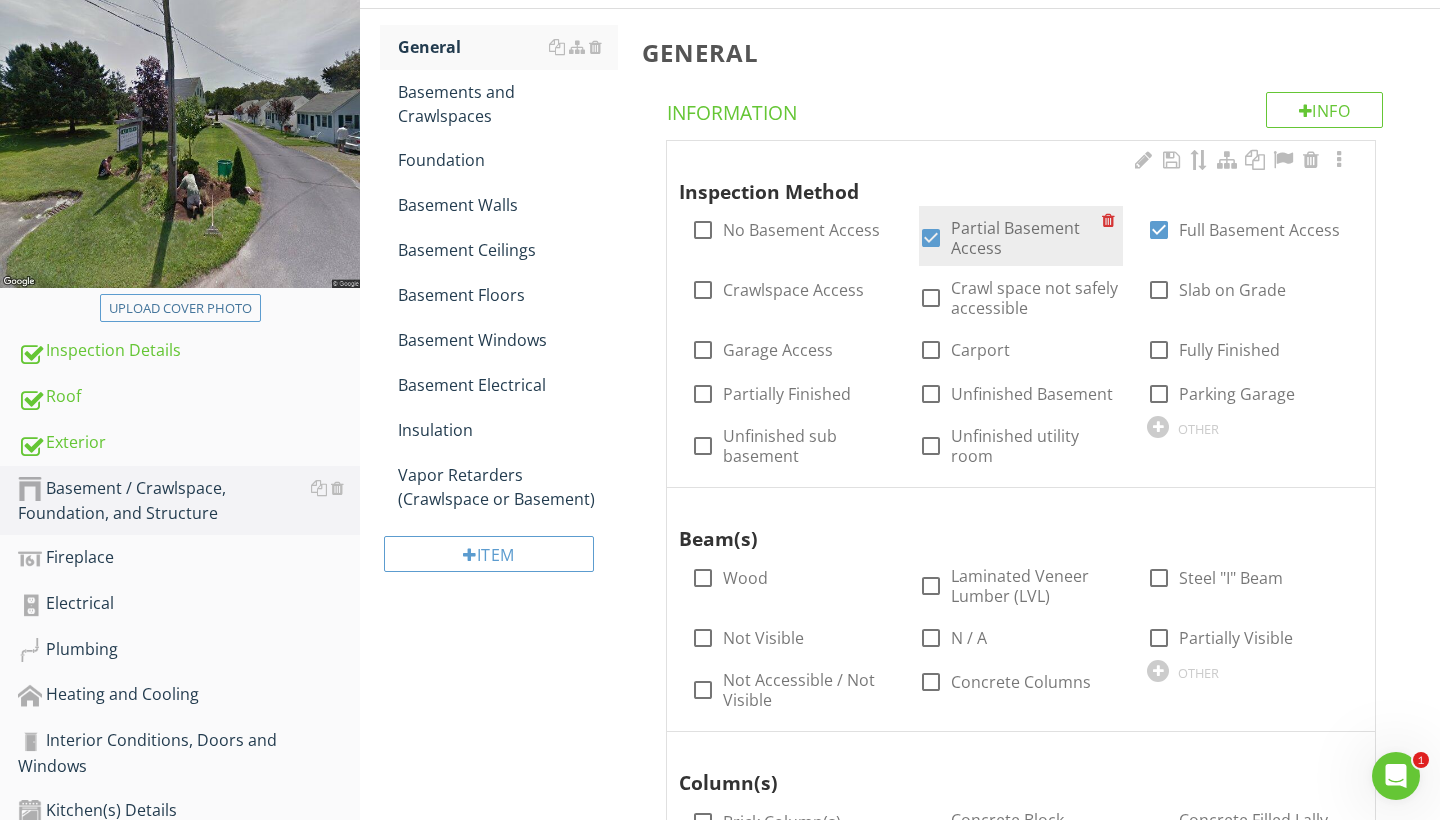 click at bounding box center [931, 238] 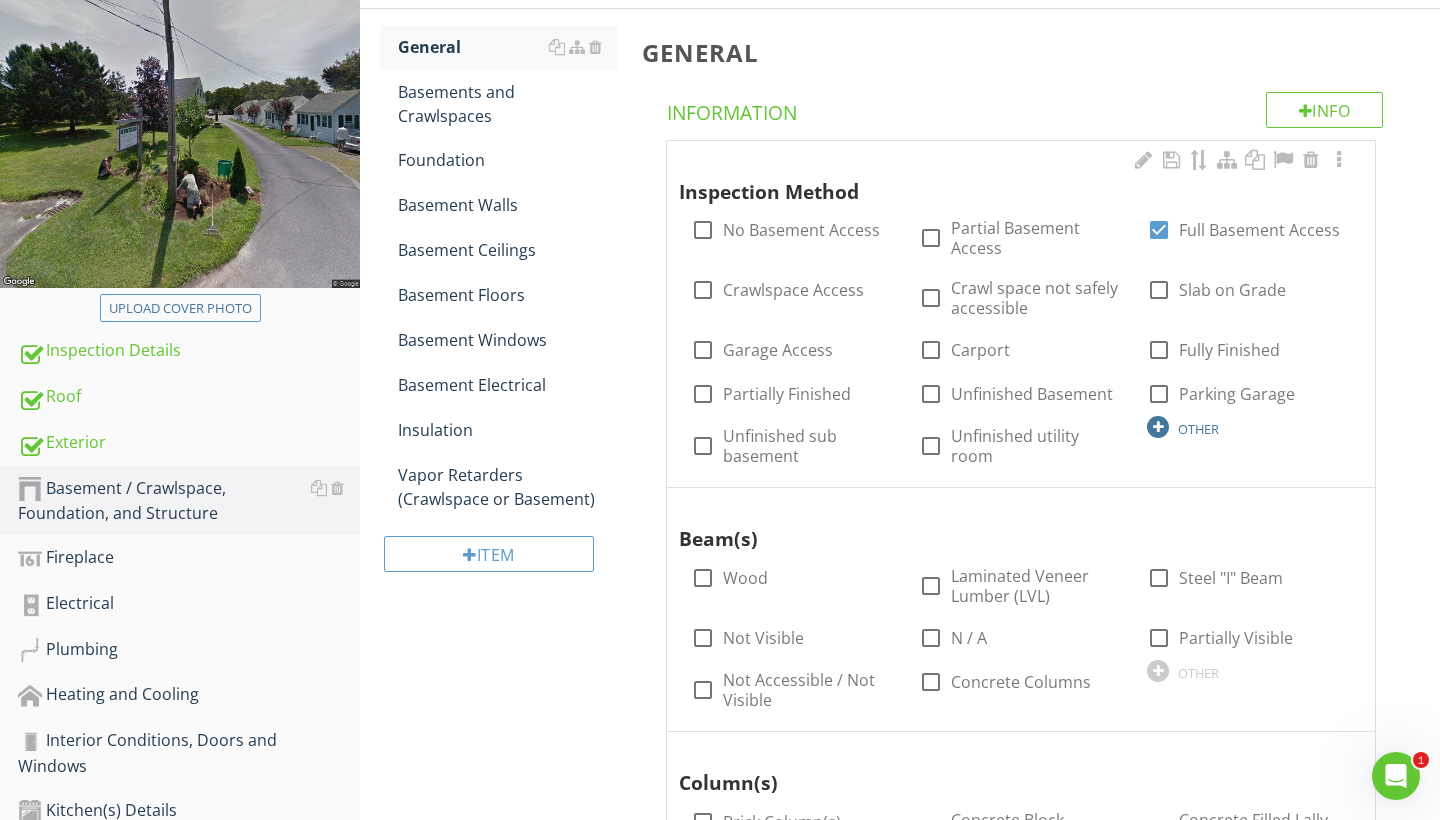 click at bounding box center [1158, 427] 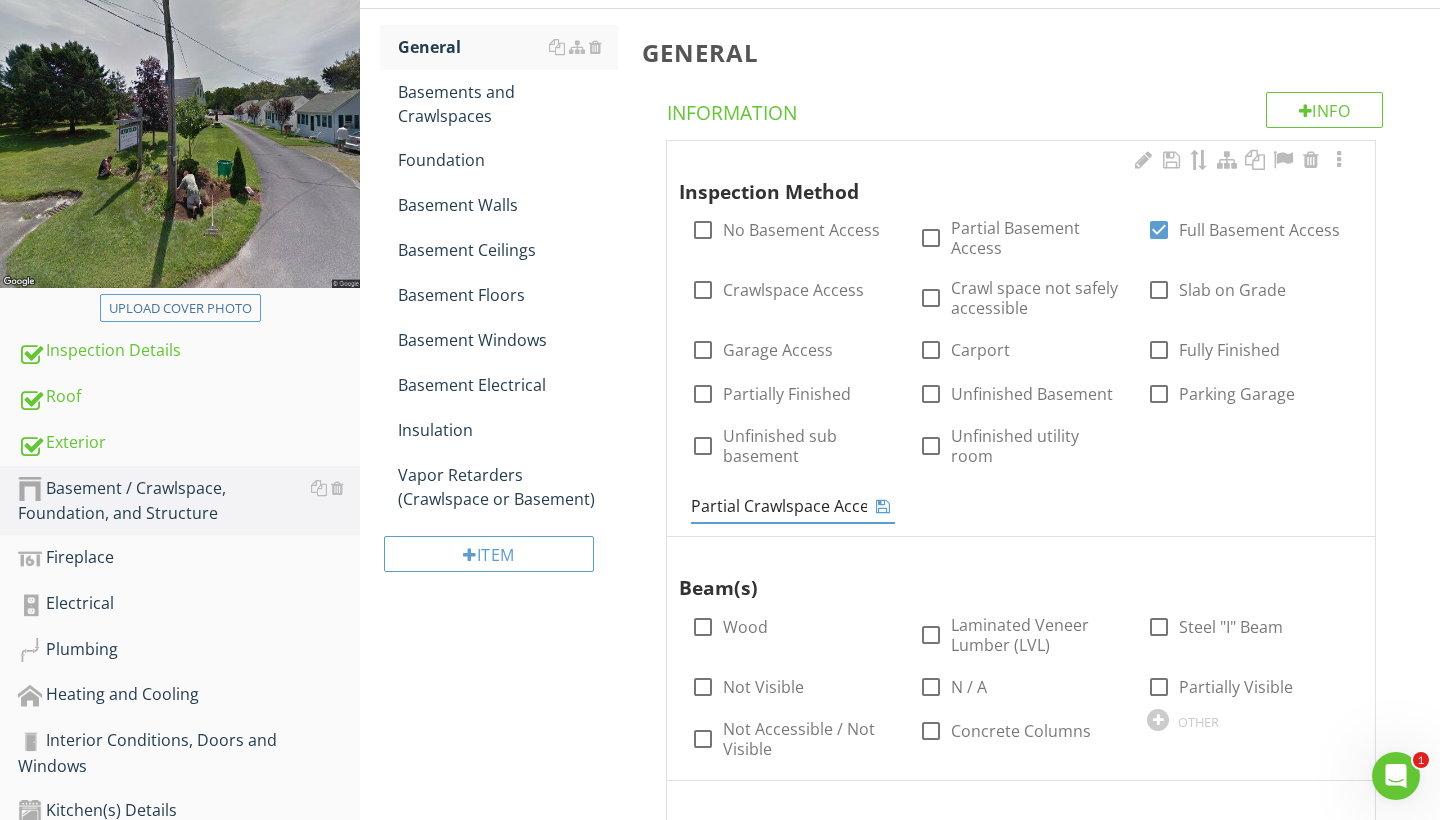 type on "Partial Crawlspace Access" 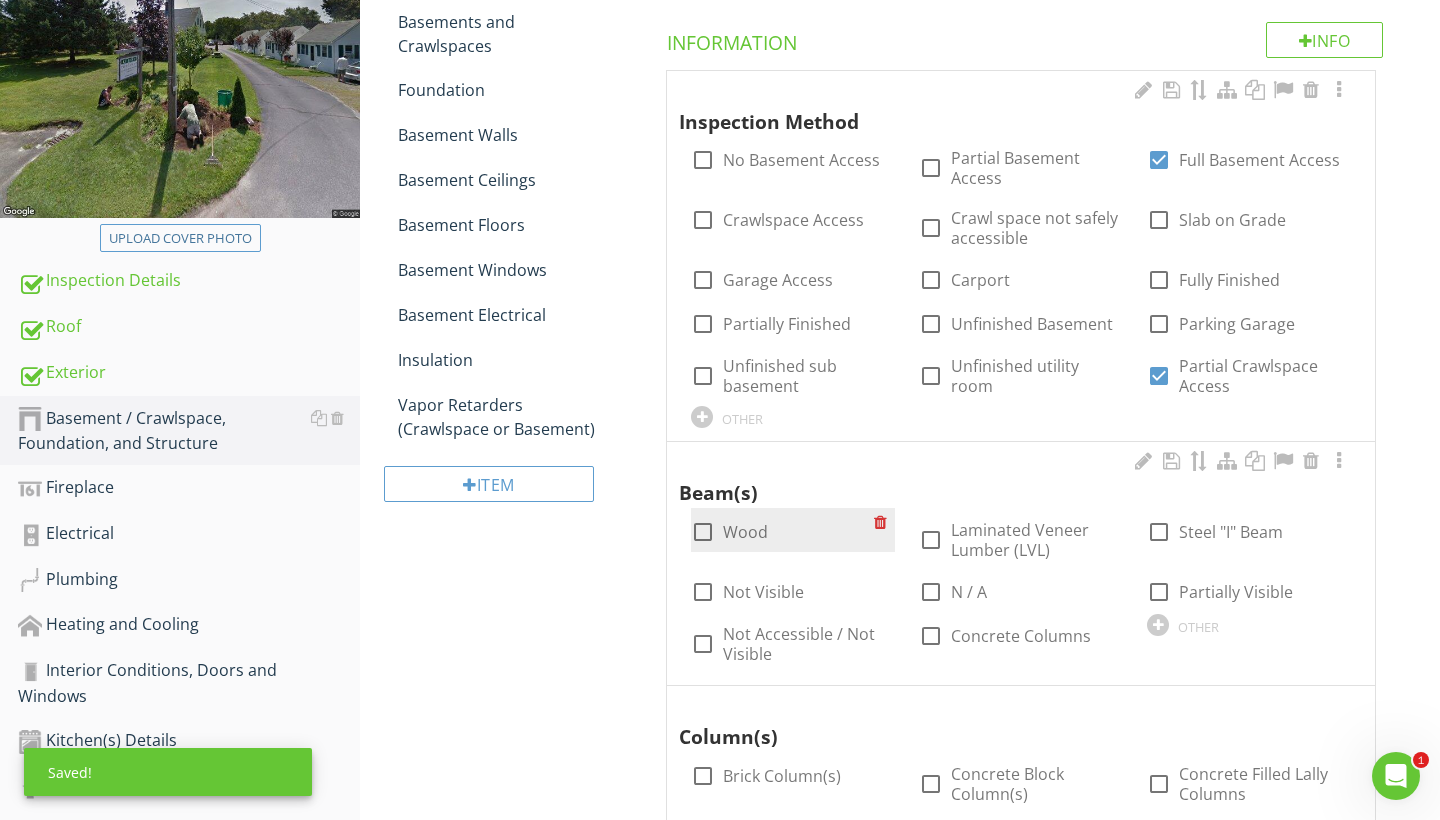 scroll, scrollTop: 345, scrollLeft: 0, axis: vertical 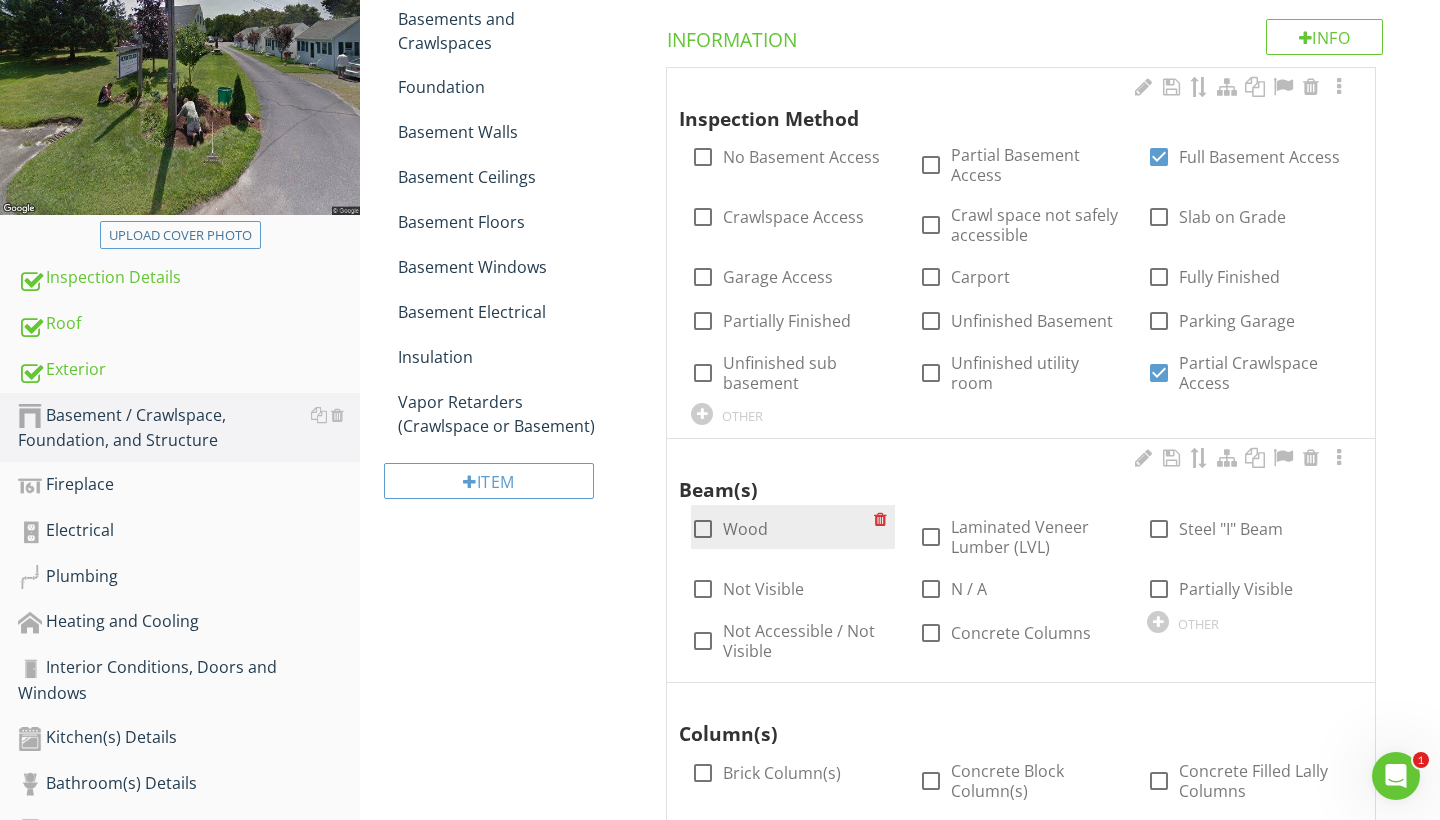 click at bounding box center [703, 529] 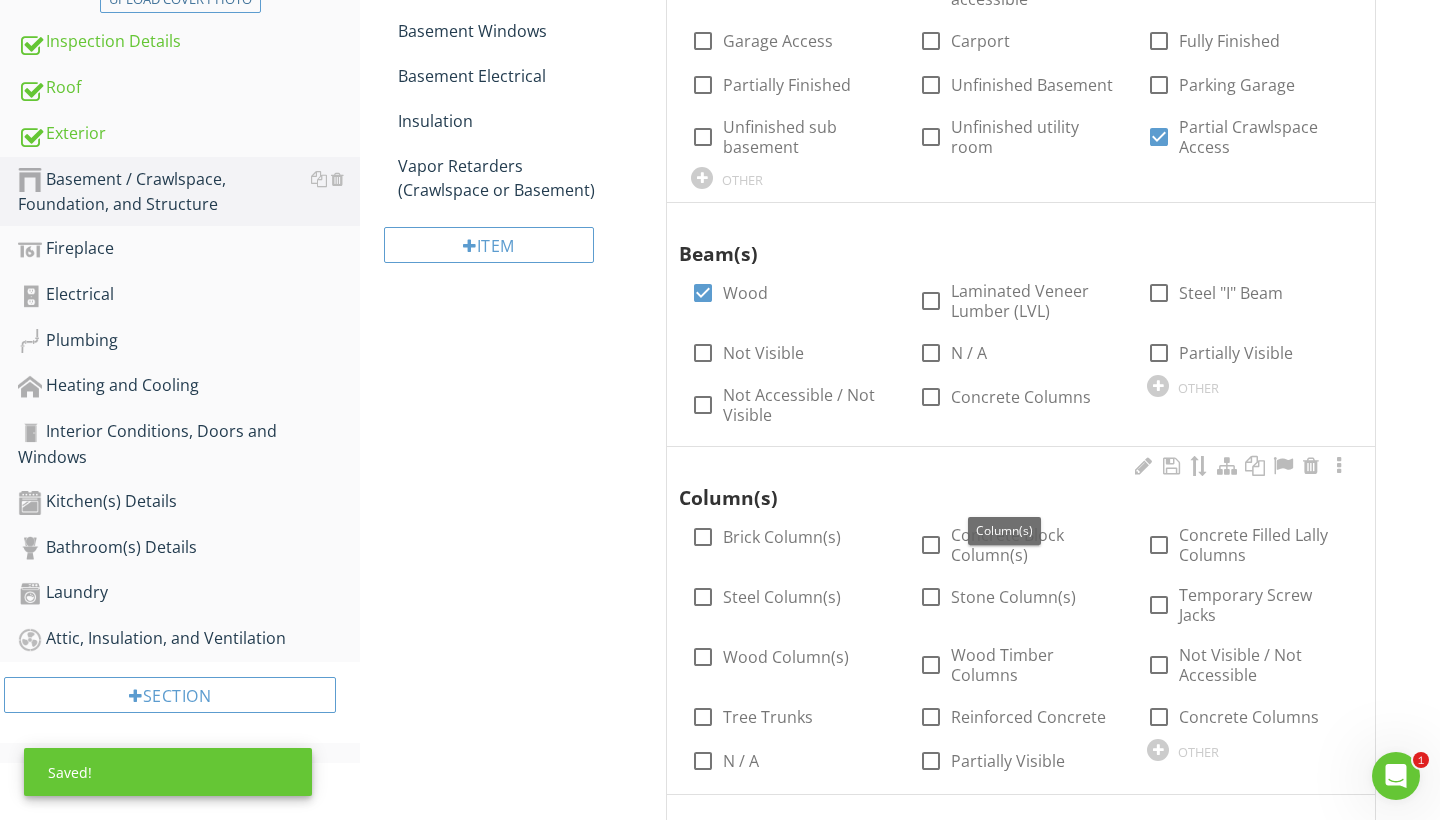 scroll, scrollTop: 582, scrollLeft: 0, axis: vertical 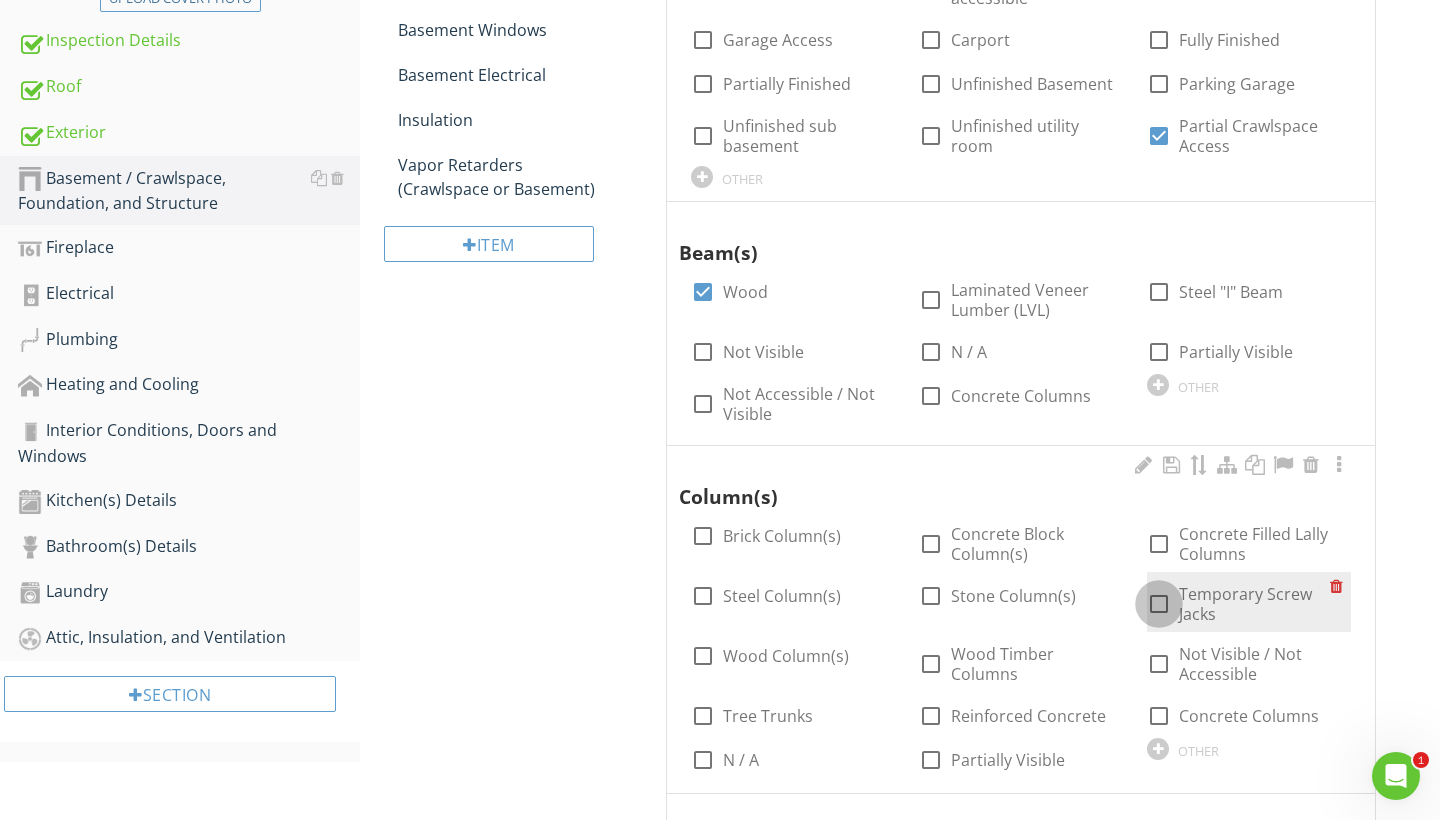 click at bounding box center [1159, 604] 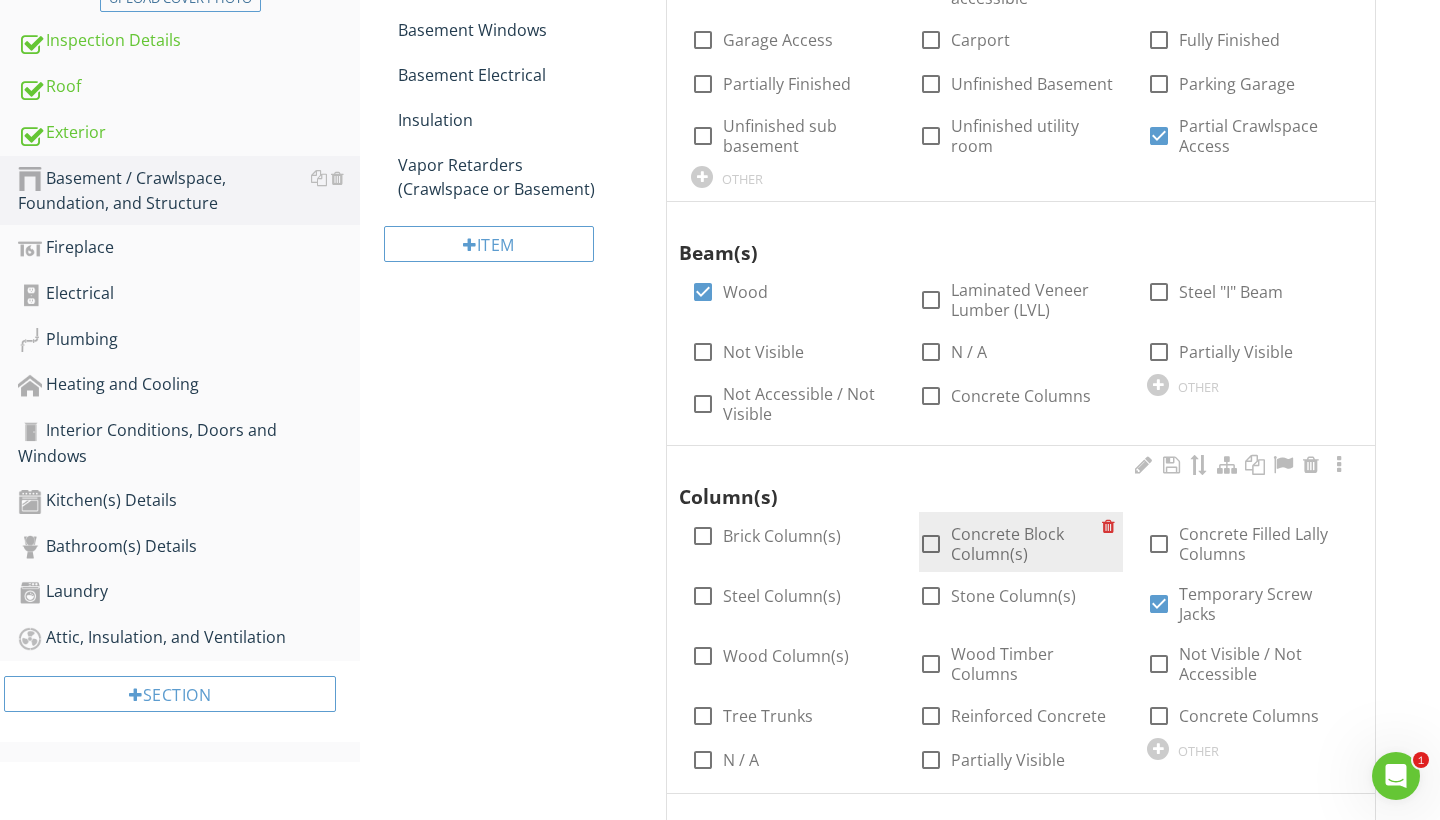 click at bounding box center (931, 544) 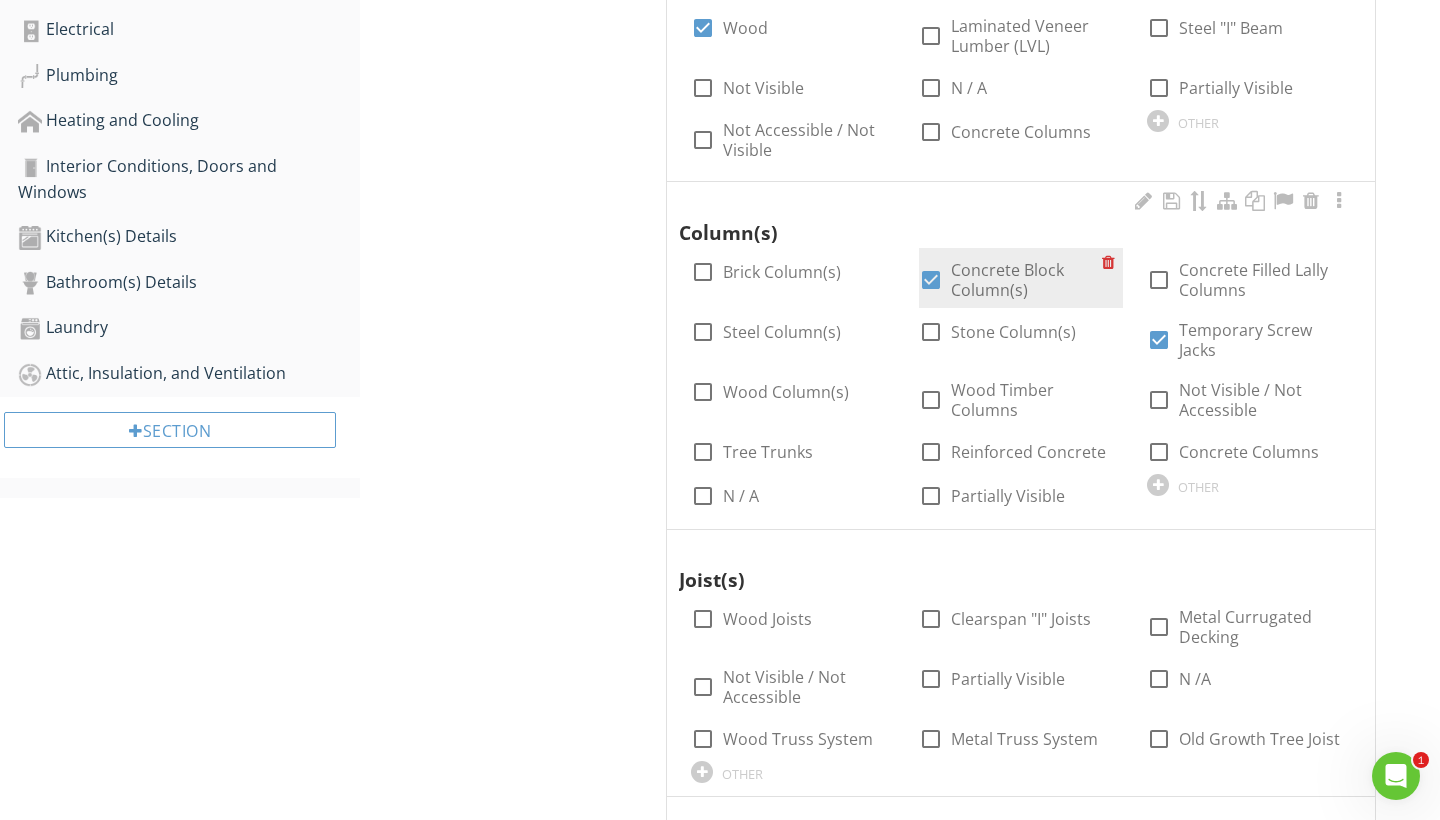 scroll, scrollTop: 848, scrollLeft: 0, axis: vertical 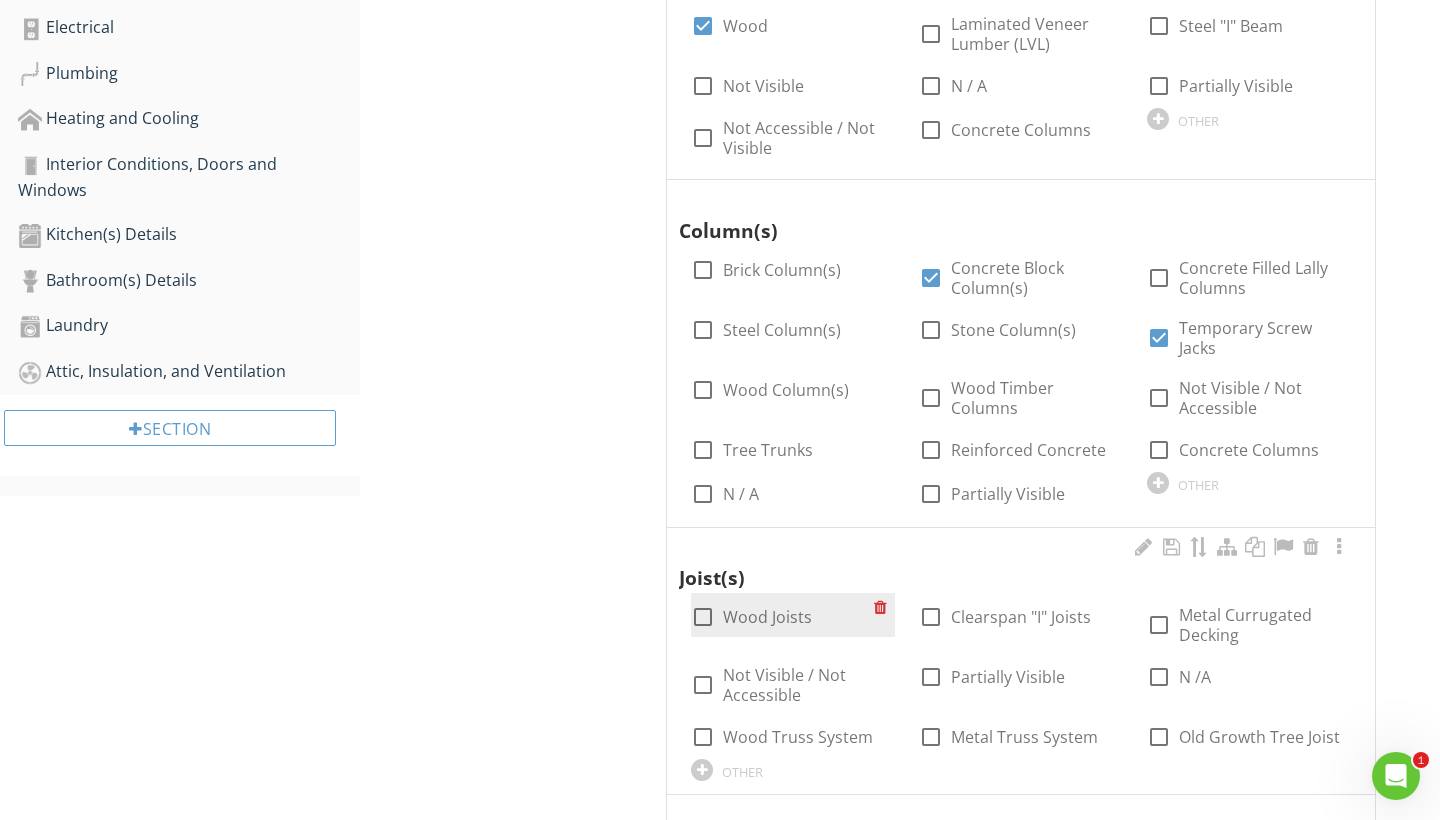 click at bounding box center (703, 617) 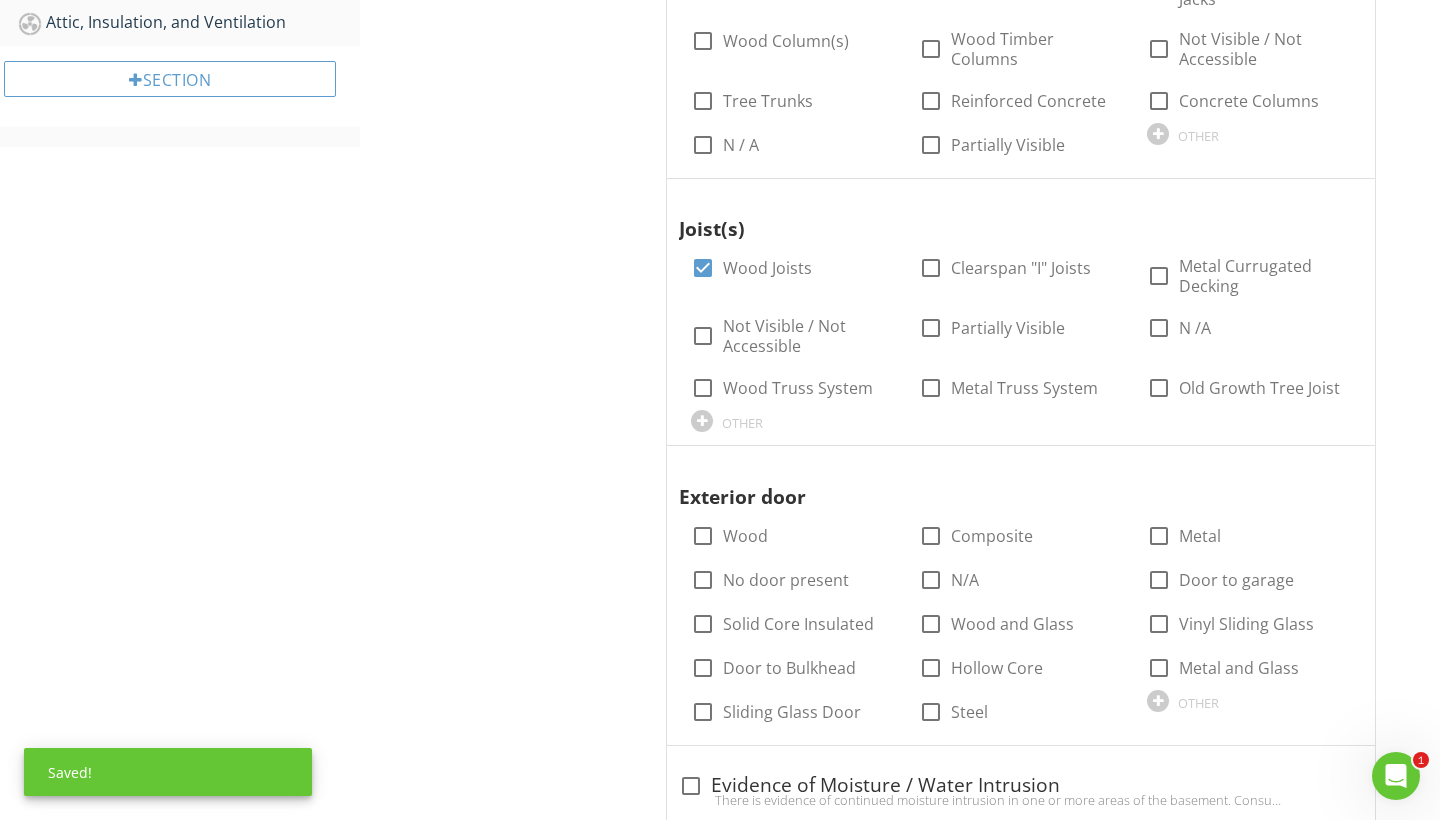 scroll, scrollTop: 1194, scrollLeft: 0, axis: vertical 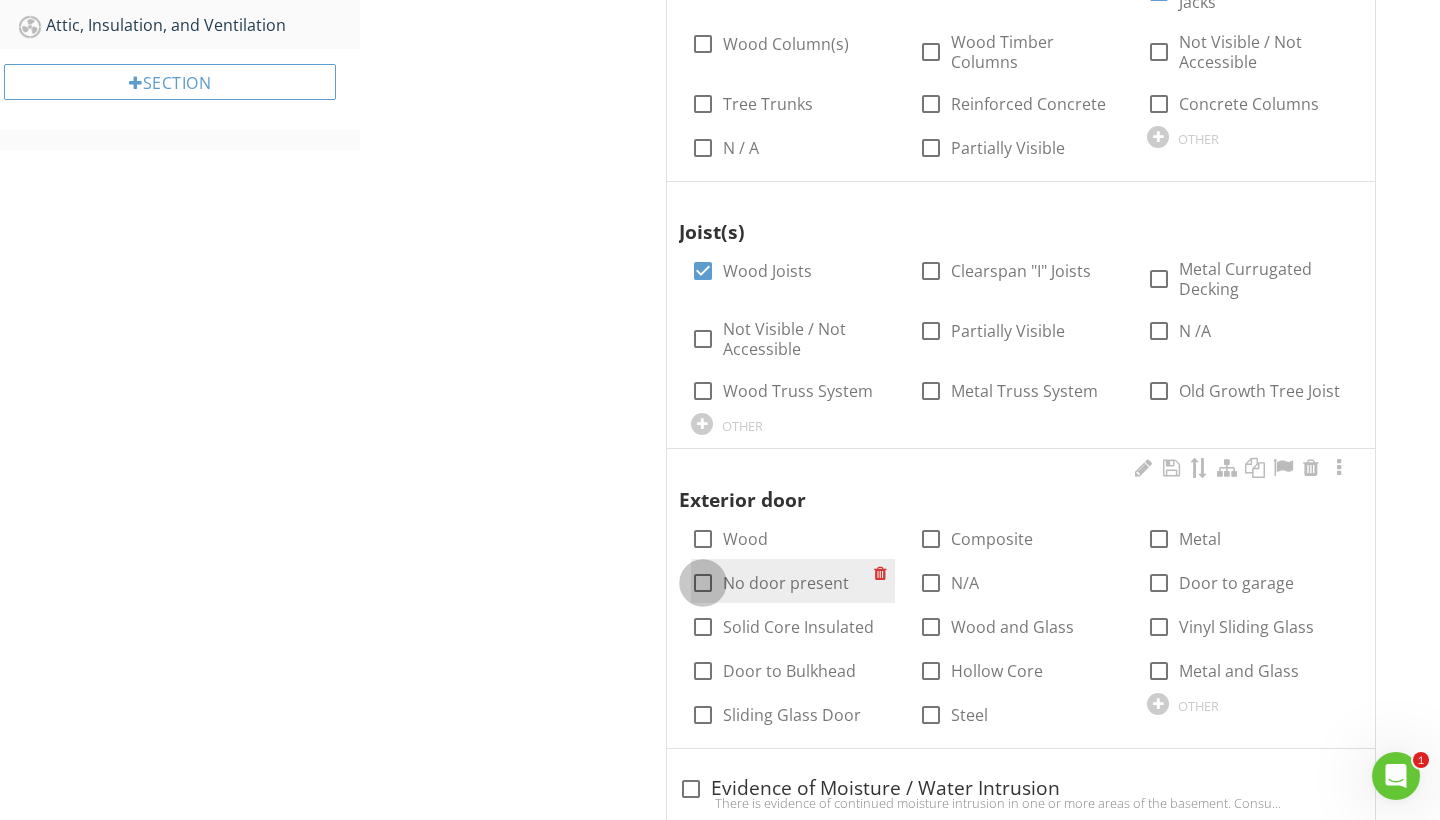 click at bounding box center (703, 583) 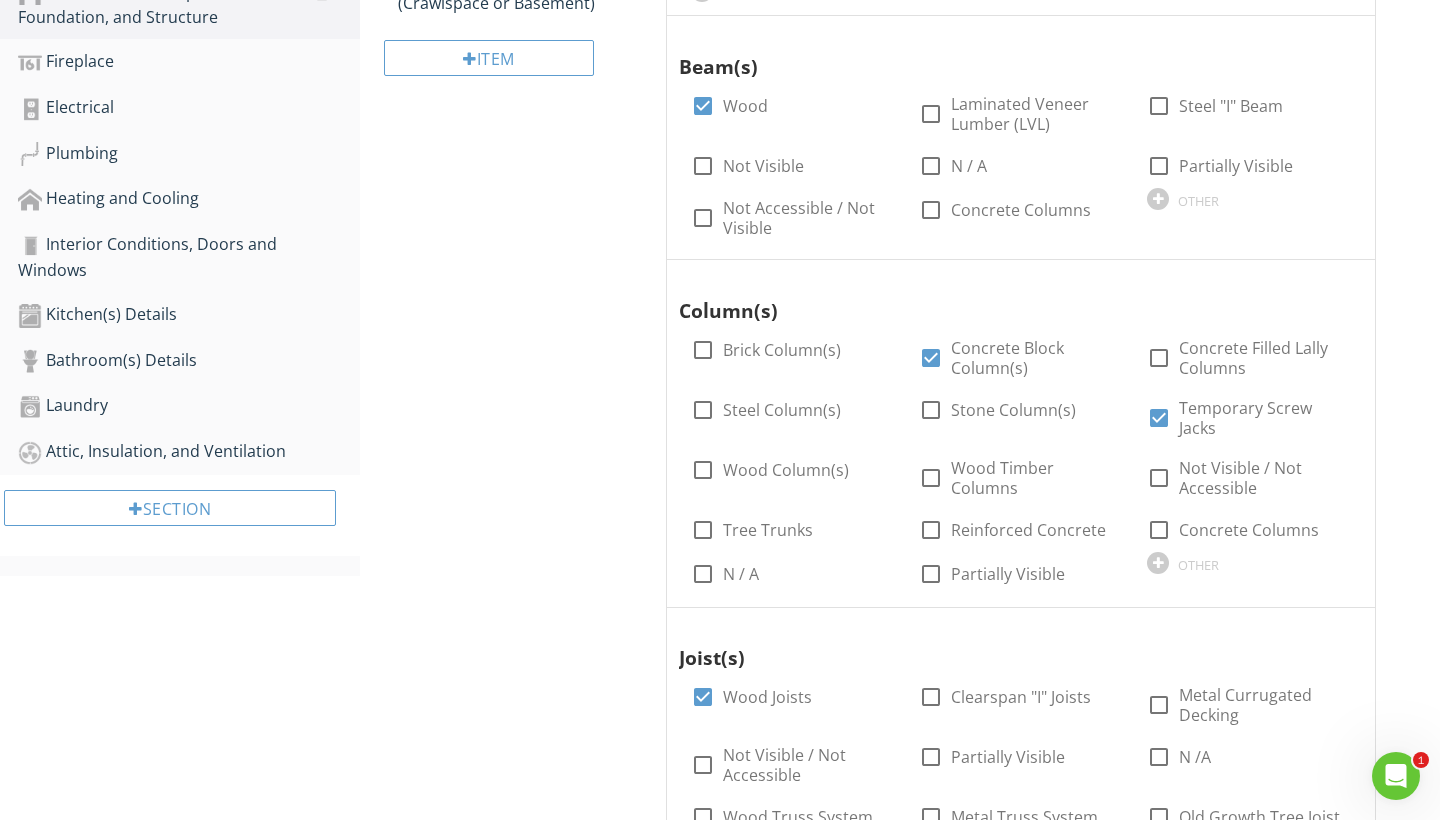 scroll, scrollTop: 176, scrollLeft: 0, axis: vertical 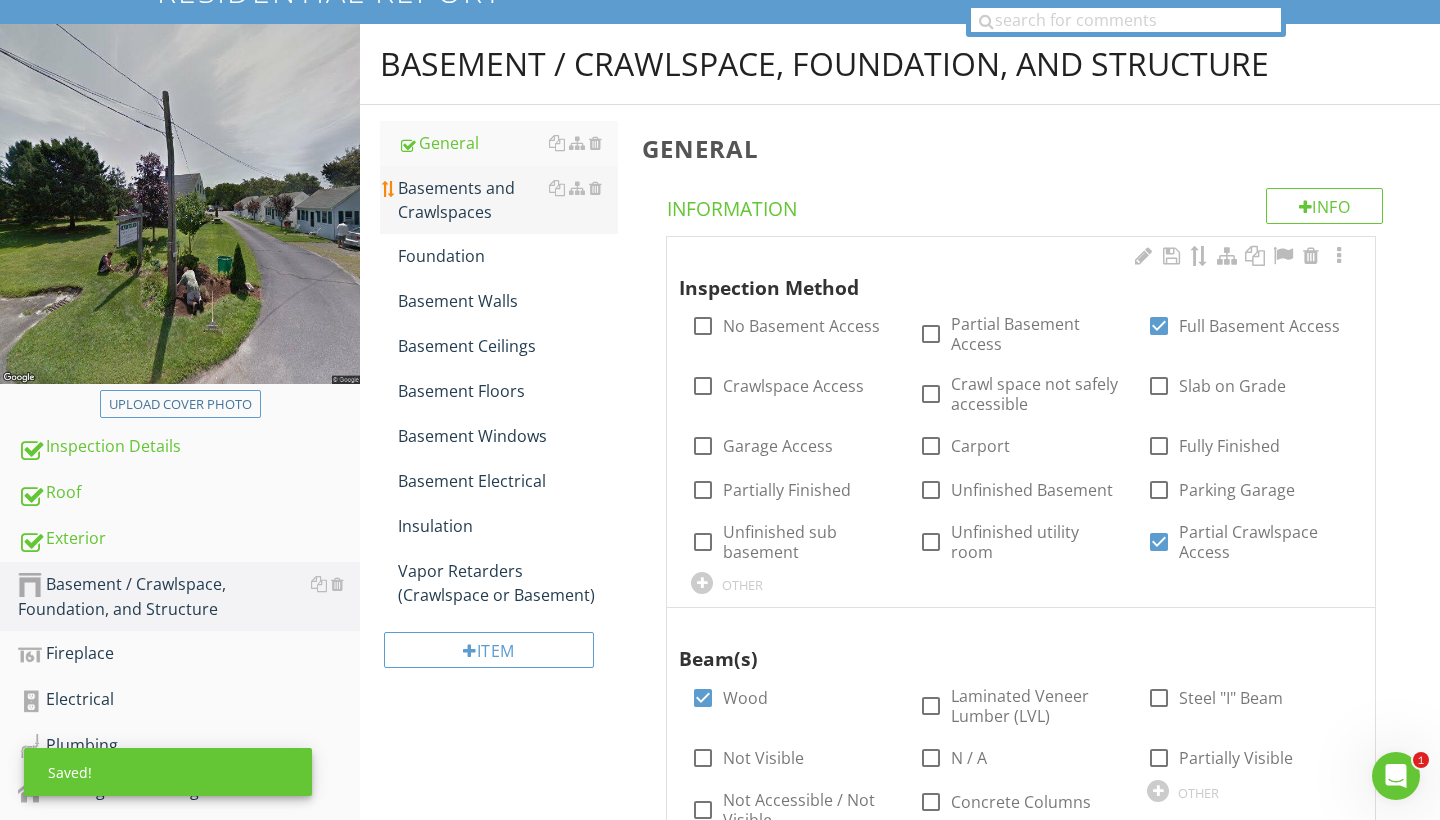click on "Basements and Crawlspaces" at bounding box center [508, 200] 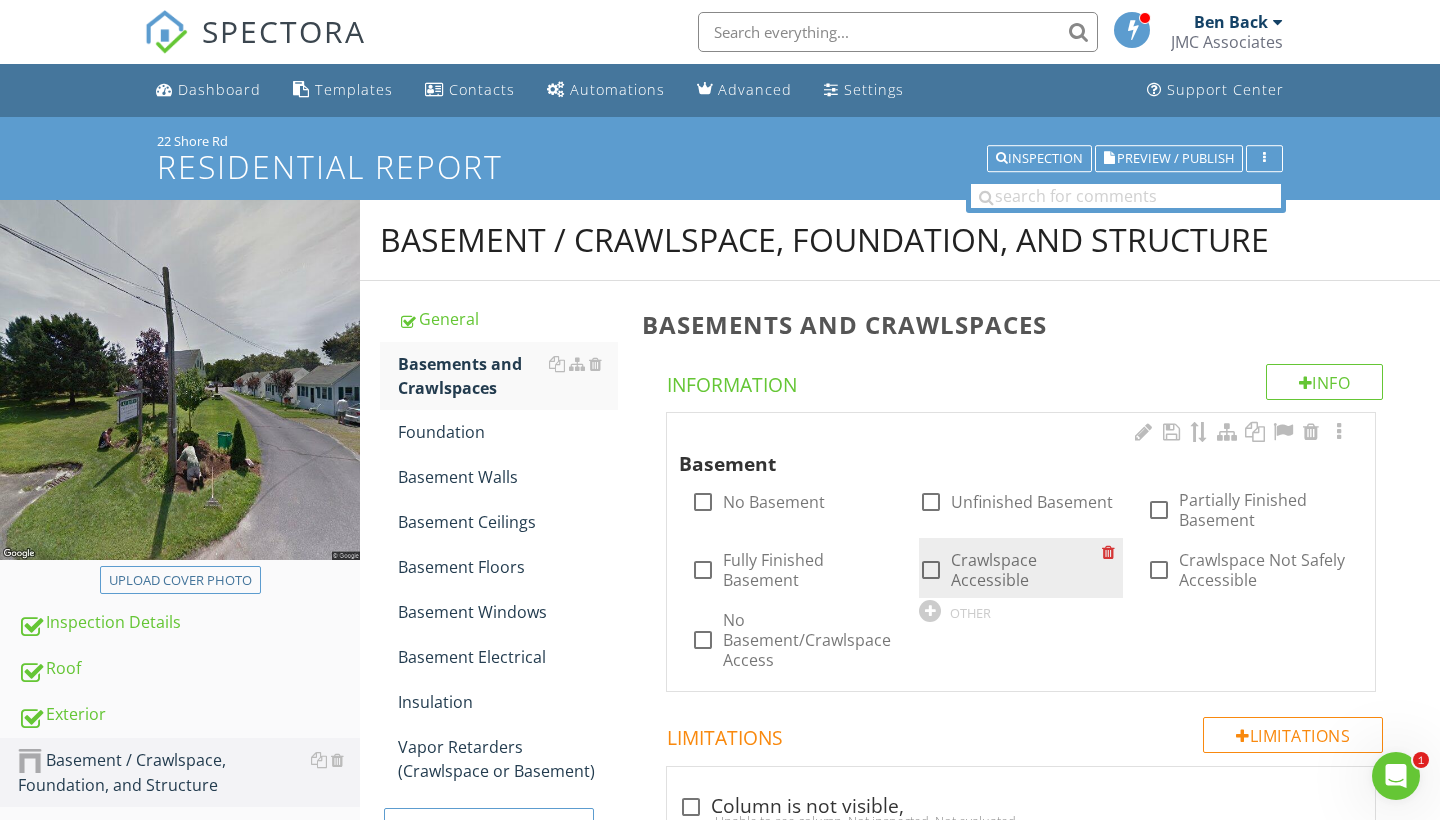 scroll, scrollTop: 0, scrollLeft: 0, axis: both 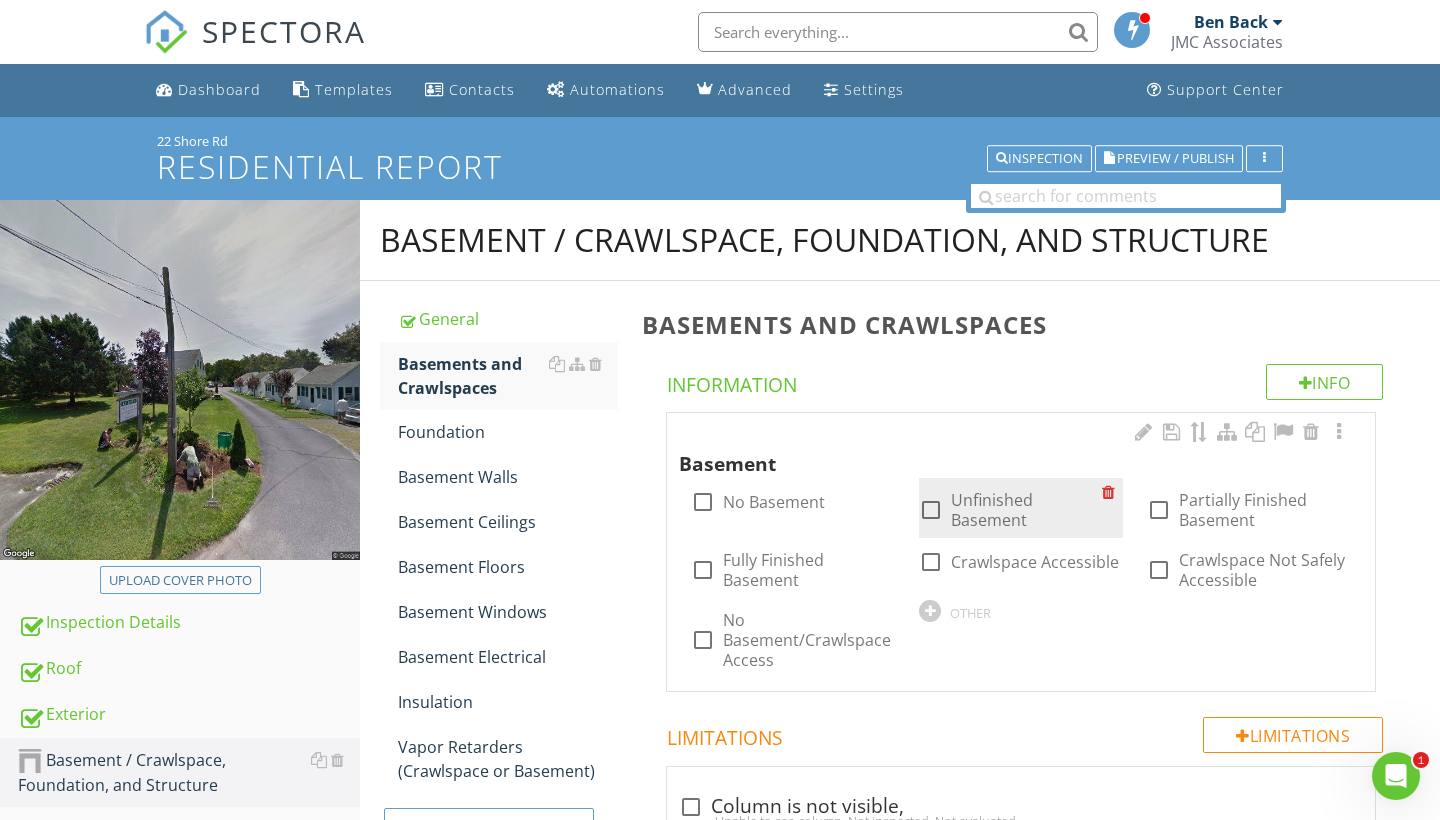 click on "check_box_outline_blank Unfinished Basement" at bounding box center [1010, 510] 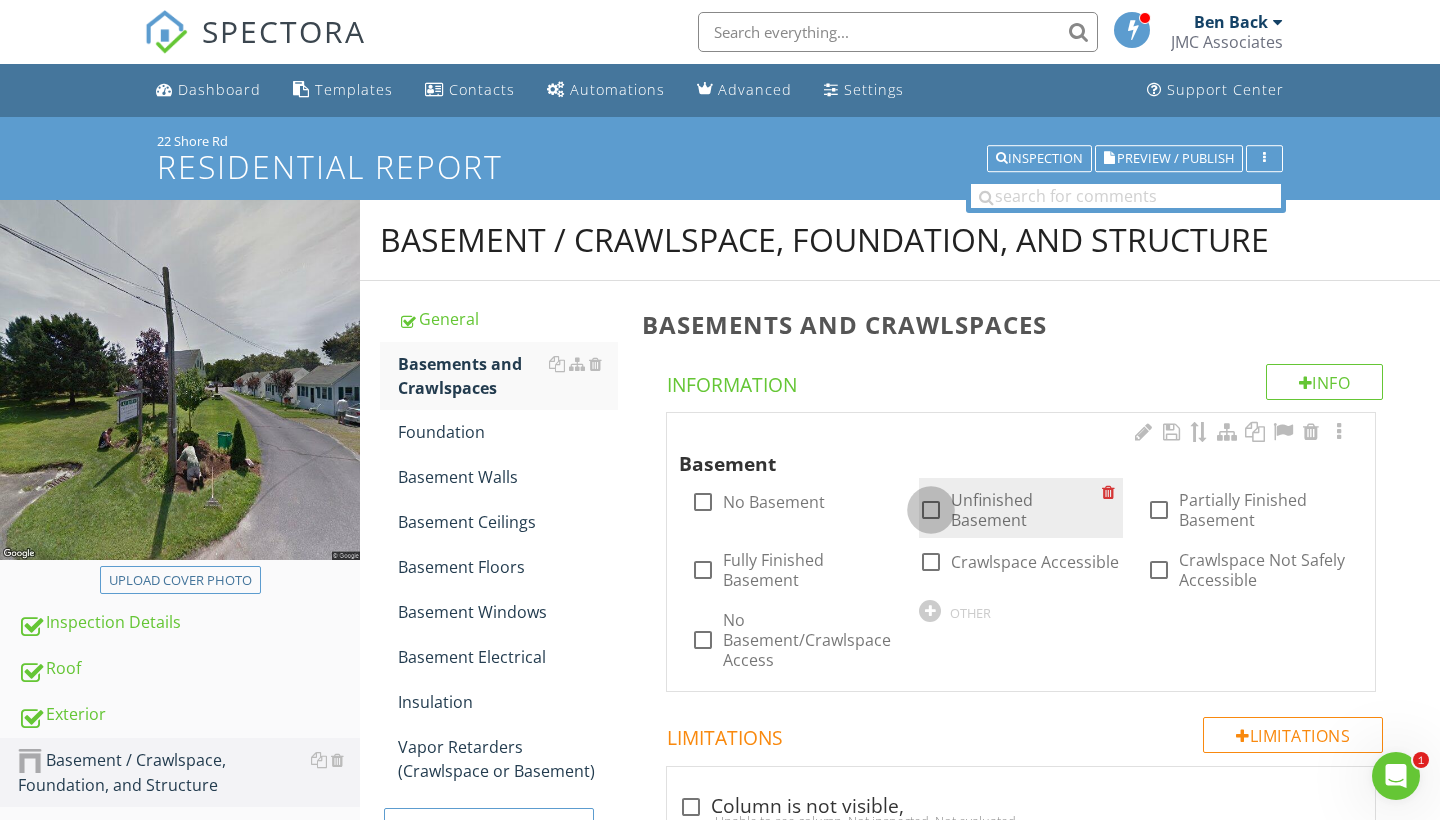 click at bounding box center [931, 510] 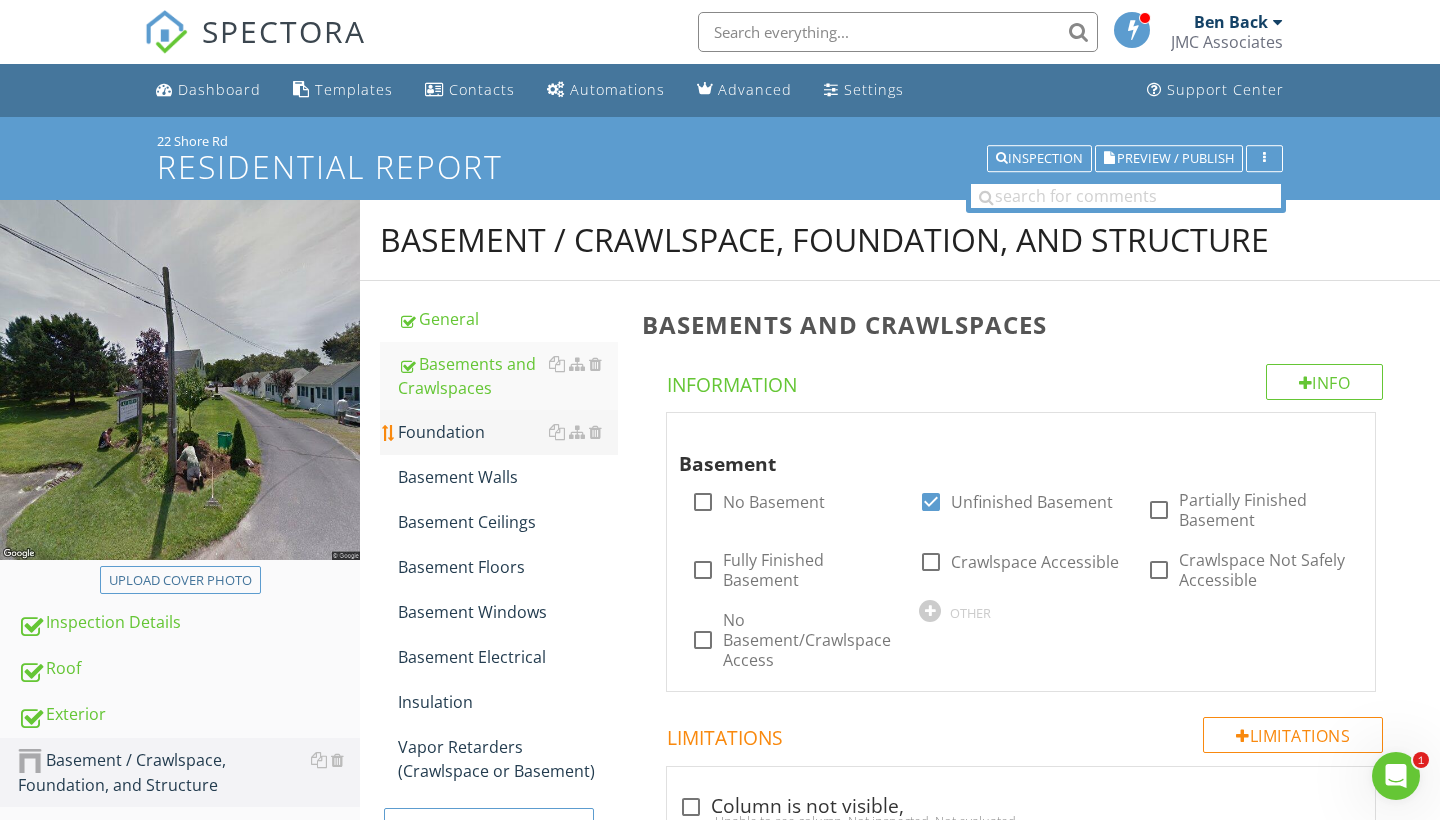 click on "Foundation" at bounding box center (508, 432) 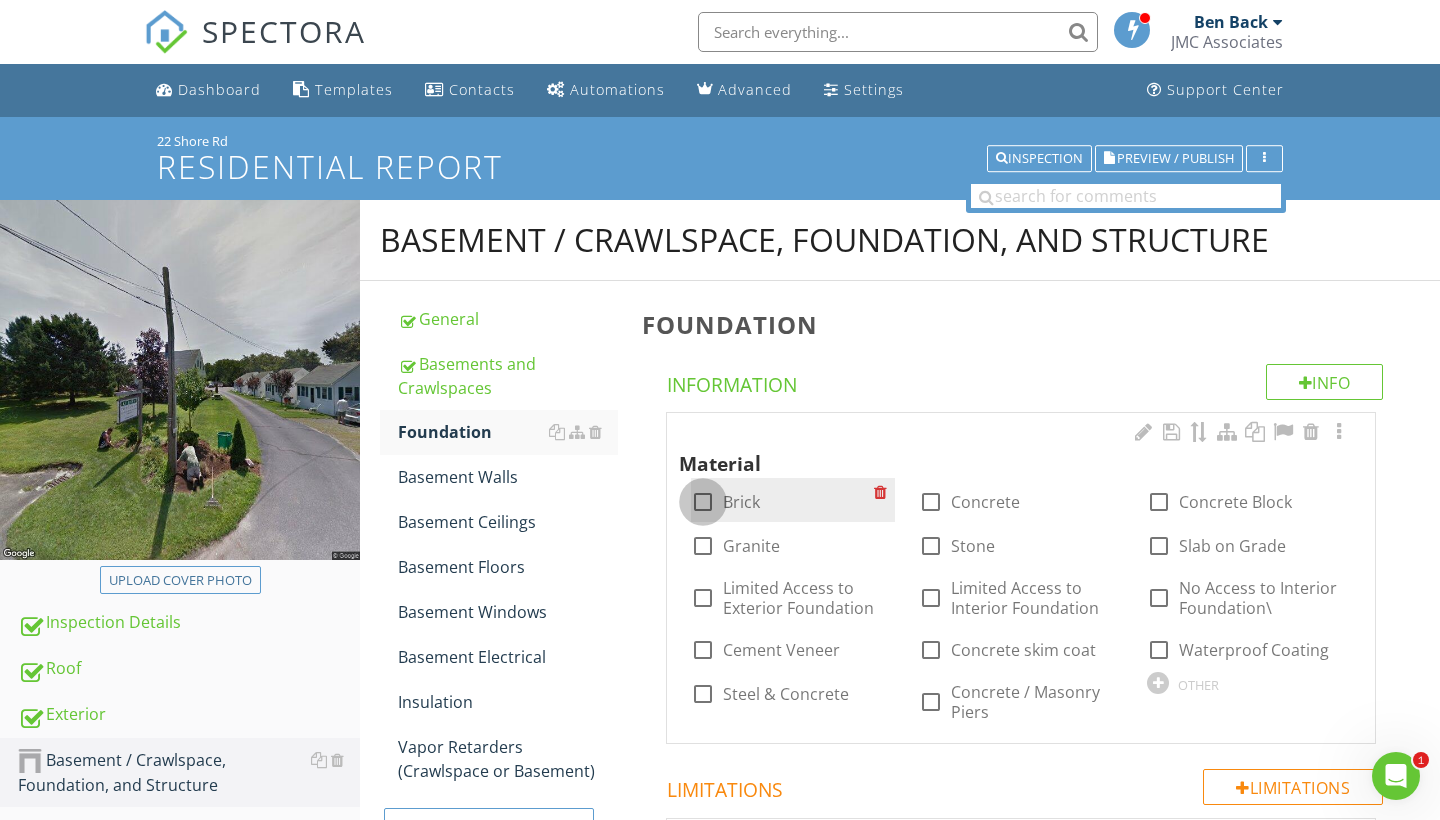 click at bounding box center [703, 502] 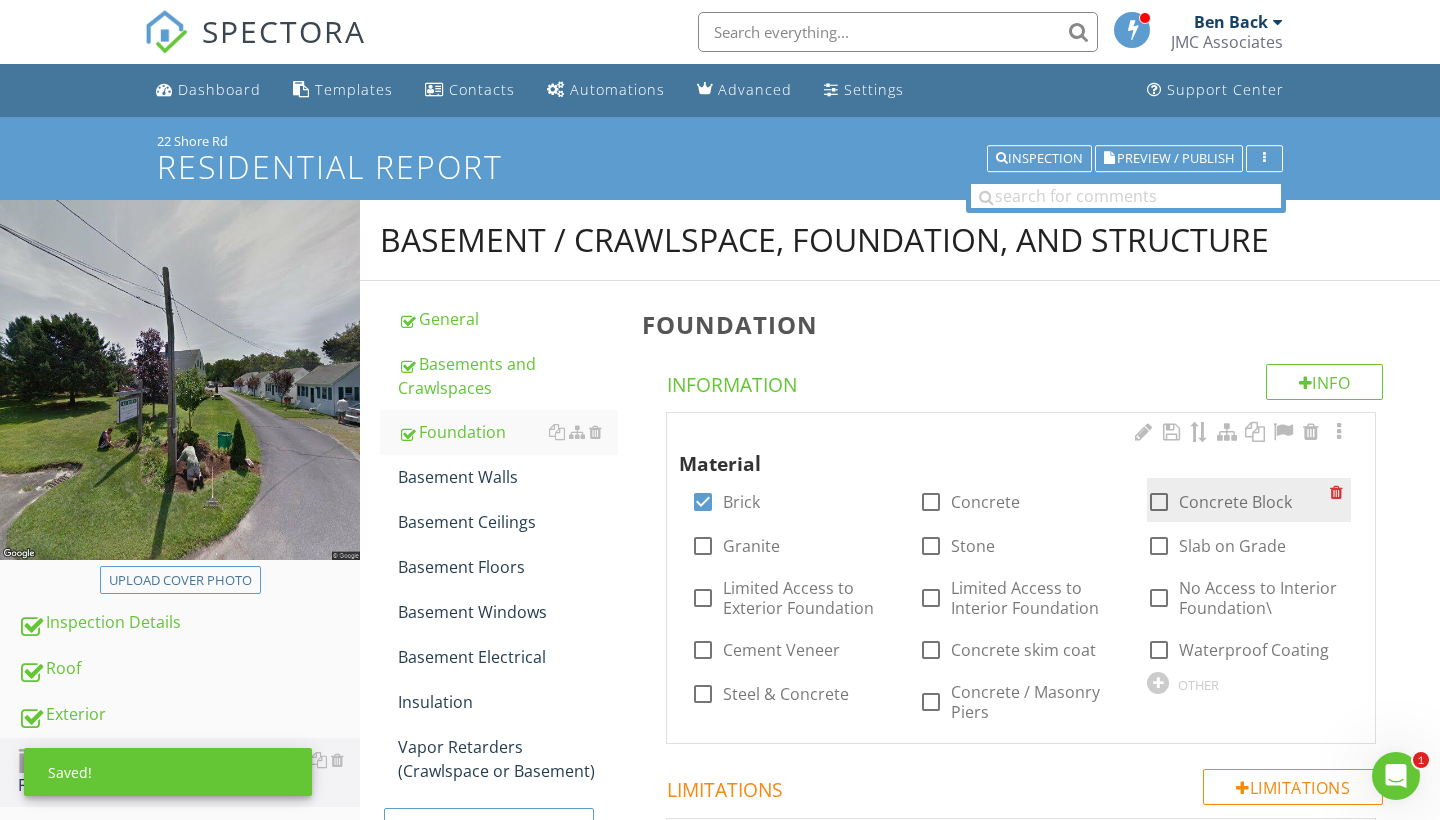 click at bounding box center [1159, 502] 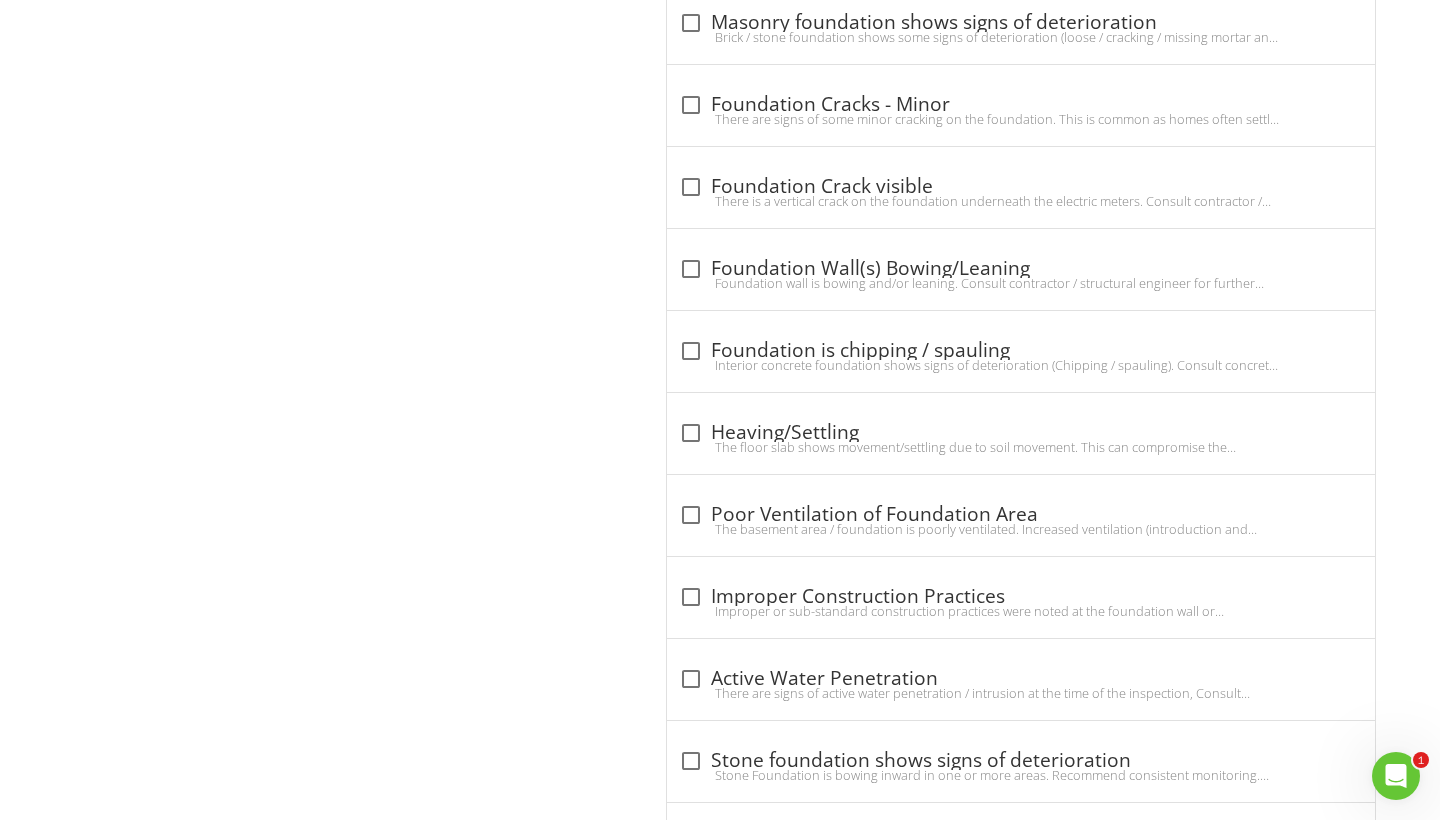 scroll, scrollTop: 2490, scrollLeft: 0, axis: vertical 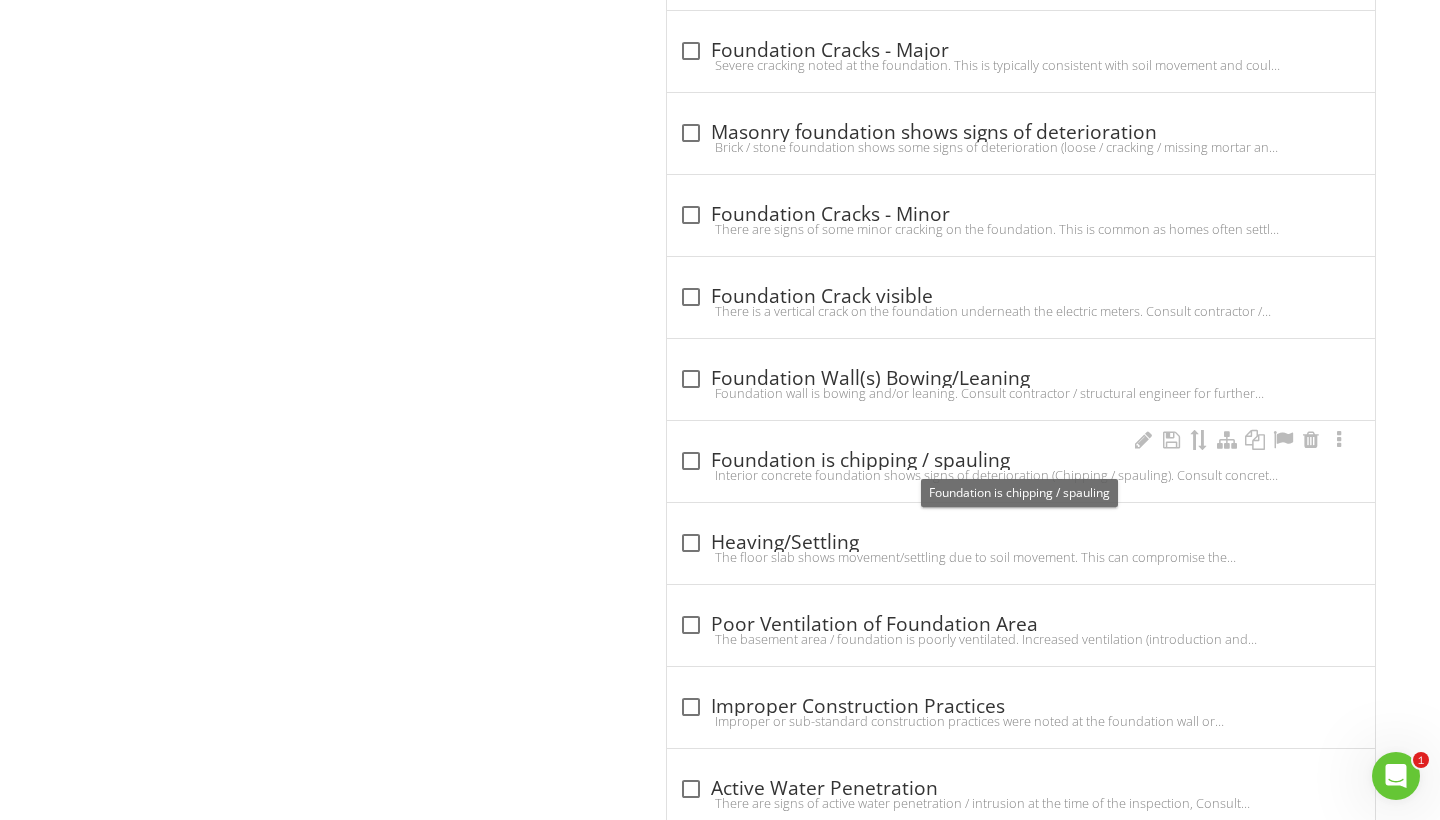 click at bounding box center (691, 461) 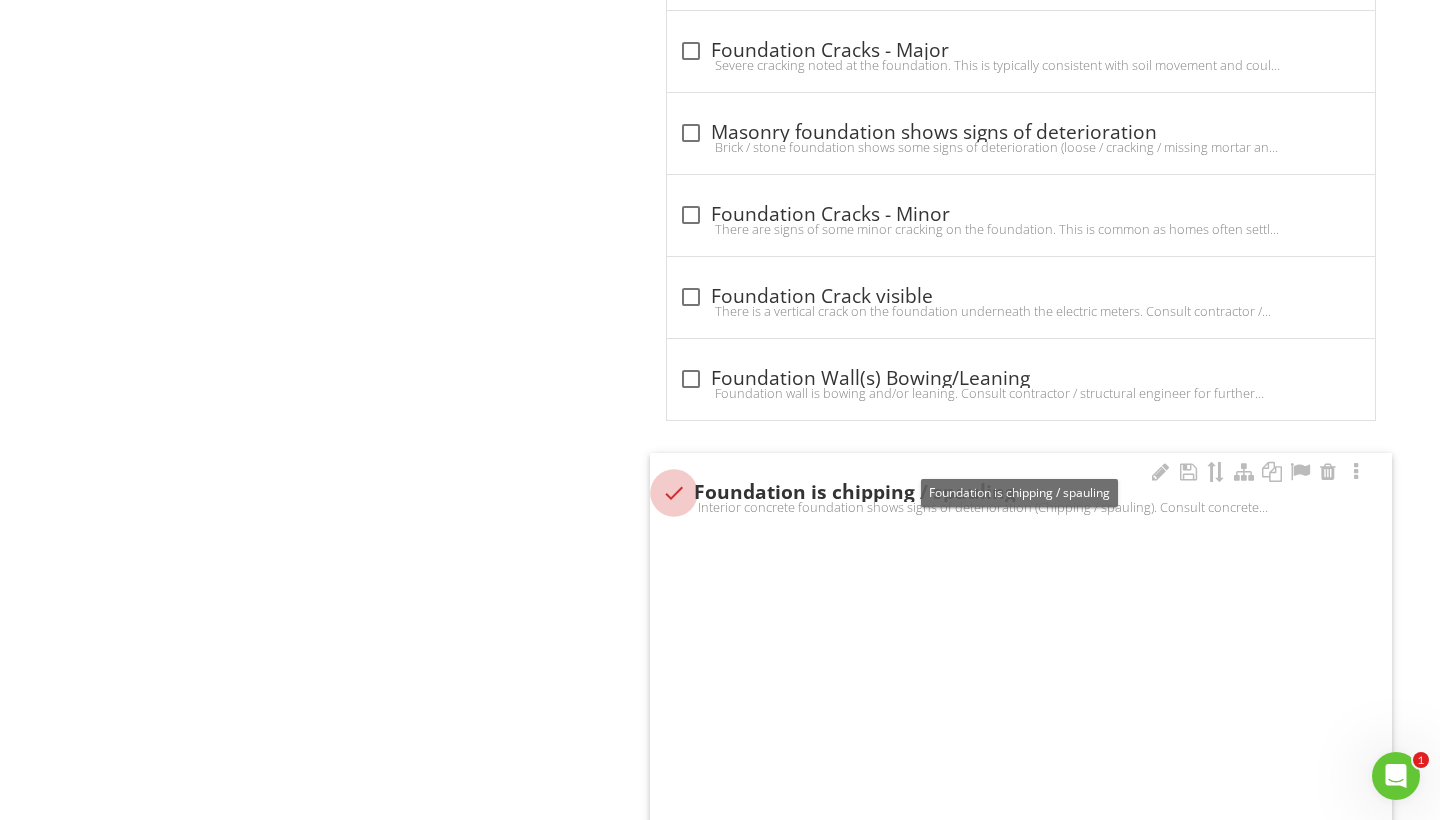 checkbox on "true" 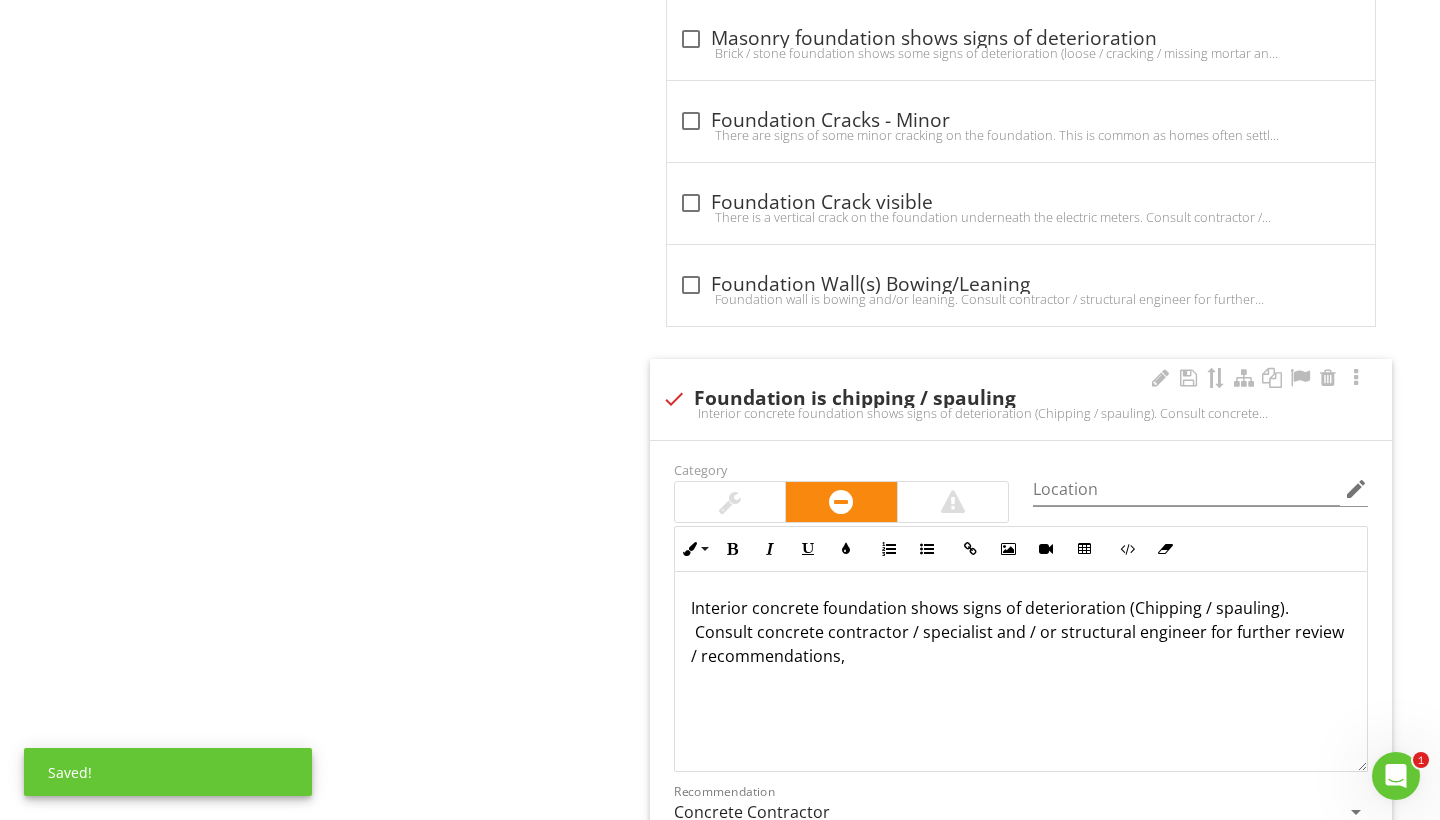 scroll, scrollTop: 2586, scrollLeft: 0, axis: vertical 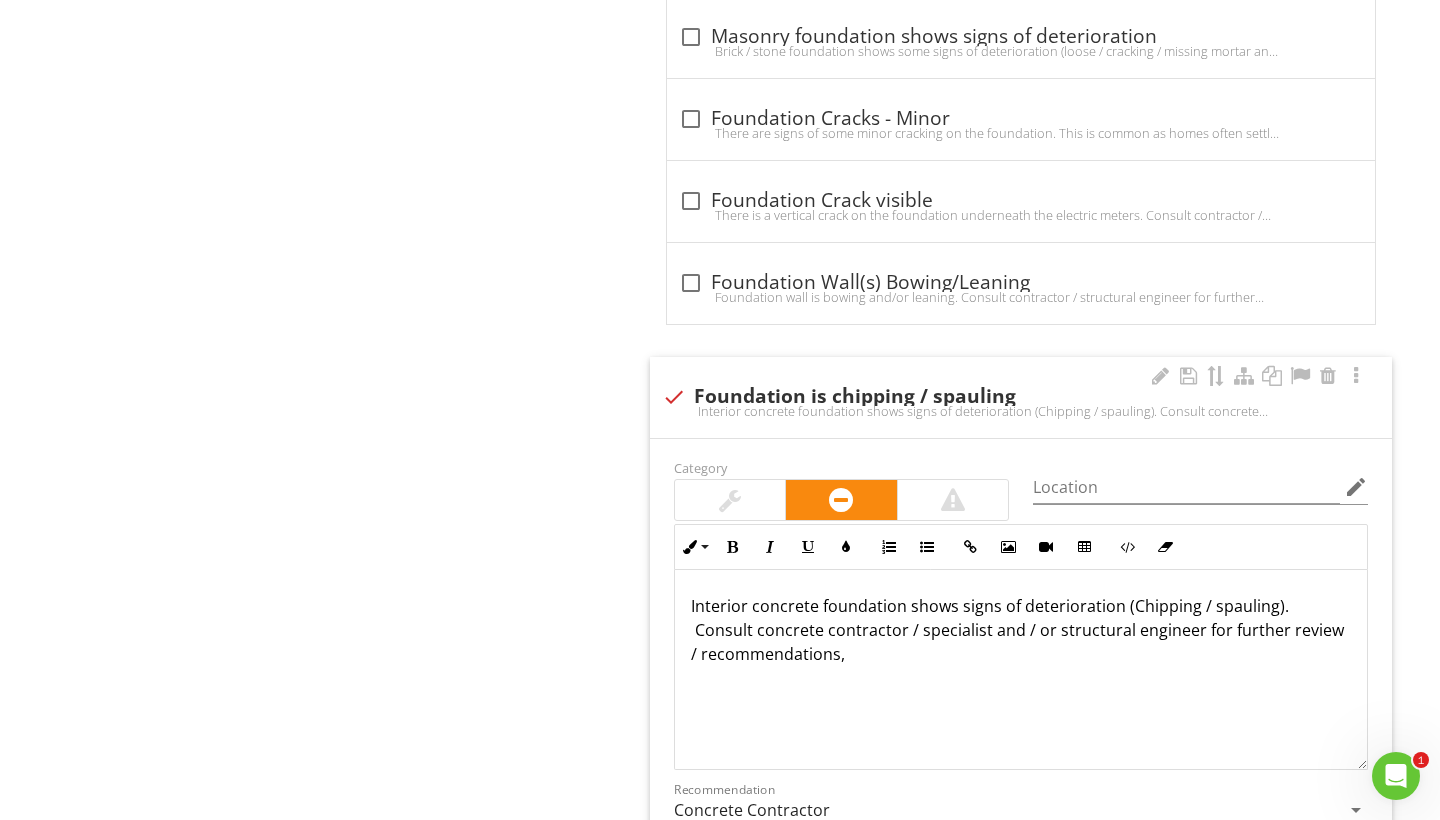 click on "Interior concrete foundation shows signs of deterioration (Chipping / spauling).  Consult concrete contractor / specialist and / or structural engineer for further review / recommendations," at bounding box center [1021, 630] 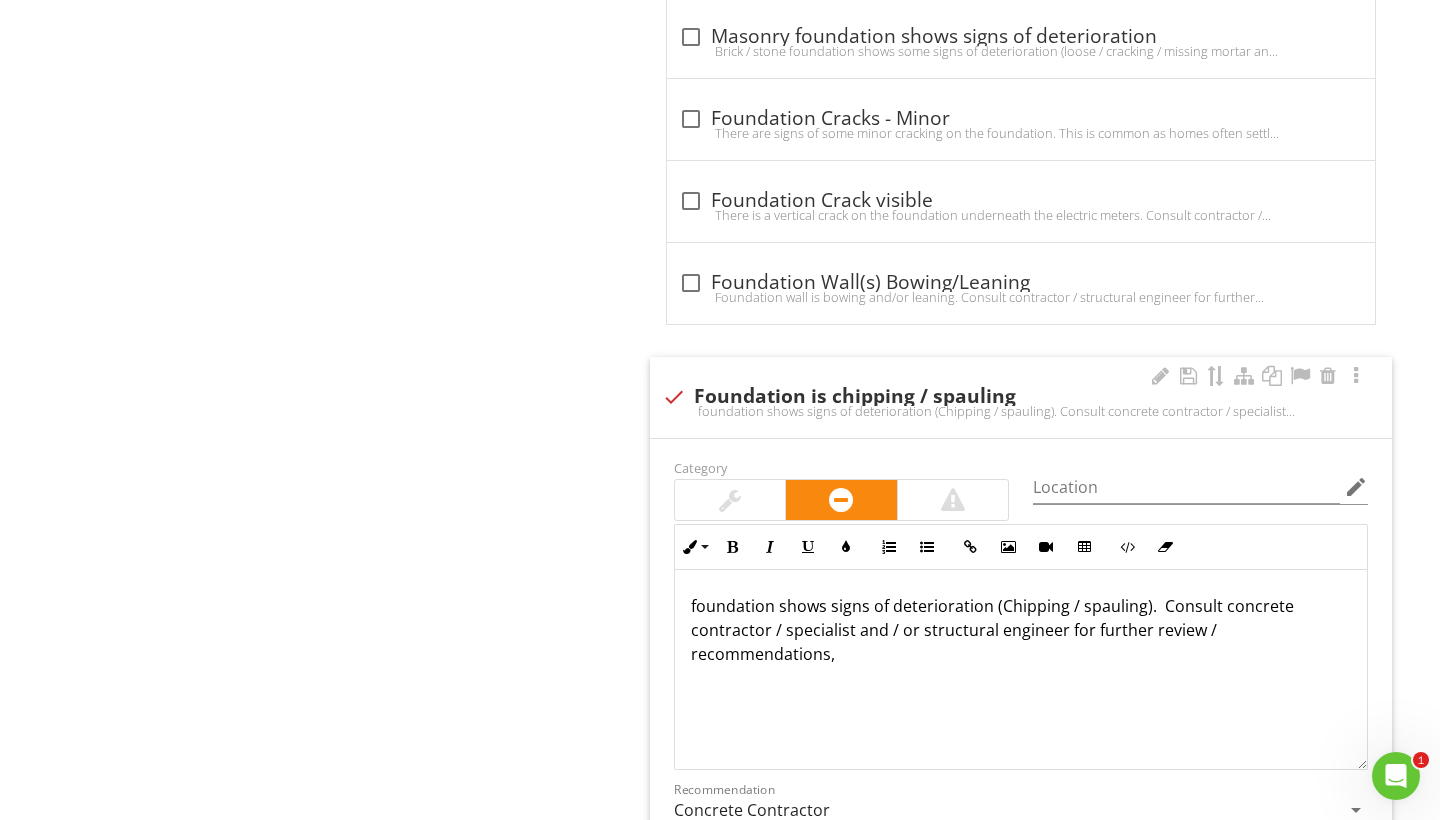 type 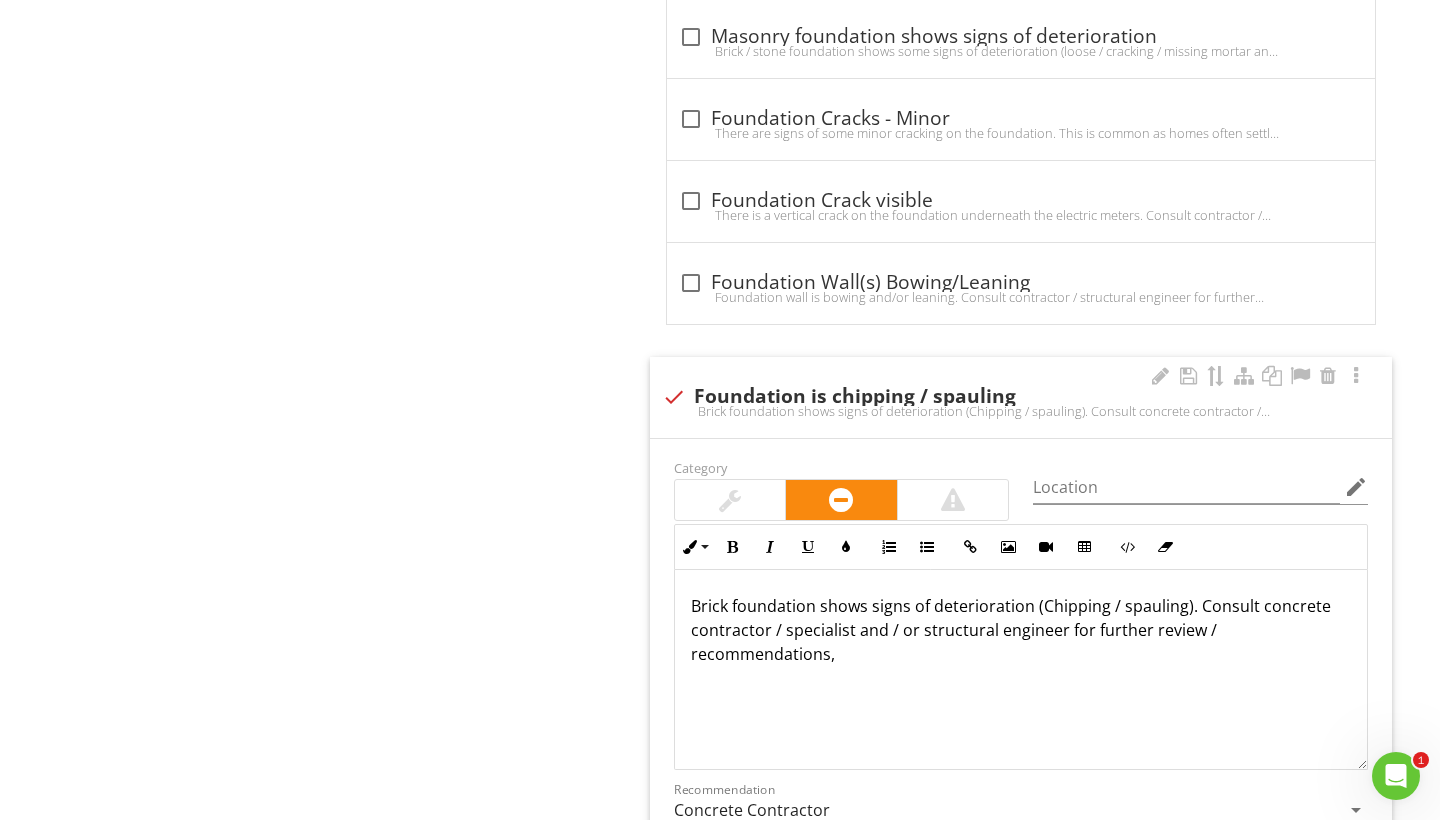 click on "Brick foundation shows signs of deterioration (Chipping / spauling). Consult concrete contractor / specialist and / or structural engineer for further review / recommendations," at bounding box center [1021, 630] 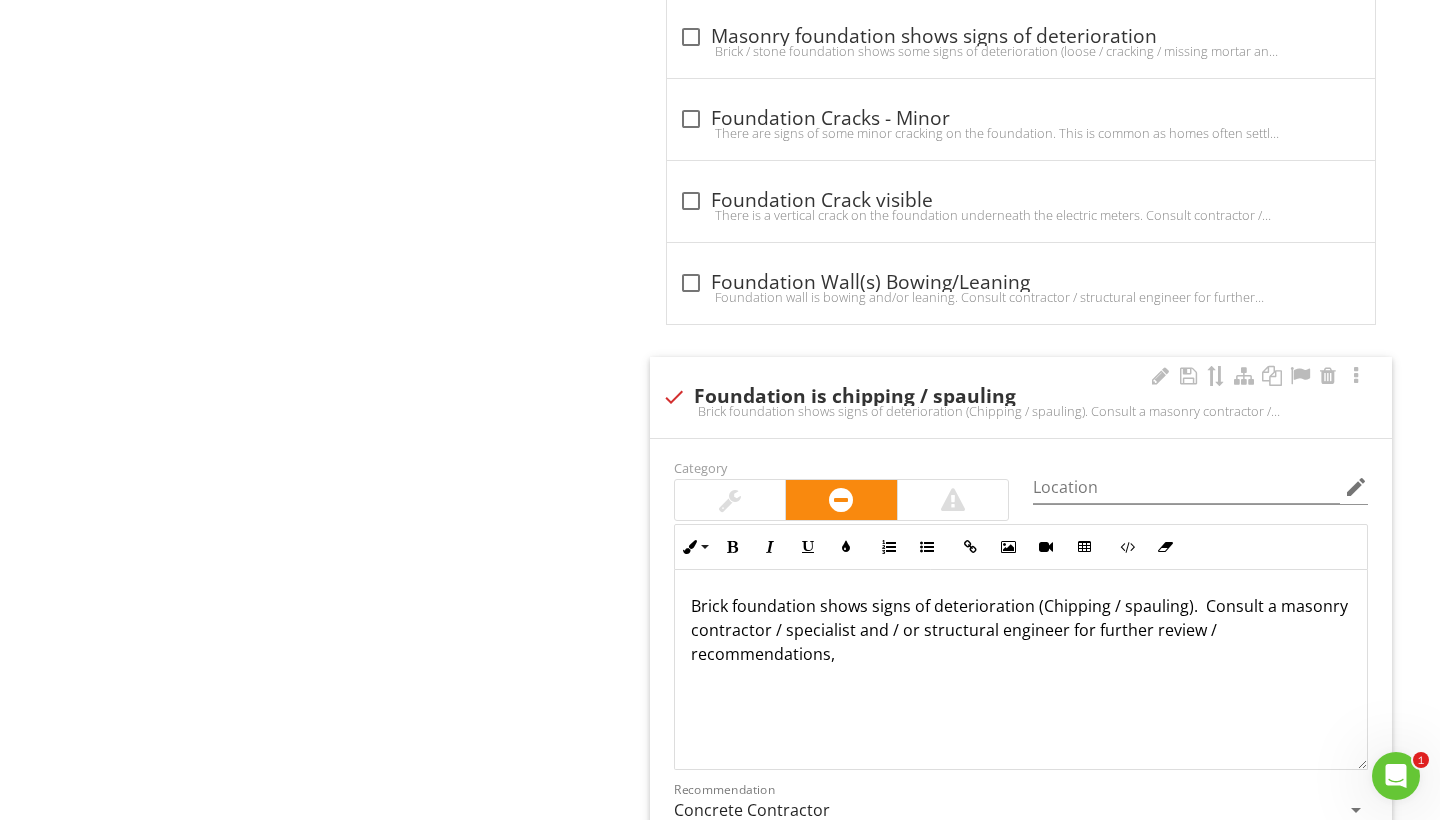 click on "Brick foundation shows signs of deterioration (Chipping / spauling).  Consult a masonry contractor / specialist and / or structural engineer for further review / recommendations," at bounding box center (1021, 630) 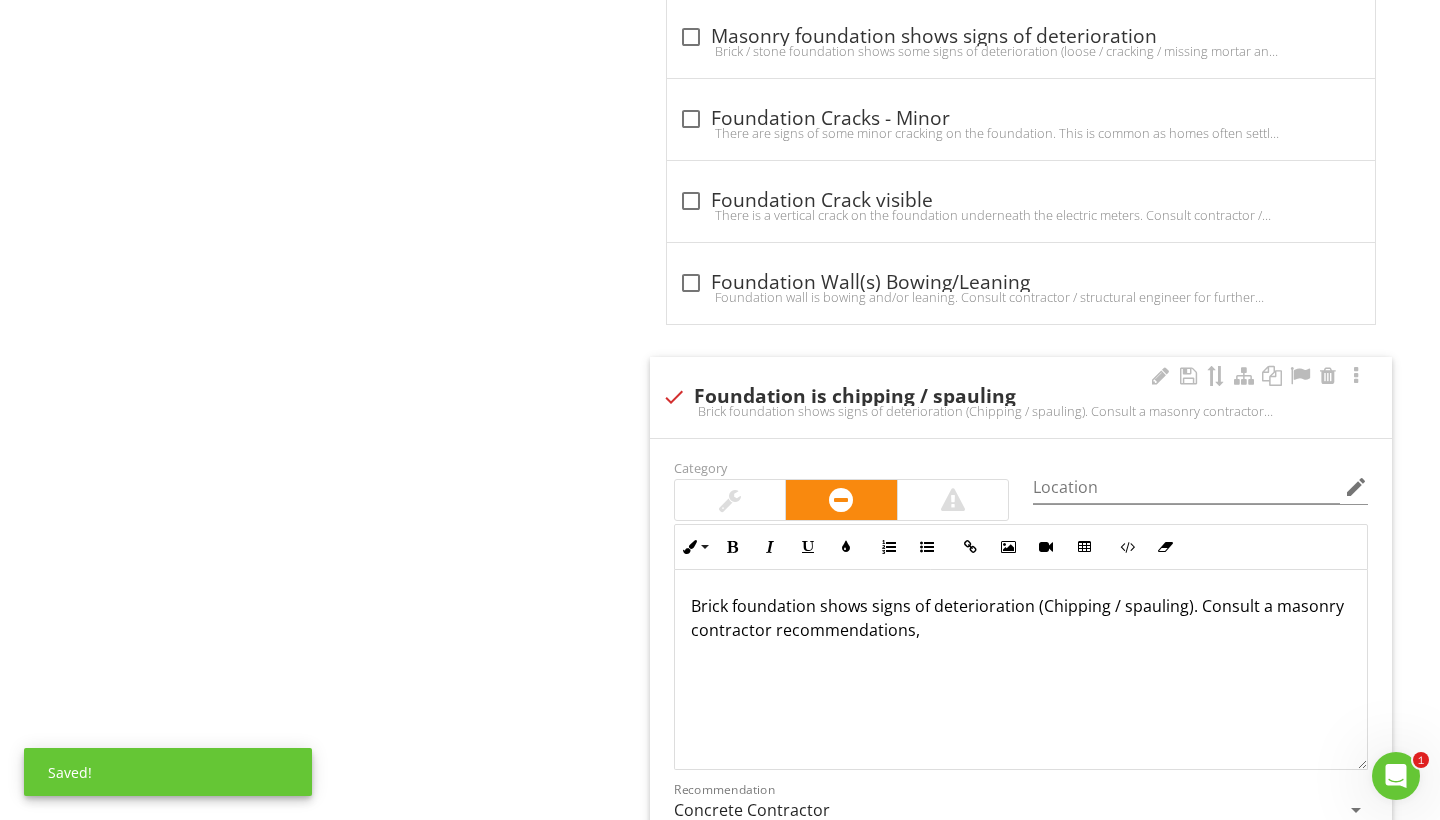 click on "Brick foundation shows signs of deterioration (Chipping / spauling). Consult a masonry contractor recommendations," at bounding box center [1021, 618] 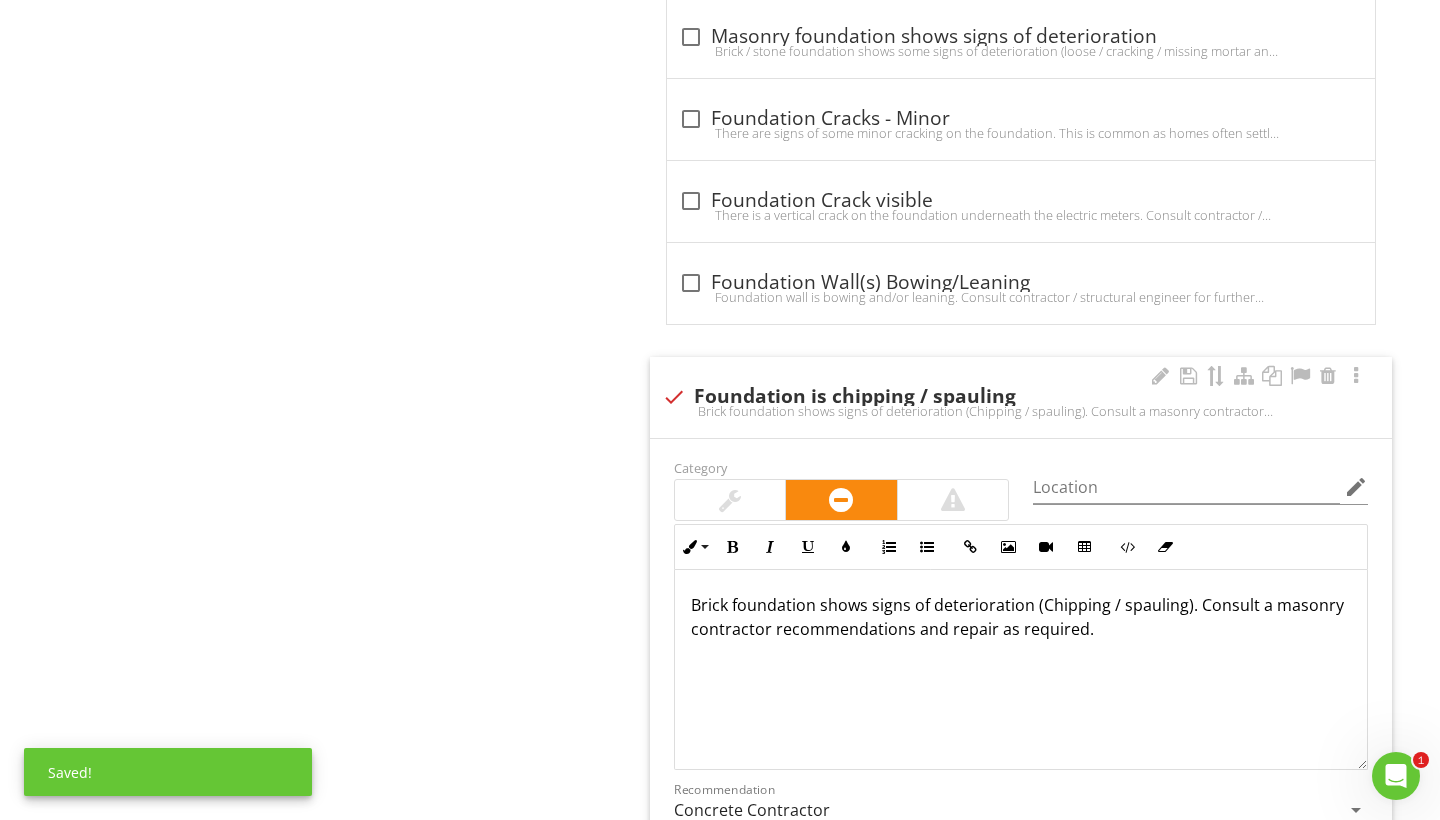 scroll, scrollTop: 1, scrollLeft: 0, axis: vertical 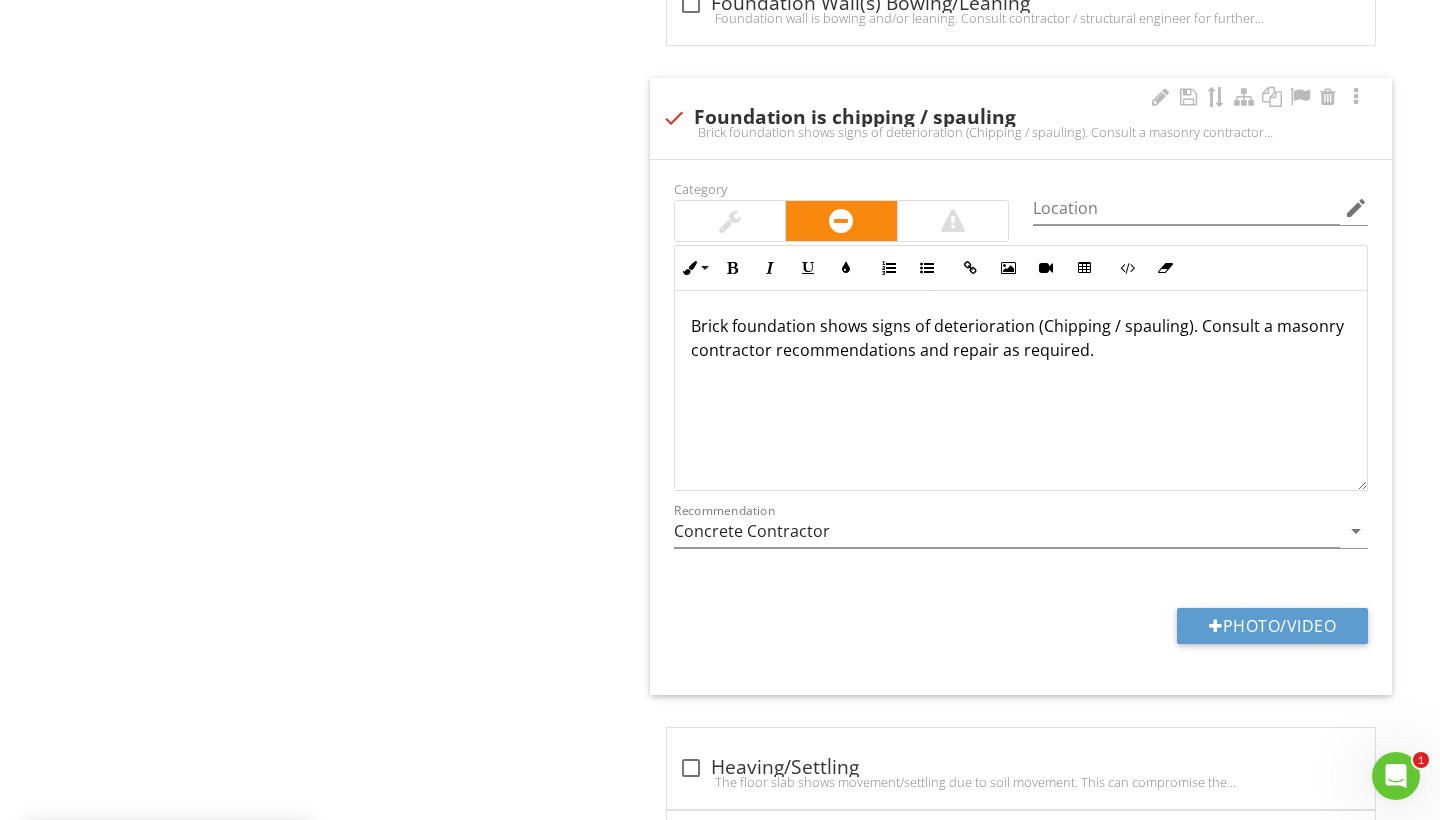 click on "Recommendation Concrete Contractor arrow_drop_down" at bounding box center (1021, 541) 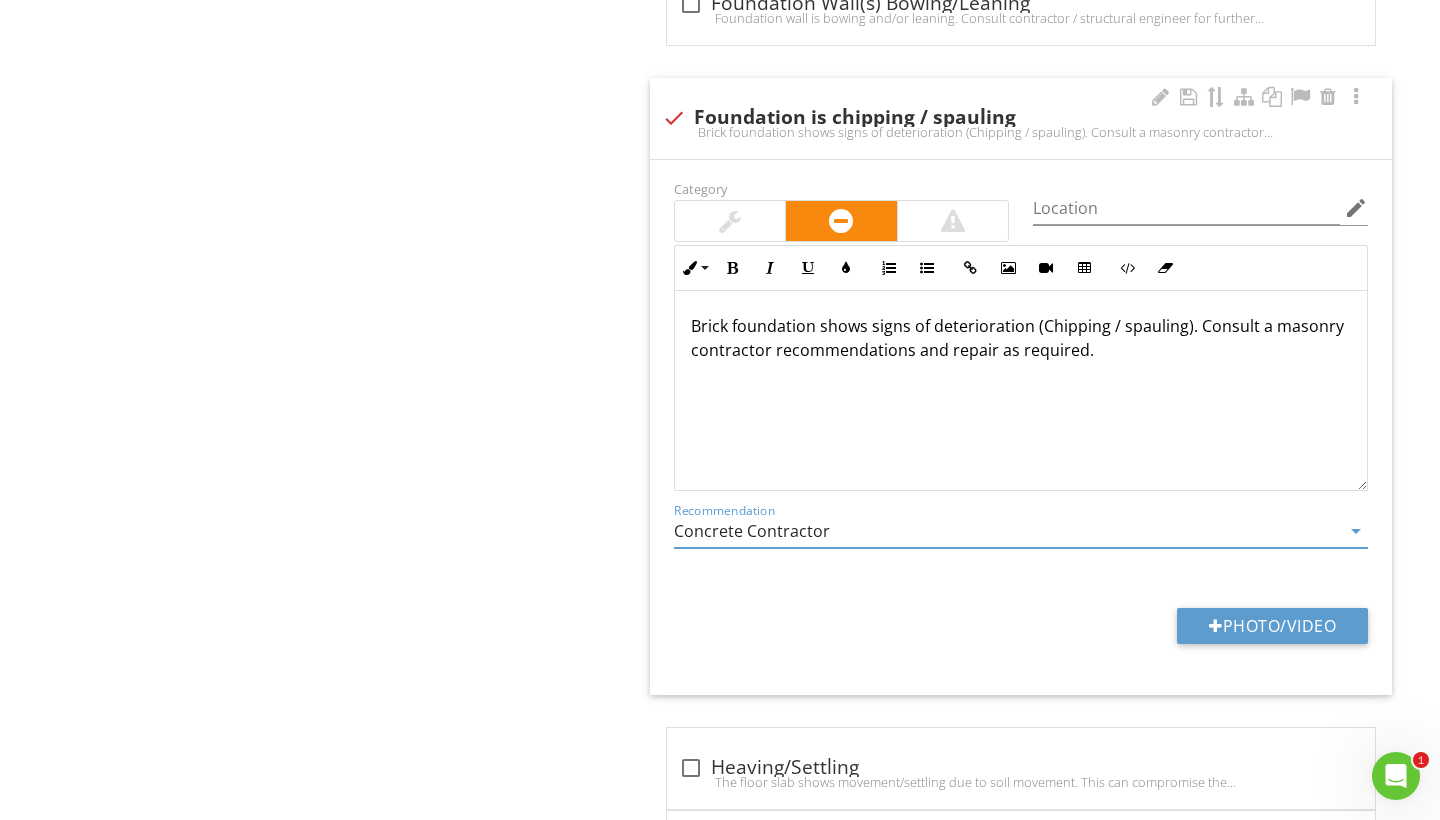 click on "Concrete Contractor" at bounding box center (1007, 531) 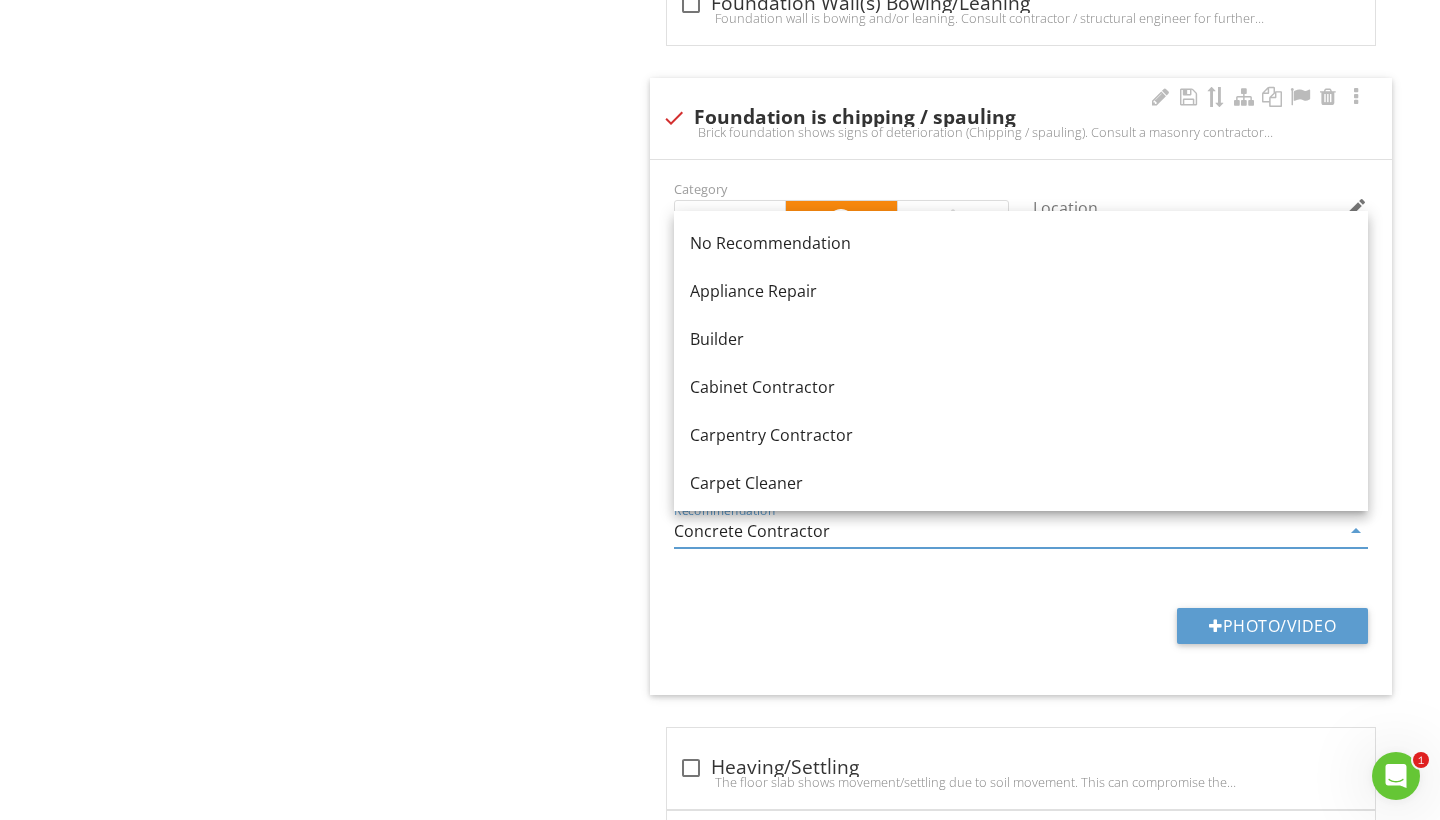 click on "Concrete Contractor" at bounding box center [1007, 531] 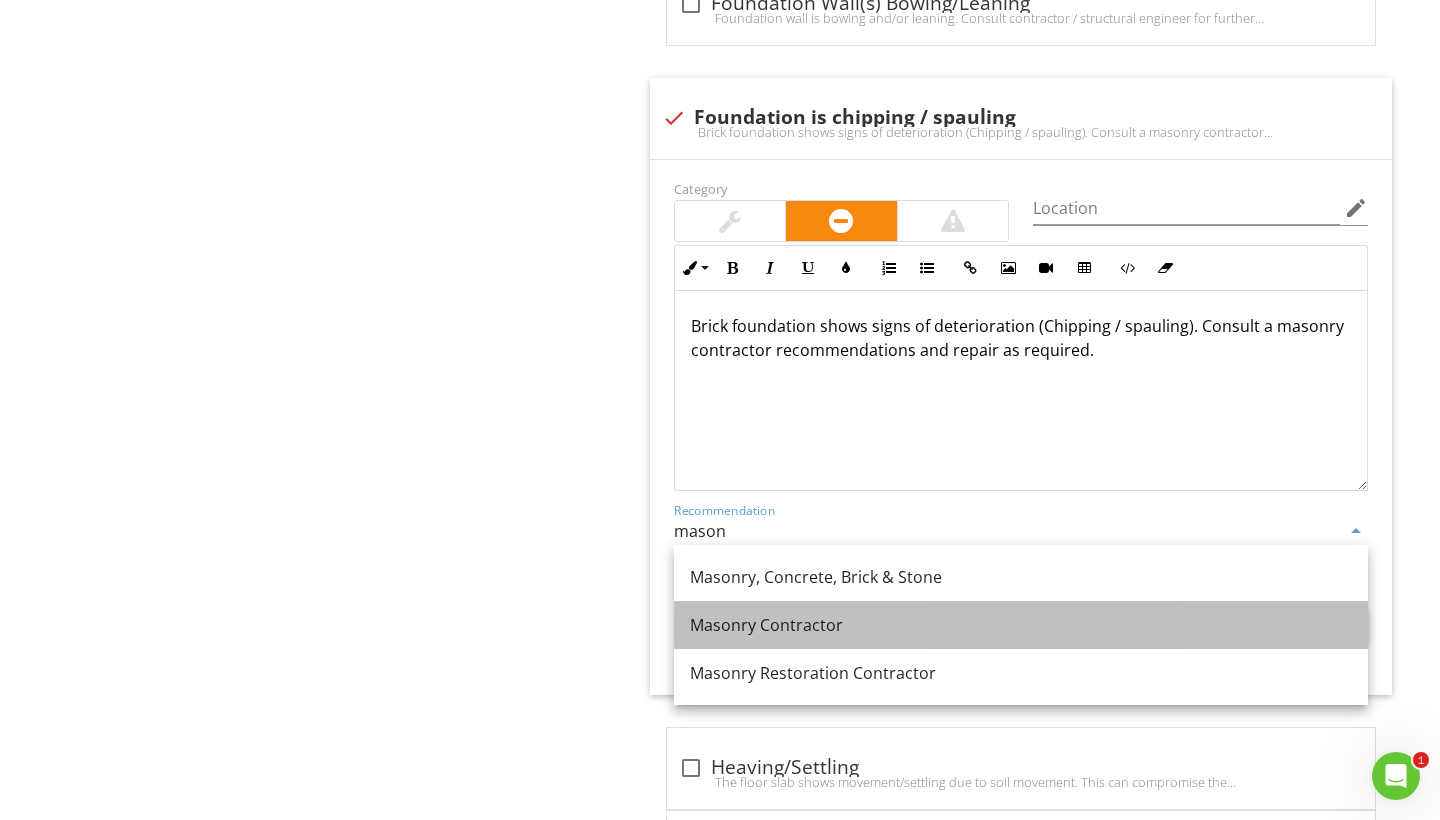 click on "Masonry Contractor" at bounding box center (1021, 625) 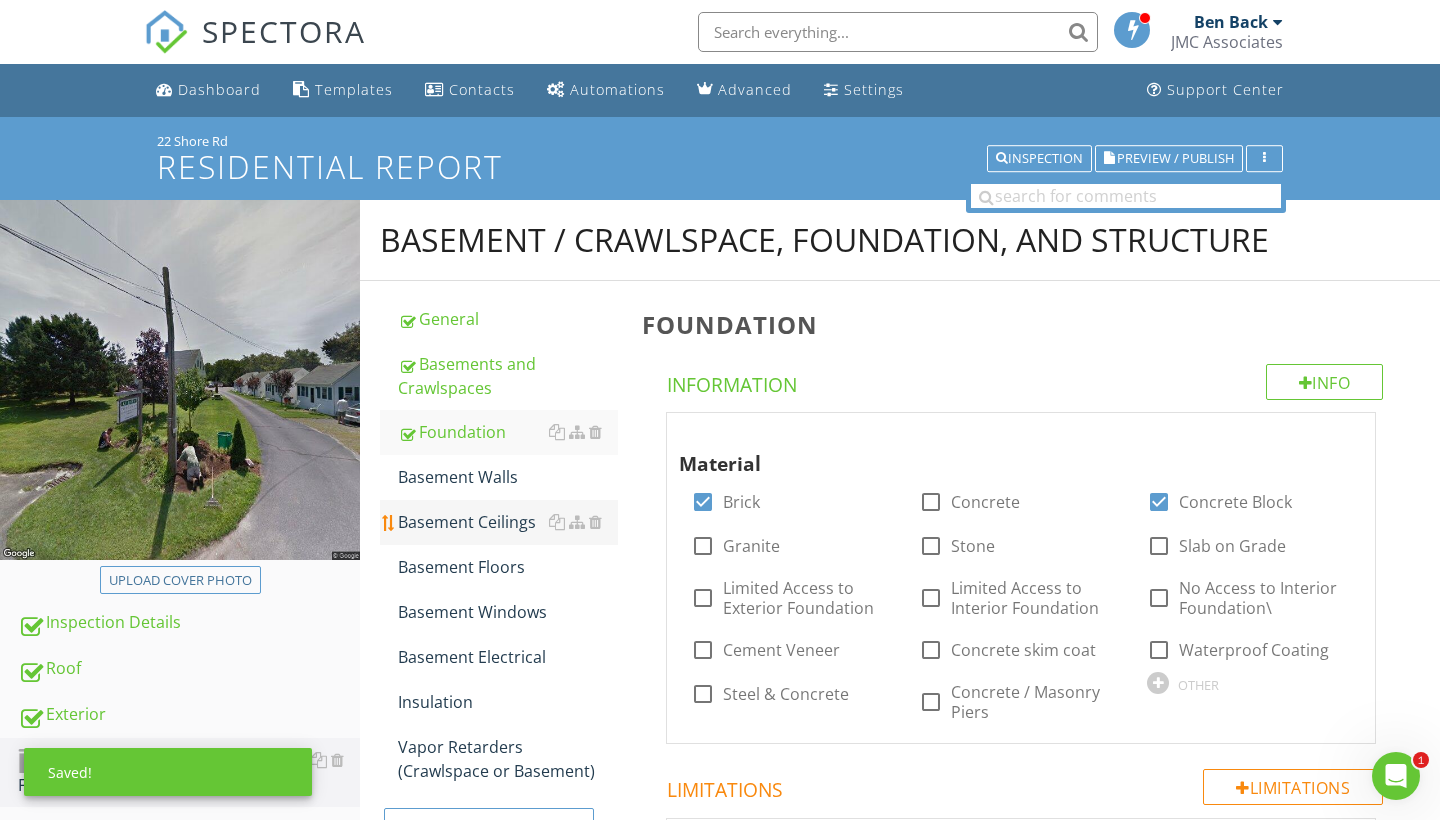 scroll, scrollTop: 0, scrollLeft: 0, axis: both 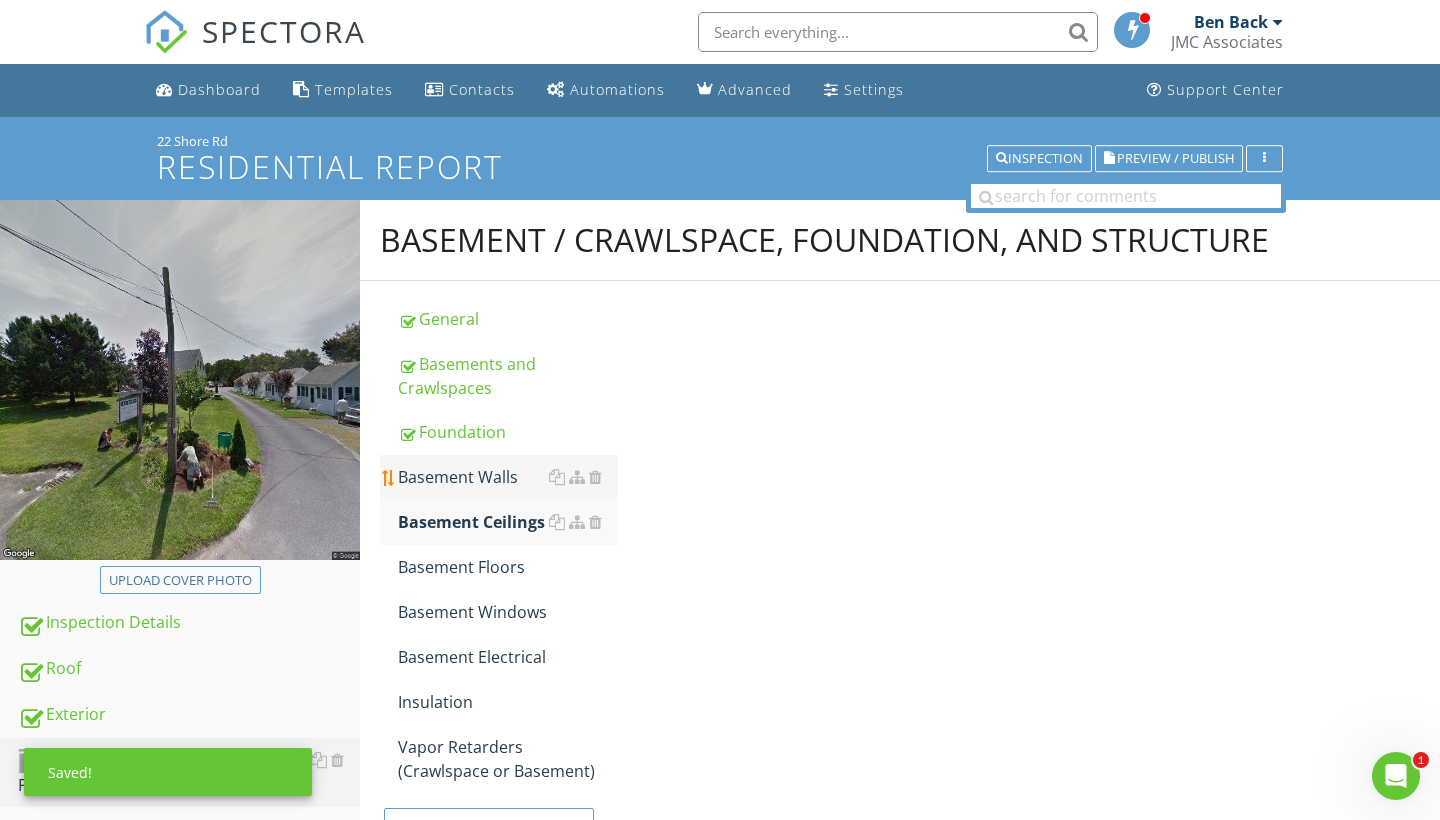 click on "Basement Walls" at bounding box center [508, 477] 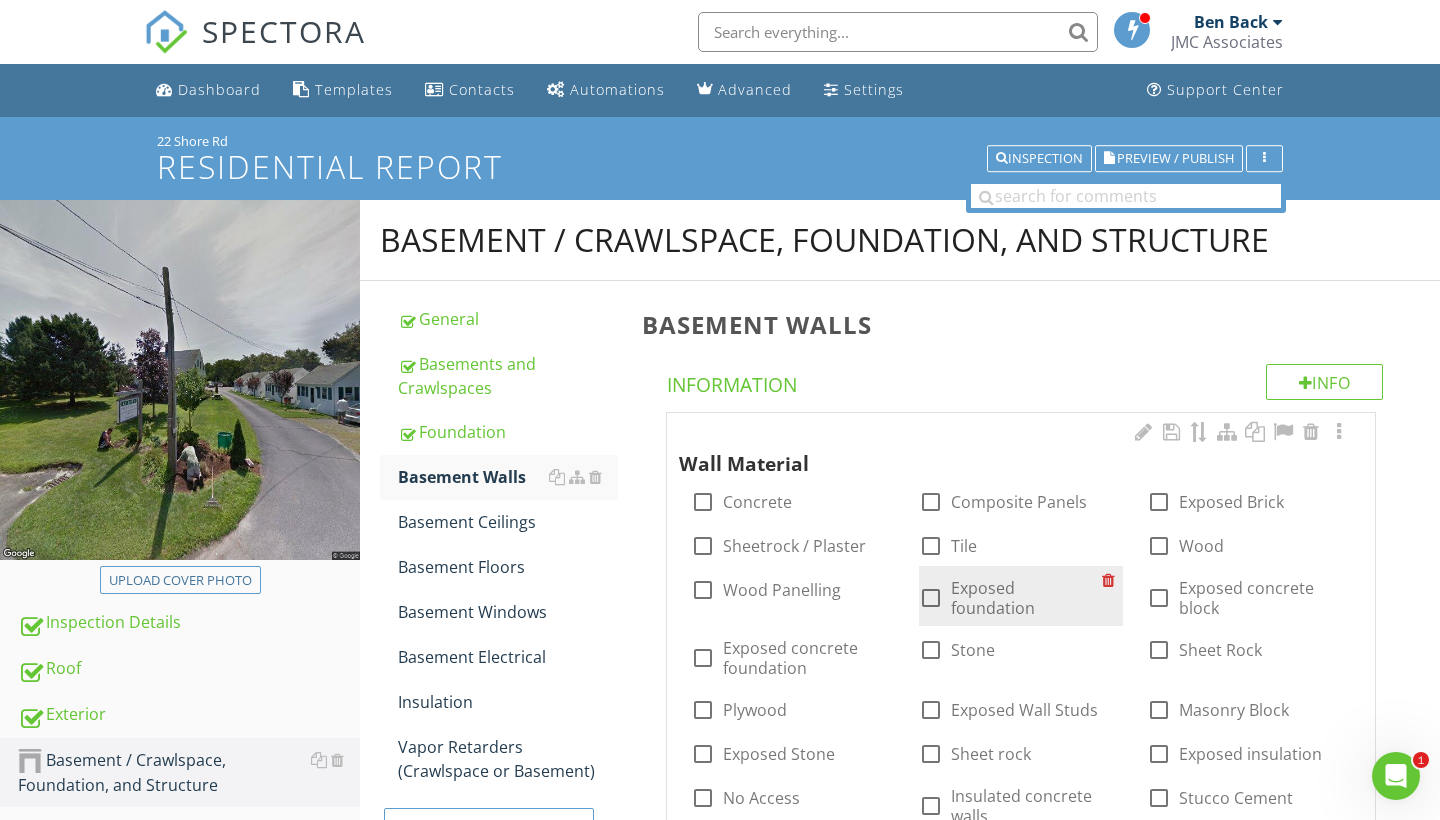 click at bounding box center [931, 598] 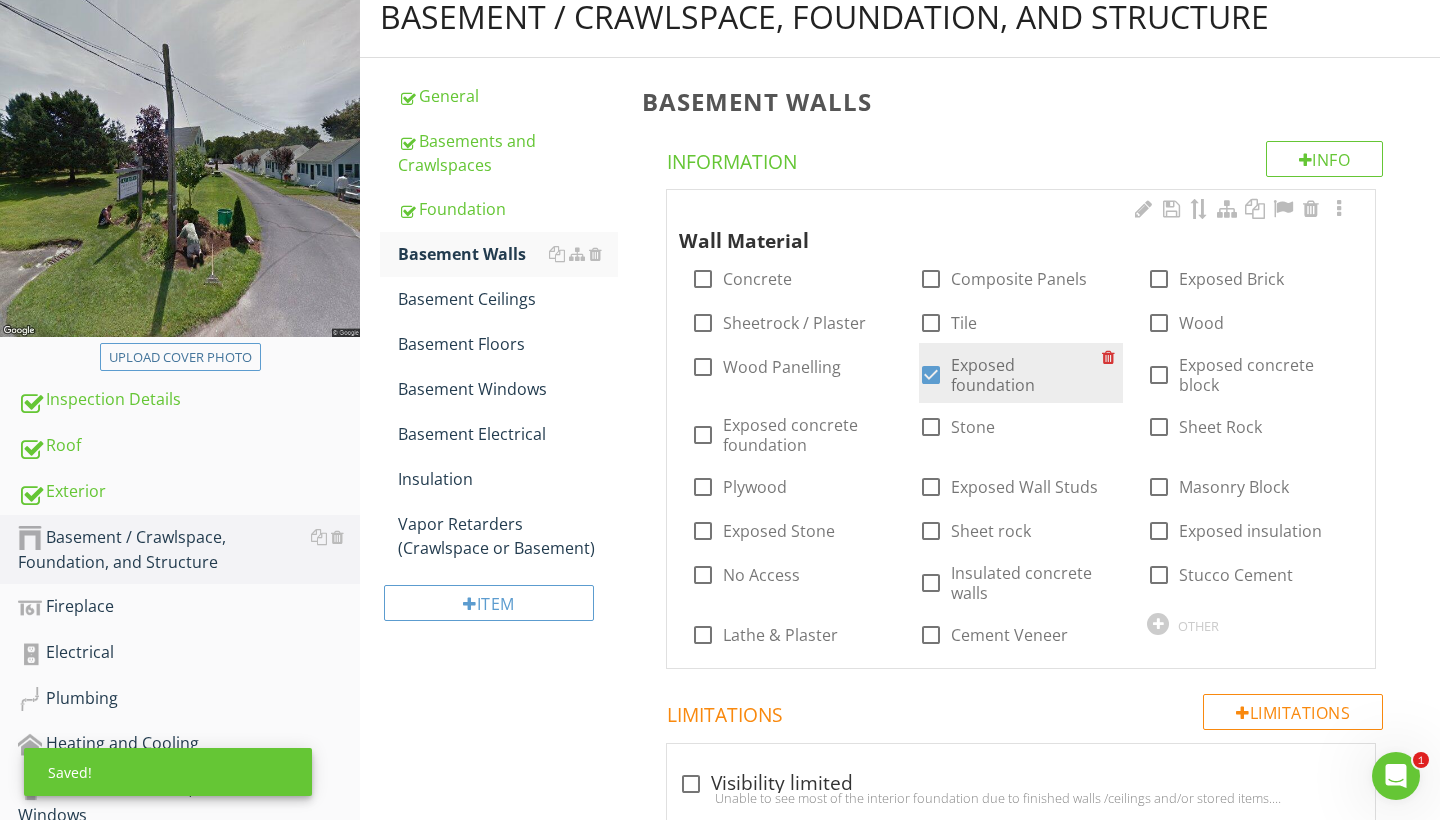 scroll, scrollTop: 224, scrollLeft: 0, axis: vertical 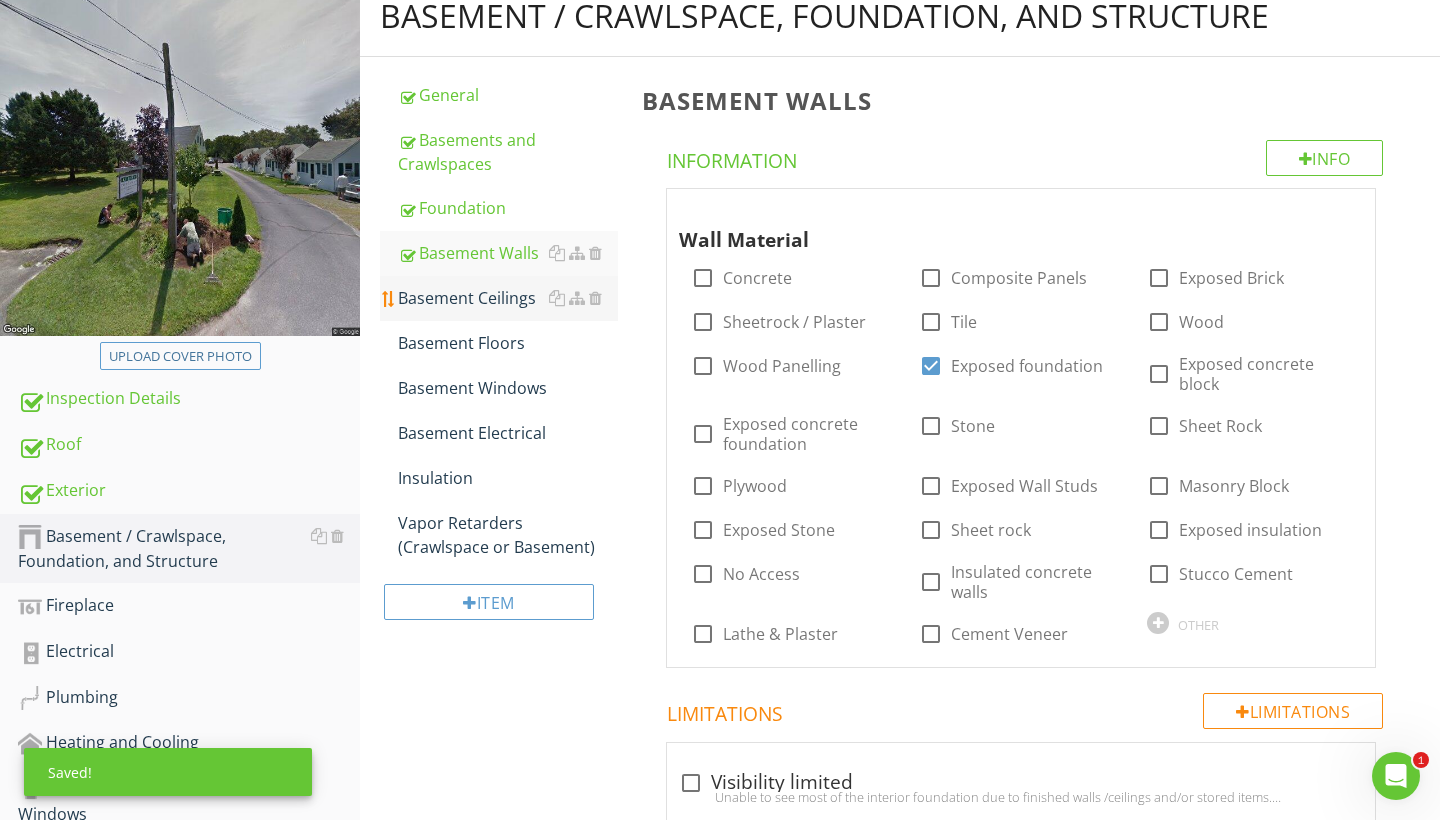 click on "Basement Ceilings" at bounding box center (508, 298) 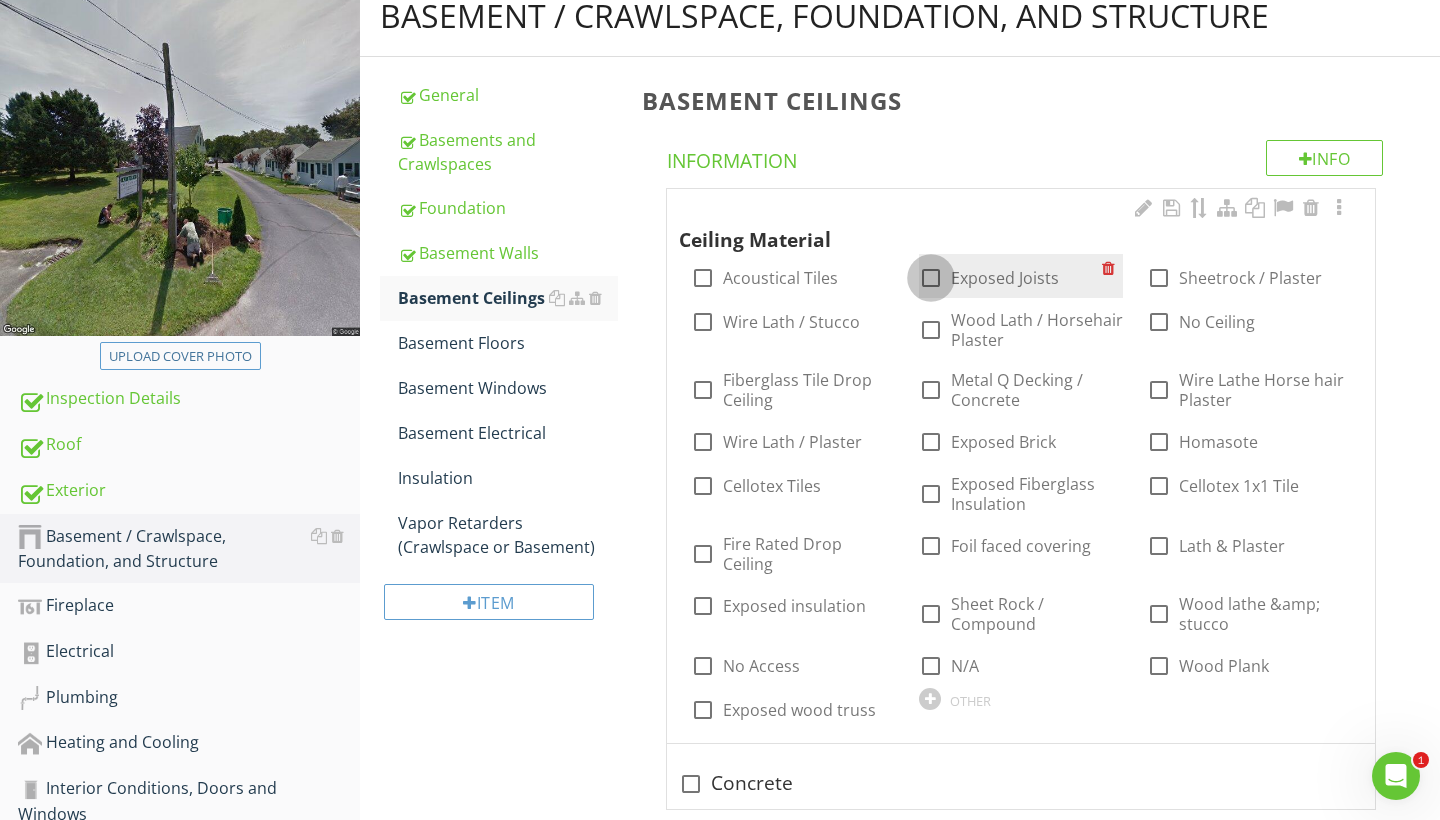 click at bounding box center [931, 278] 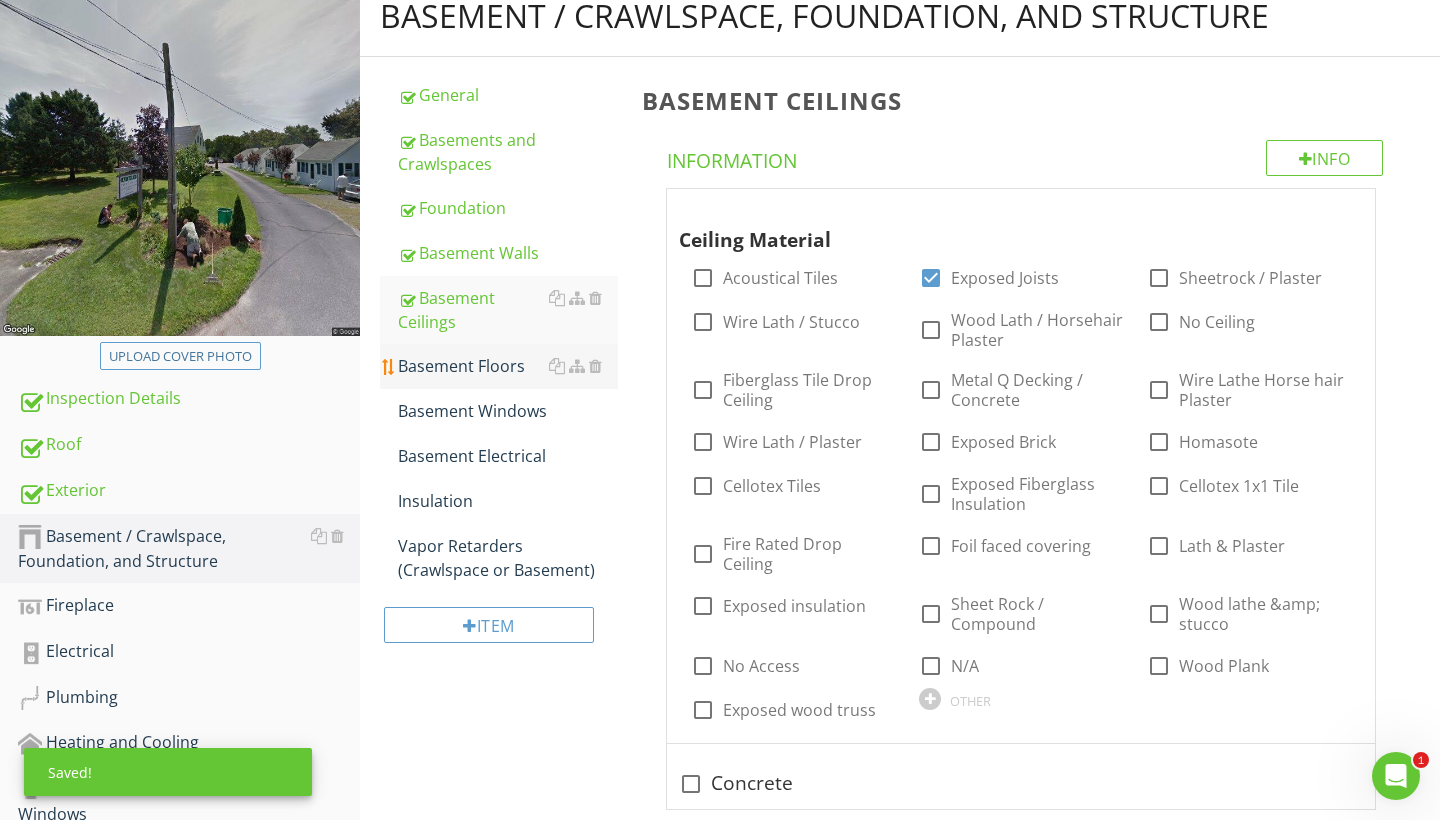 click on "Basement Floors" at bounding box center [508, 366] 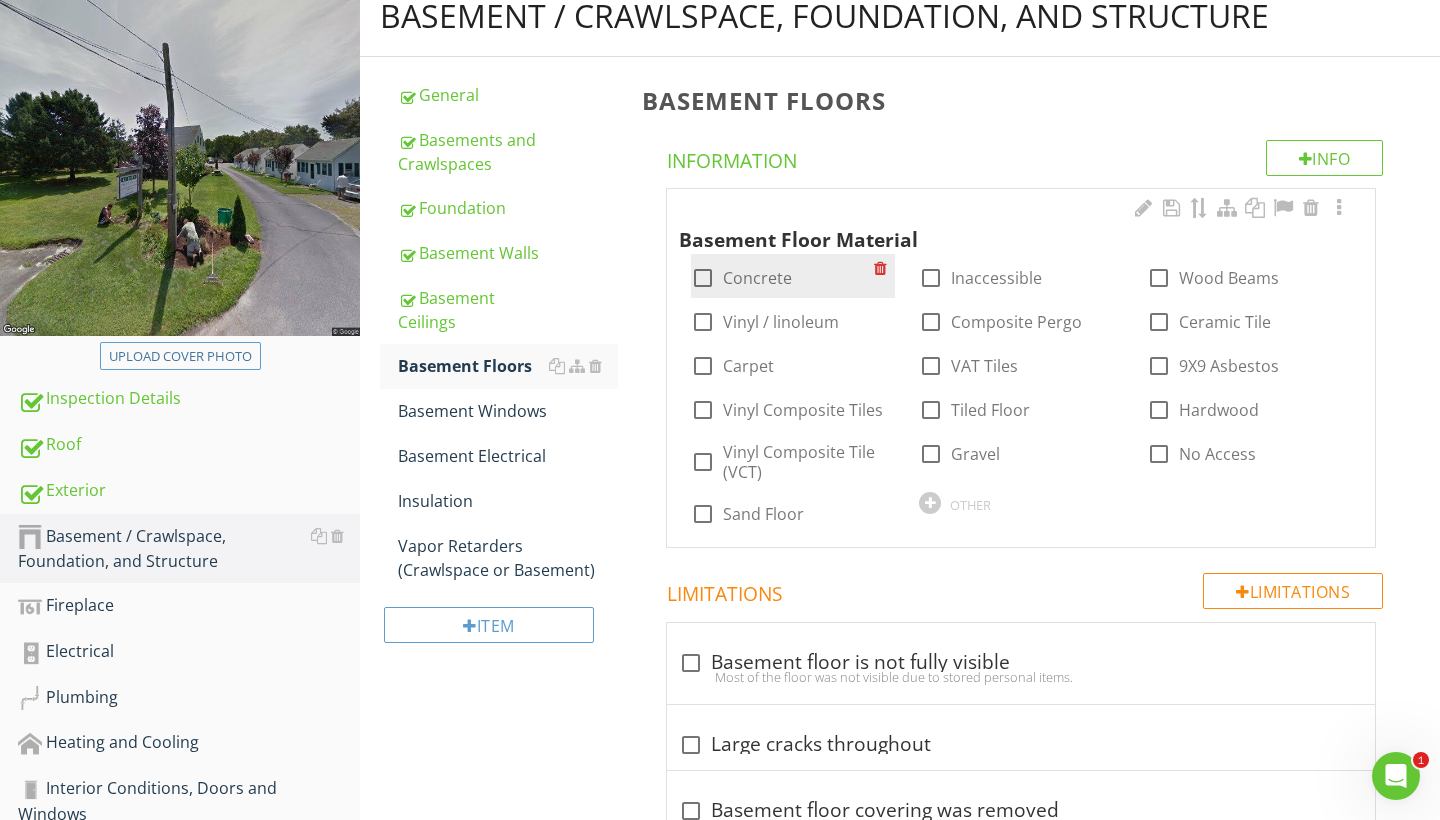 click at bounding box center (703, 278) 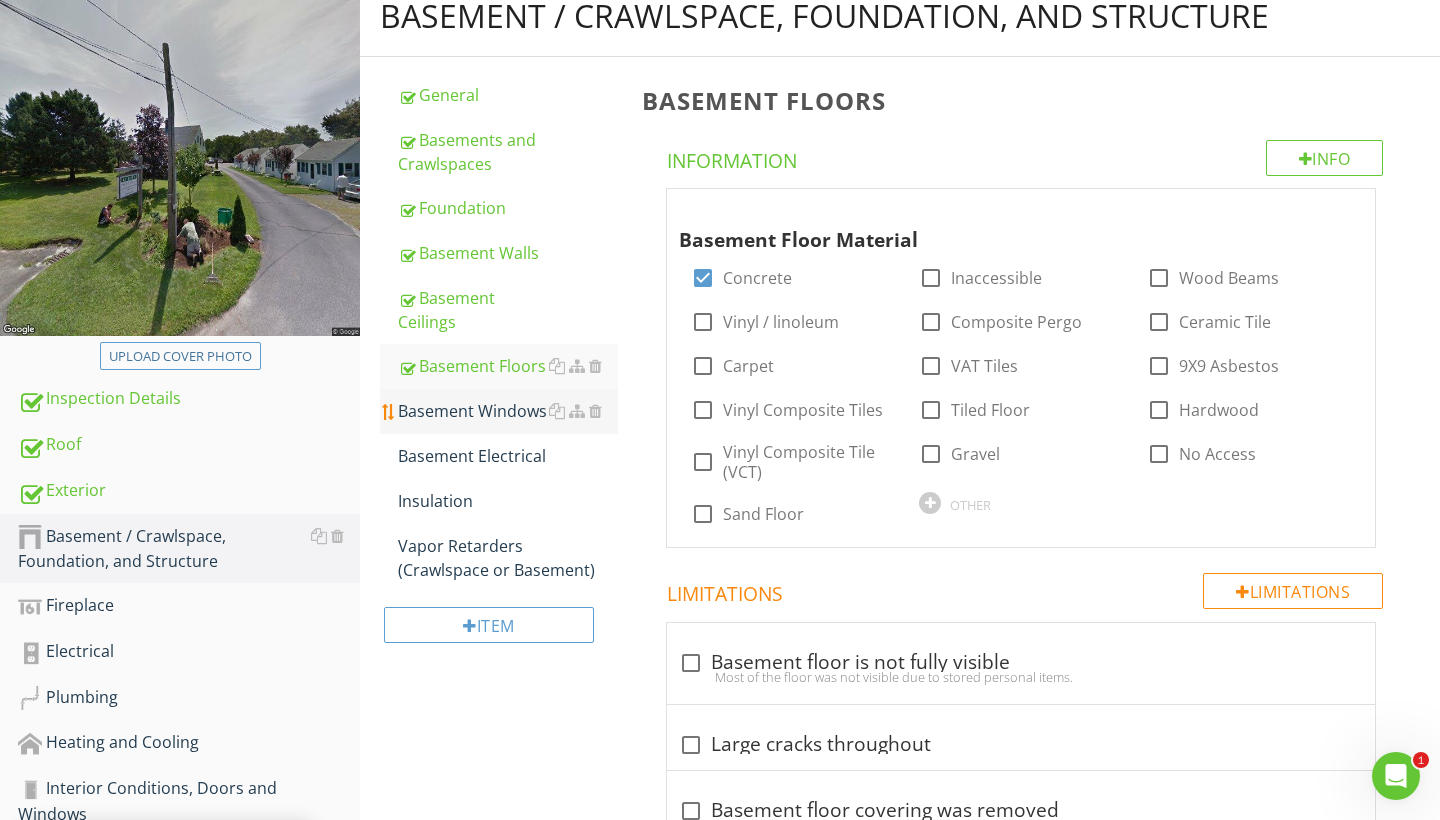 click on "Basement Windows" at bounding box center [508, 411] 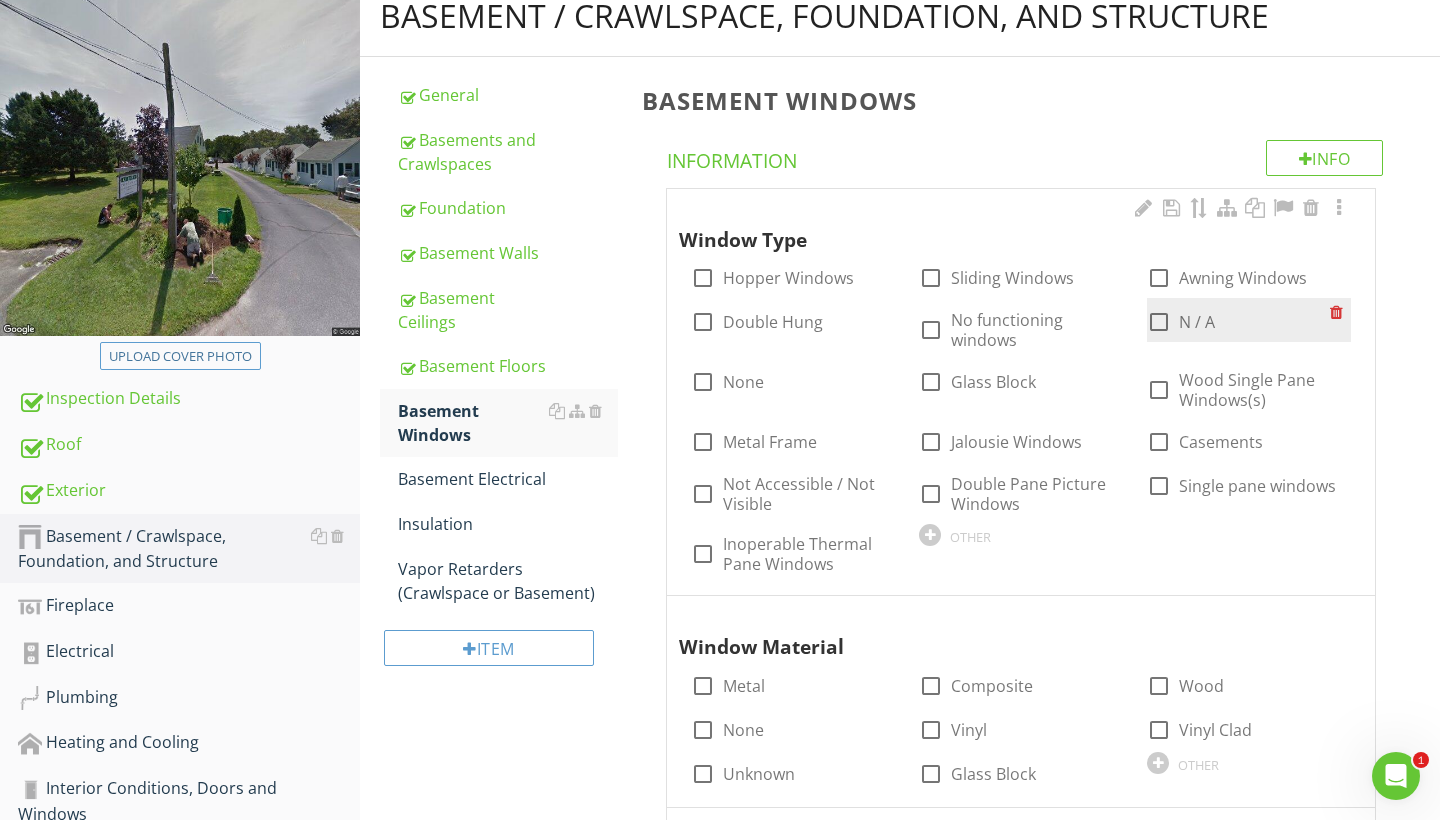 click at bounding box center [1159, 322] 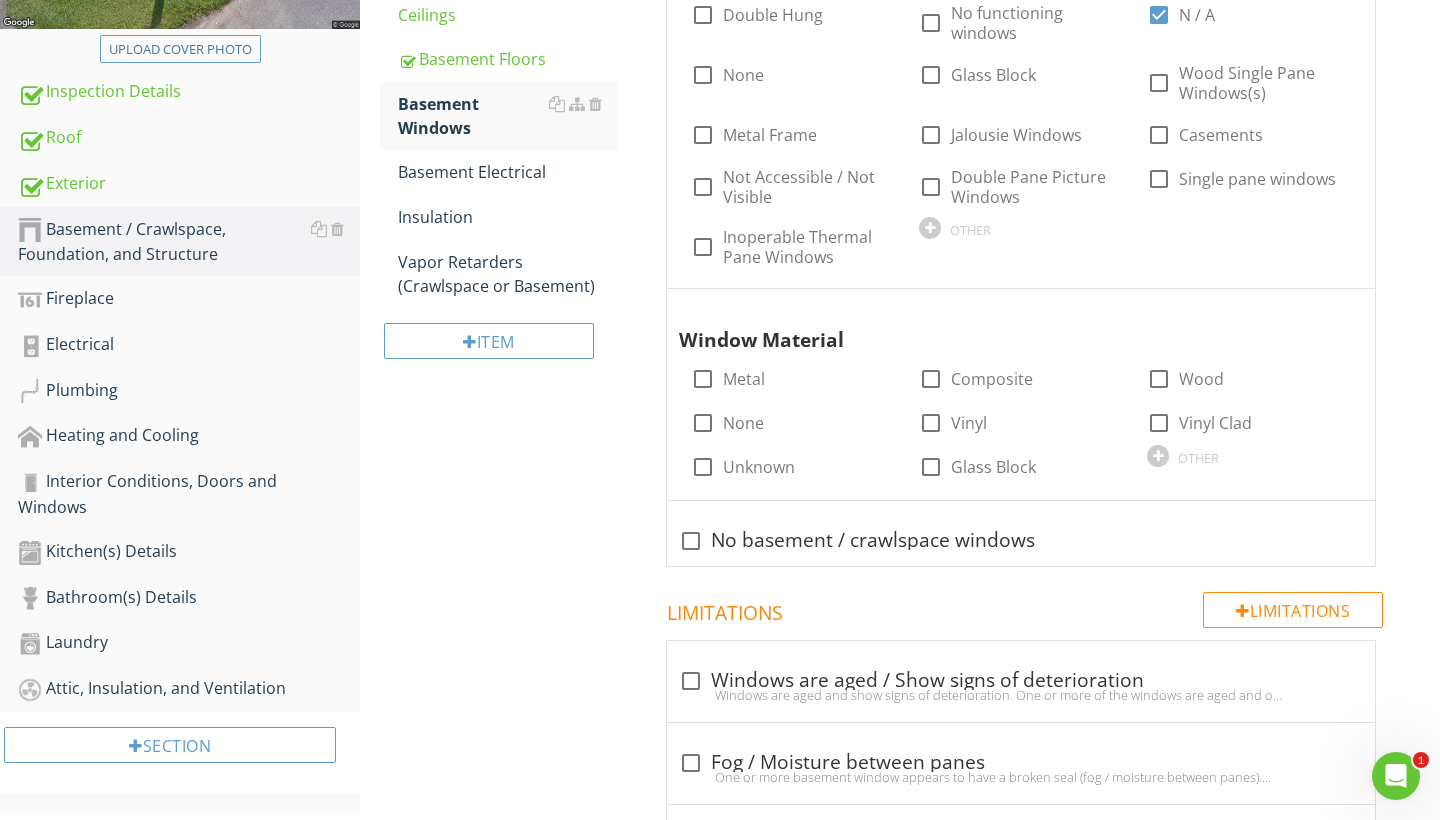 scroll, scrollTop: 534, scrollLeft: 0, axis: vertical 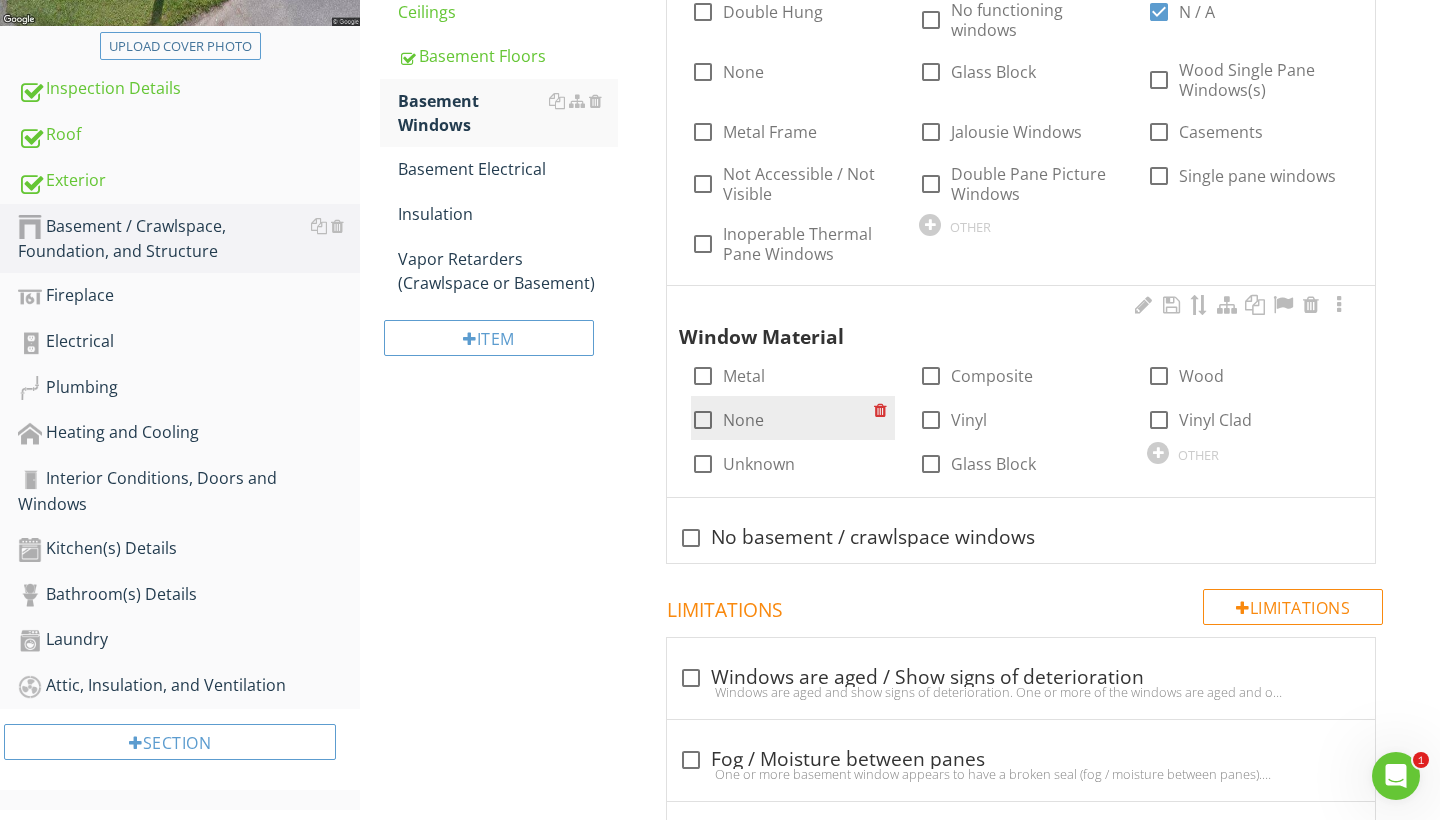 click at bounding box center [703, 420] 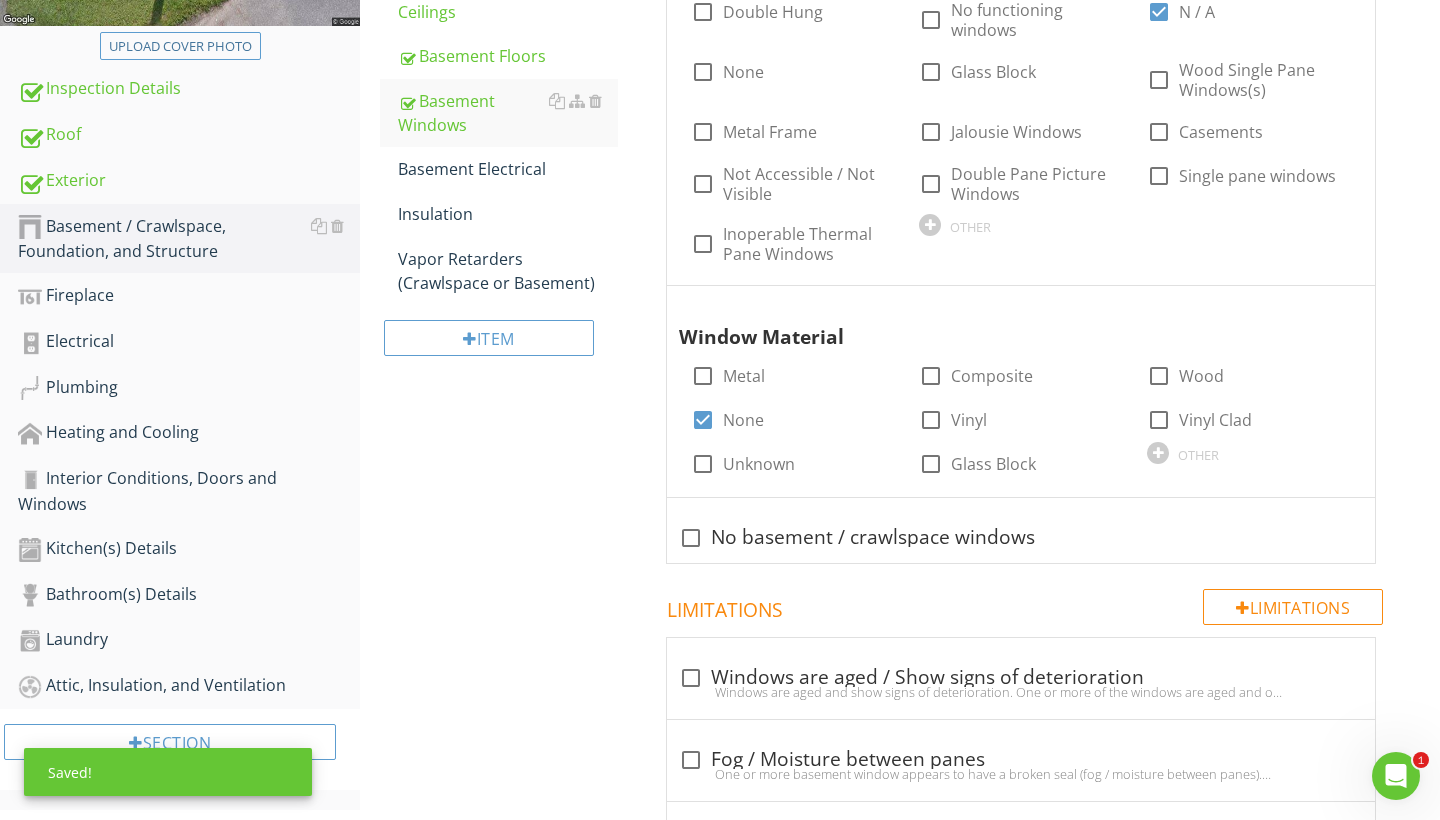 scroll, scrollTop: 527, scrollLeft: 0, axis: vertical 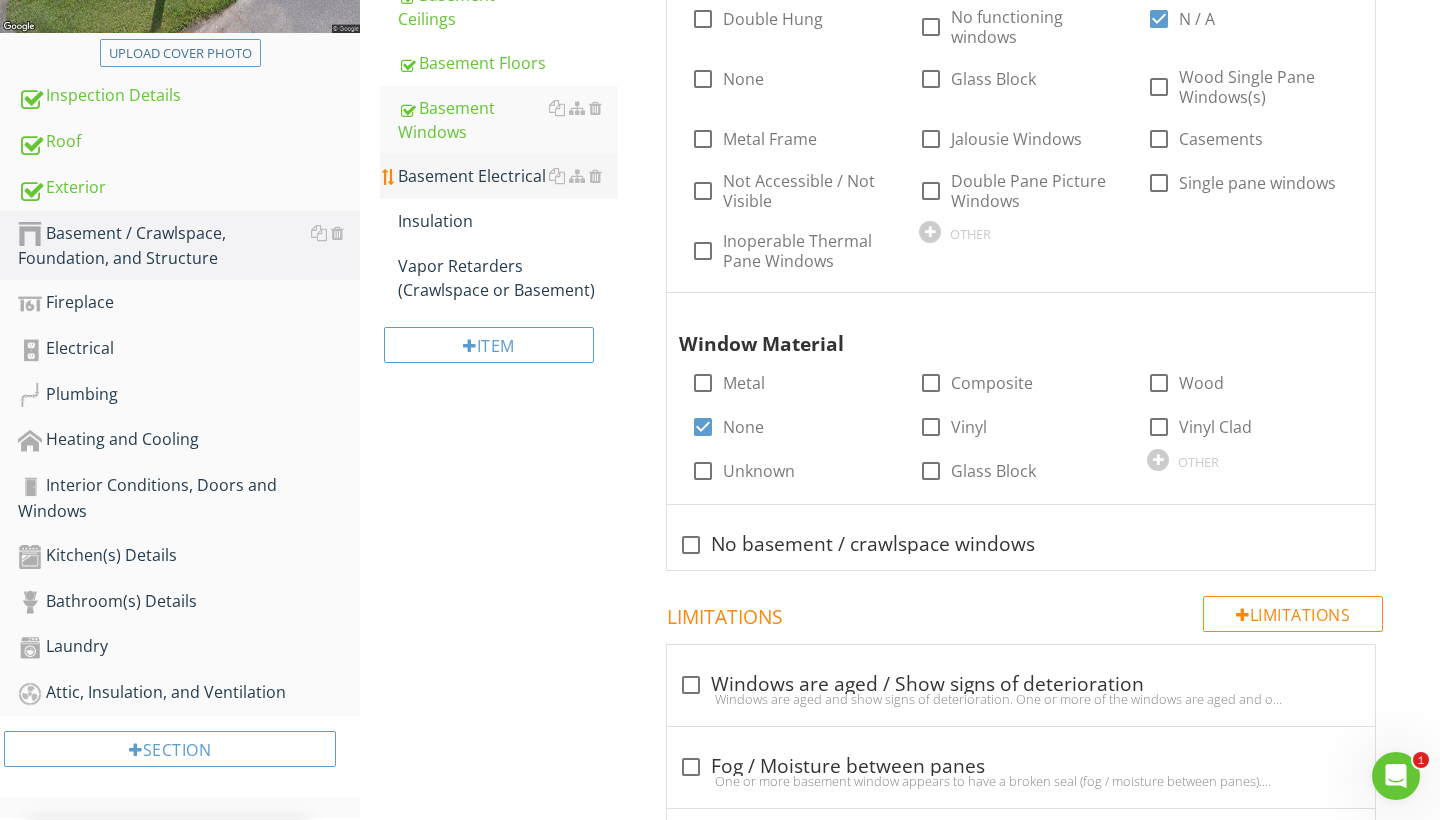 click on "Basement Electrical" at bounding box center [508, 176] 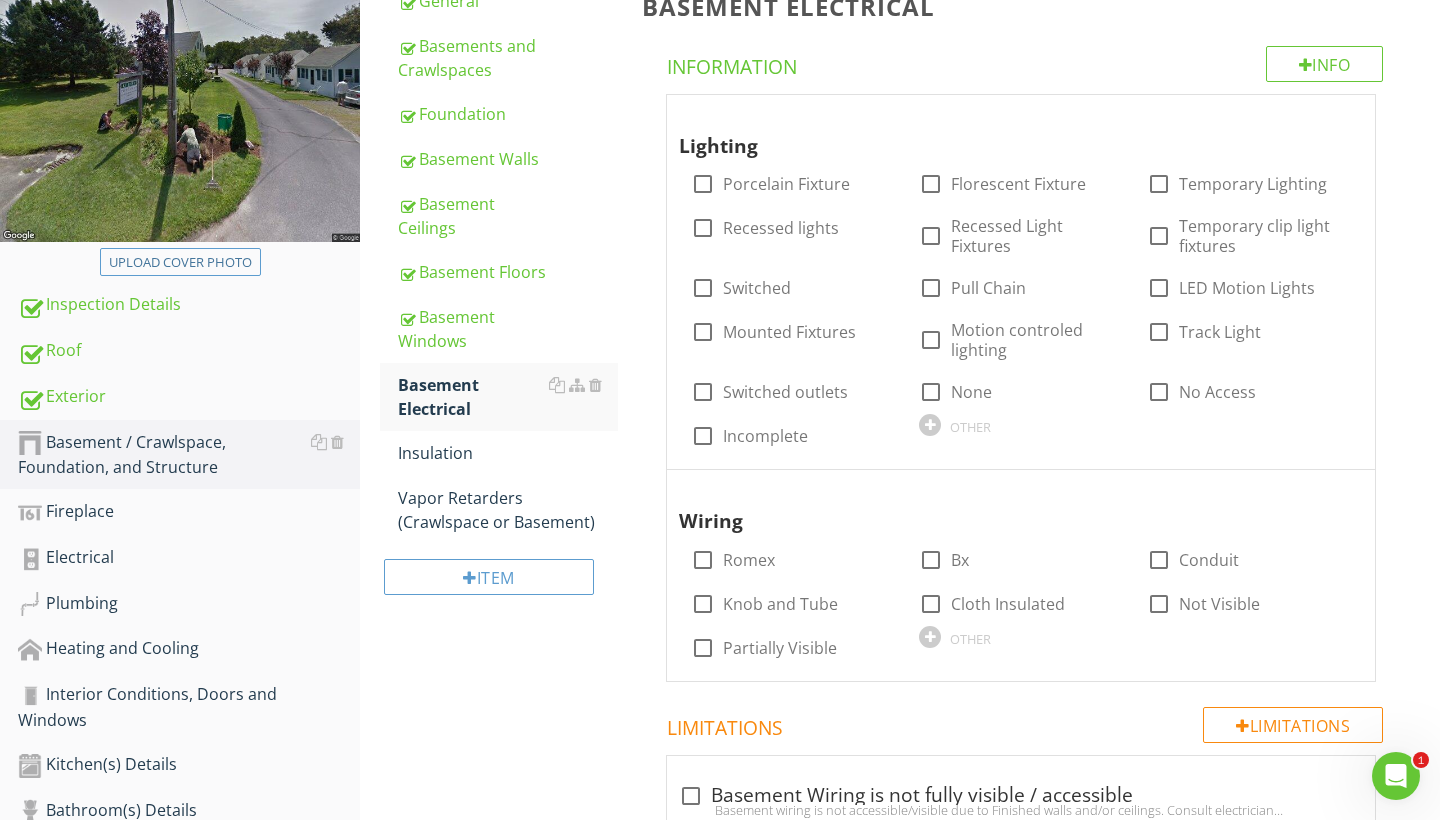 scroll, scrollTop: 318, scrollLeft: 0, axis: vertical 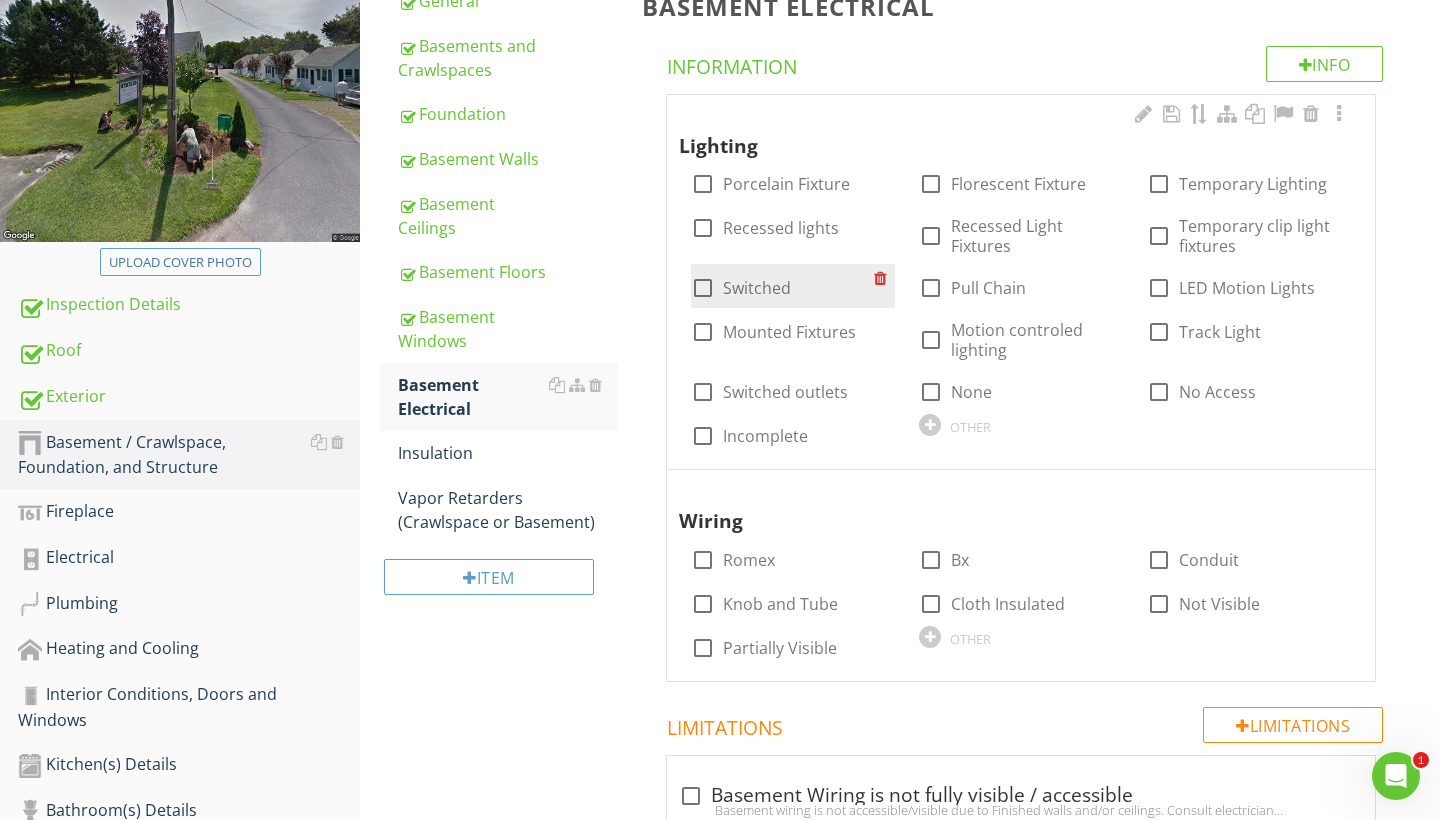 click at bounding box center (703, 288) 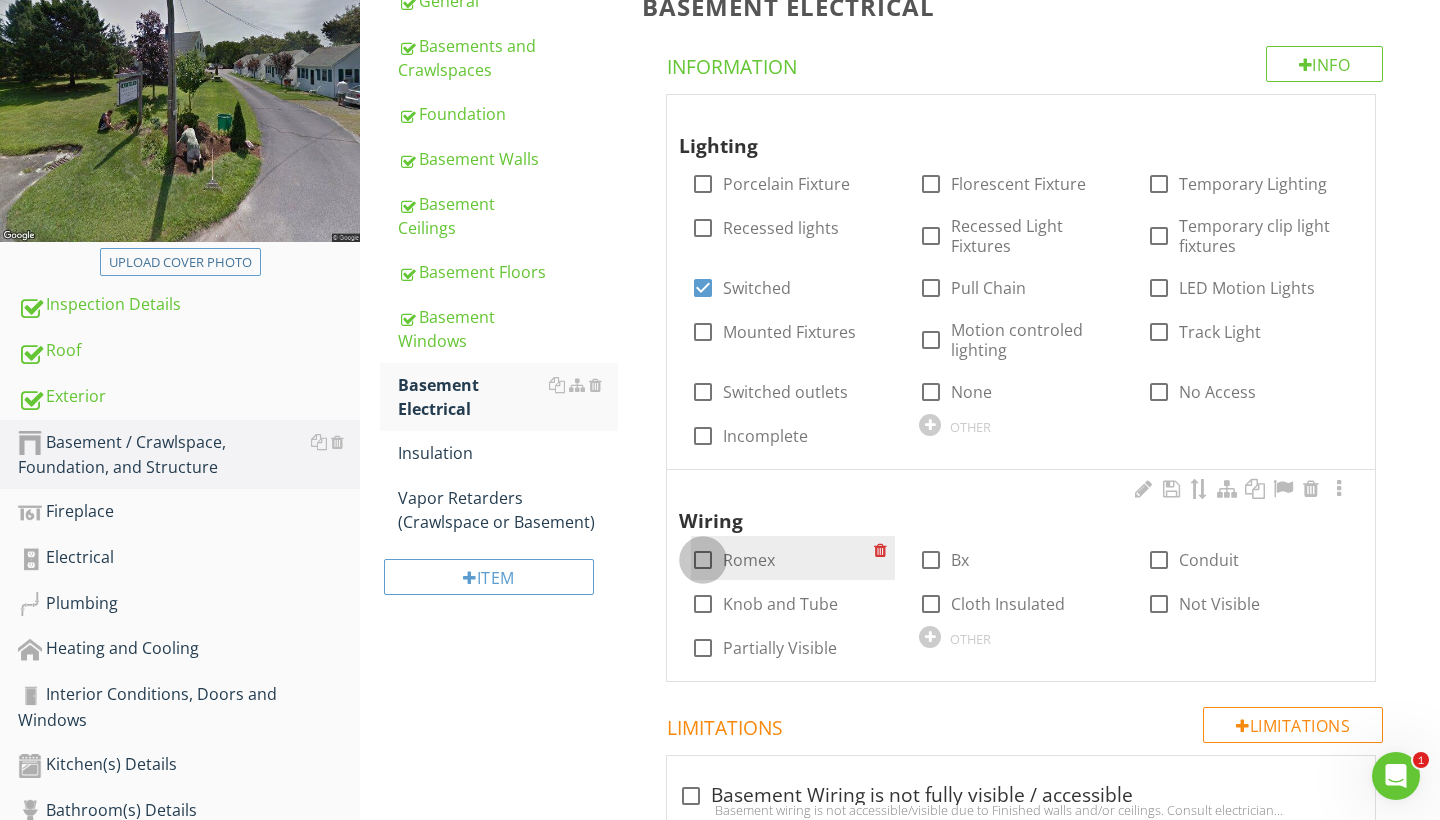 click at bounding box center [703, 560] 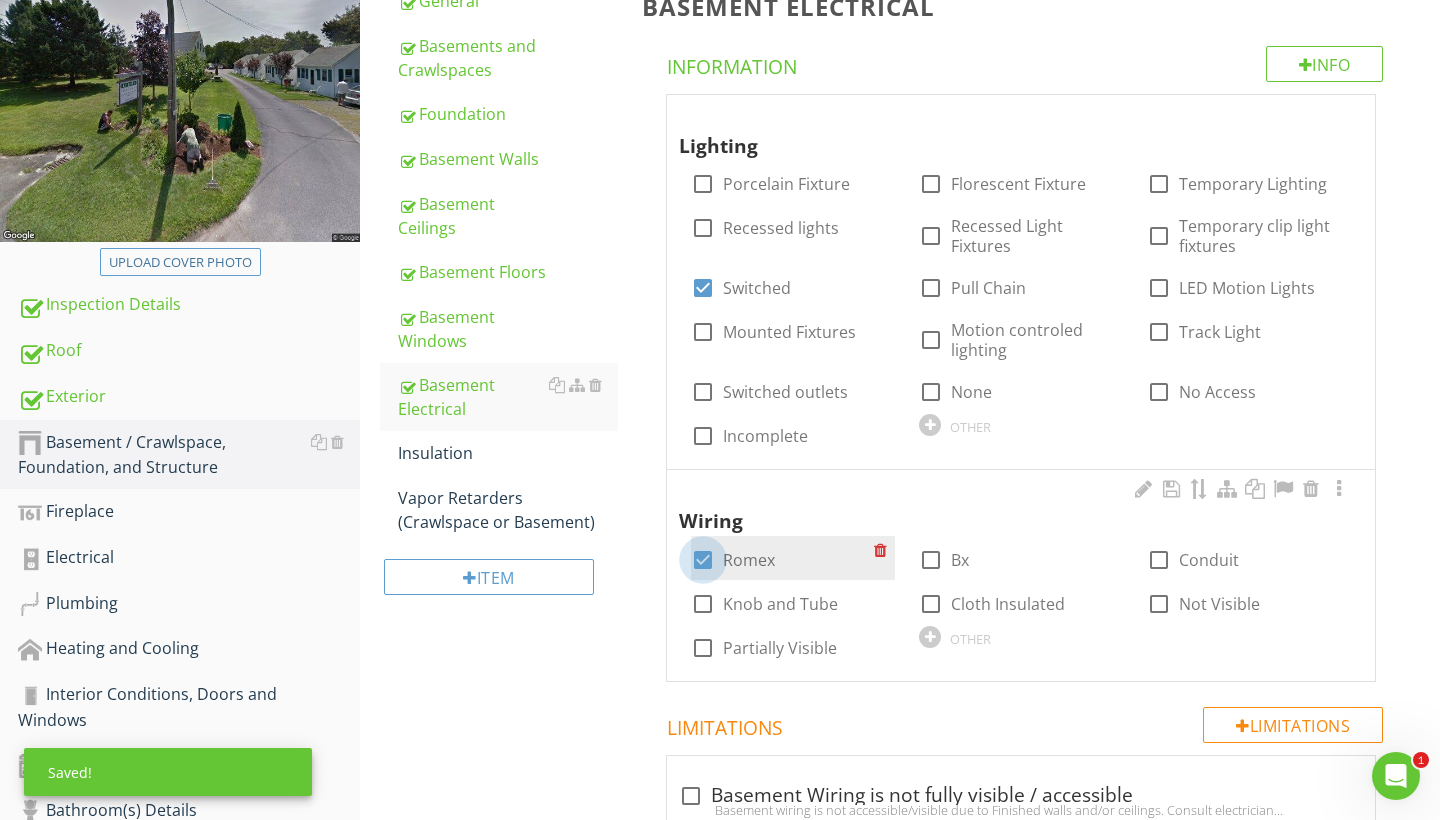click at bounding box center (703, 560) 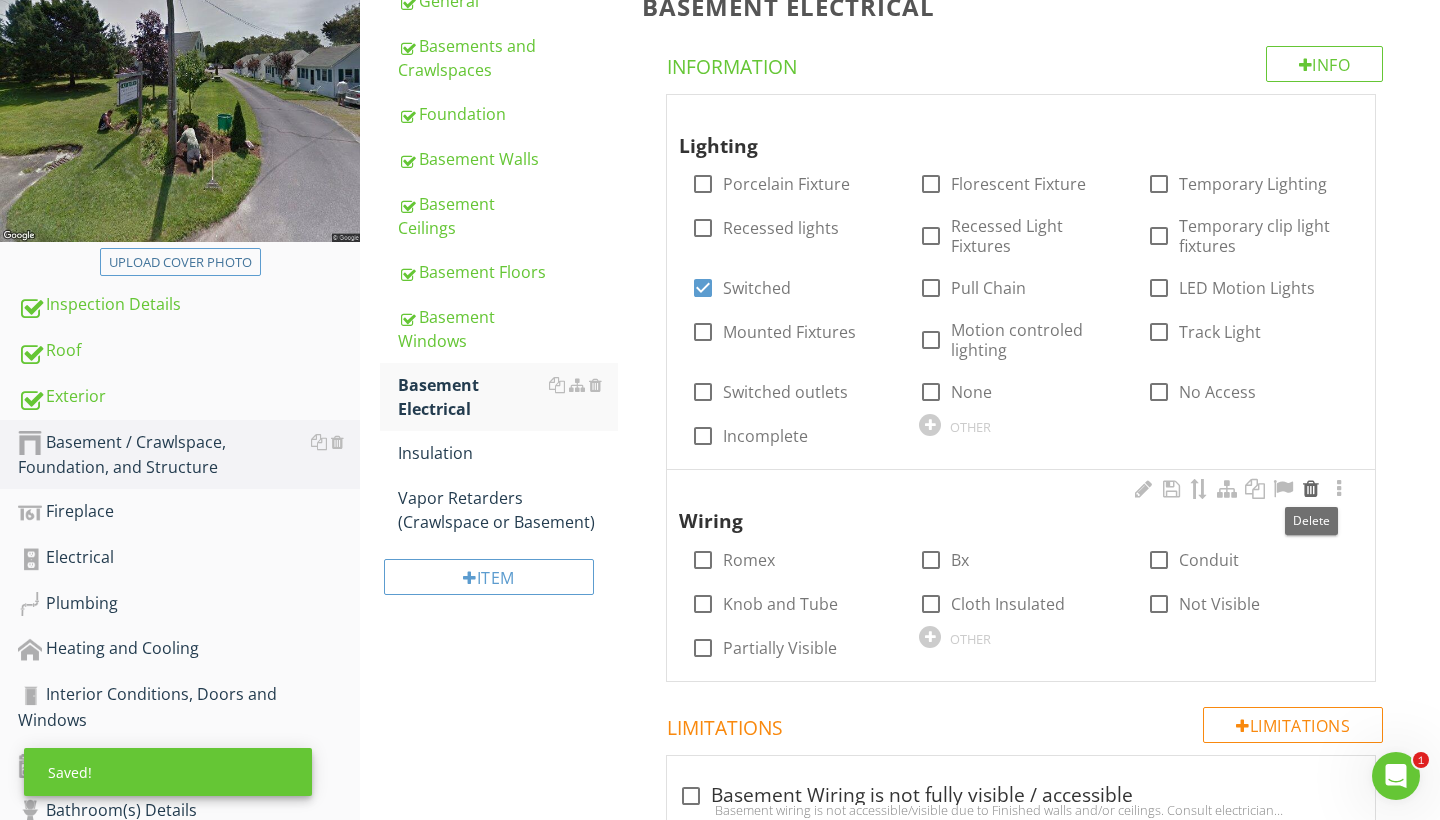 click at bounding box center [1311, 489] 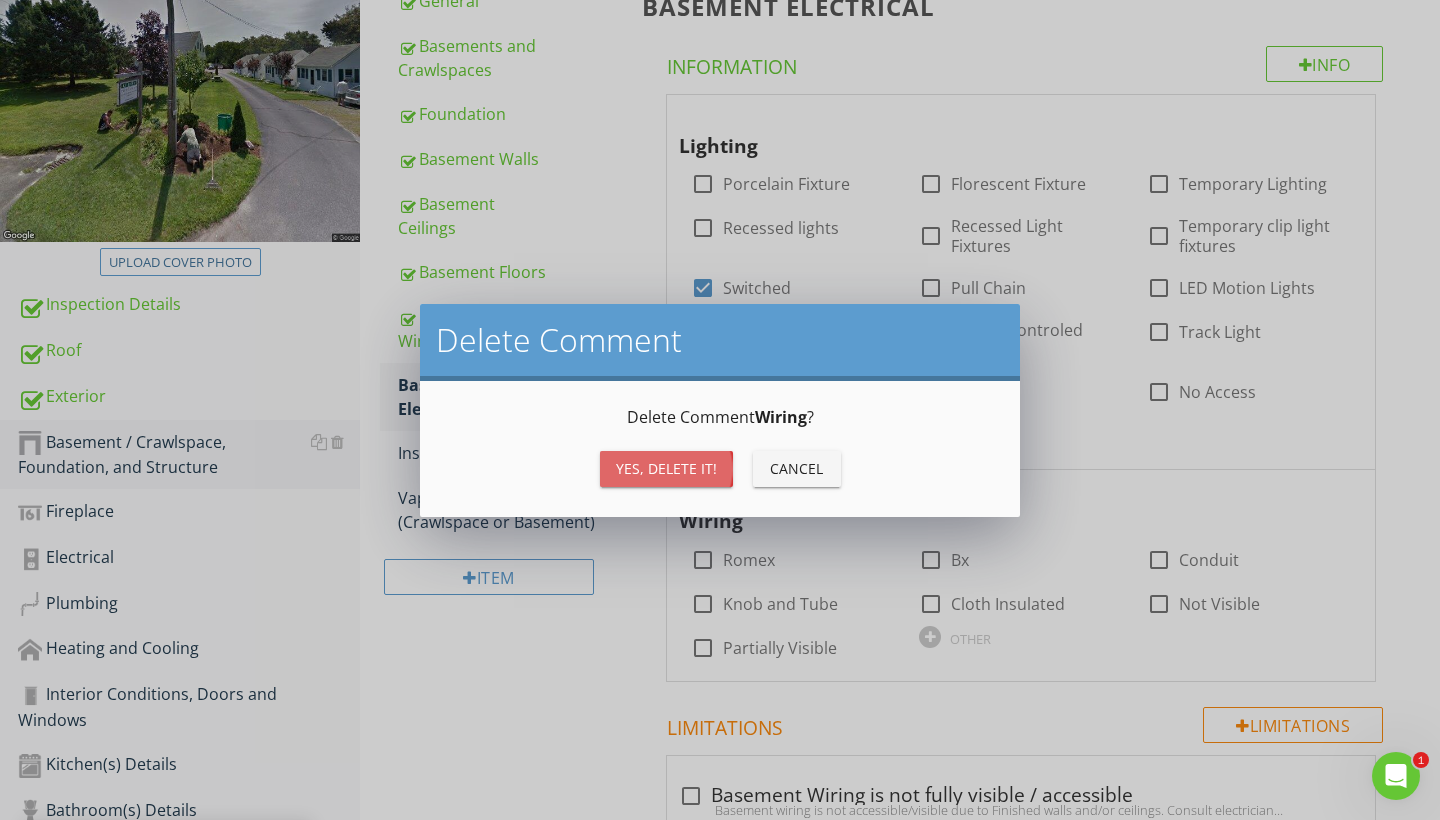 click on "Yes, Delete it!" at bounding box center (666, 469) 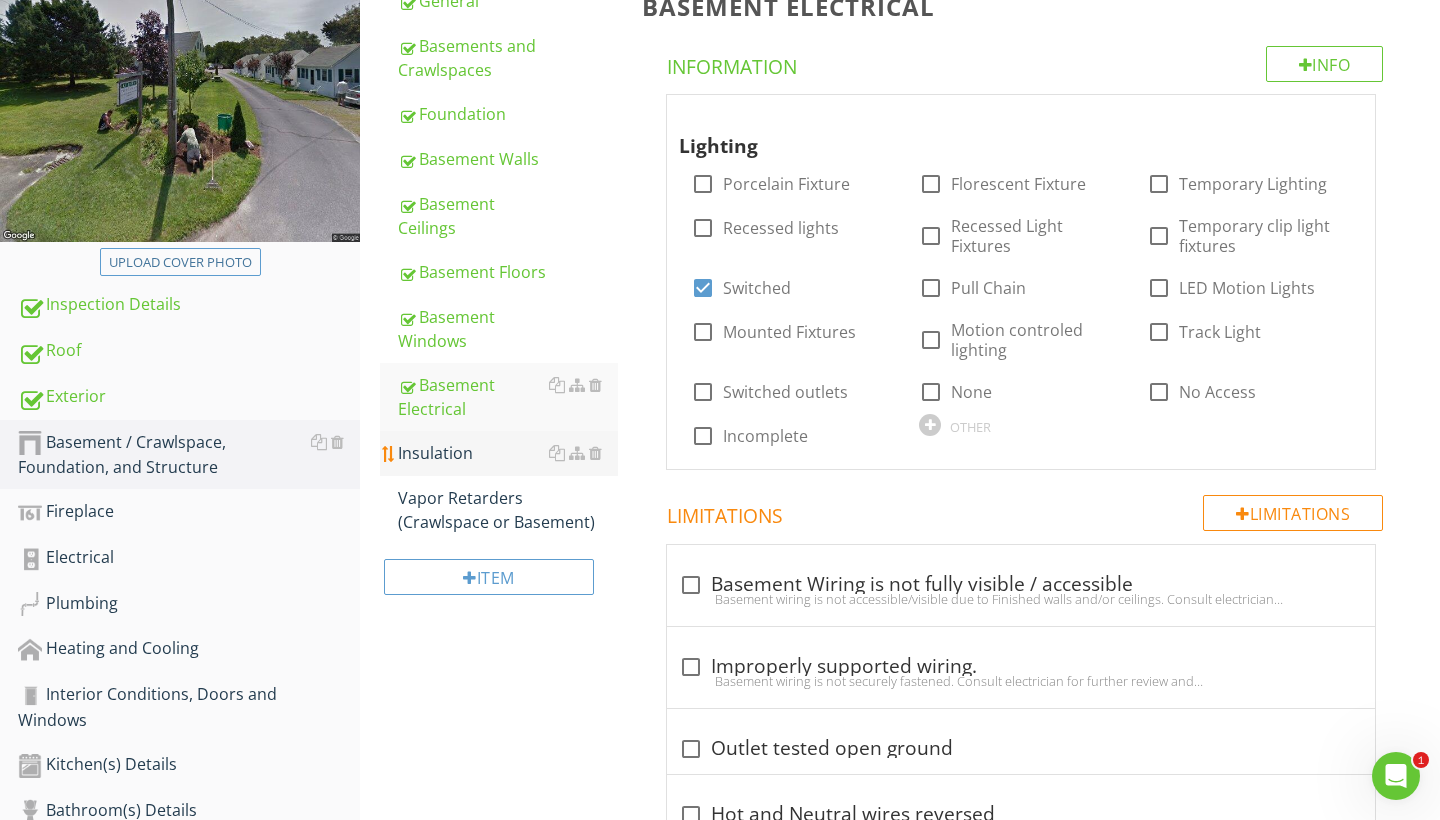 click on "Insulation" at bounding box center (508, 453) 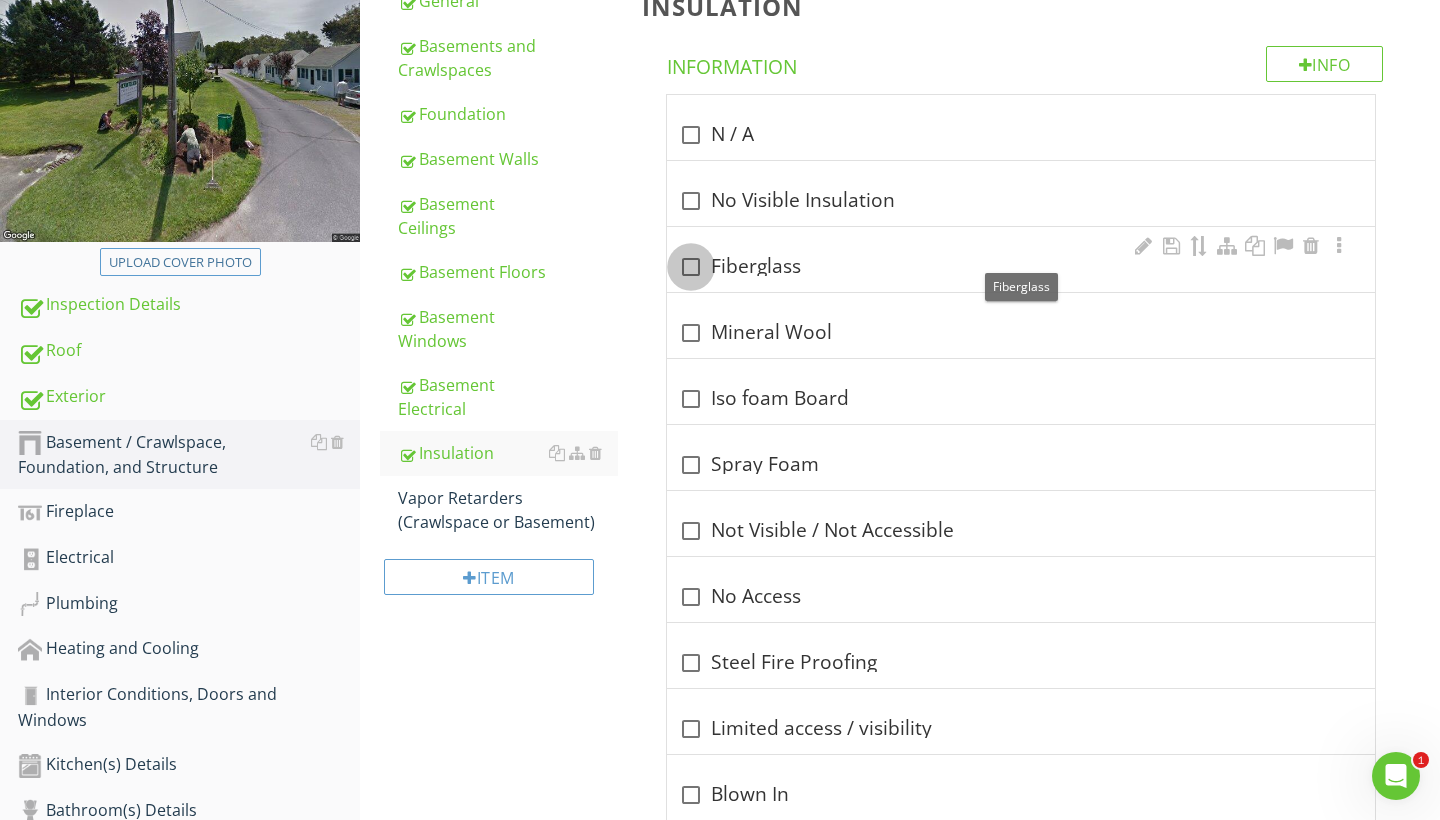 click at bounding box center (691, 267) 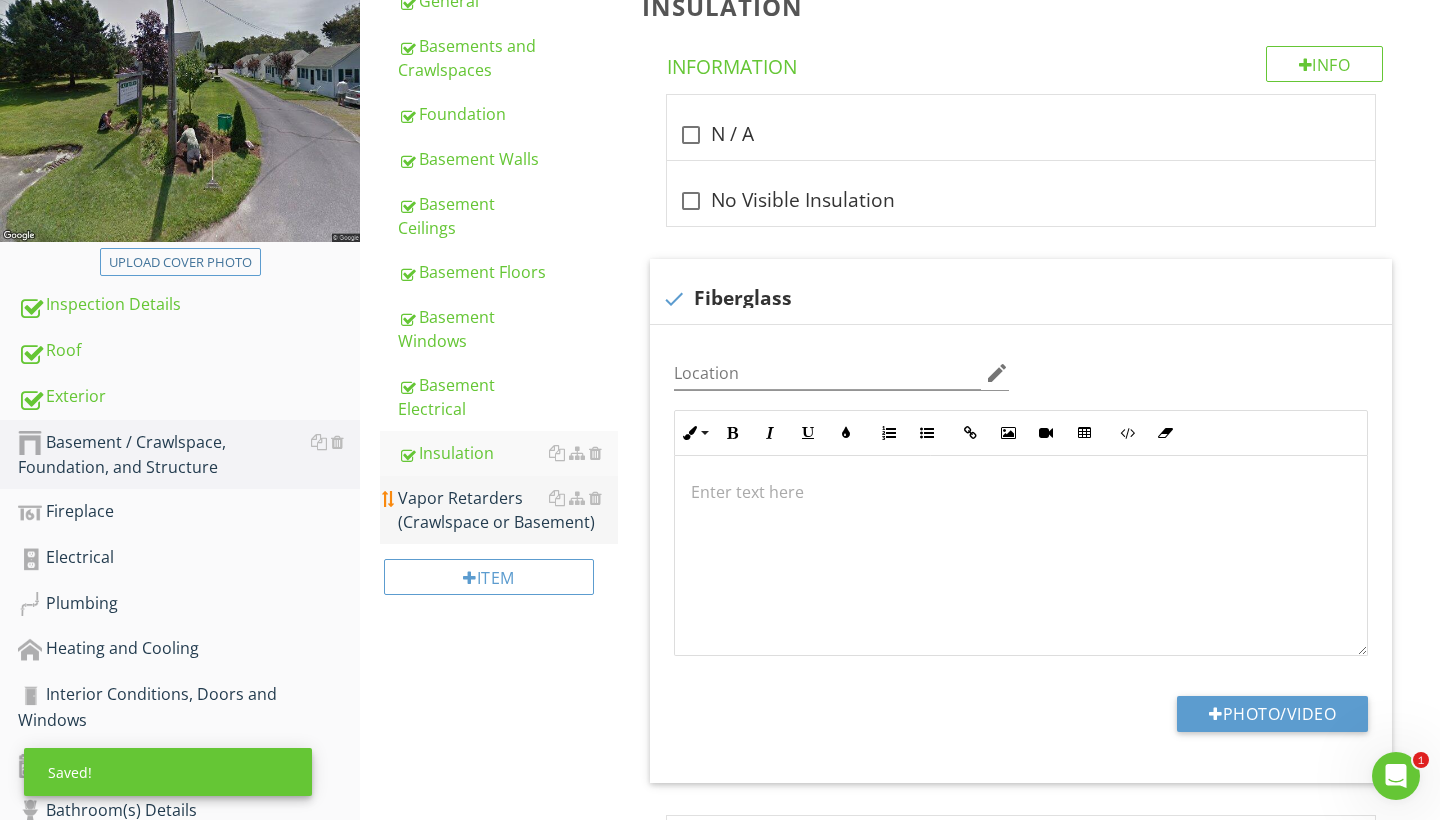 click on "Vapor Retarders (Crawlspace or Basement)" at bounding box center [508, 510] 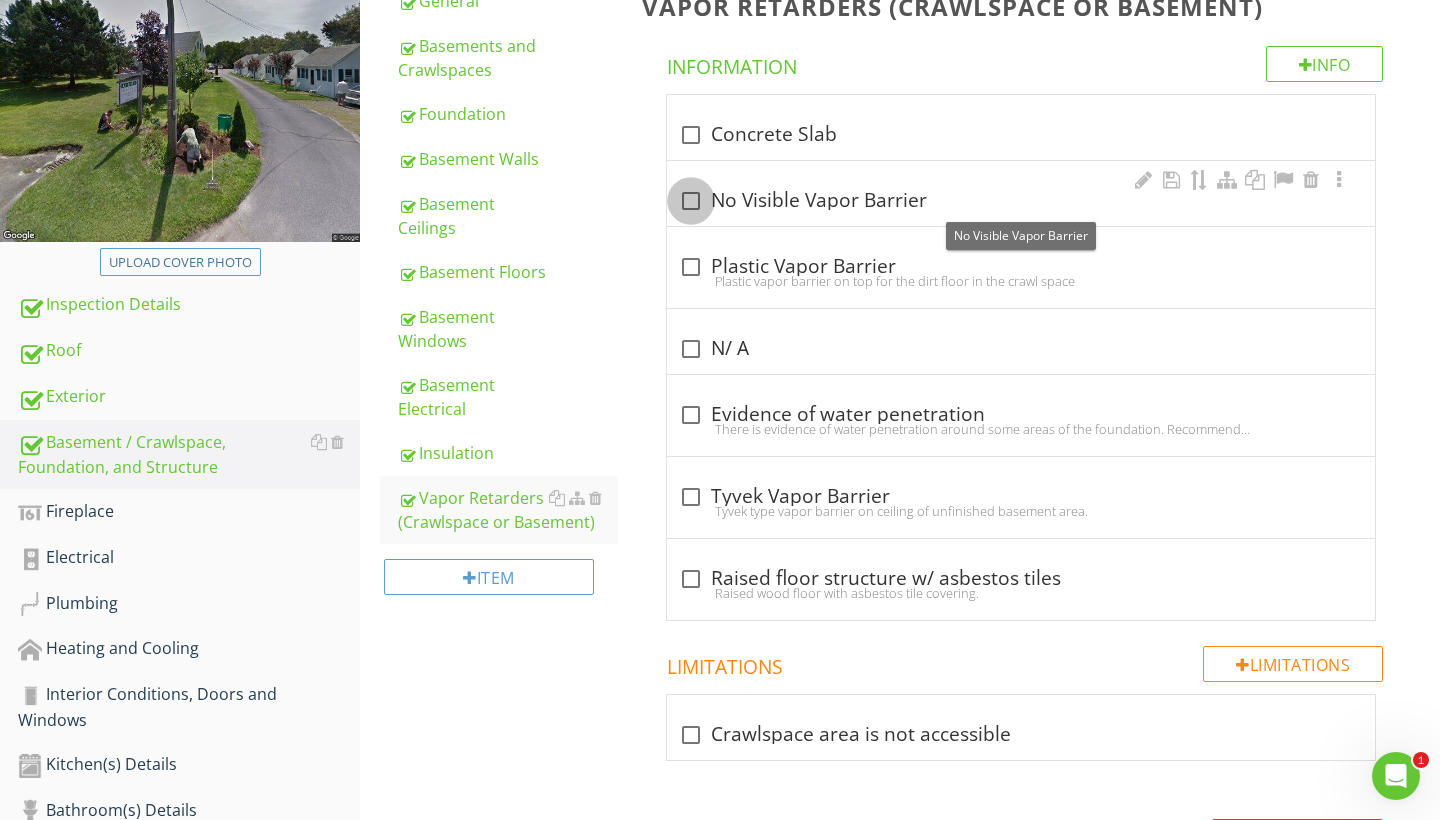 click at bounding box center [691, 201] 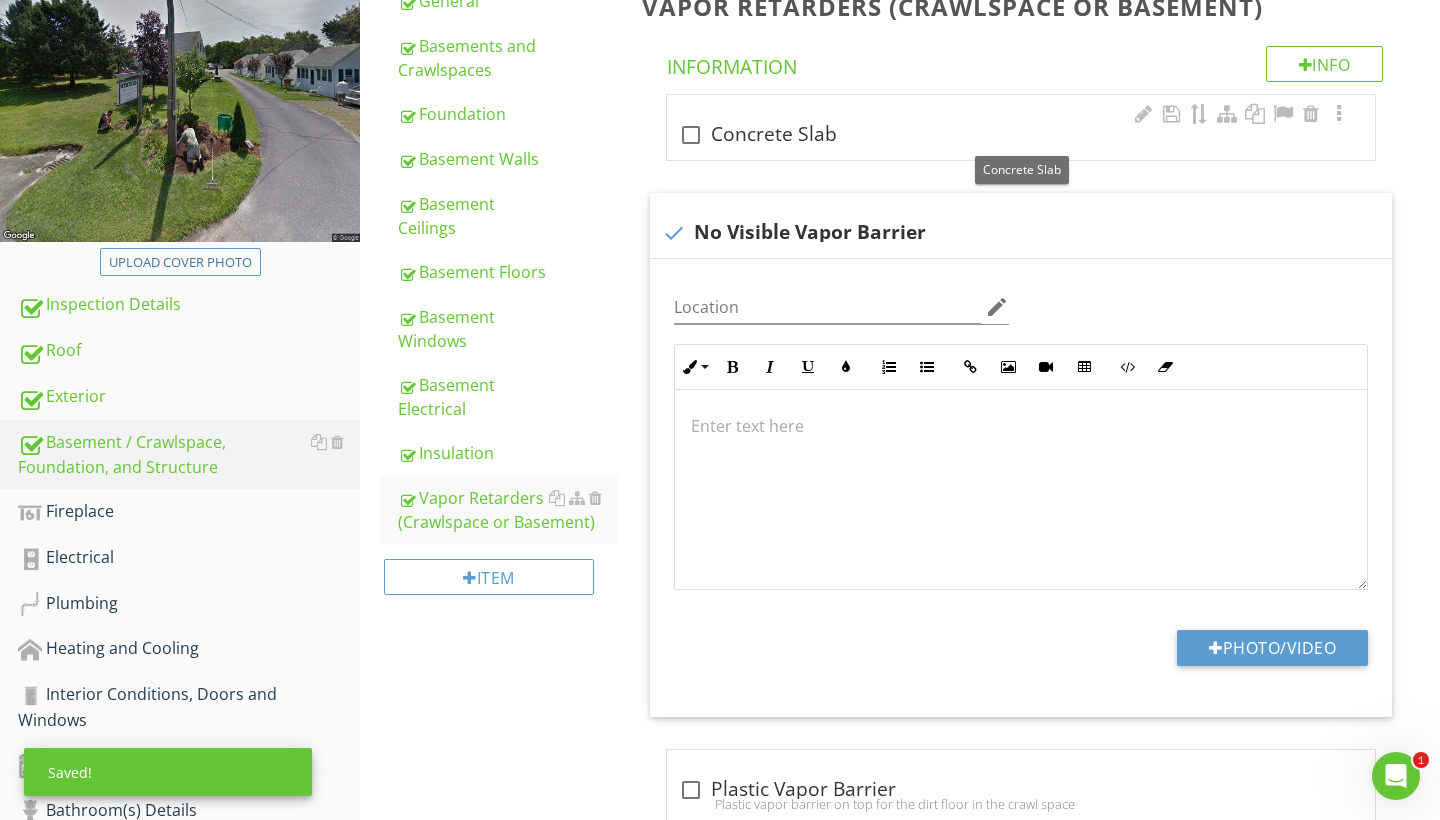 click at bounding box center (691, 135) 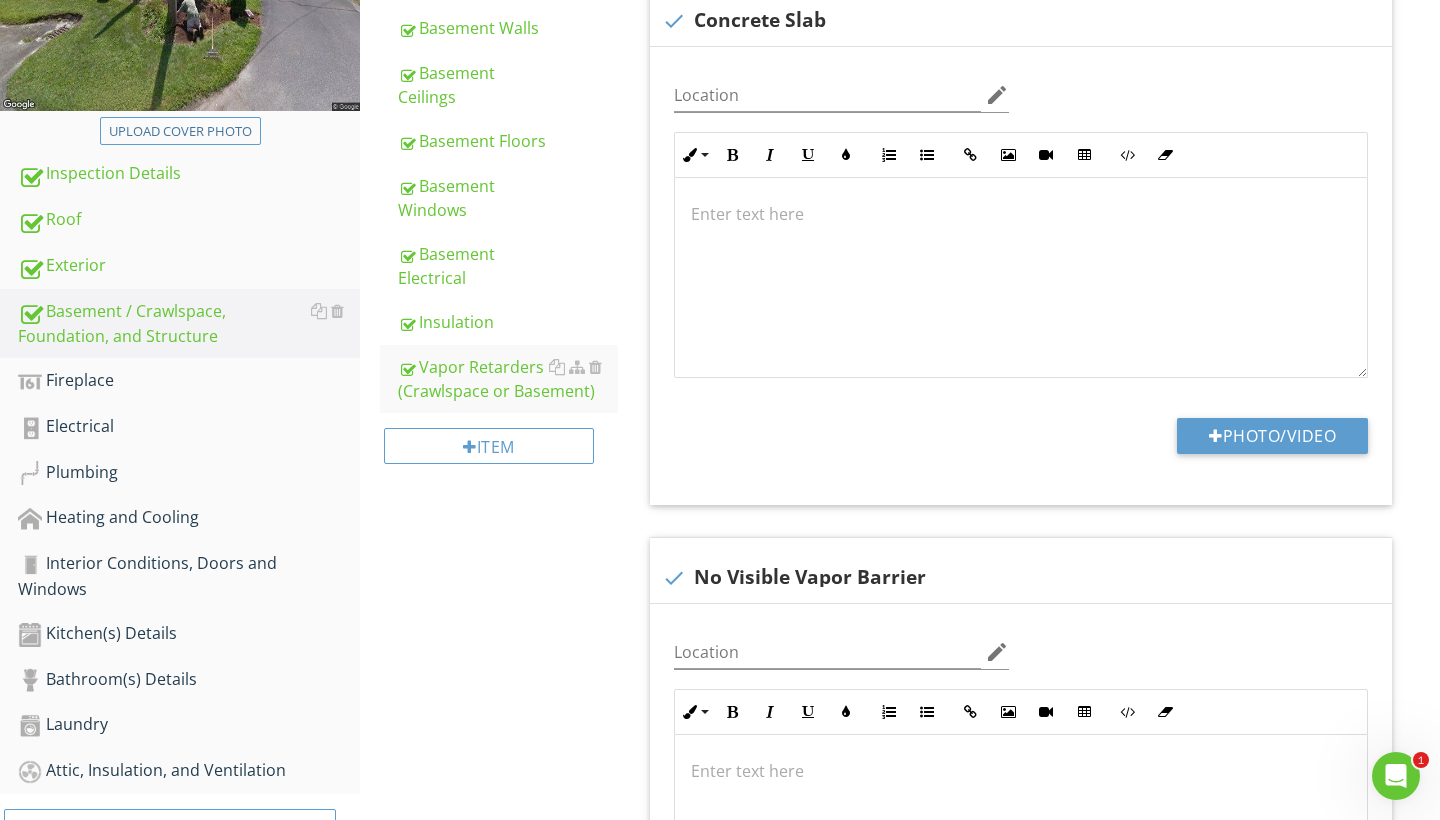scroll, scrollTop: 449, scrollLeft: 0, axis: vertical 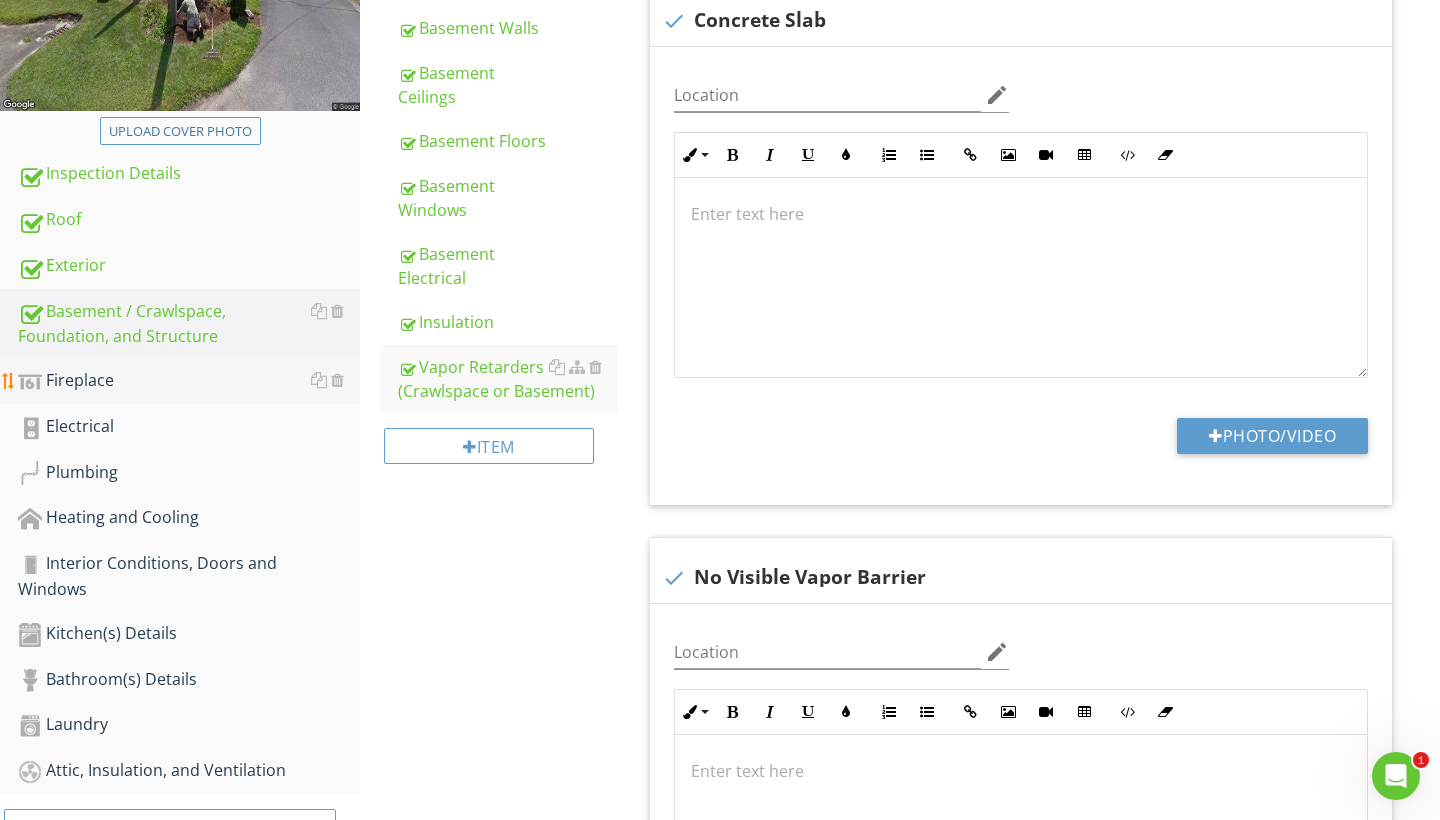 click on "Fireplace" at bounding box center (189, 381) 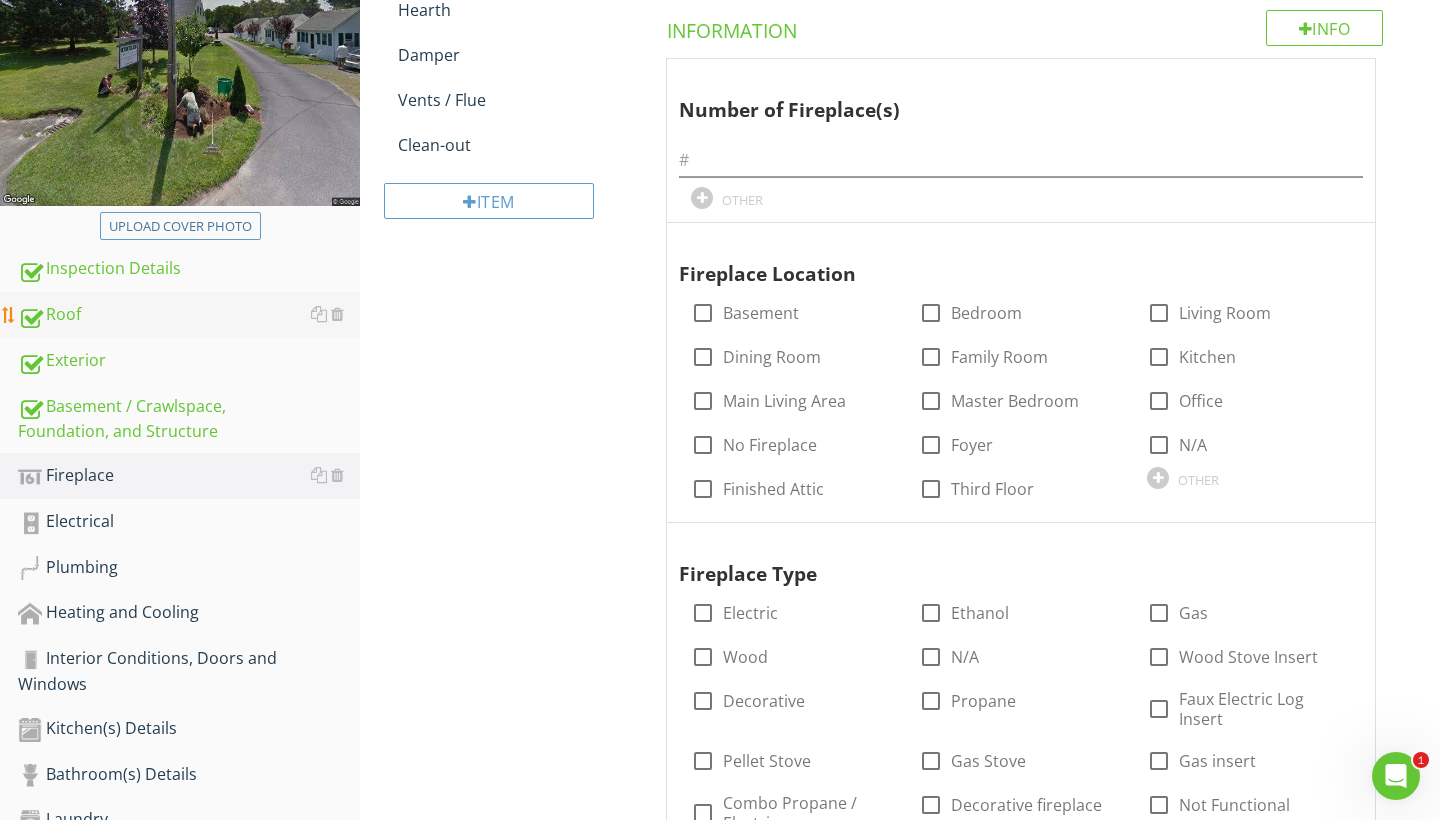 scroll, scrollTop: 354, scrollLeft: 0, axis: vertical 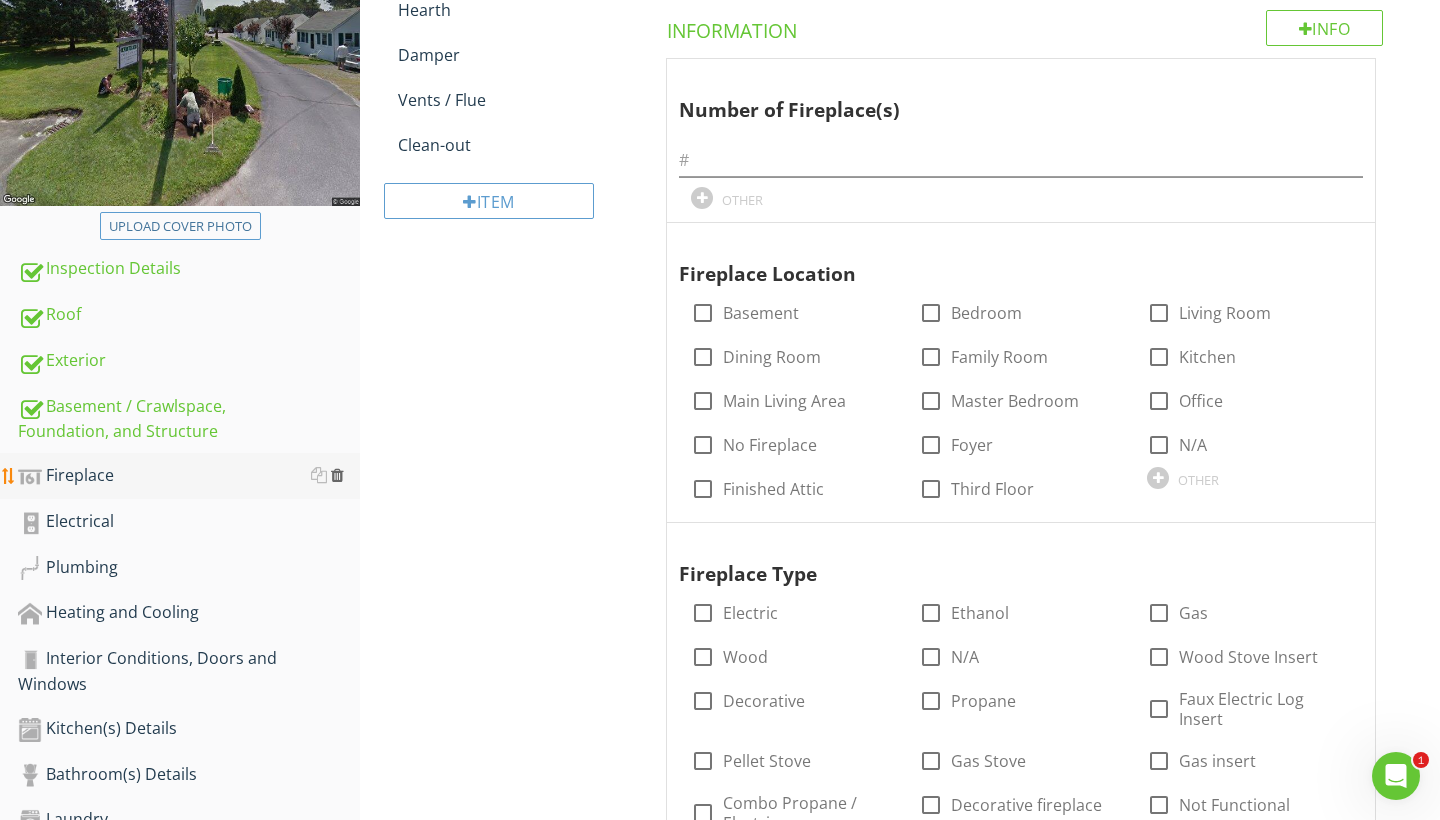 click at bounding box center [337, 475] 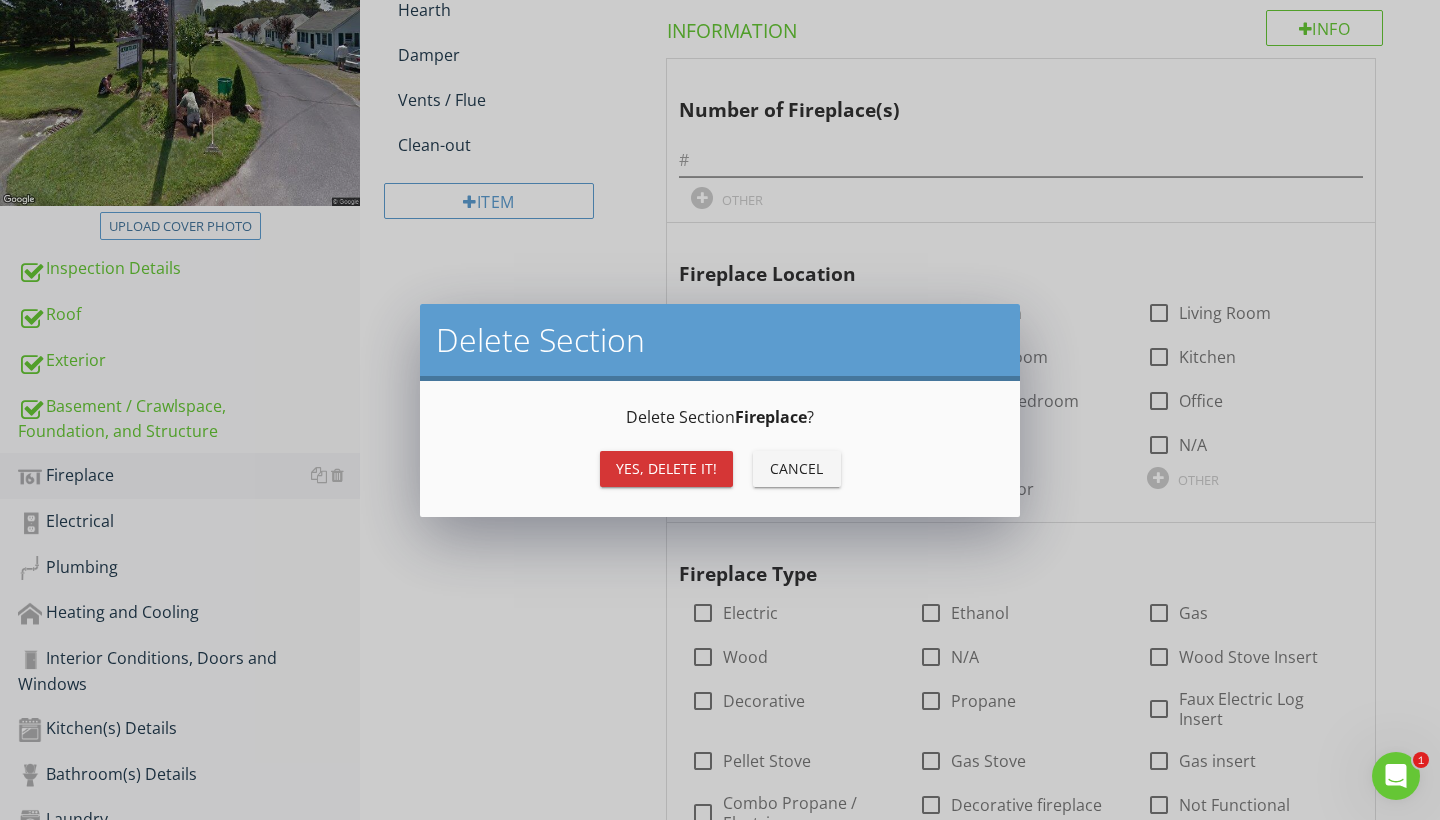 click on "Yes, Delete it!" at bounding box center (666, 469) 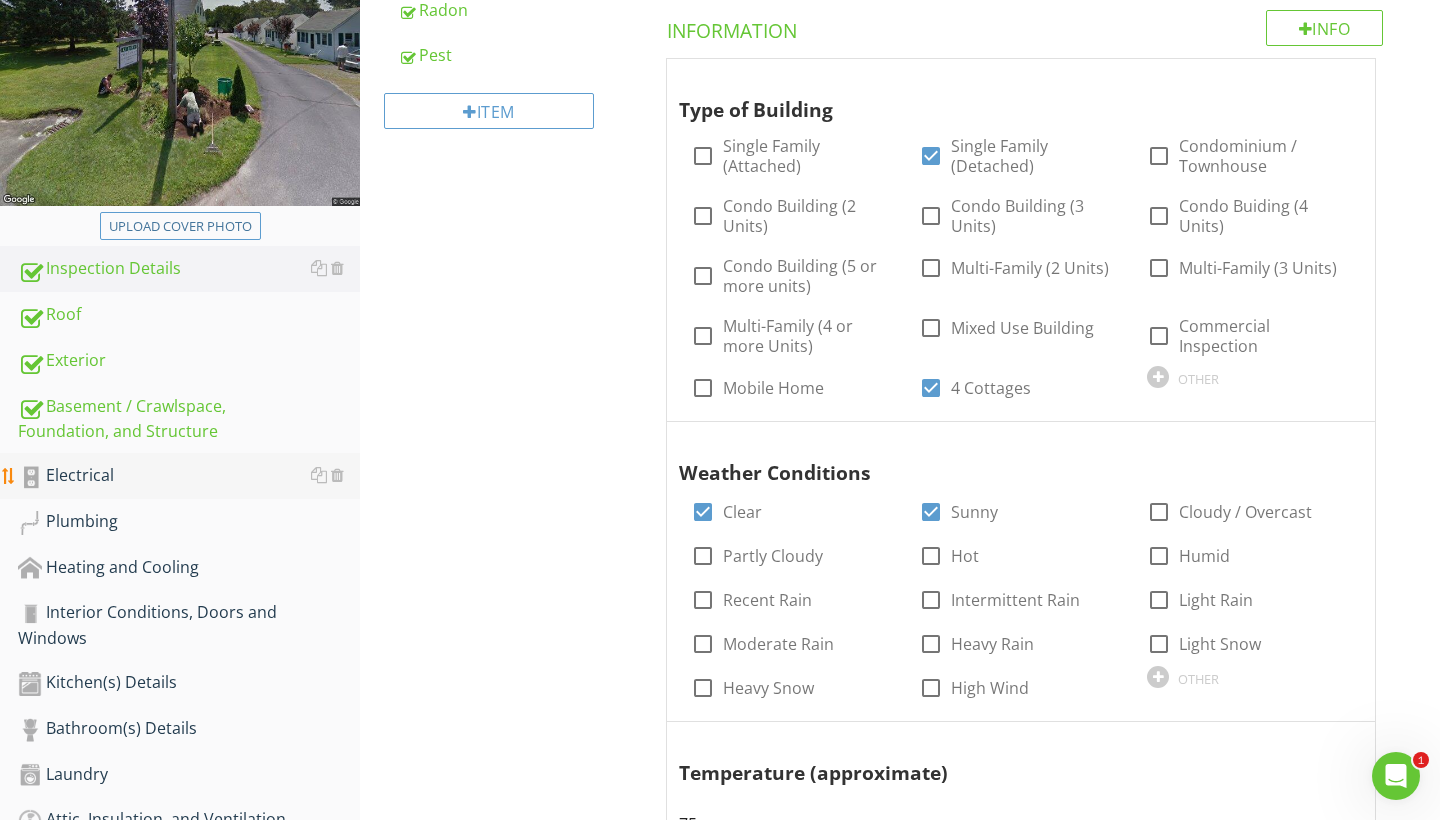 click on "Electrical" at bounding box center [189, 476] 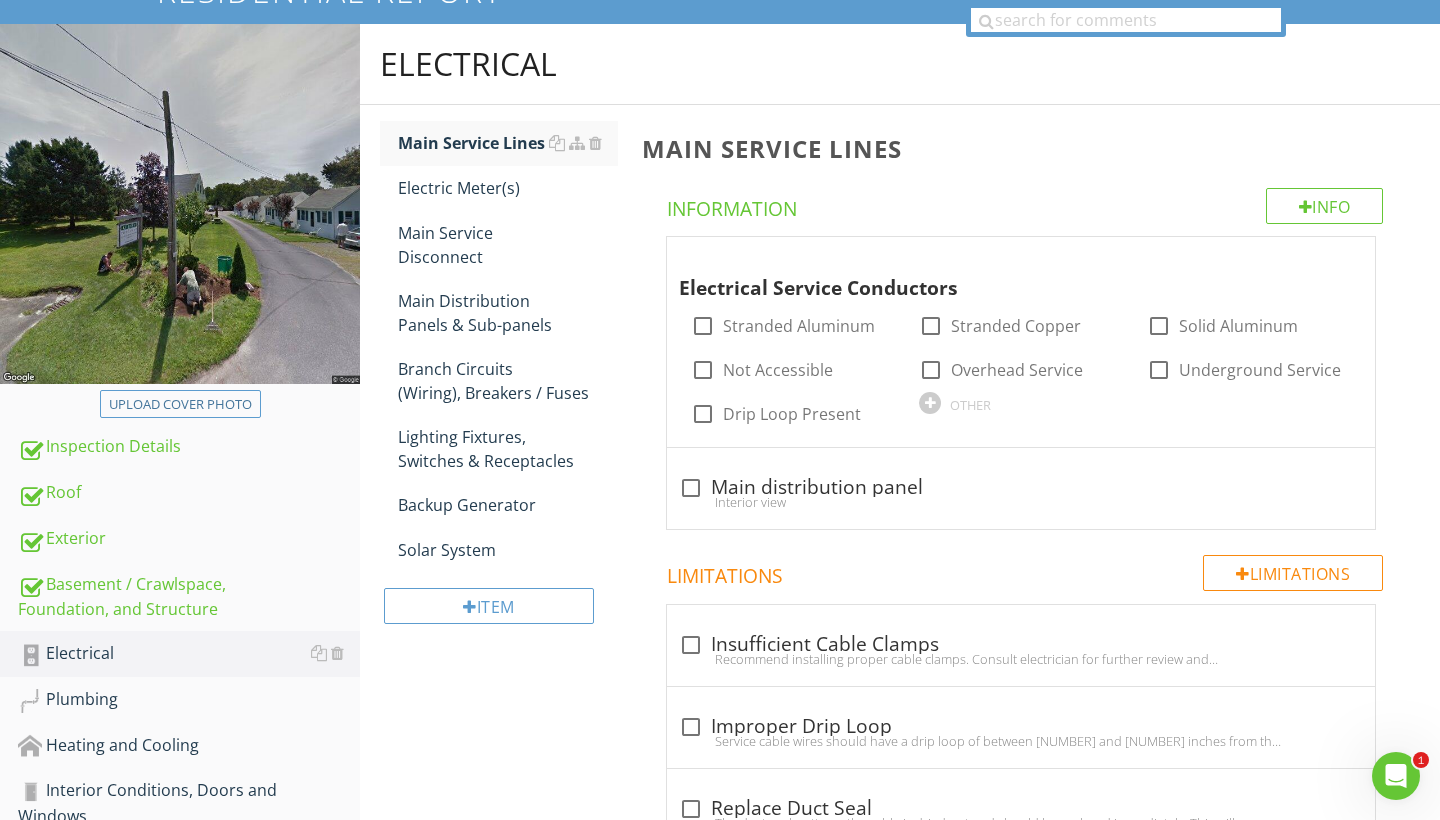 scroll, scrollTop: 176, scrollLeft: 0, axis: vertical 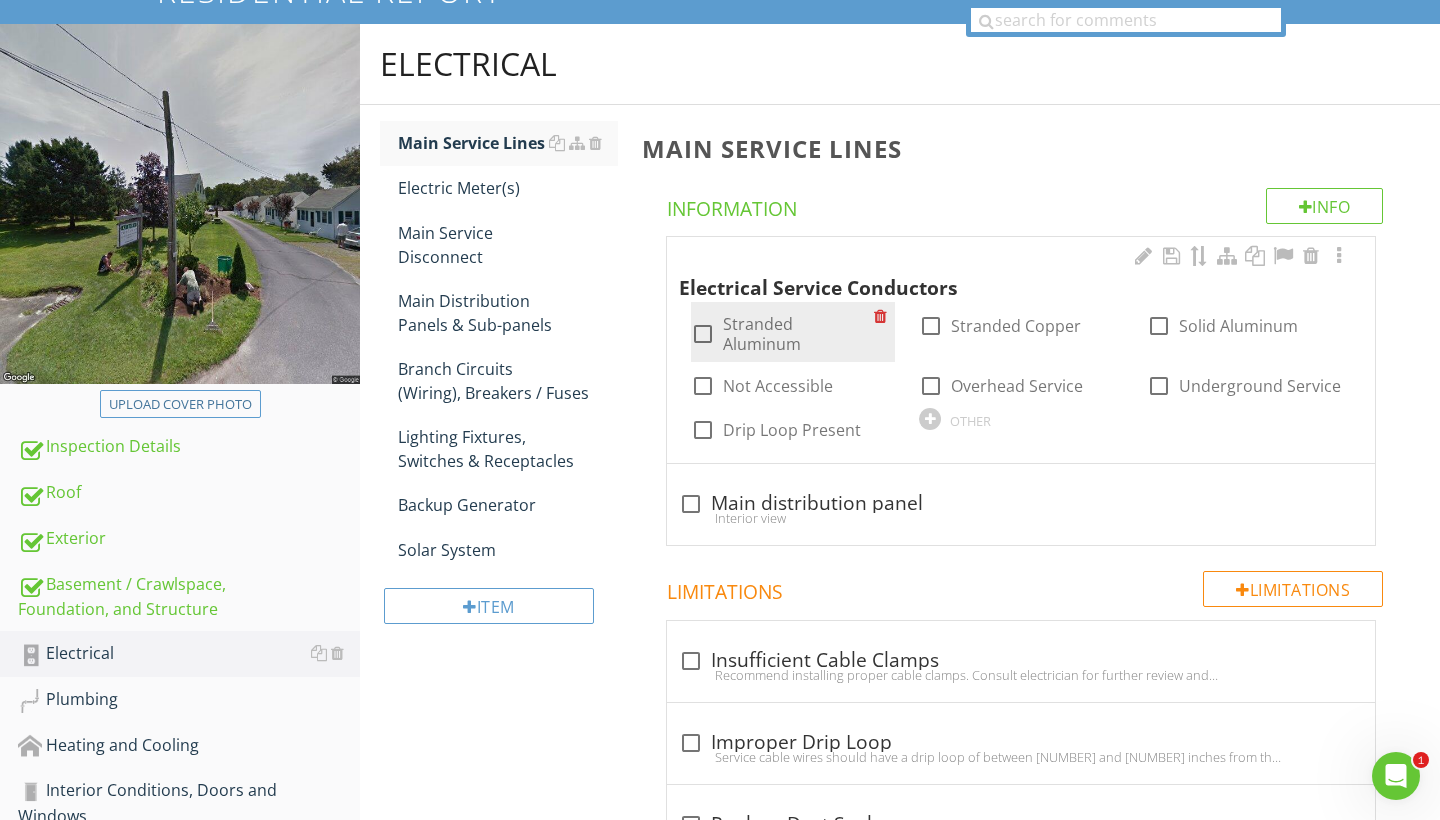 click at bounding box center [703, 334] 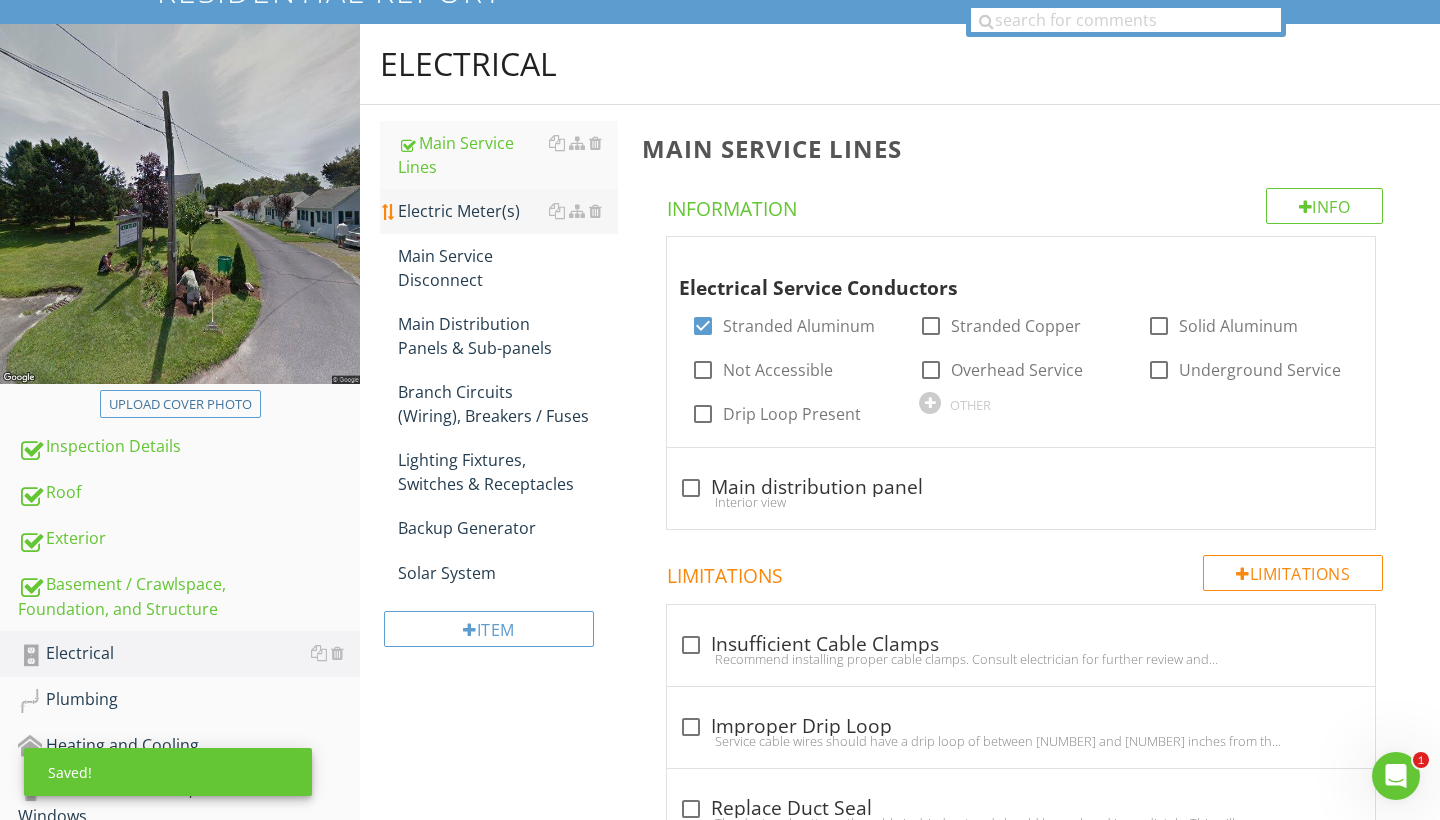 click on "Electric Meter(s)" at bounding box center [508, 211] 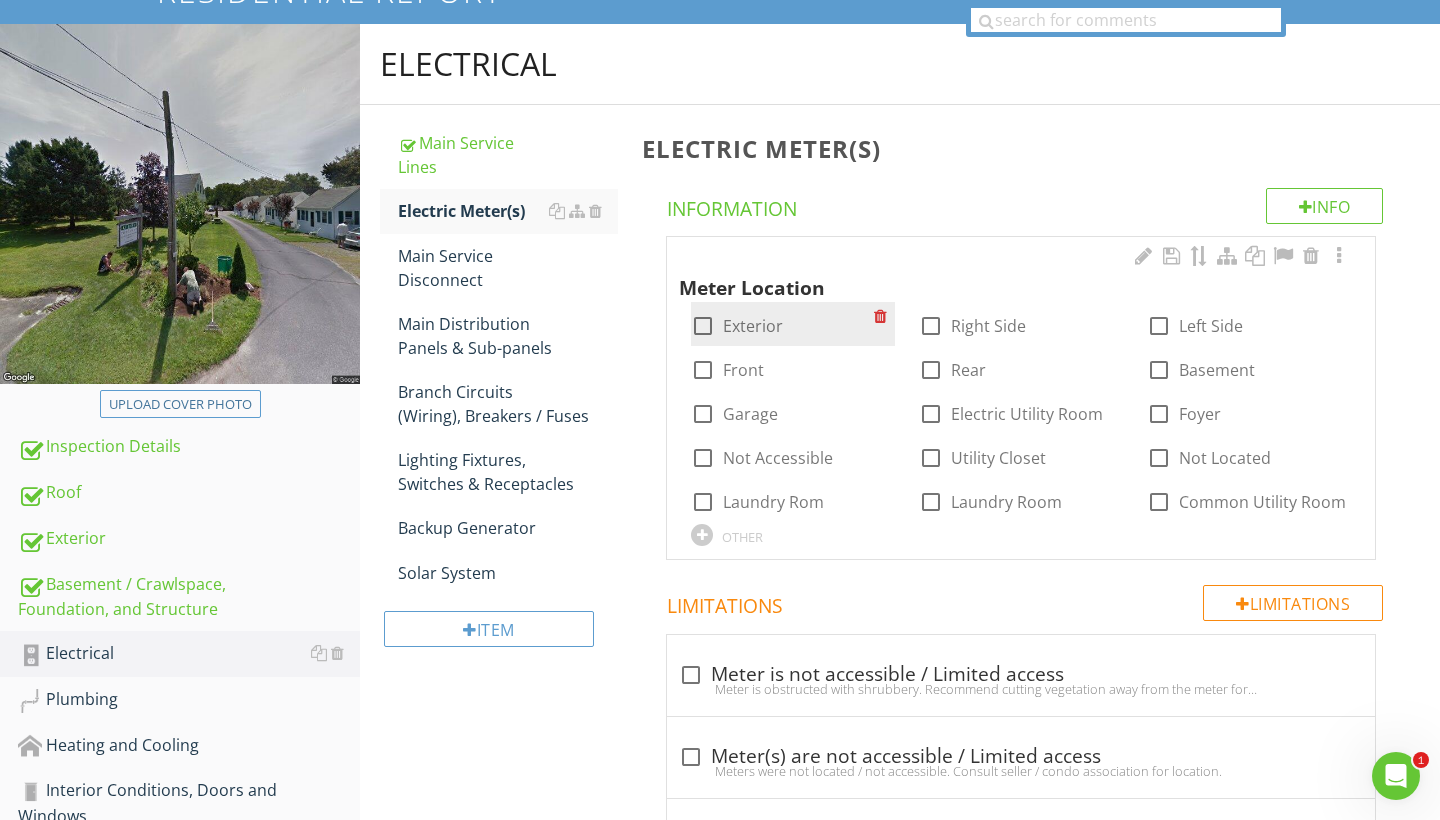 click at bounding box center (703, 326) 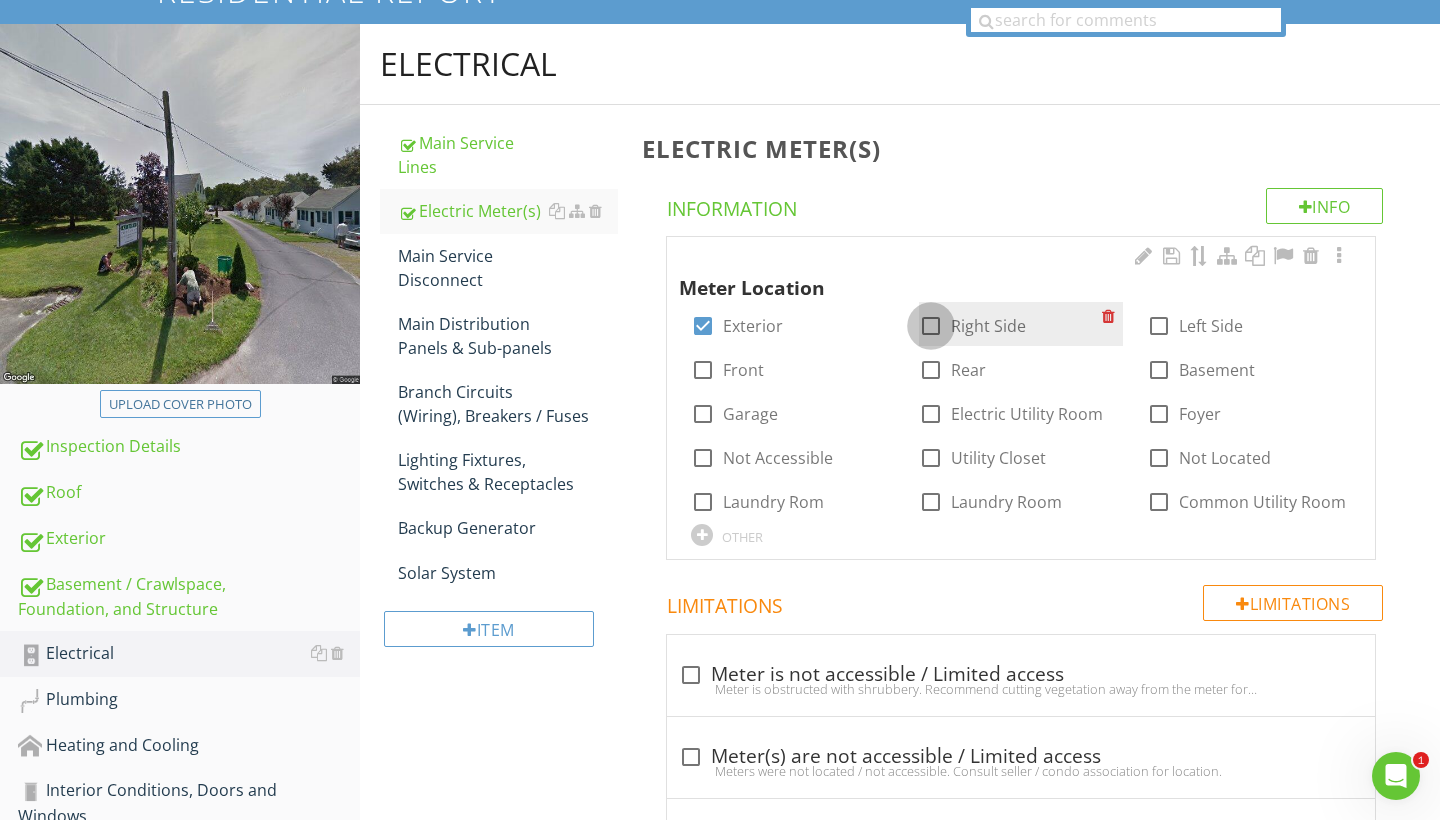 click at bounding box center (931, 326) 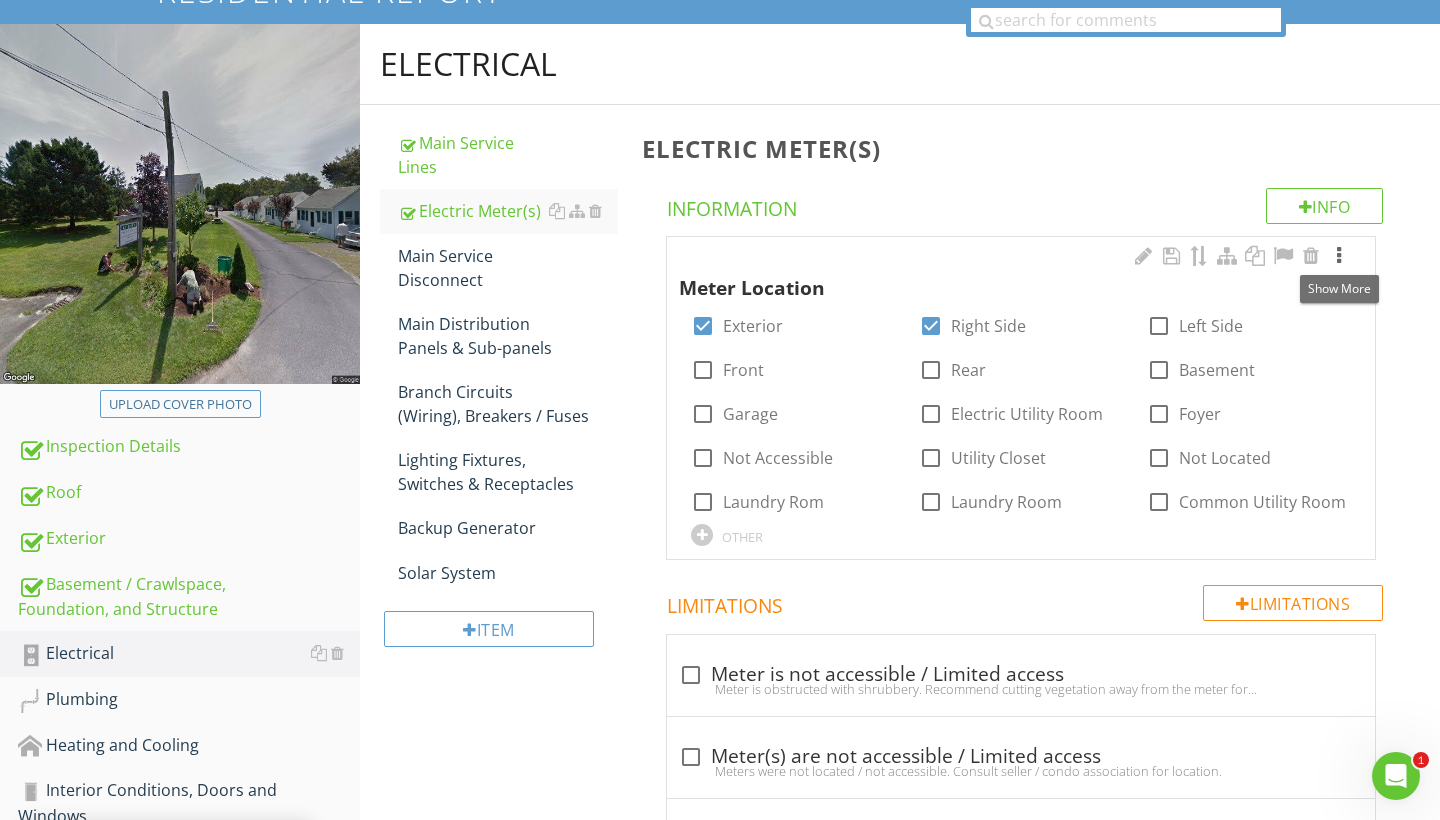 click at bounding box center (1339, 256) 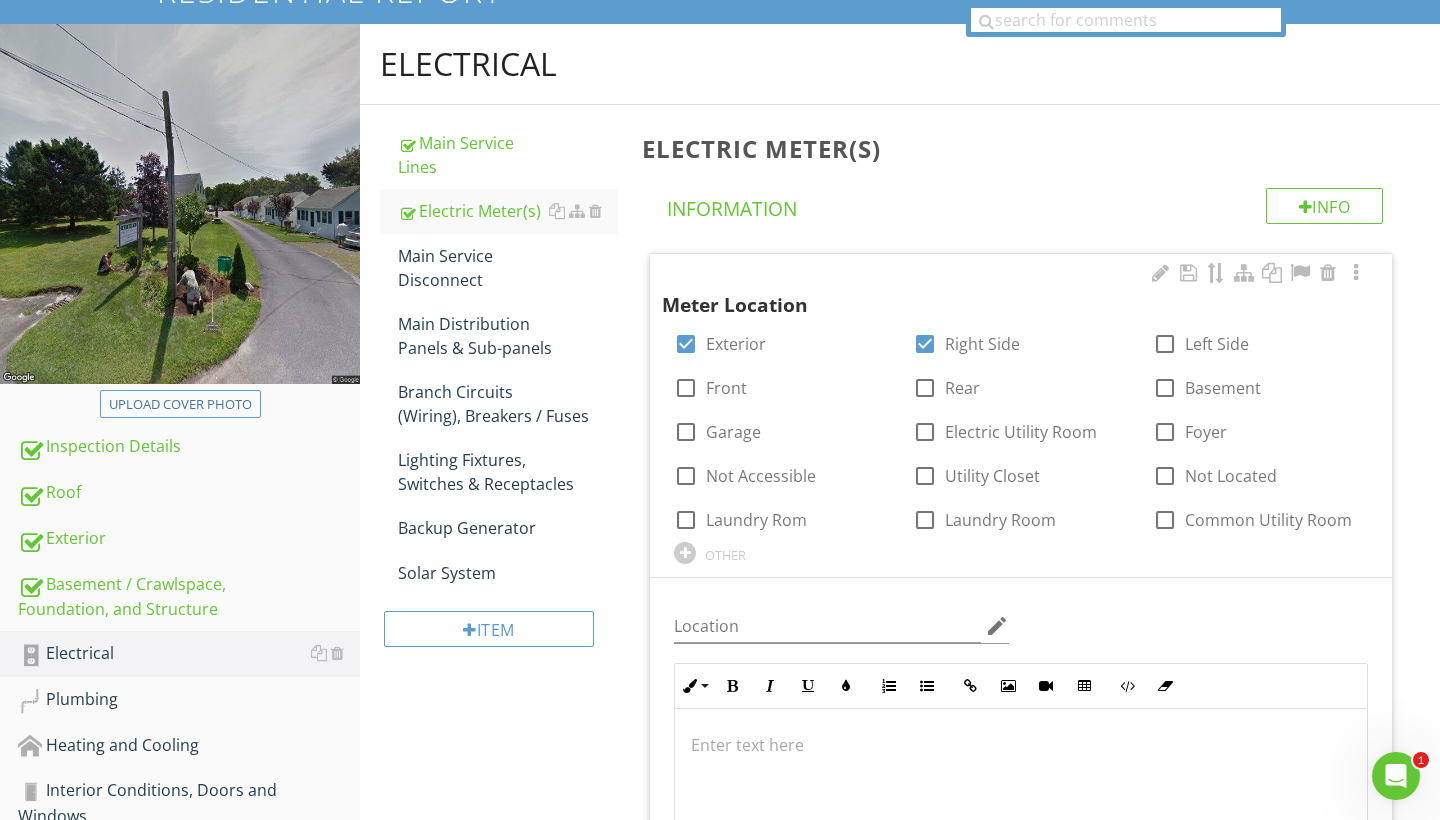 click at bounding box center (1021, 809) 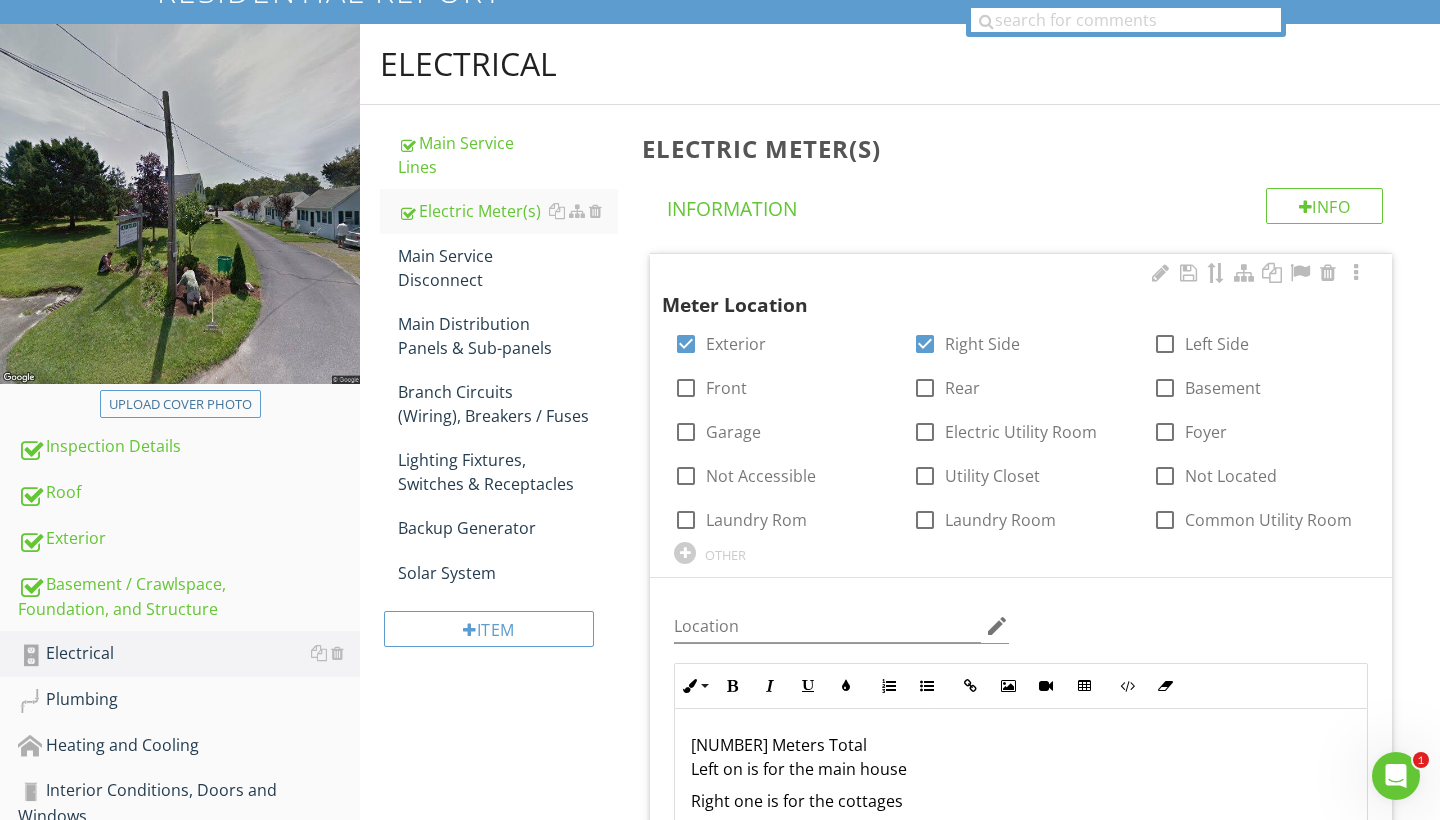 click on "2 Meters Total Left on is for the main house" at bounding box center [1021, 757] 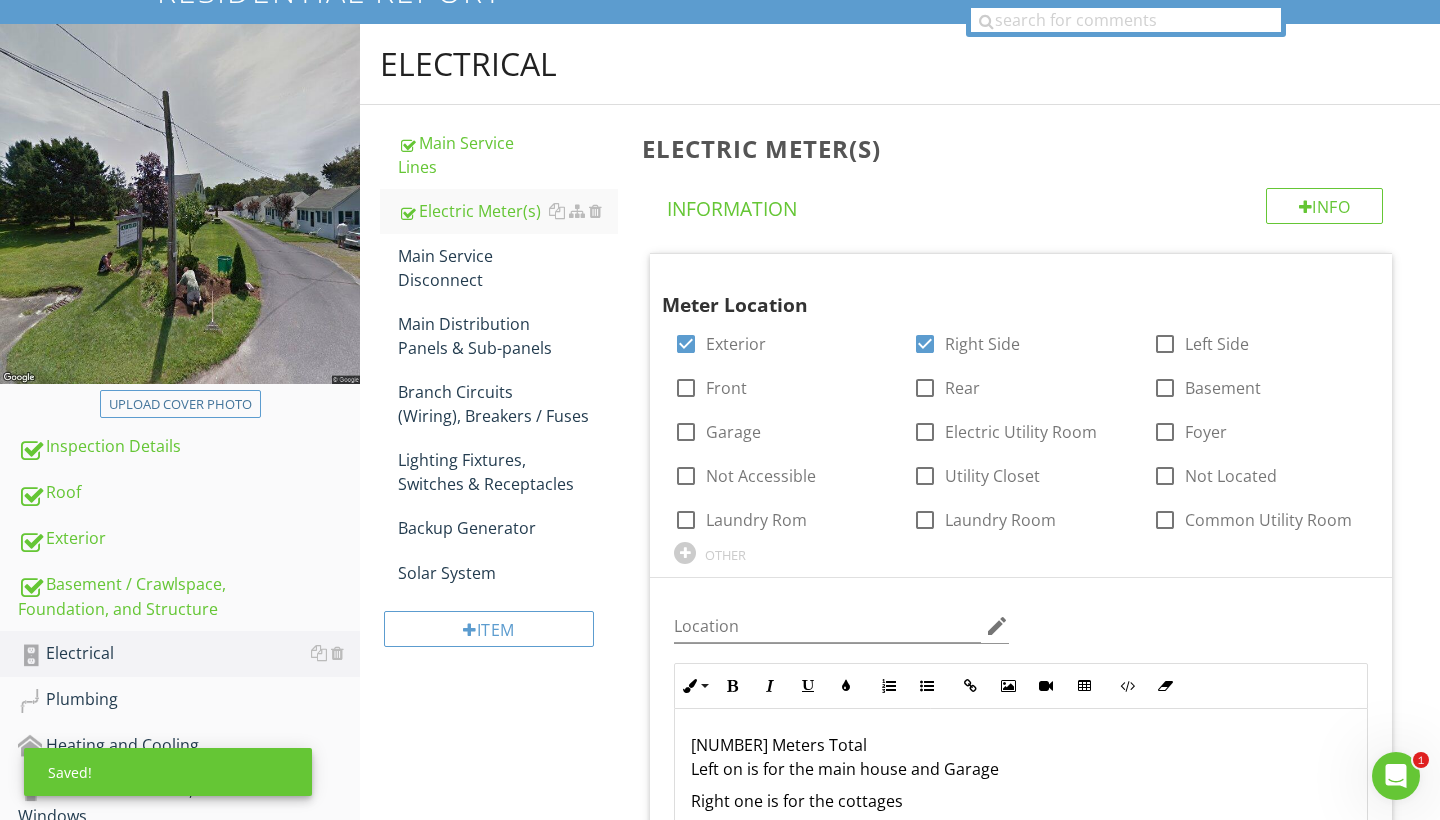 click on "Electrical
Main Service Lines
Electric Meter(s)
Main Service Disconnect
Main Distribution Panels & Sub-panels
Branch Circuits (Wiring), Breakers / Fuses
Lighting Fixtures, Switches & Receptacles
Backup Generator
Solar System
Item
Electric Meter(s)
Info
Information
Meter Location
check_box Exterior   check_box Right Side   check_box_outline_blank Left Side   check_box_outline_blank Front   check_box_outline_blank Rear   check_box_outline_blank Basement   check_box_outline_blank Garage   check_box_outline_blank Electric Utility Room   check_box_outline_blank Foyer   check_box_outline_blank" at bounding box center [900, 1051] 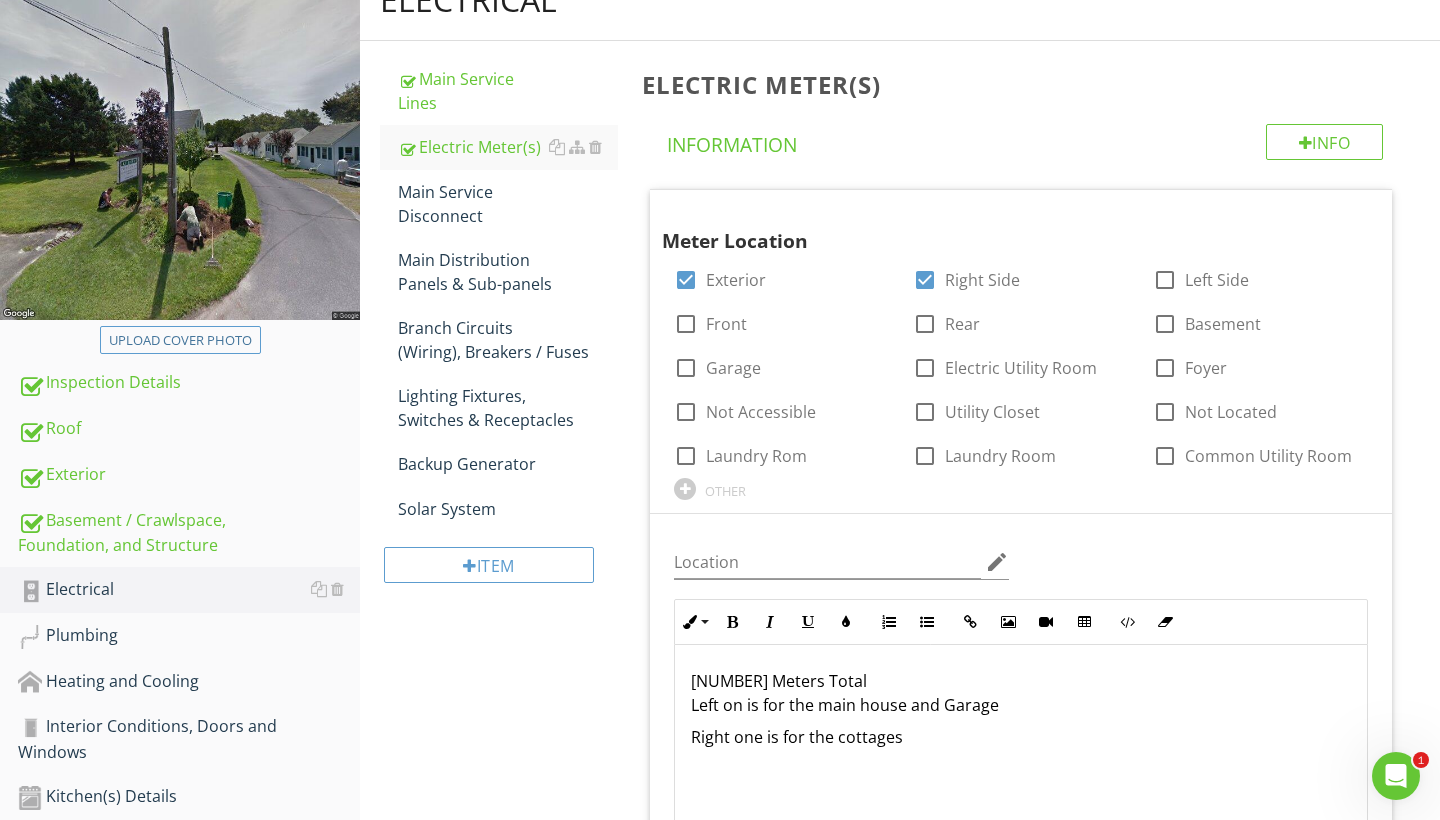scroll, scrollTop: 240, scrollLeft: 0, axis: vertical 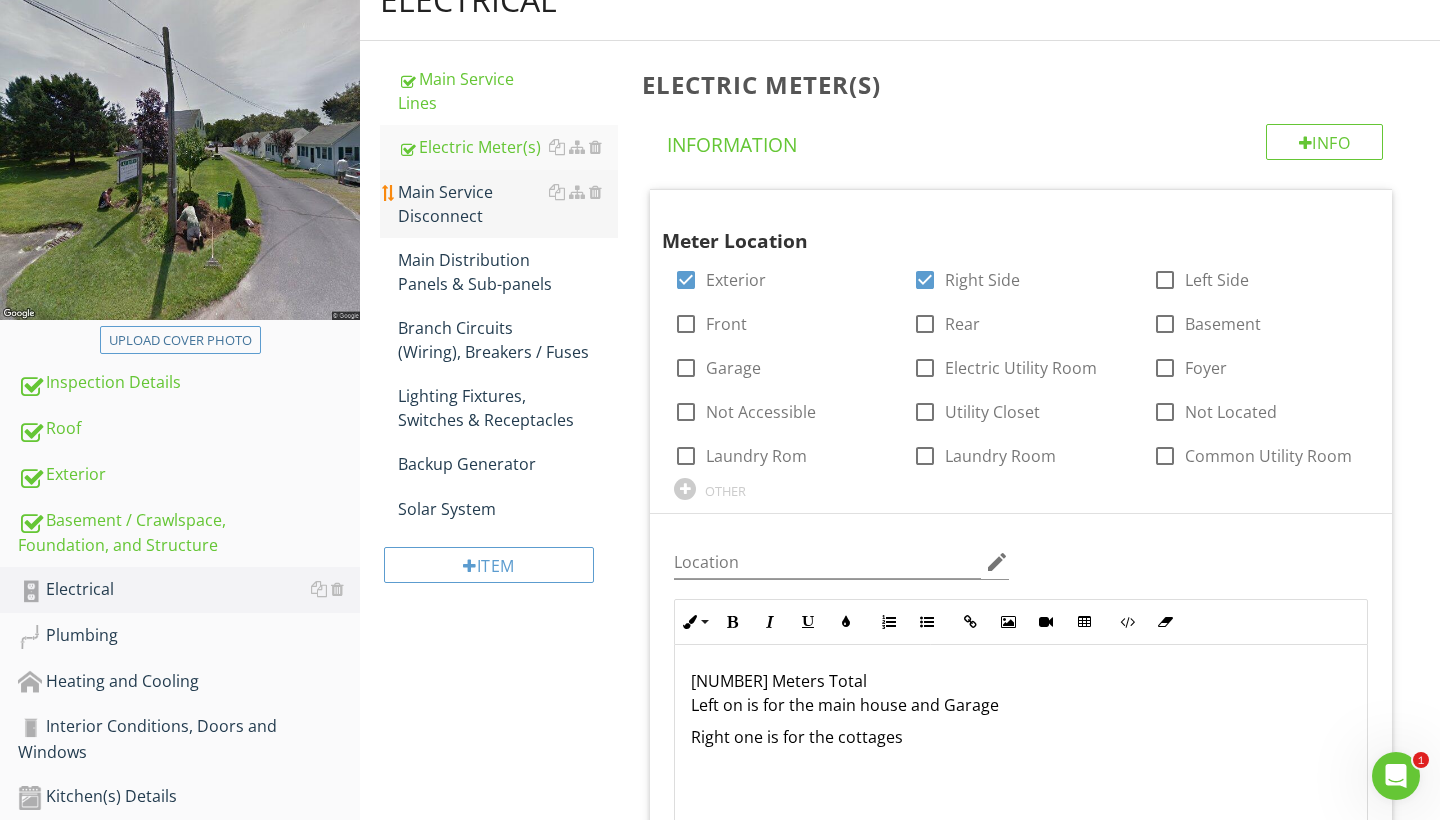 click on "Main Service Disconnect" at bounding box center [508, 204] 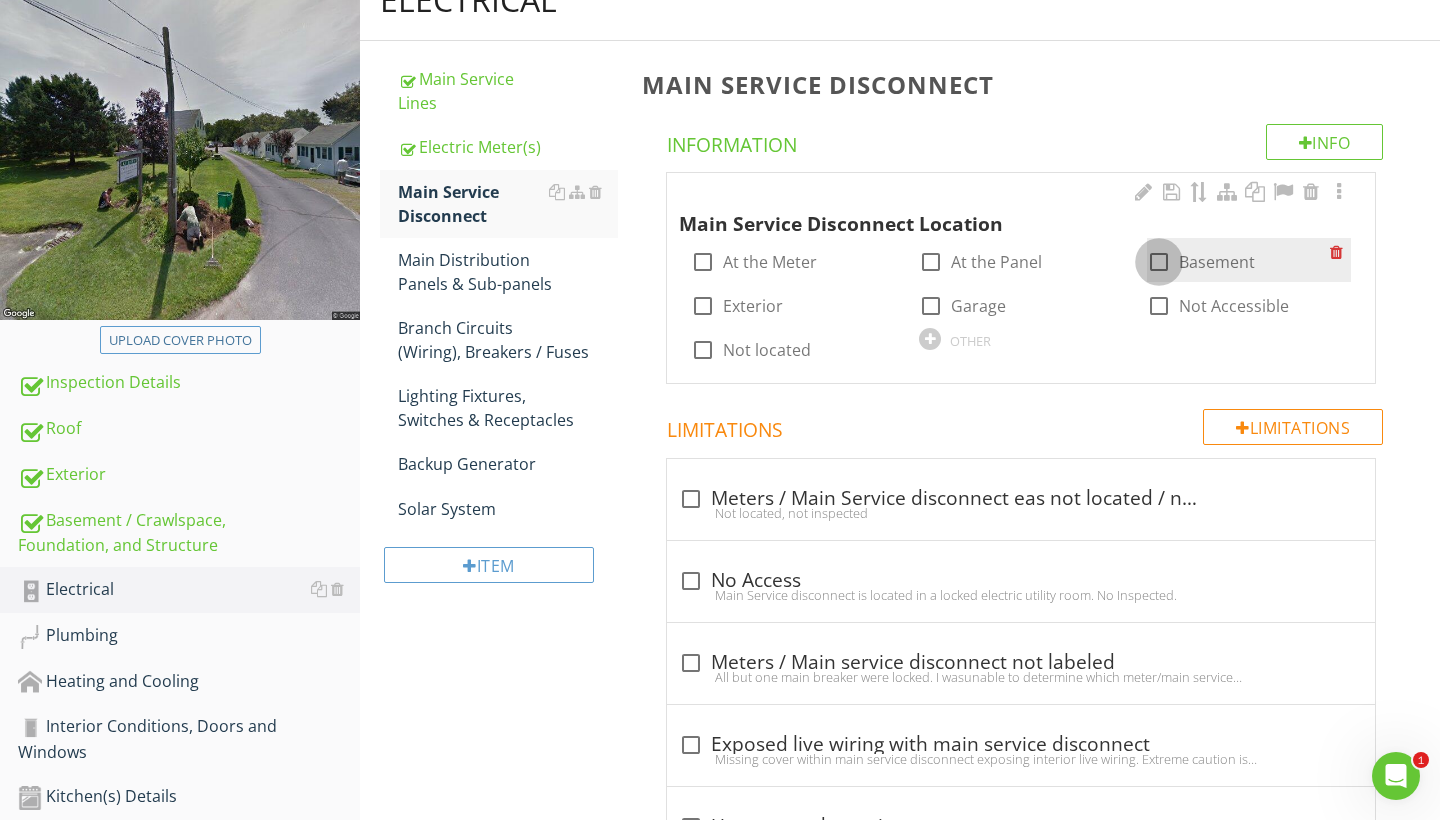 click at bounding box center (1159, 262) 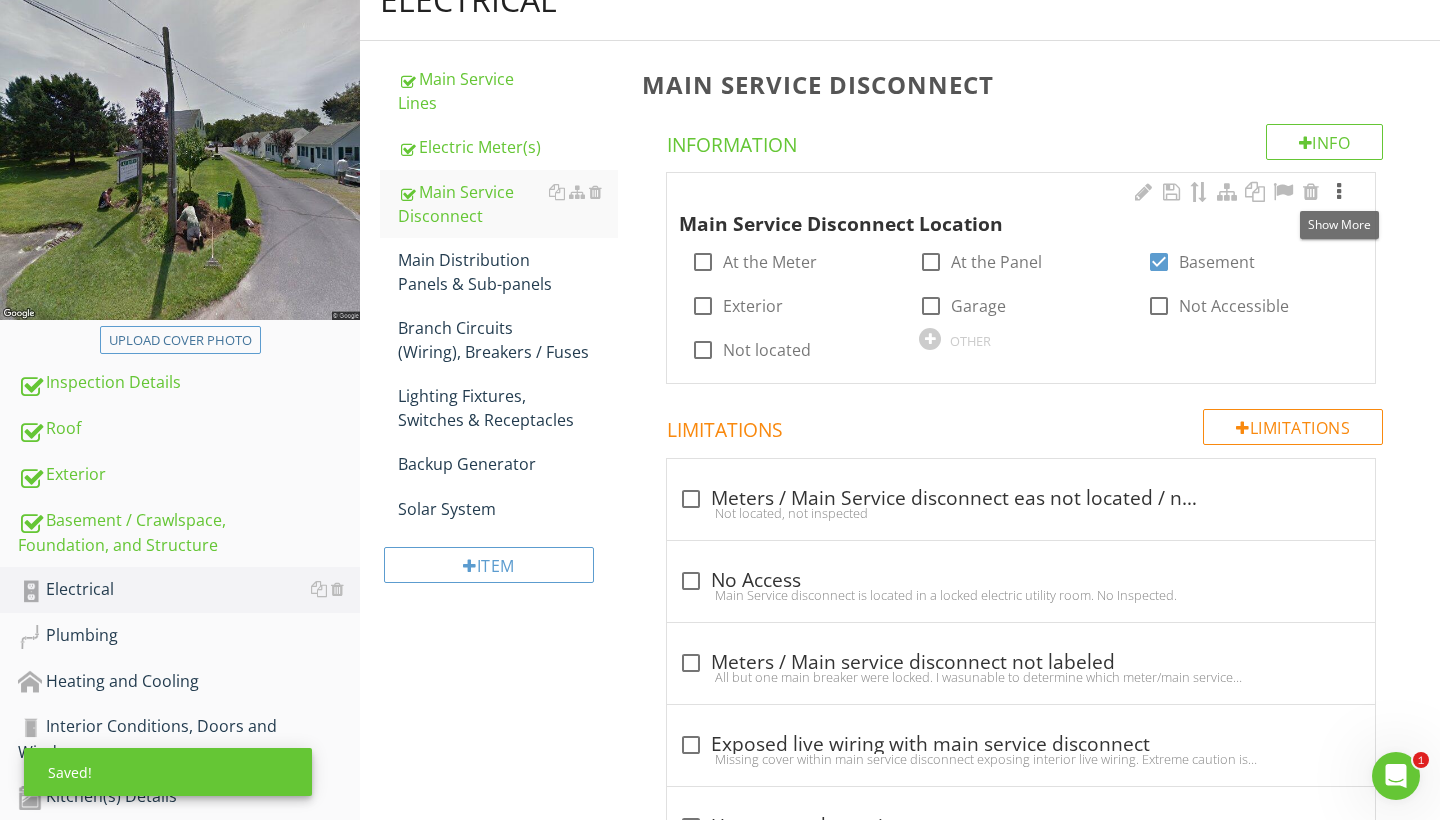 click at bounding box center (1339, 192) 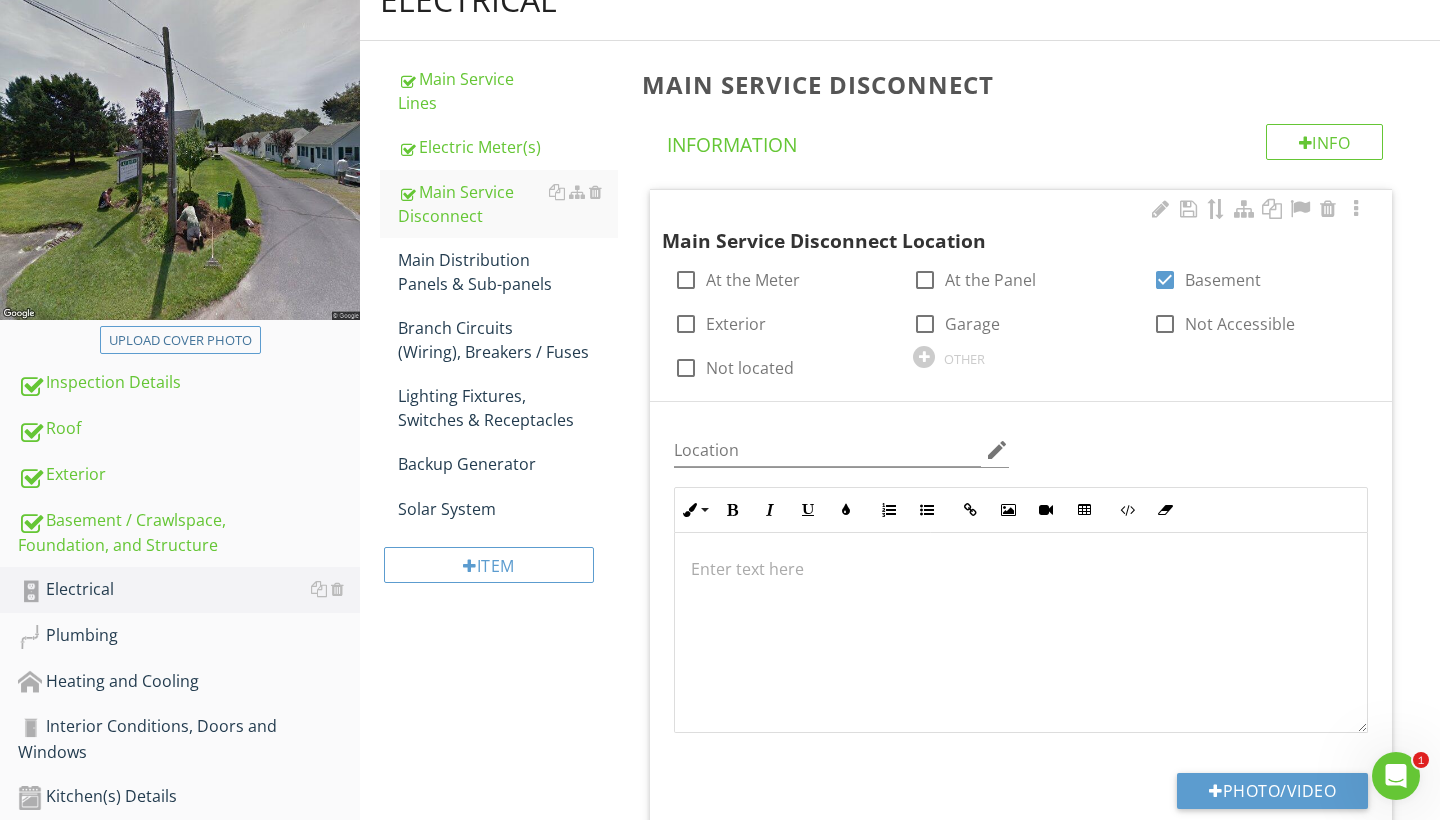click at bounding box center [1021, 633] 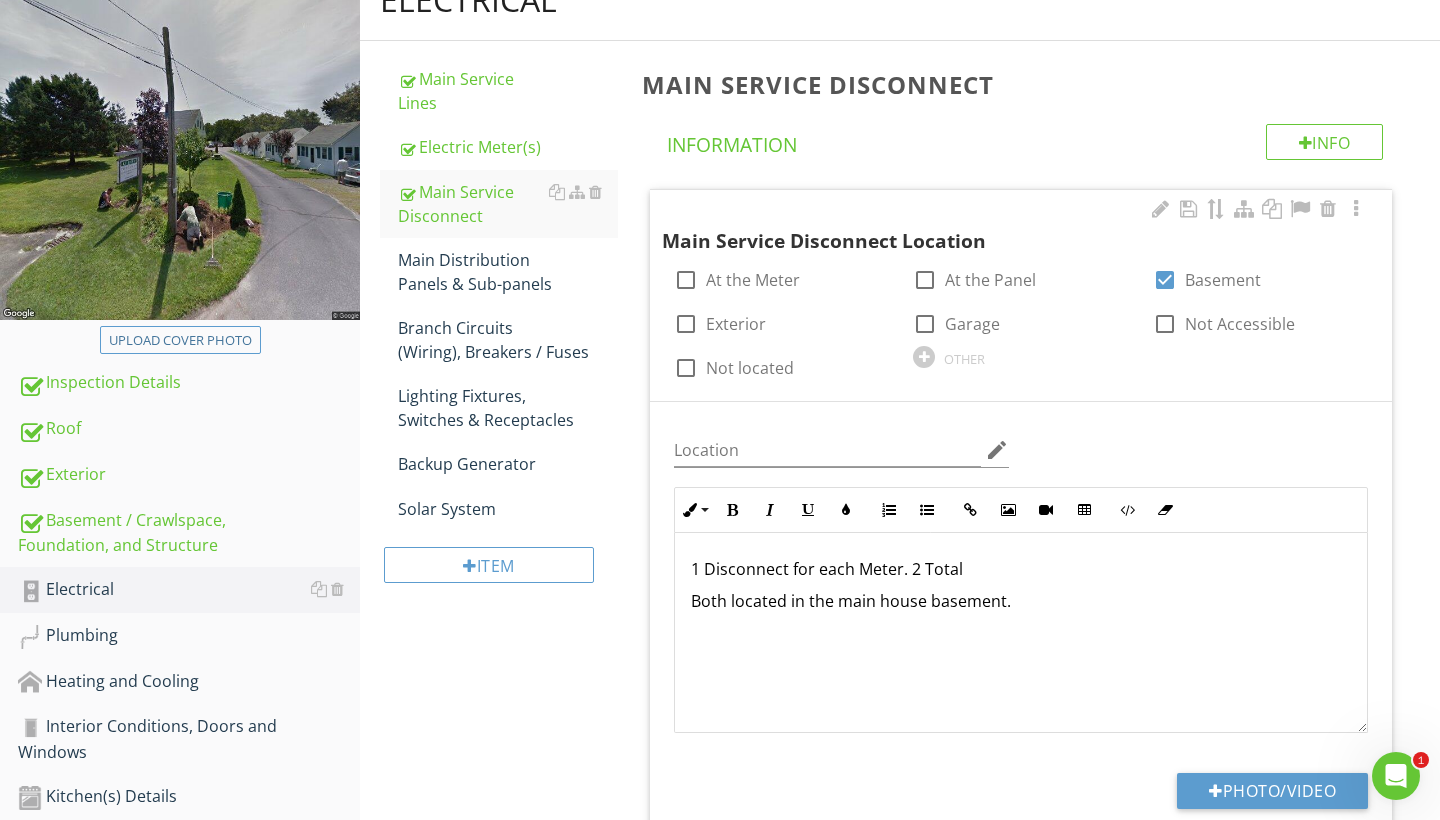 click on "1 Disconnect for each Meter. 2 Total" at bounding box center [1021, 569] 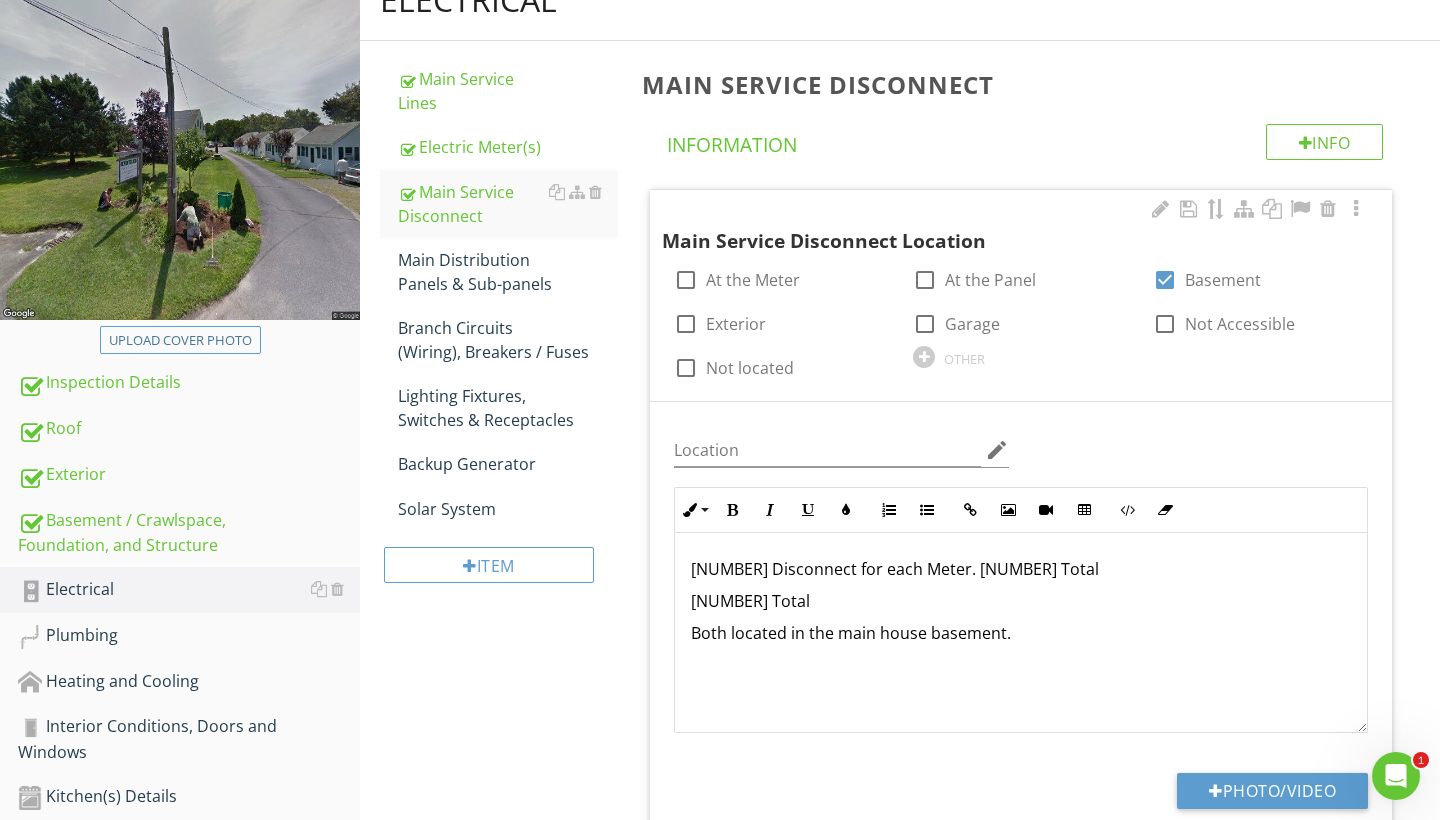 click on "Both located in the main house basement." at bounding box center (1021, 633) 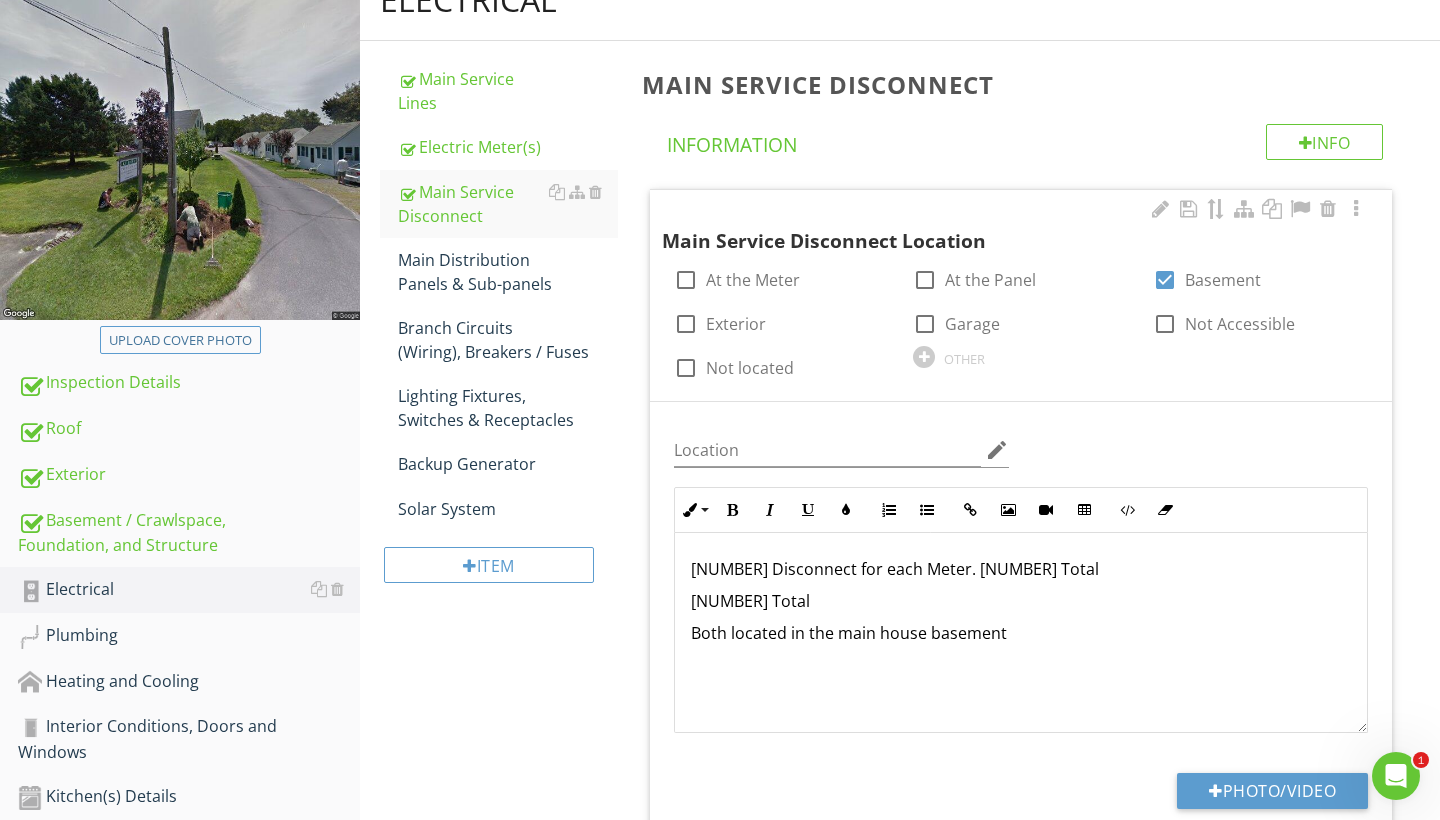 click on "[NUMBER] Disconnect for each Meter. [NUMBER] Total" at bounding box center [1021, 569] 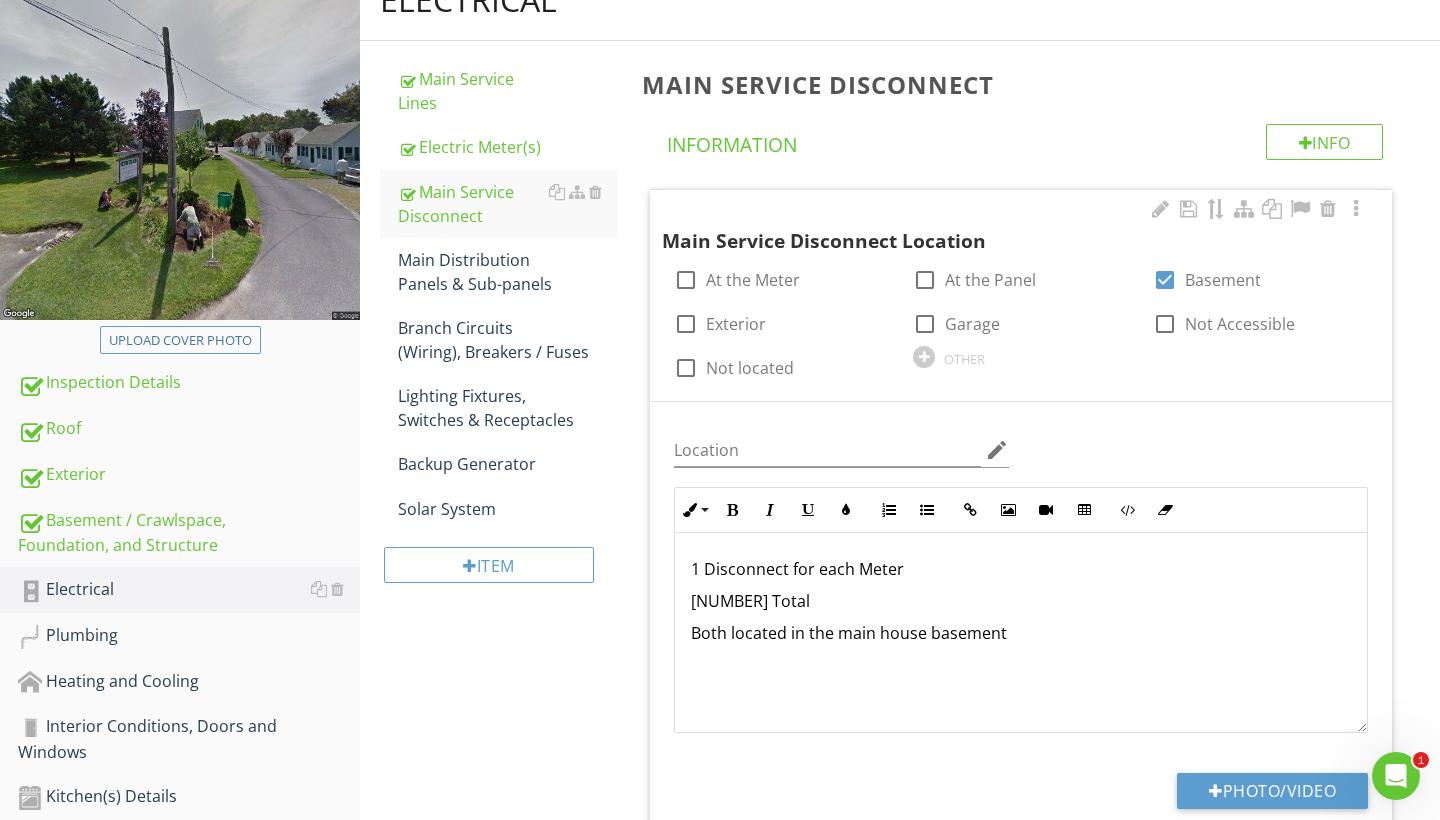 click on "[NUMBER] Disconnect for each Meter [NUMBER] Total Both located in the main house basement" at bounding box center (1021, 633) 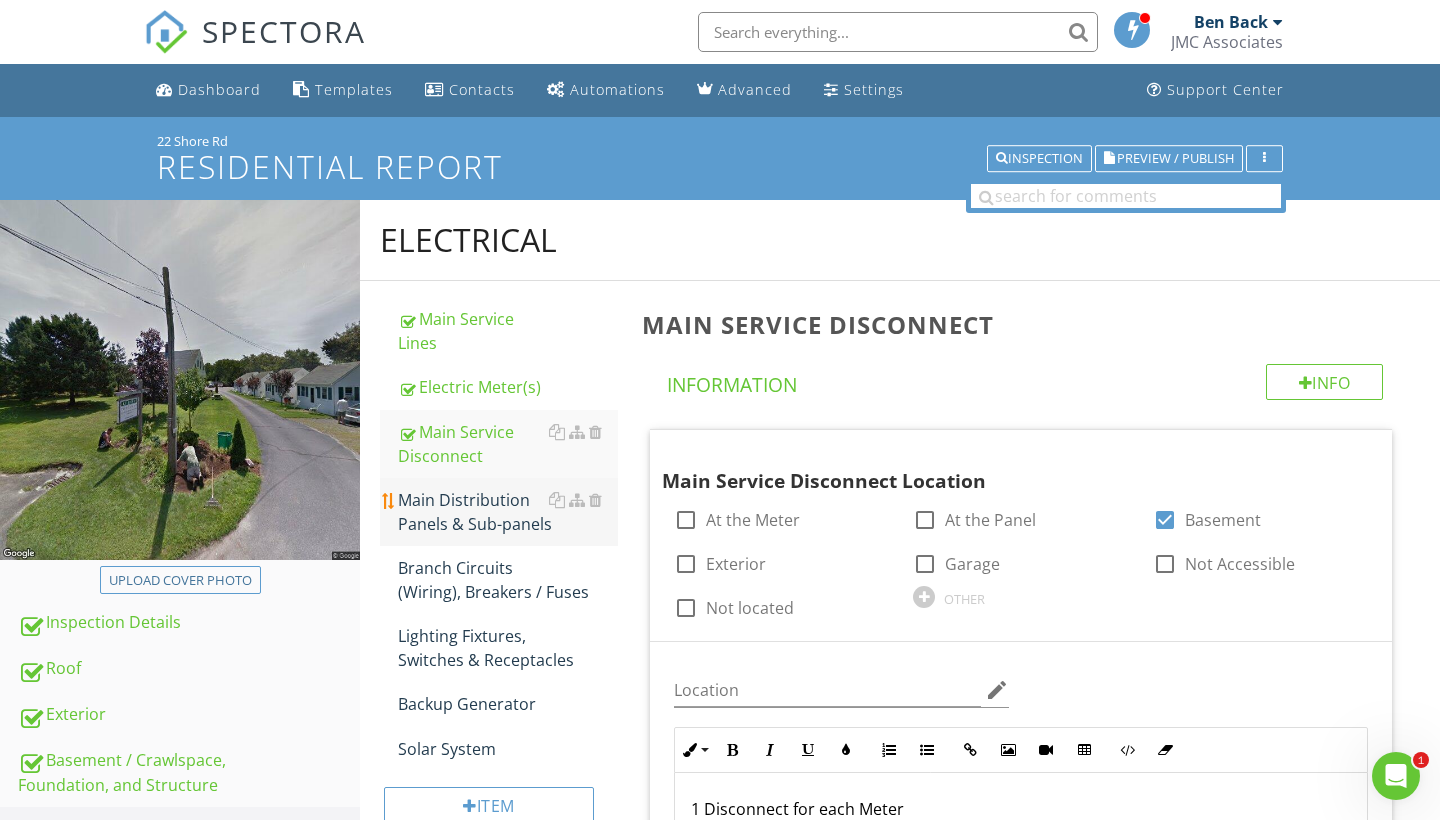 scroll, scrollTop: 0, scrollLeft: 0, axis: both 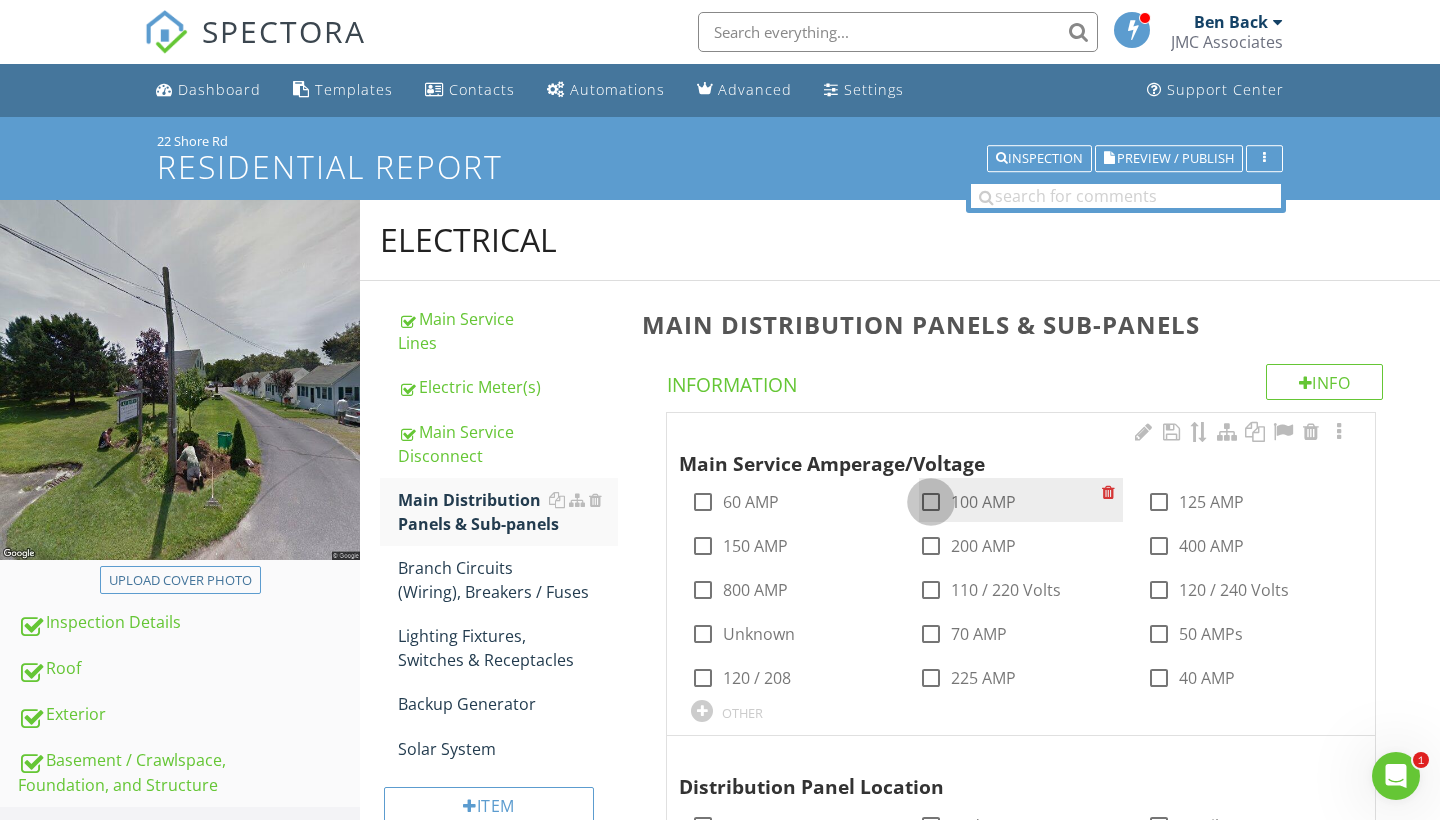 click at bounding box center (931, 502) 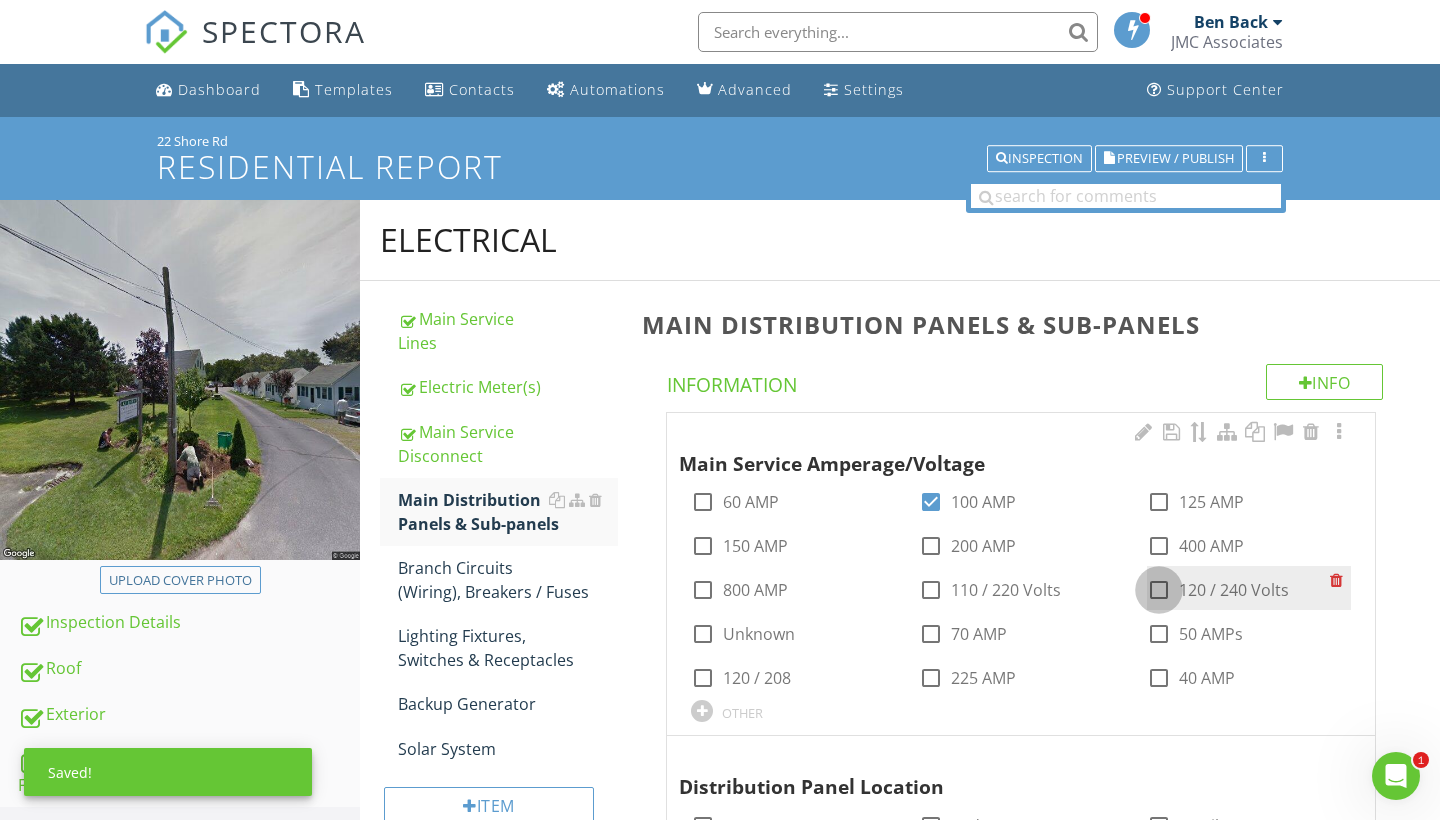 click at bounding box center [1159, 590] 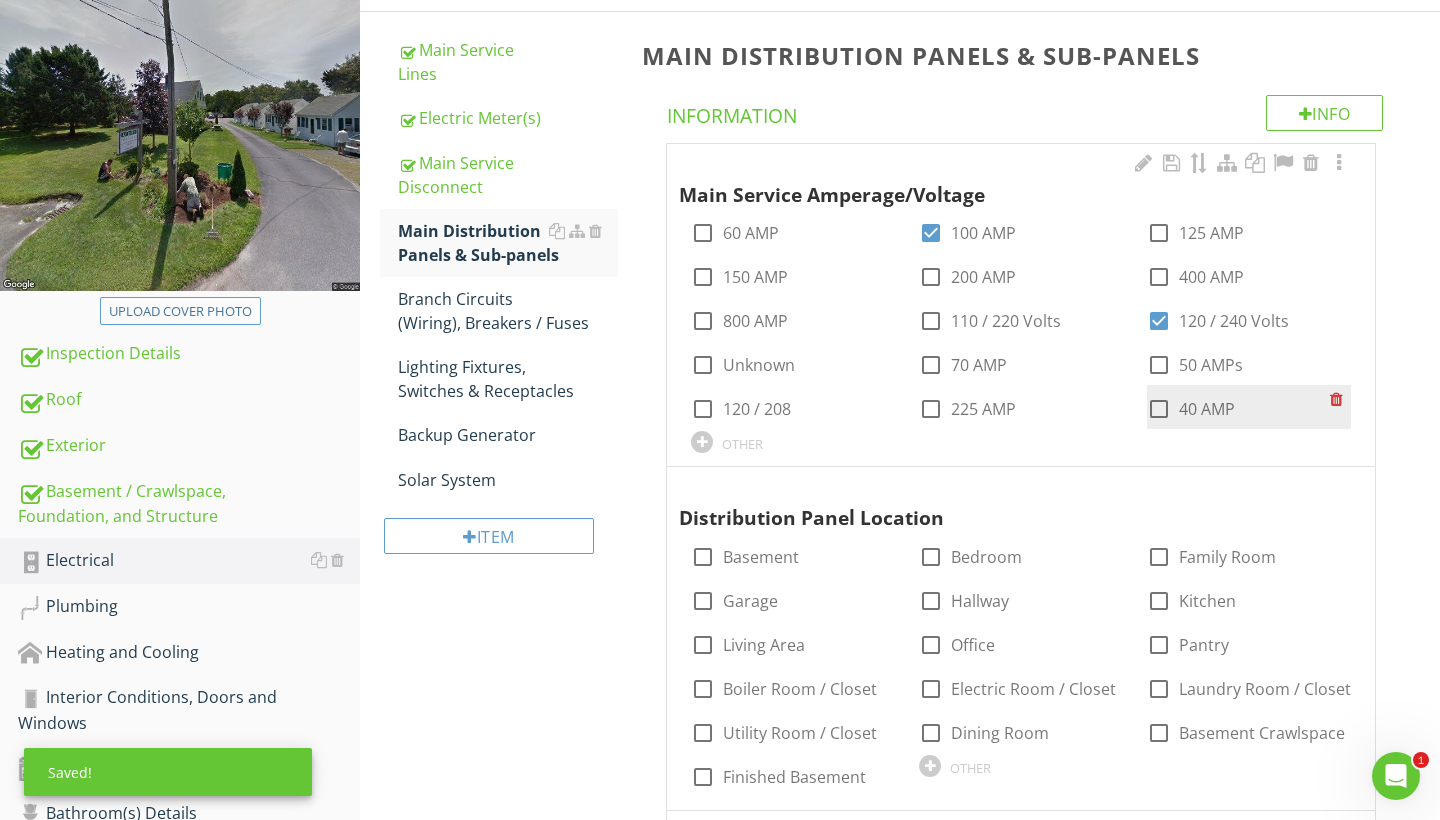scroll, scrollTop: 276, scrollLeft: 0, axis: vertical 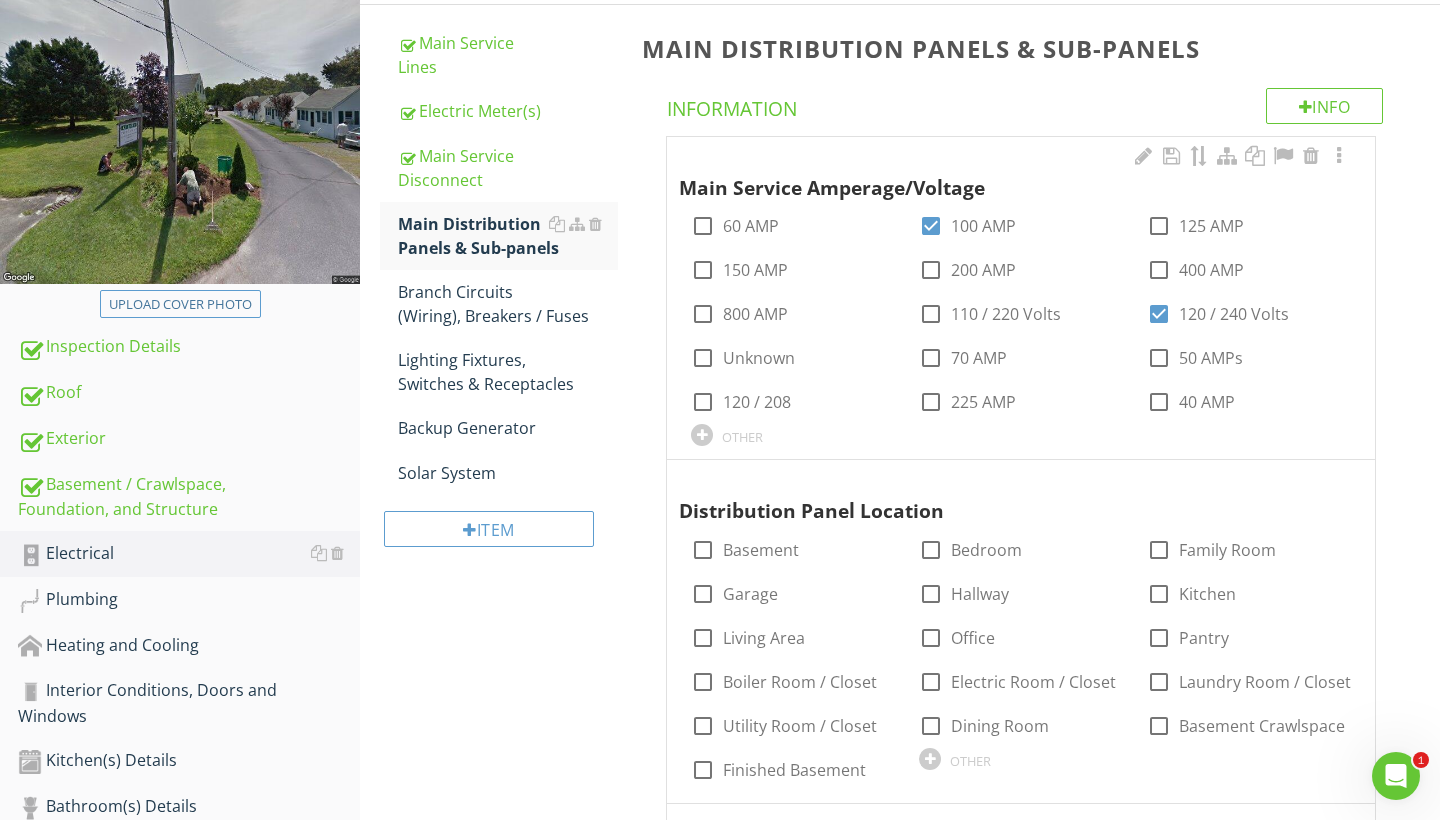 click at bounding box center [1241, 157] 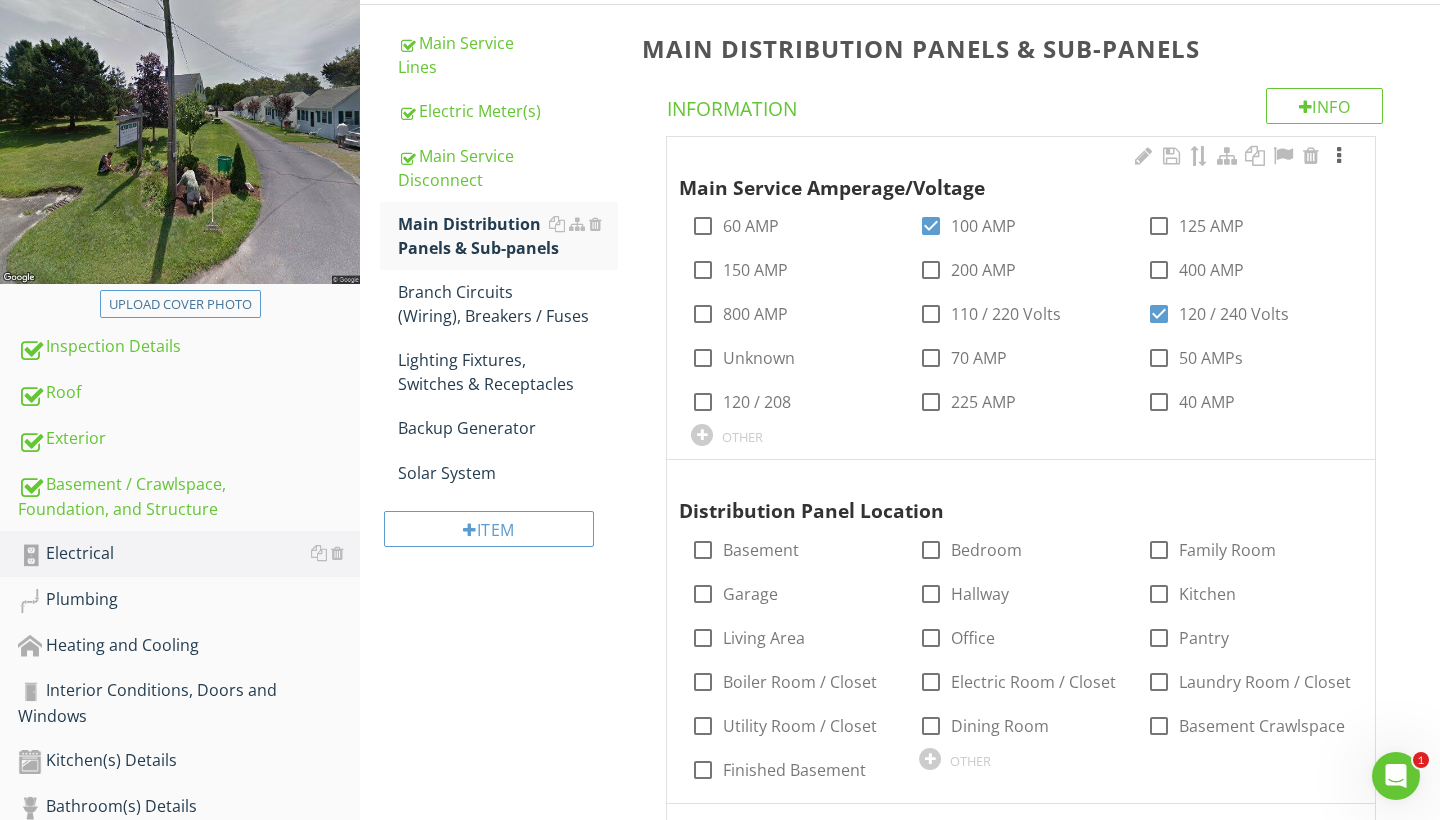 click at bounding box center [1339, 156] 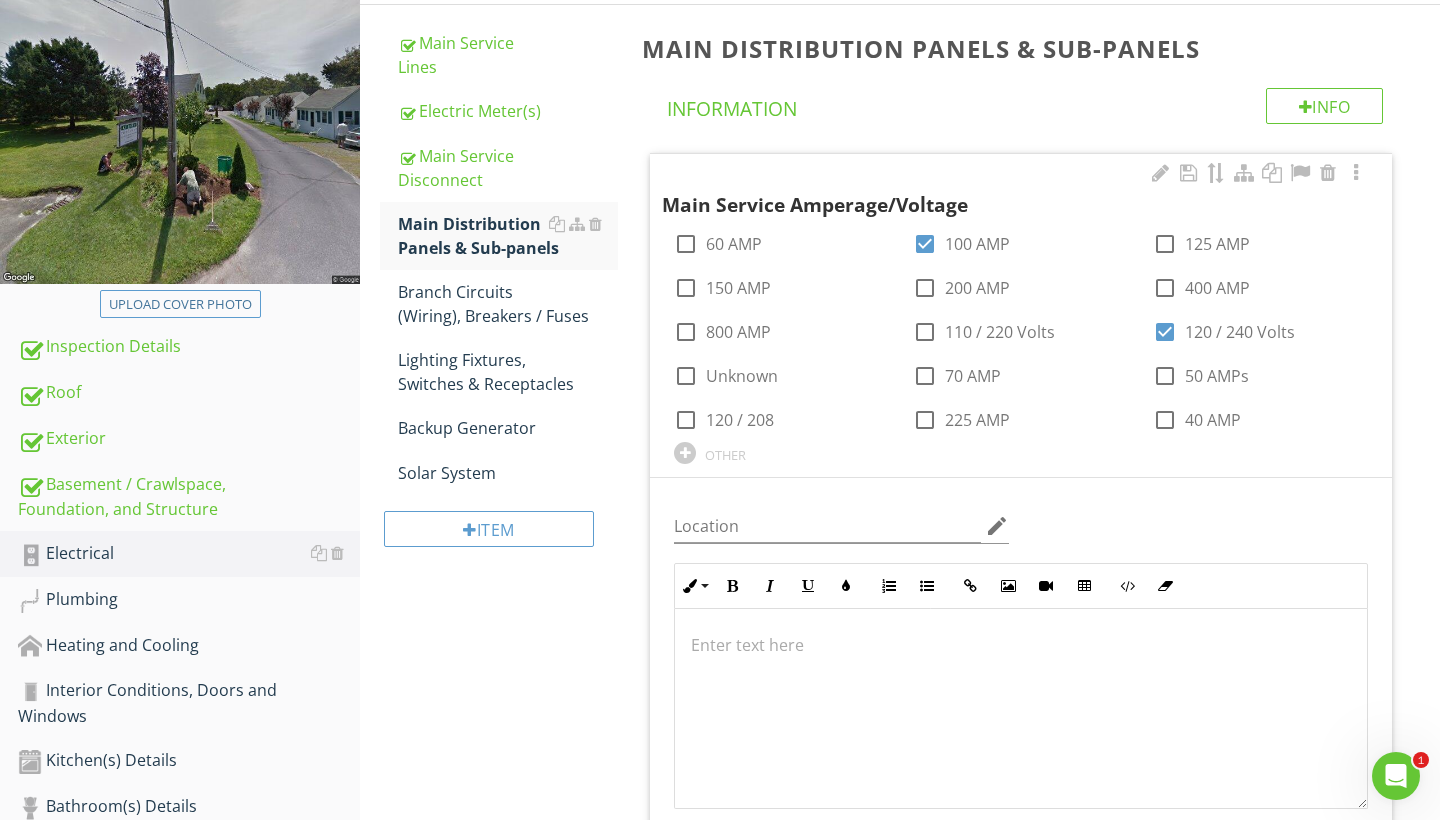 click at bounding box center [1021, 645] 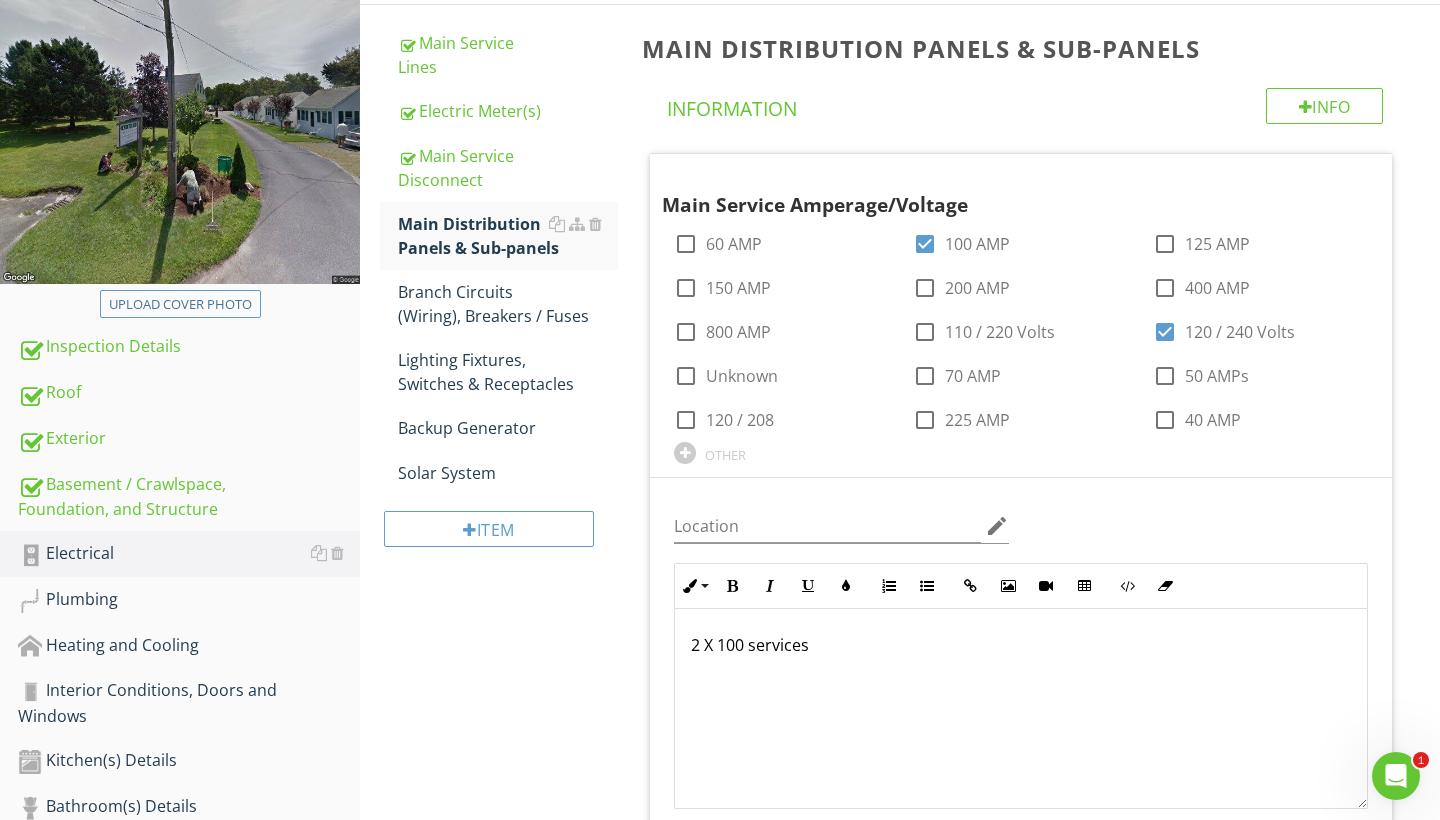click on "Electrical
Main Service Lines
Electric Meter(s)
Main Service Disconnect
Main Distribution Panels & Sub-panels
Branch Circuits (Wiring), Breakers / Fuses
Lighting Fixtures, Switches & Receptacles
Backup Generator
Solar System
Item
Main Distribution Panels & Sub-panels
Info
Information
Main Service Amperage/Voltage
check_box_outline_blank 60 AMP   check_box 100 AMP   check_box_outline_blank 125 AMP   check_box_outline_blank 150 AMP   check_box_outline_blank 200 AMP   check_box_outline_blank 400 AMP   check_box_outline_blank 800 AMP   check_box_outline_blank 110 / 220 Volts   check_box   Unknown" at bounding box center (900, 3788) 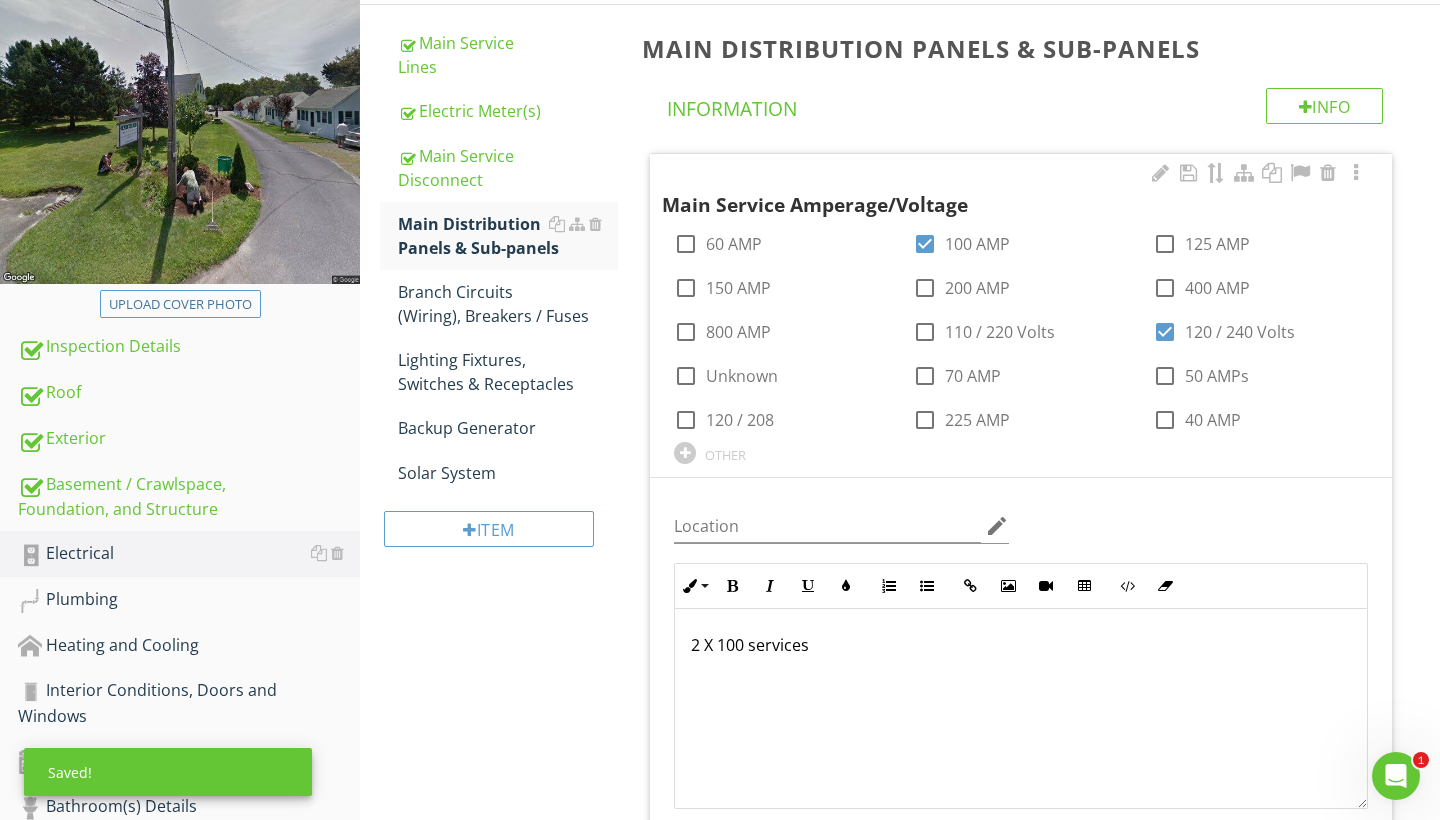 click on "2 X 100 services" at bounding box center [1021, 645] 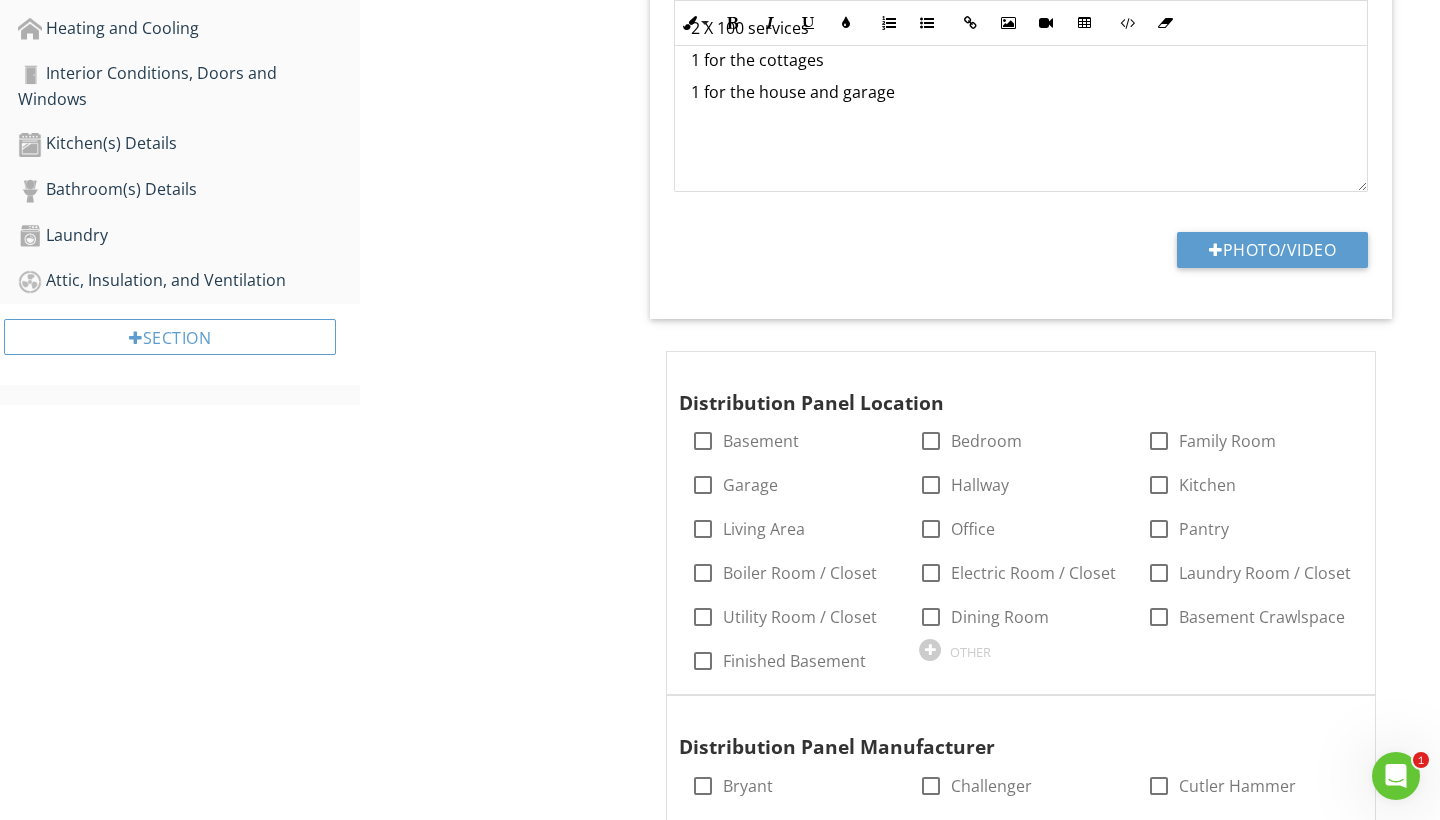 scroll, scrollTop: 894, scrollLeft: 0, axis: vertical 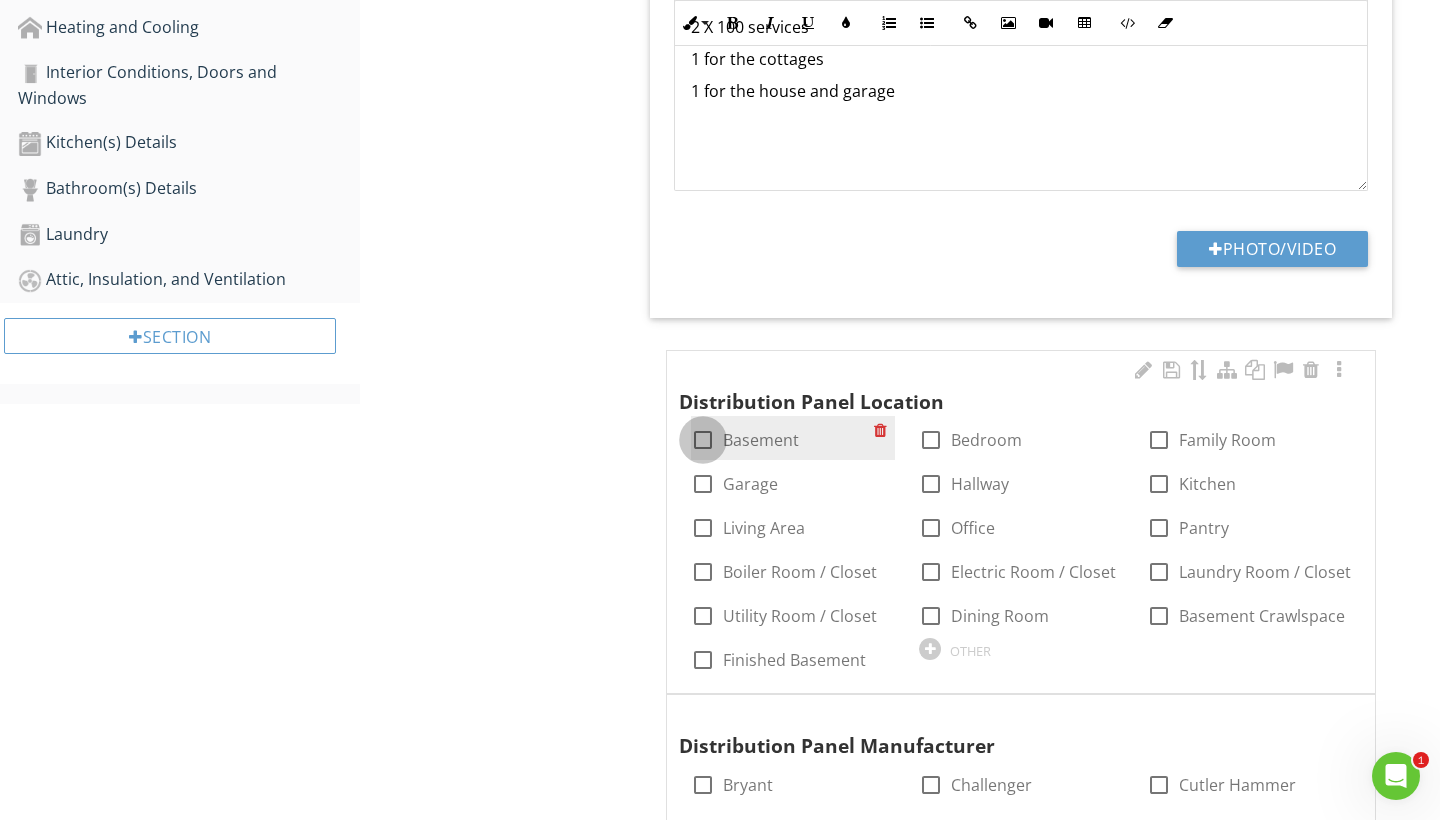 click at bounding box center [703, 440] 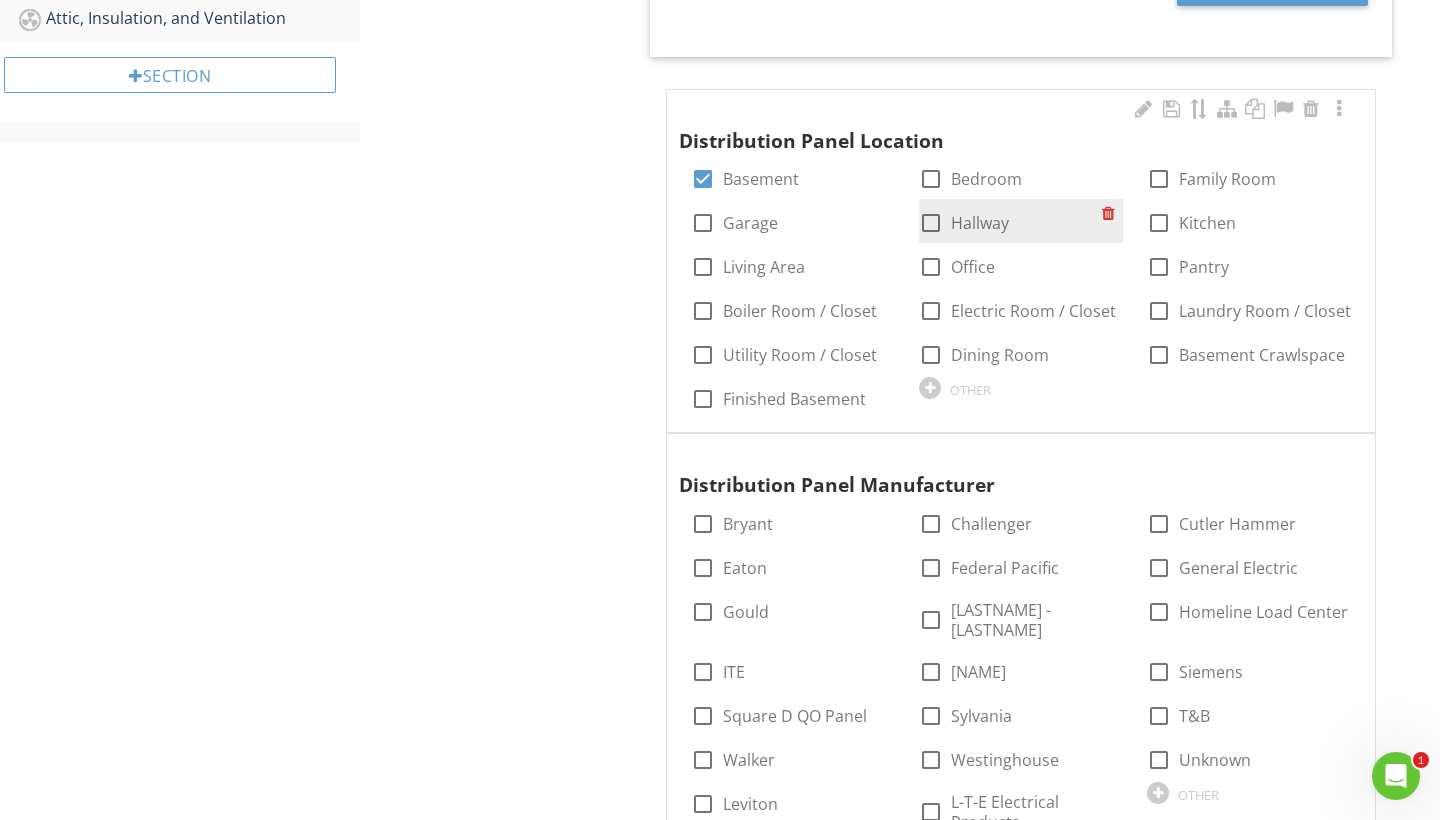 scroll, scrollTop: 1159, scrollLeft: 0, axis: vertical 